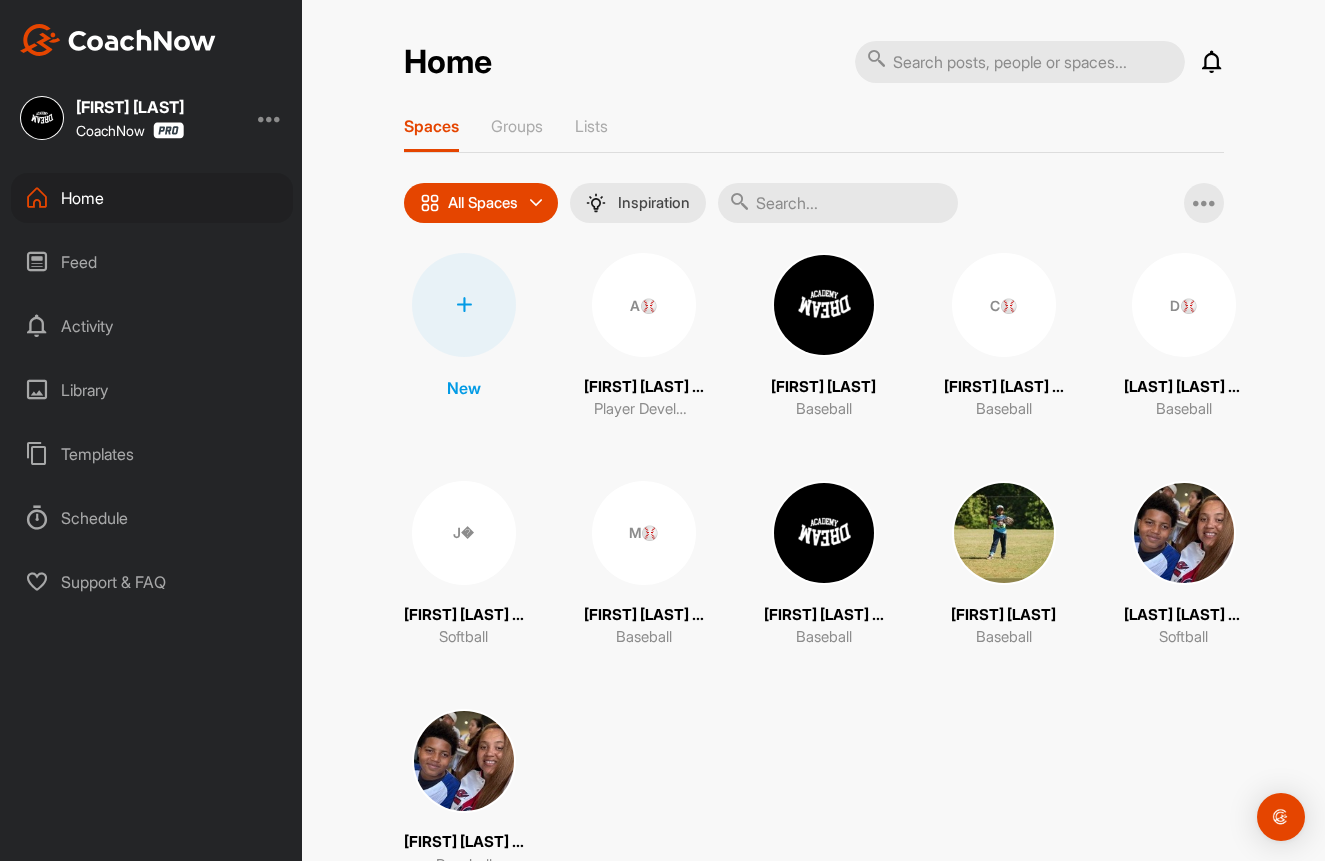 scroll, scrollTop: 0, scrollLeft: 0, axis: both 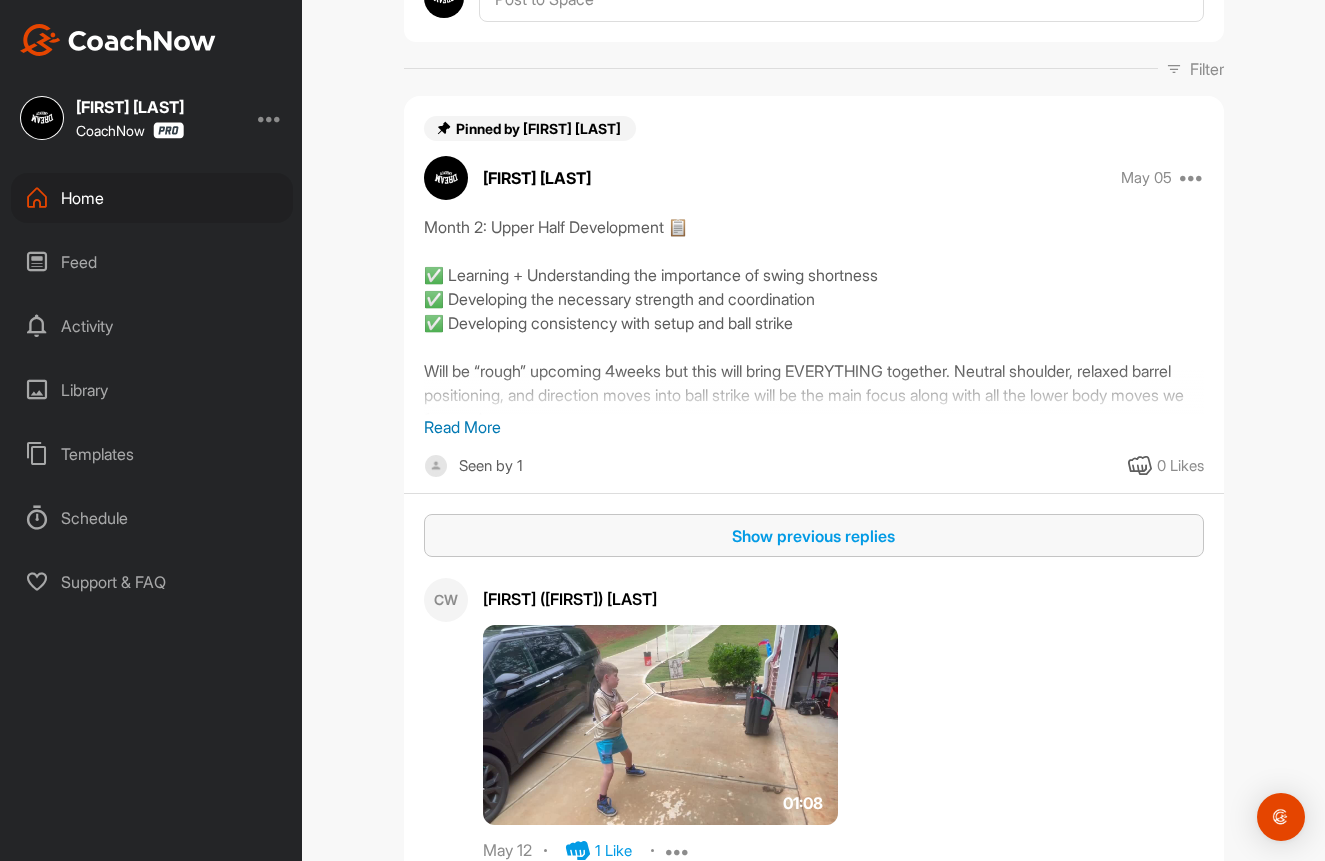 click on "Show previous replies" at bounding box center [814, 536] 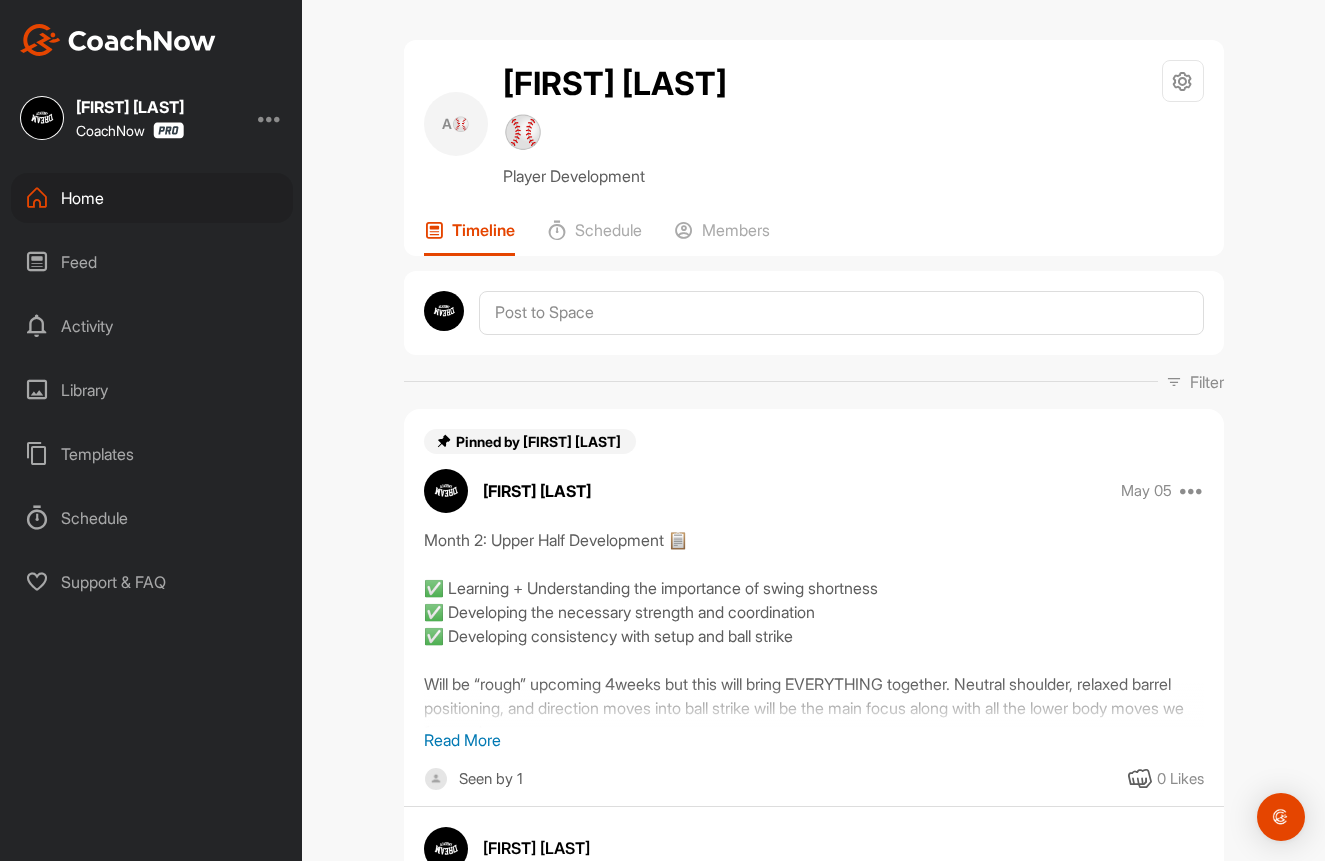 scroll, scrollTop: 0, scrollLeft: 0, axis: both 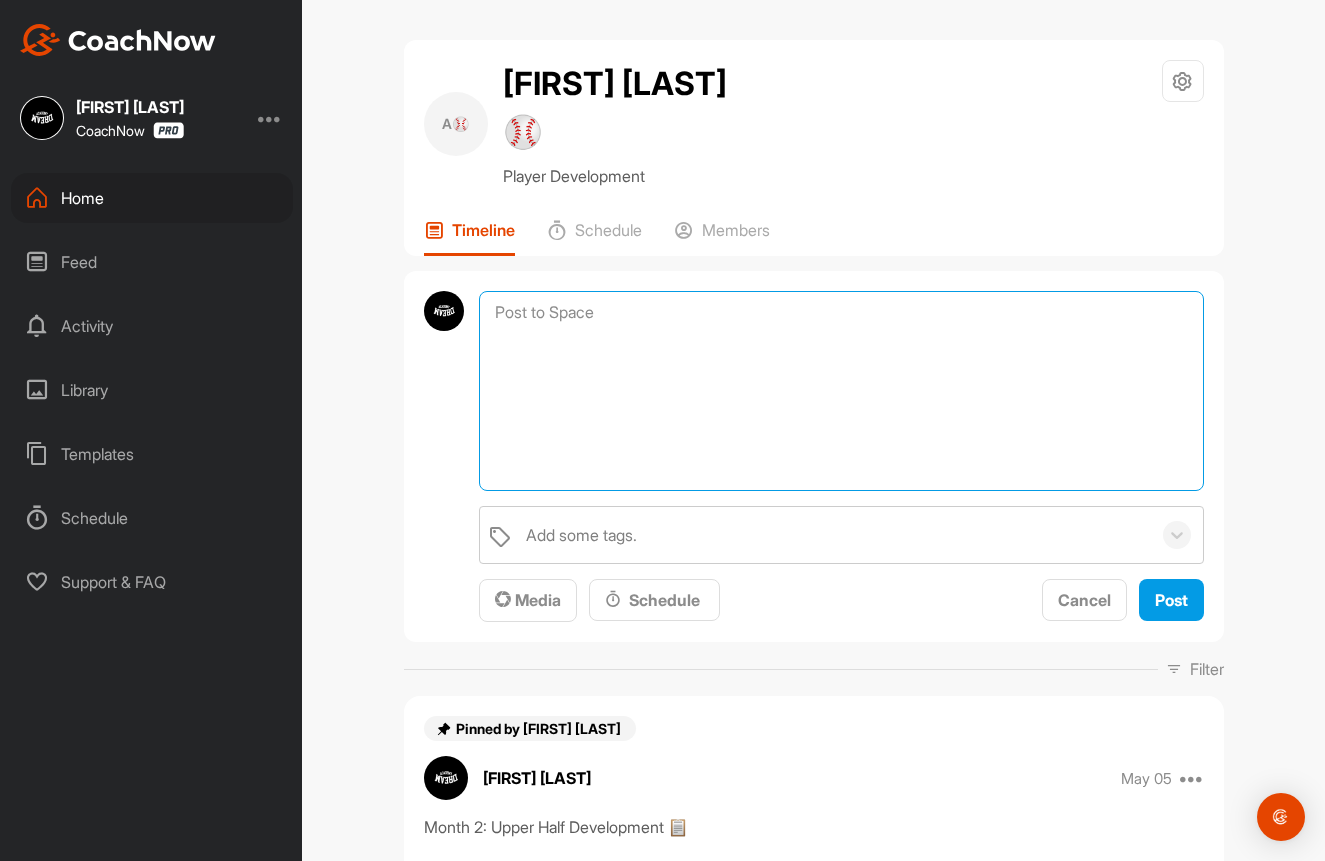 click at bounding box center [841, 391] 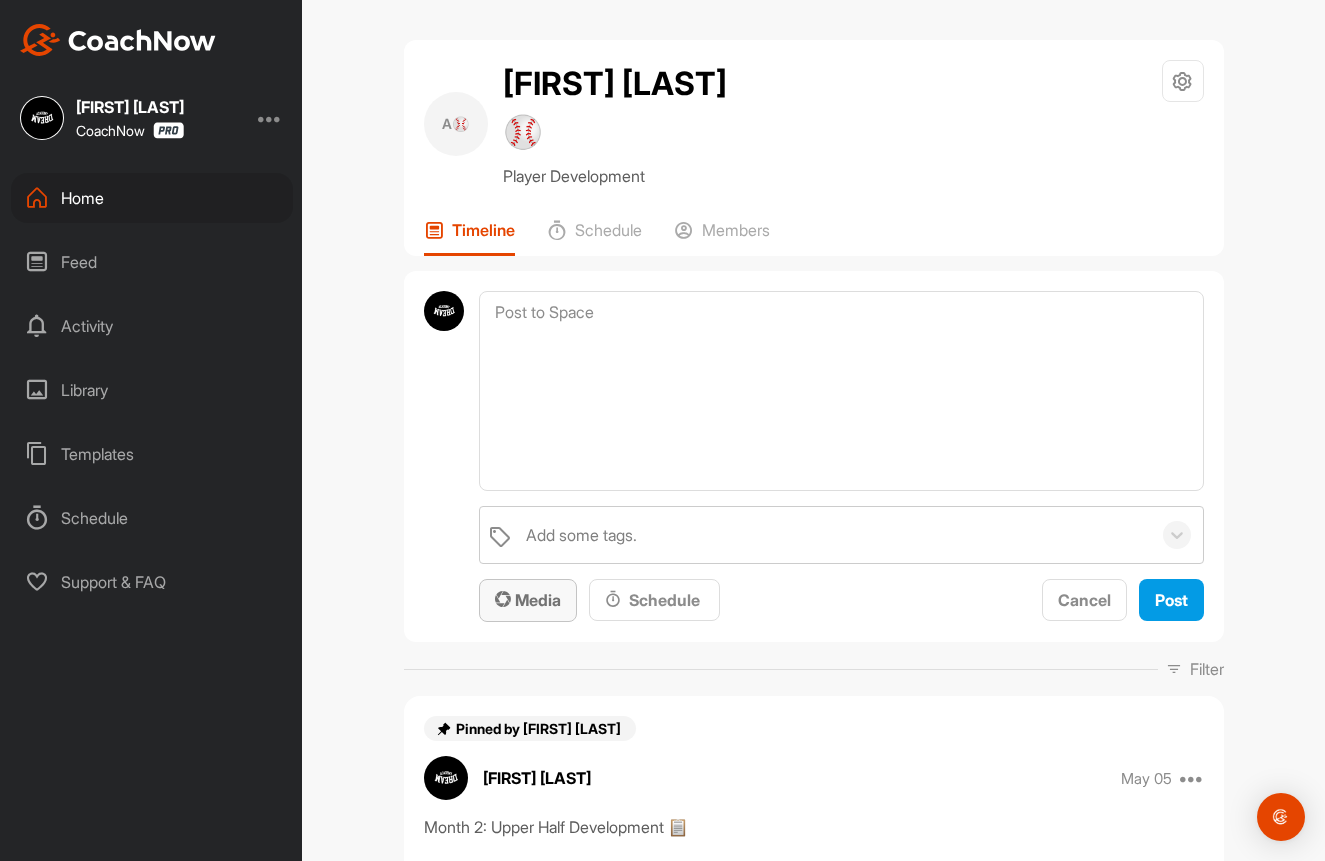 click on "Media" at bounding box center [528, 600] 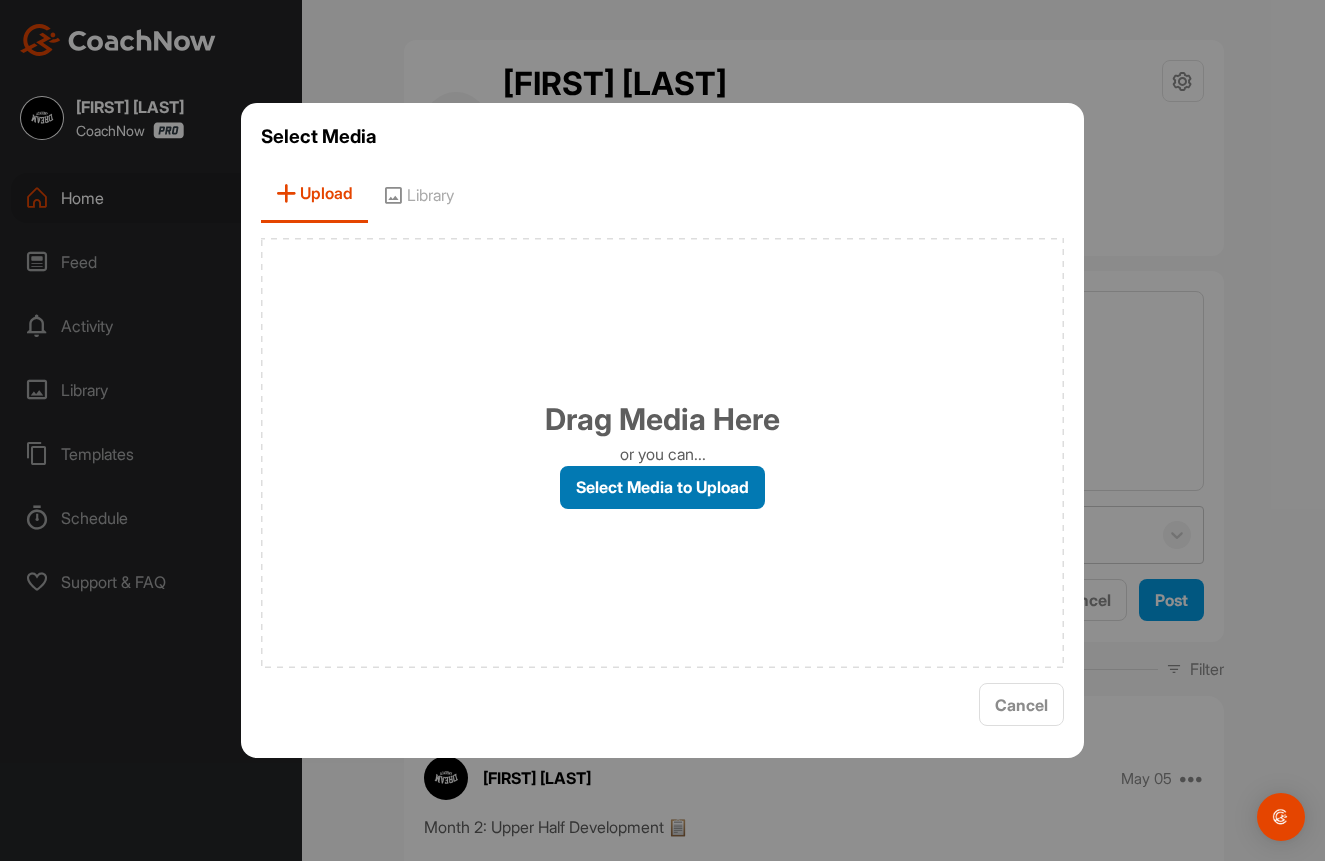 click on "Select Media to Upload" at bounding box center (662, 487) 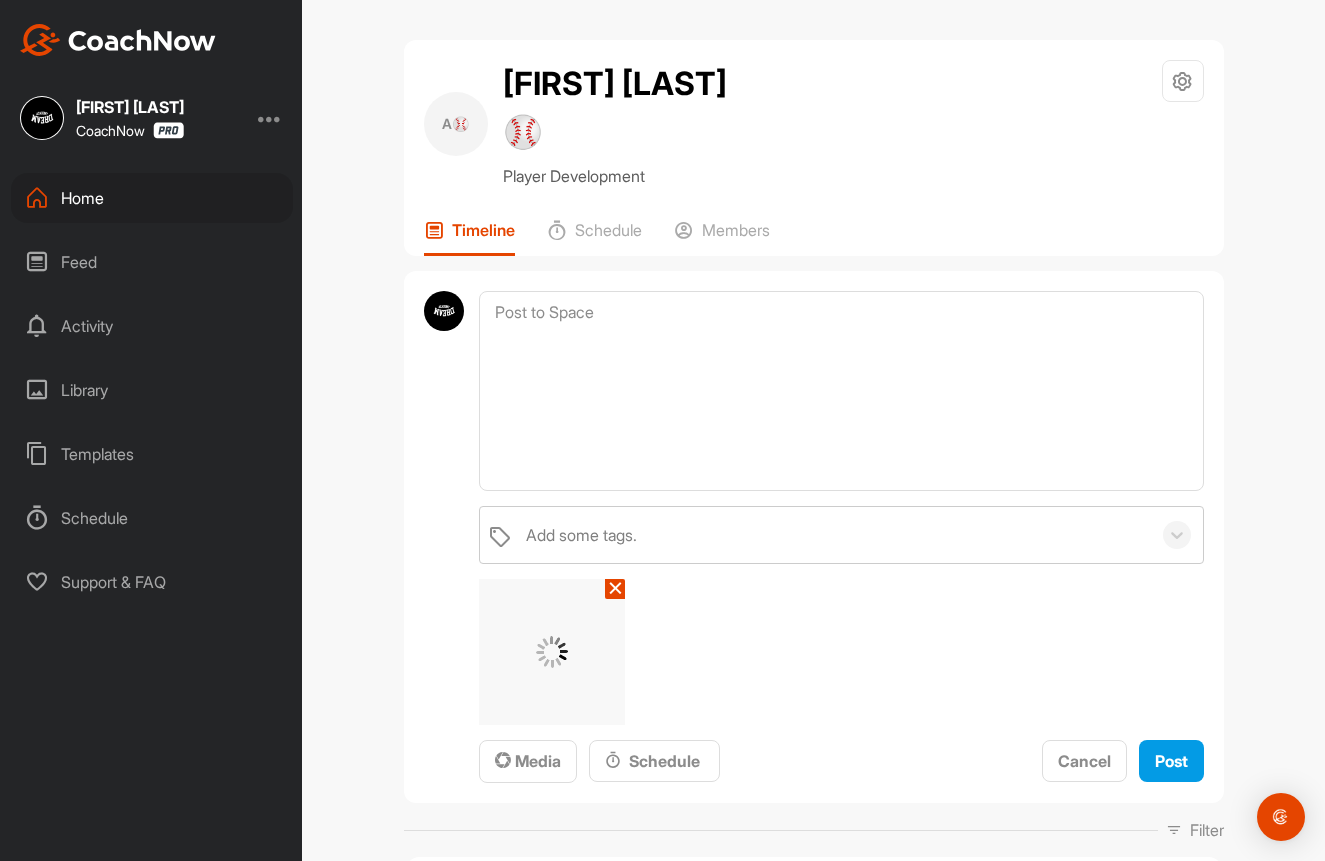 click on "✕" at bounding box center [615, 589] 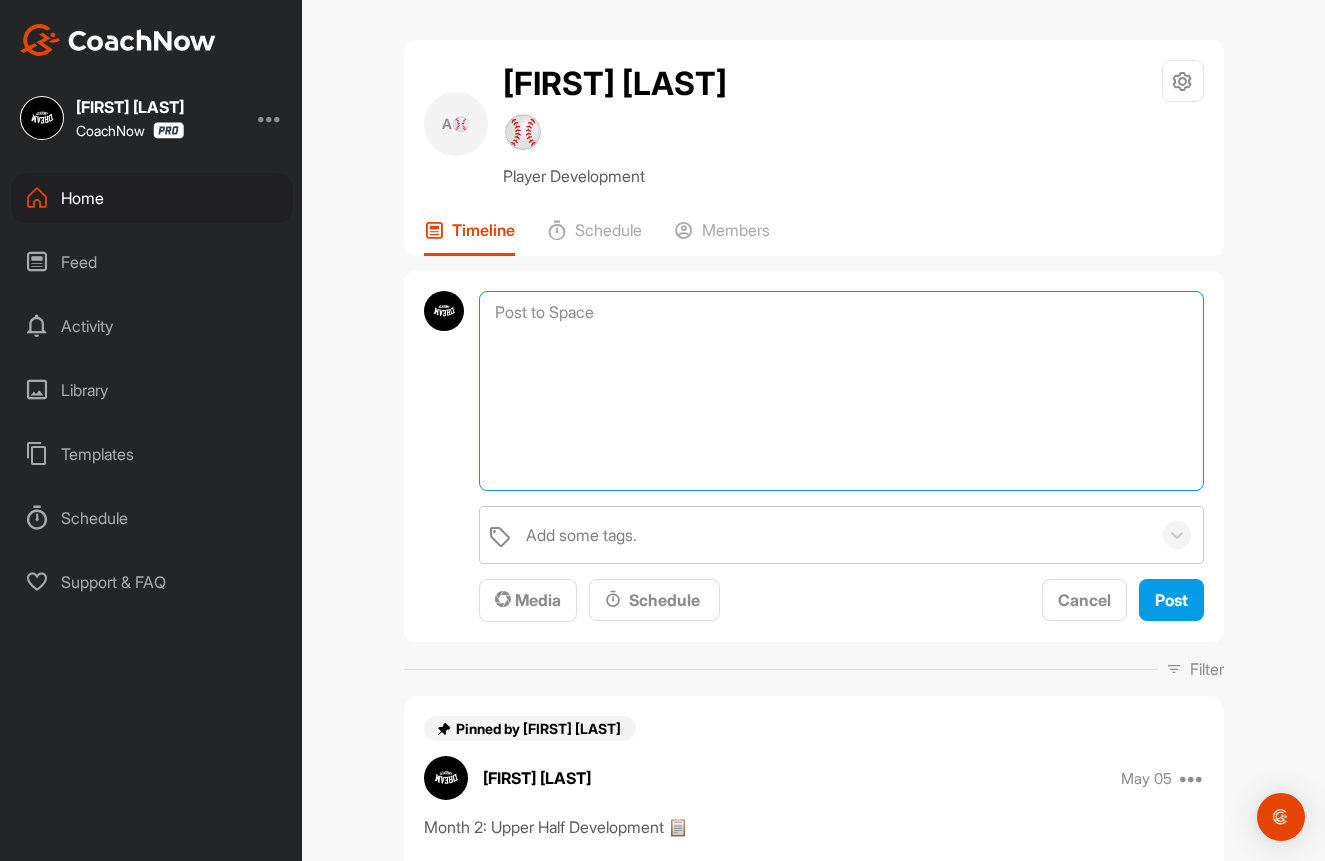 click at bounding box center (841, 391) 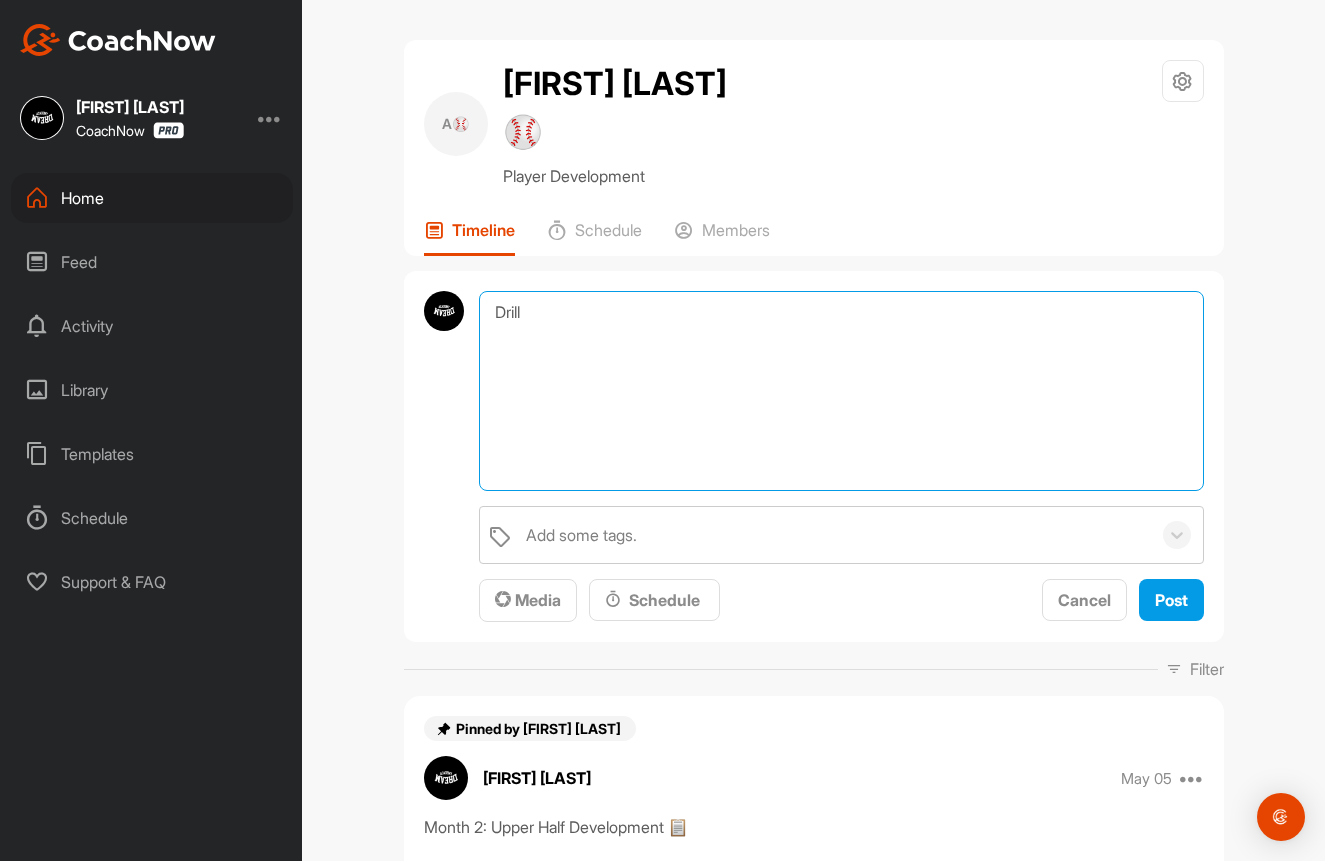 scroll, scrollTop: -18, scrollLeft: 0, axis: vertical 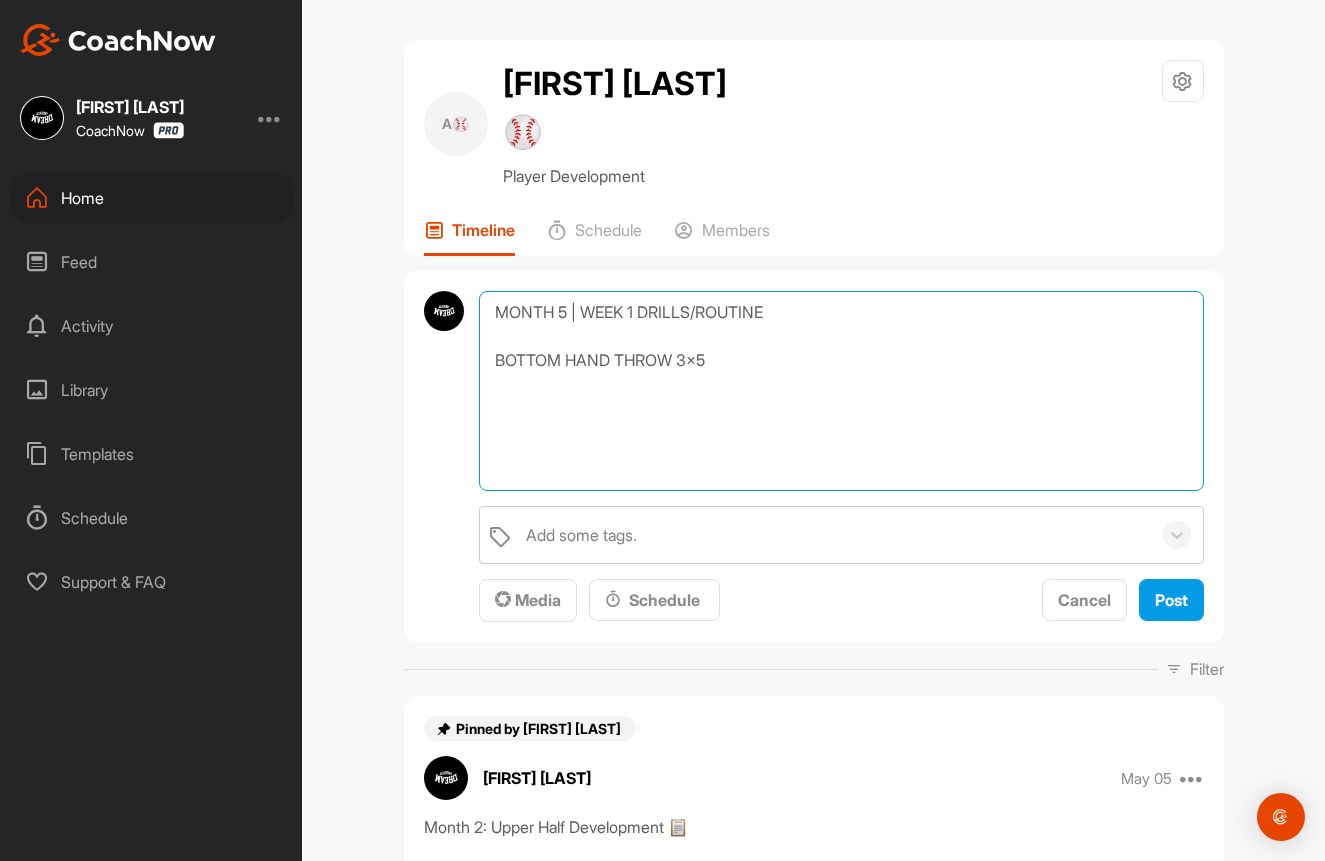 click on "MONTH 5 | WEEK 1 DRILLS/ROUTINE
BOTTOM HAND THROW 3x5" at bounding box center (841, 391) 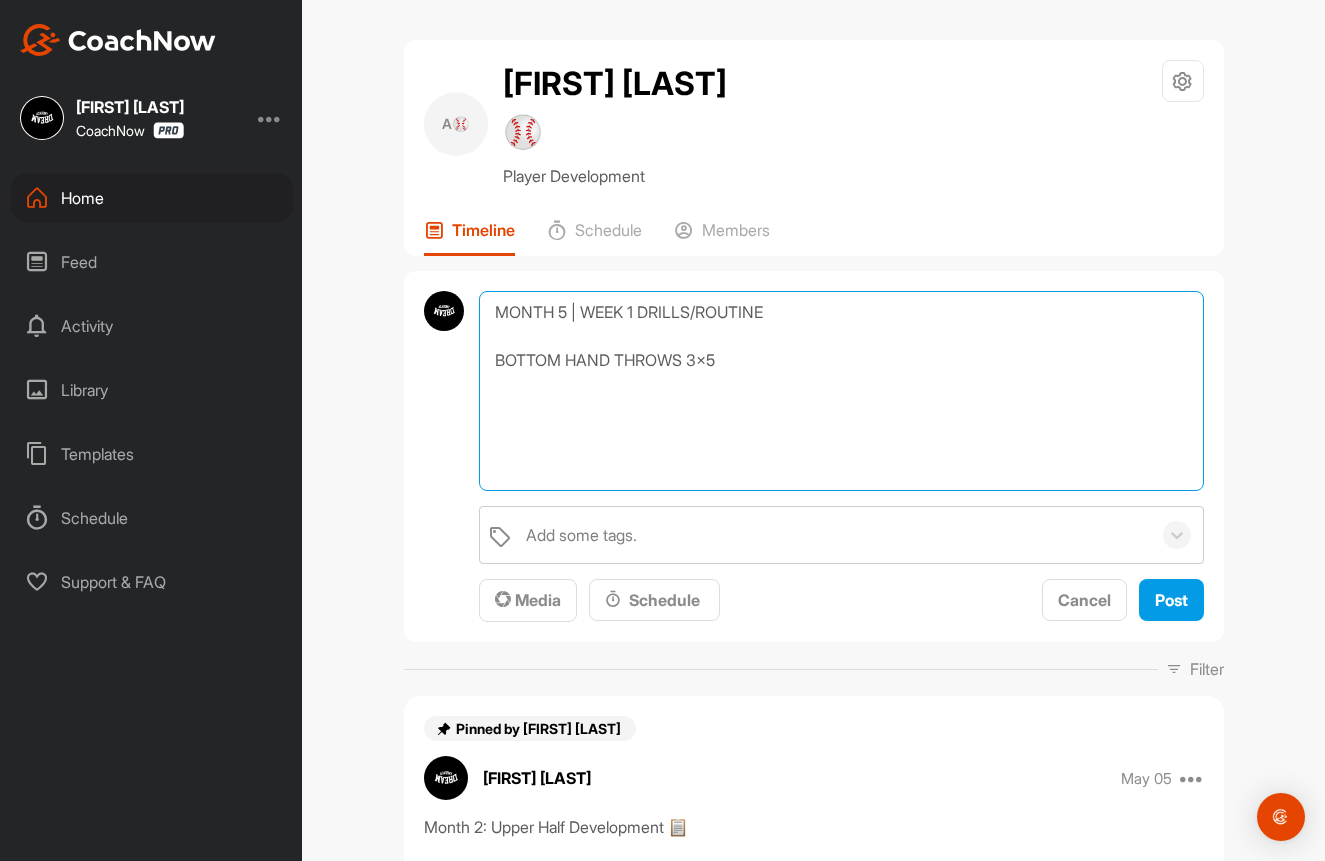 click on "MONTH 5 | WEEK 1 DRILLS/ROUTINE
BOTTOM HAND THROWS 3x5" at bounding box center [841, 391] 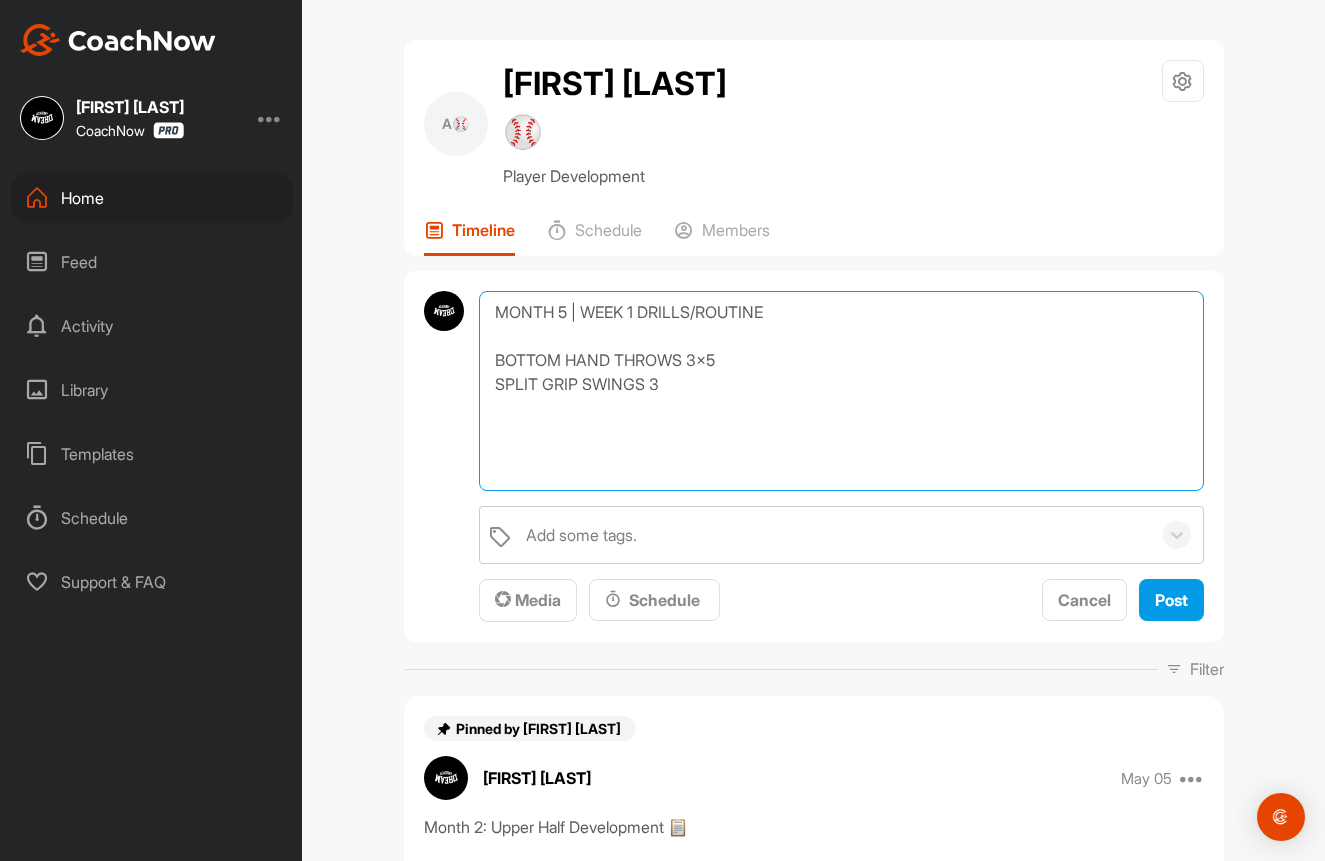 drag, startPoint x: 683, startPoint y: 401, endPoint x: 479, endPoint y: 354, distance: 209.34421 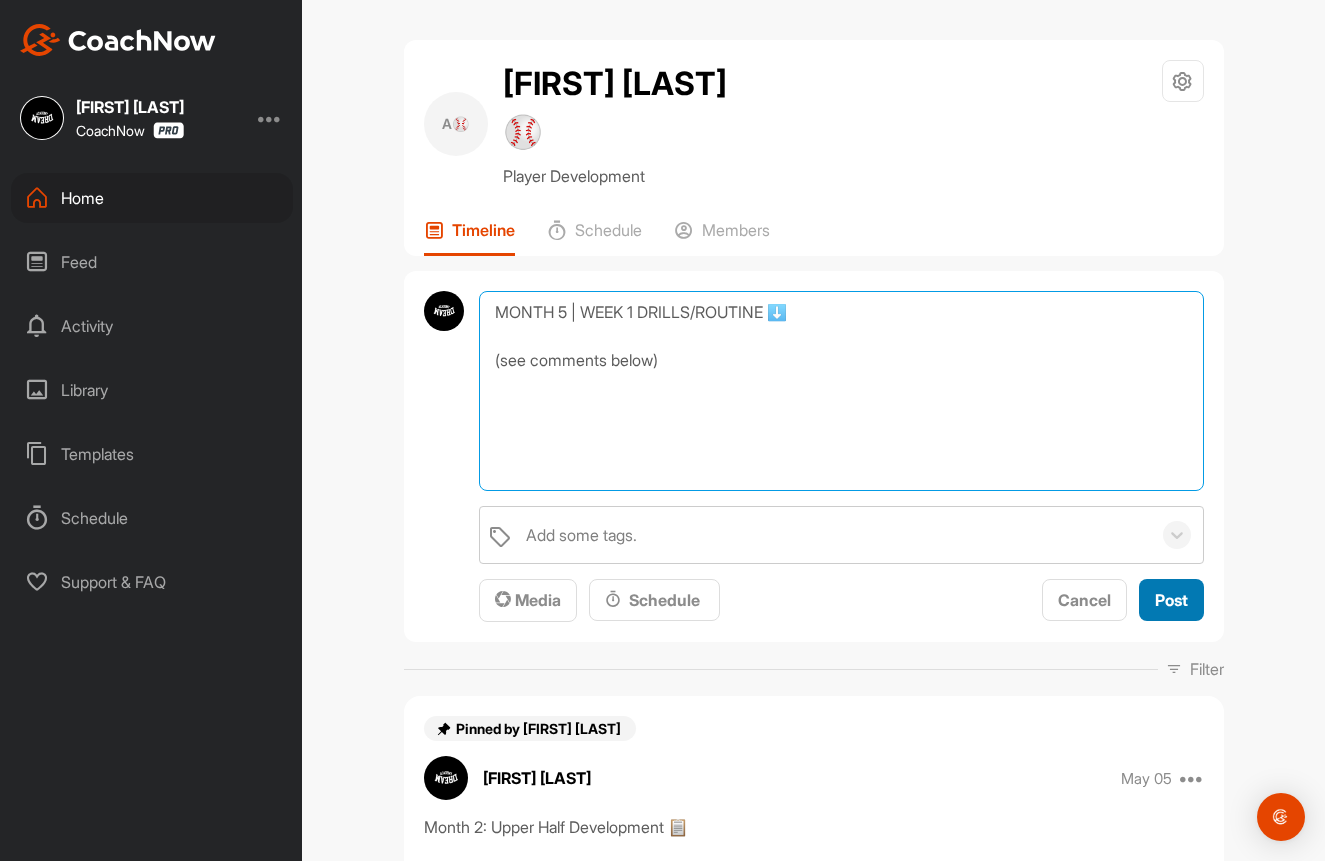 type on "MONTH 5 | WEEK 1 DRILLS/ROUTINE ⬇️
(see comments below)" 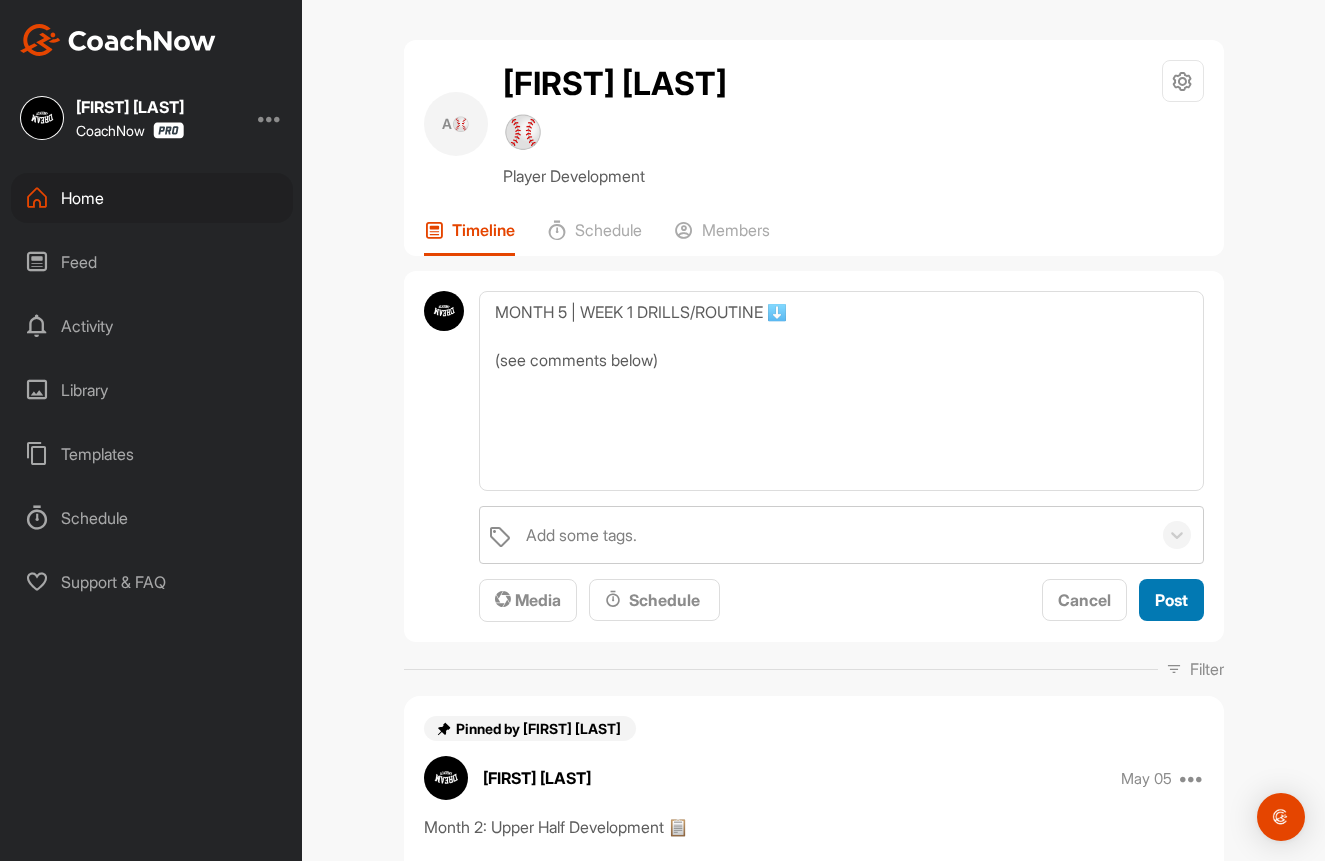 click on "Post" at bounding box center (1171, 600) 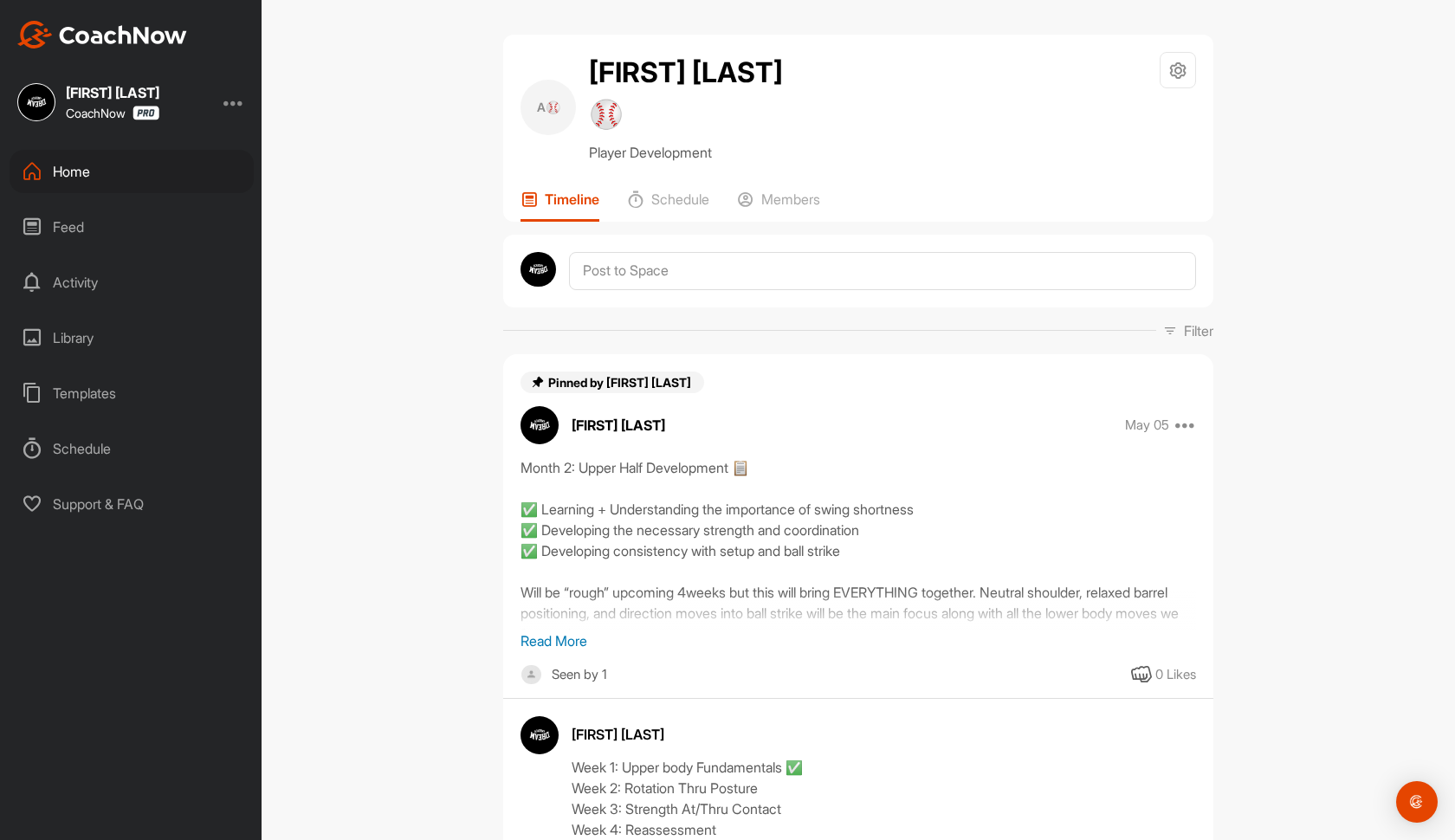 scroll, scrollTop: 0, scrollLeft: 0, axis: both 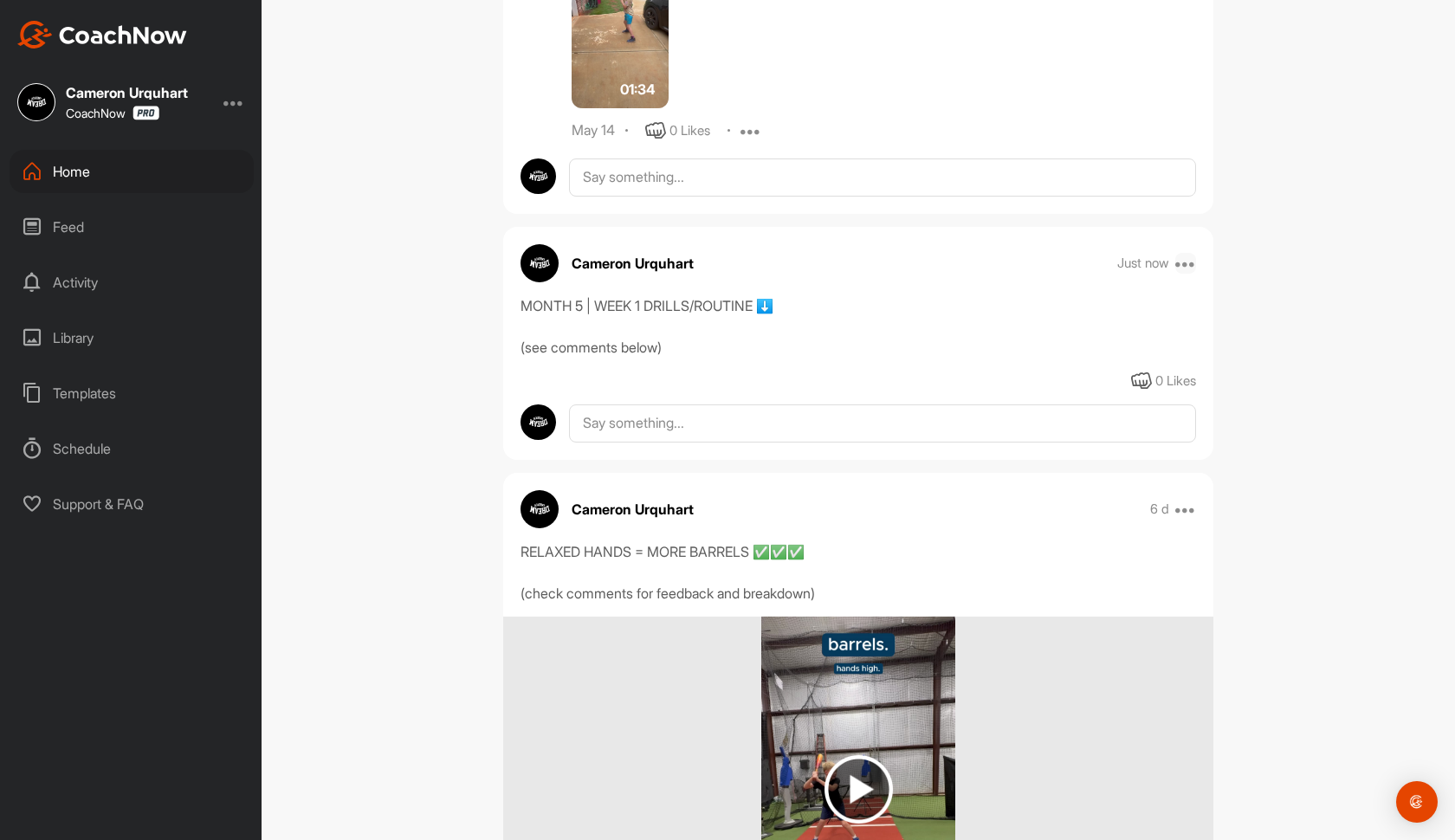 click at bounding box center [1186, 263] 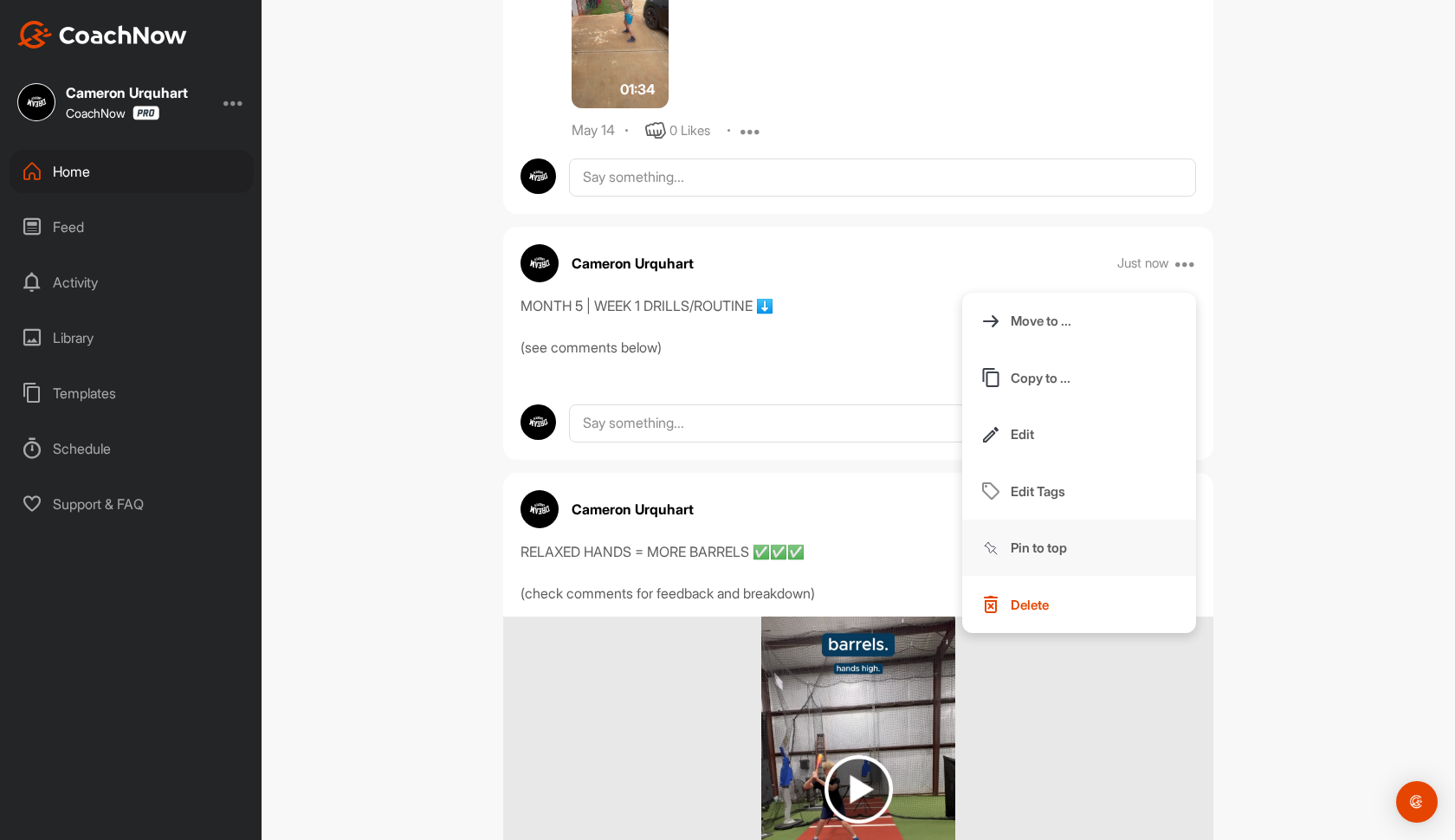 click on "Pin to top" at bounding box center (1079, 548) 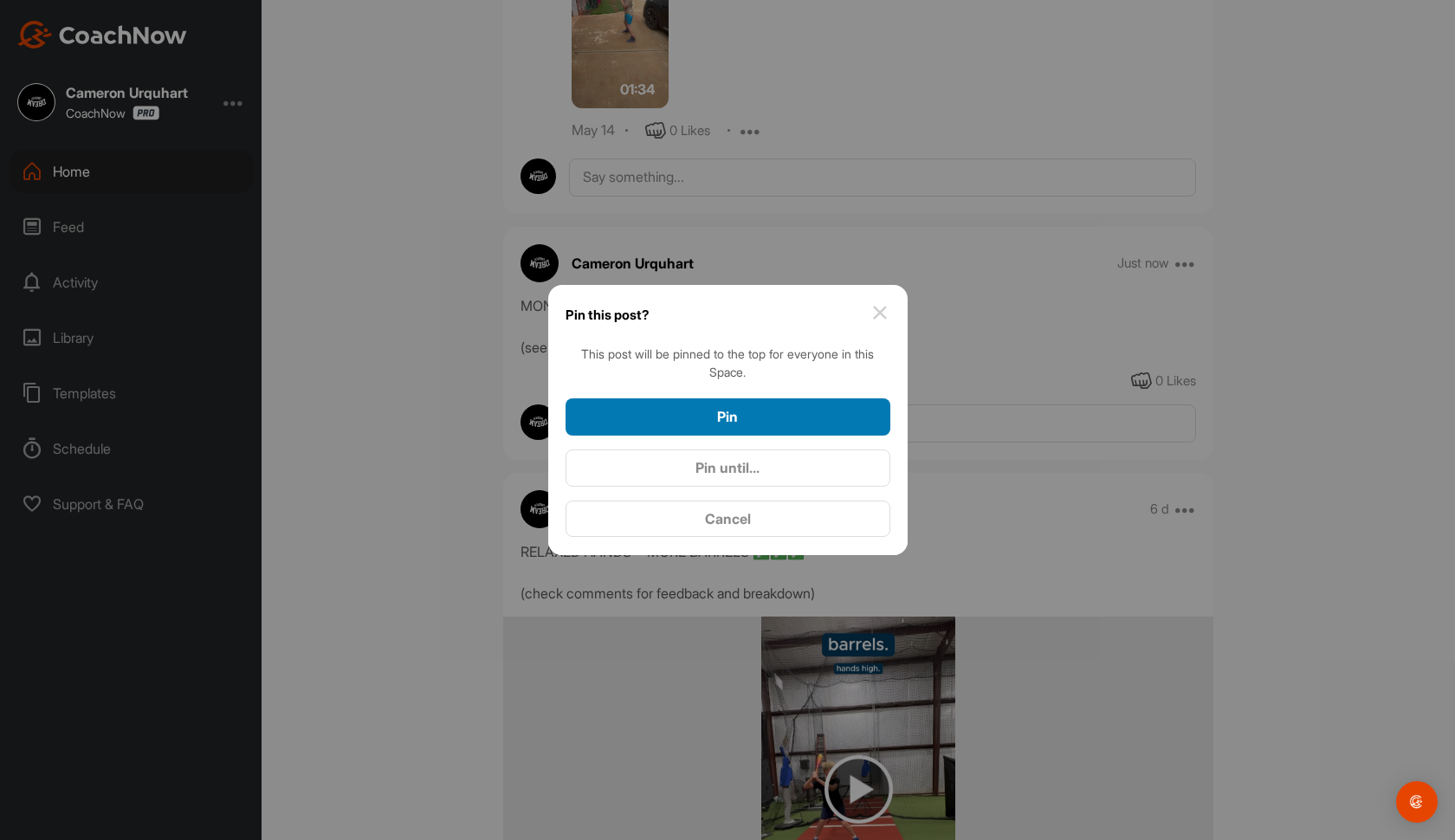 click on "Pin" at bounding box center [728, 417] 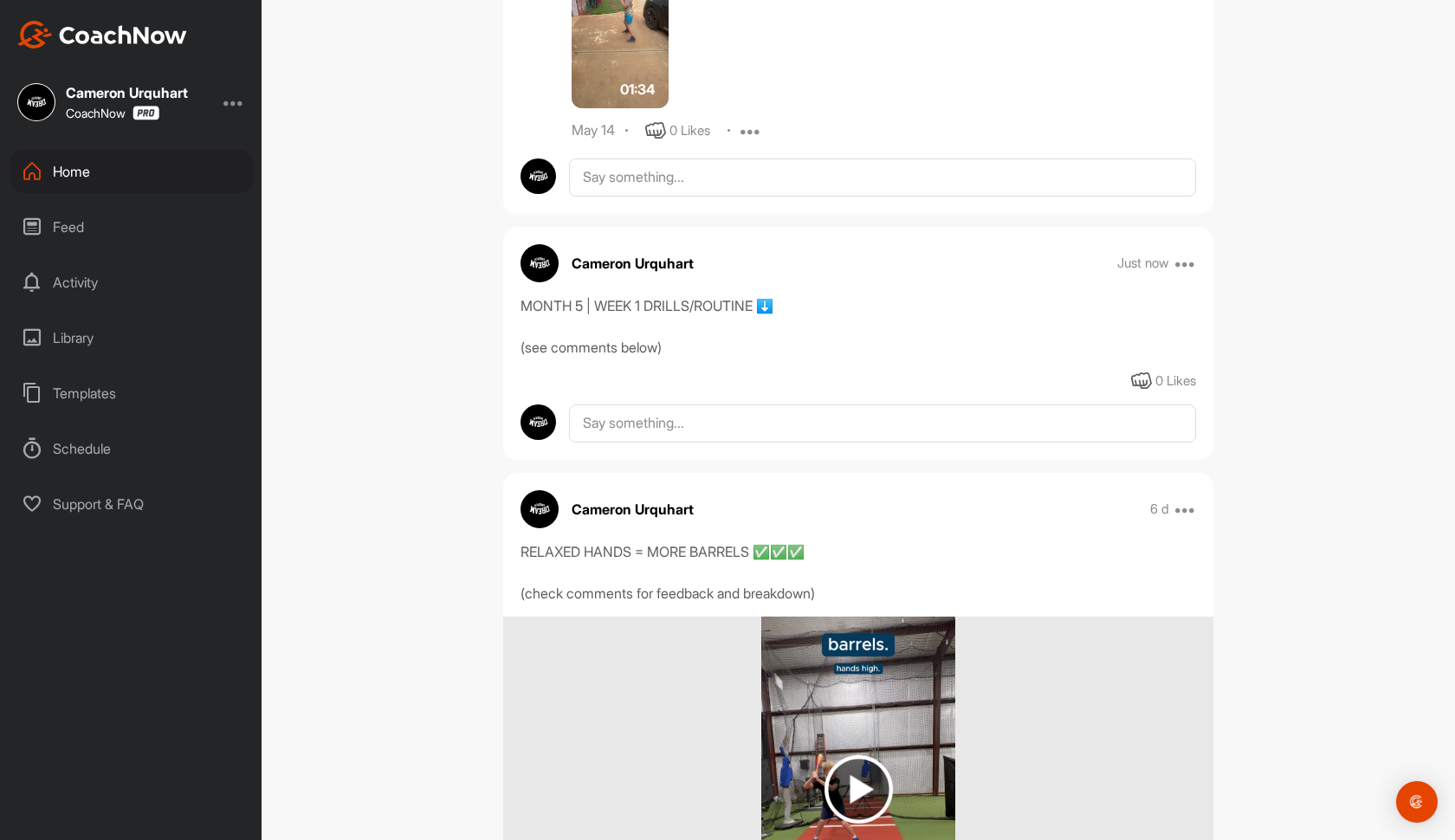 scroll, scrollTop: 0, scrollLeft: 0, axis: both 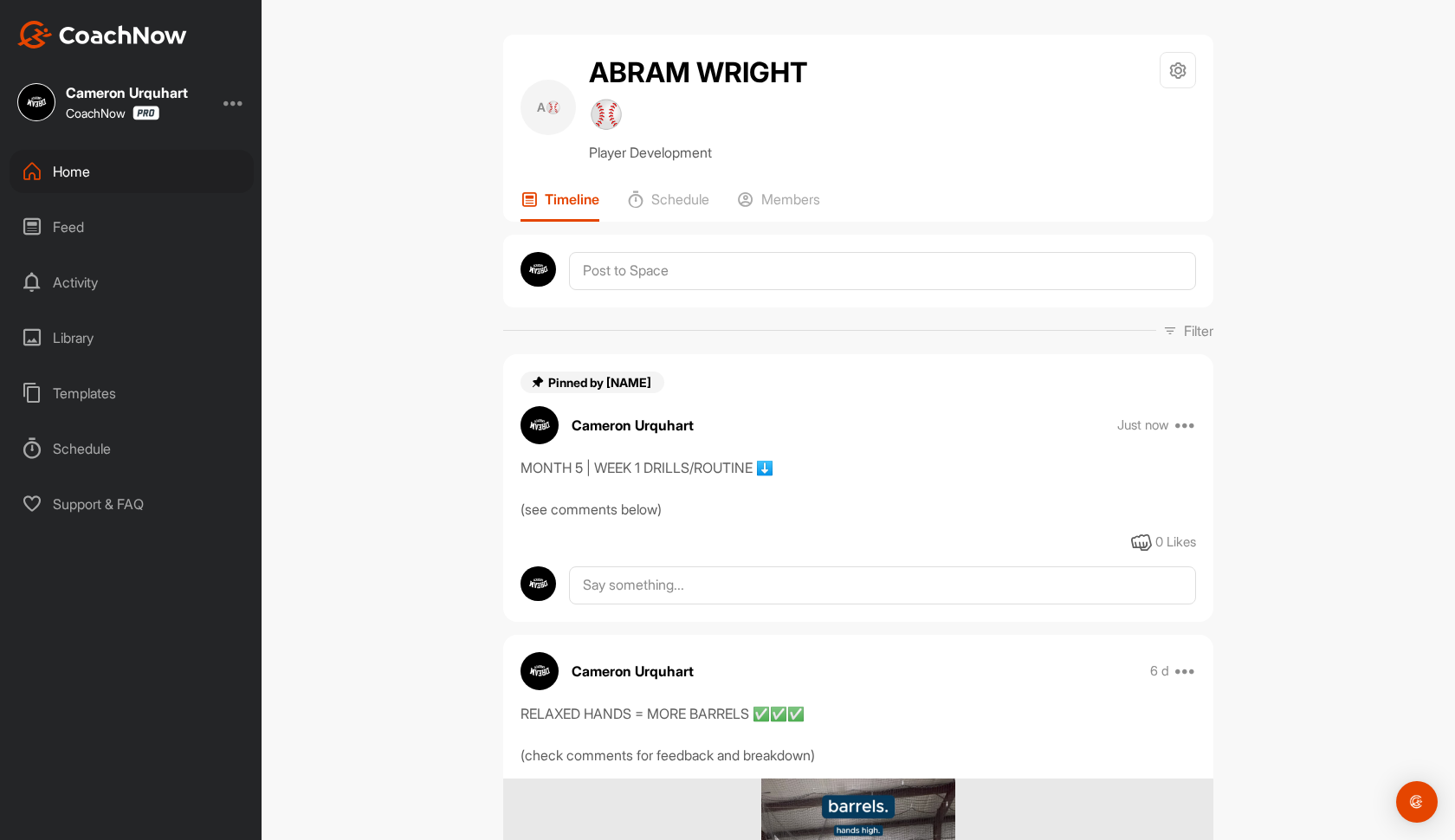 click on "Pinned by [NAME] [NAME] Just now Move to ... Copy to ... Edit Edit Tags Unpin Delete MONTH 5 | WEEK 1 DRILLS/ROUTINE ⬇️
(see comments below) 0 Likes" at bounding box center [858, 488] 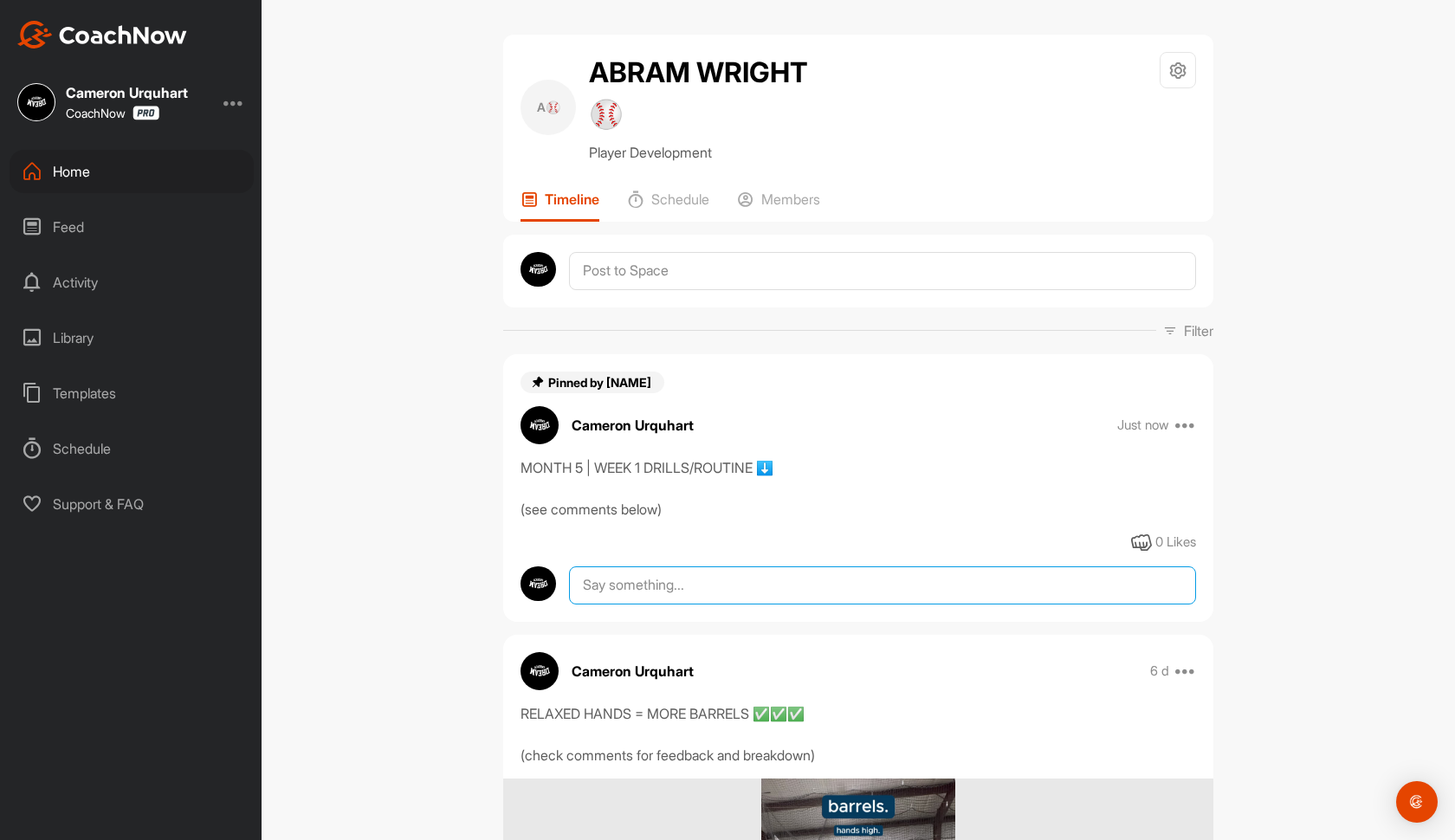 click at bounding box center [883, 585] 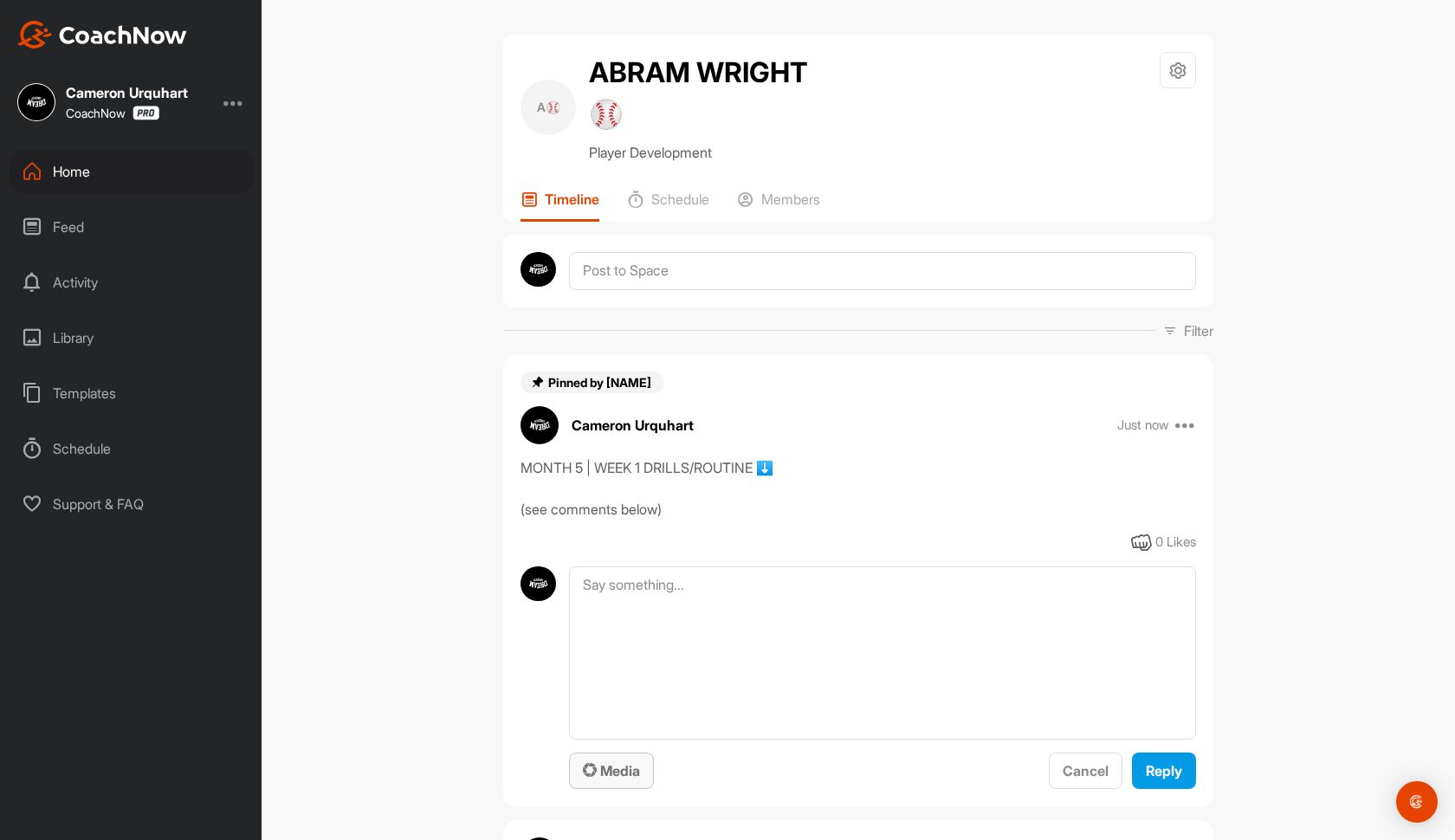 click on "Media" at bounding box center (611, 771) 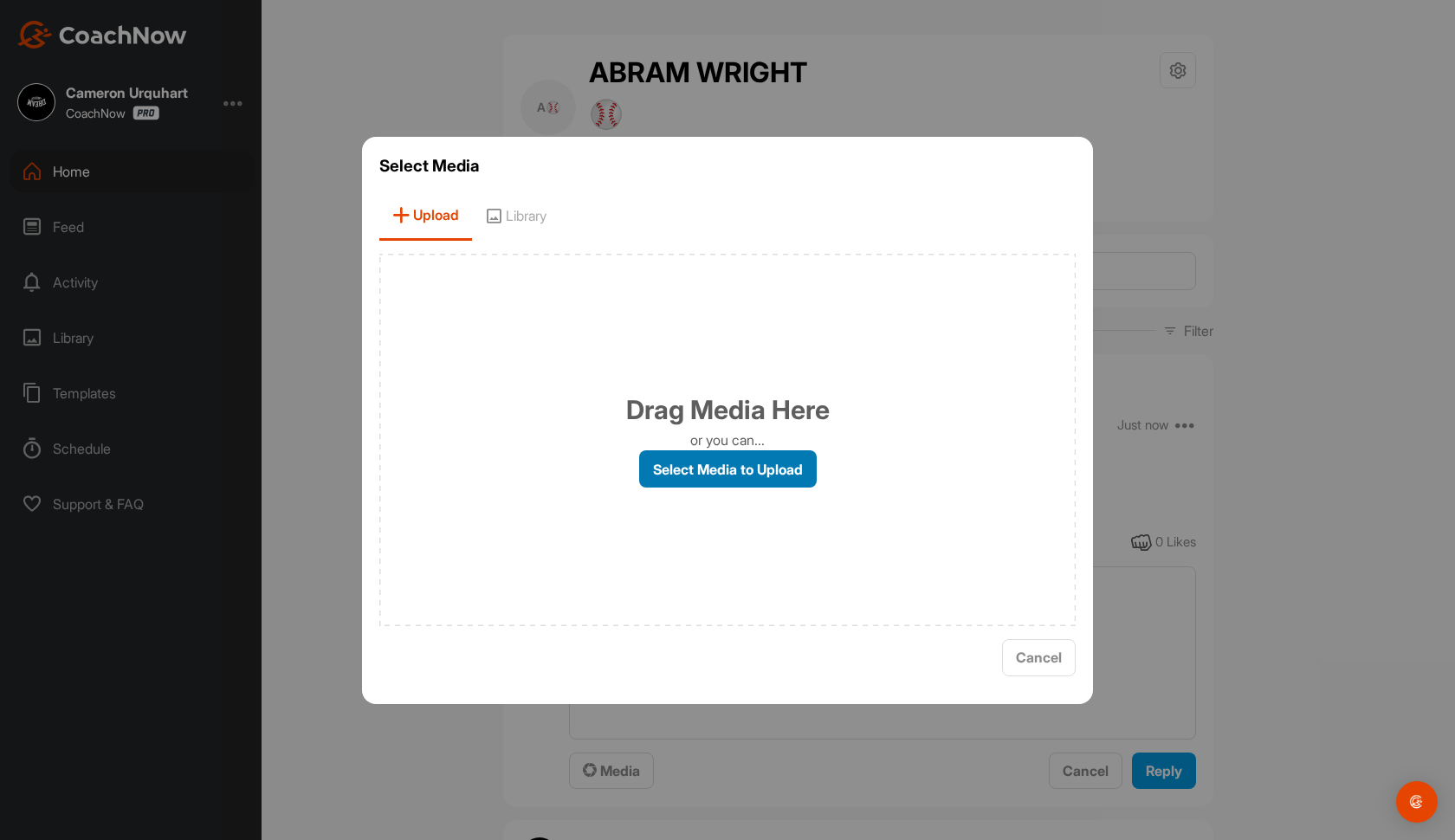click on "Select Media to Upload" at bounding box center [728, 468] 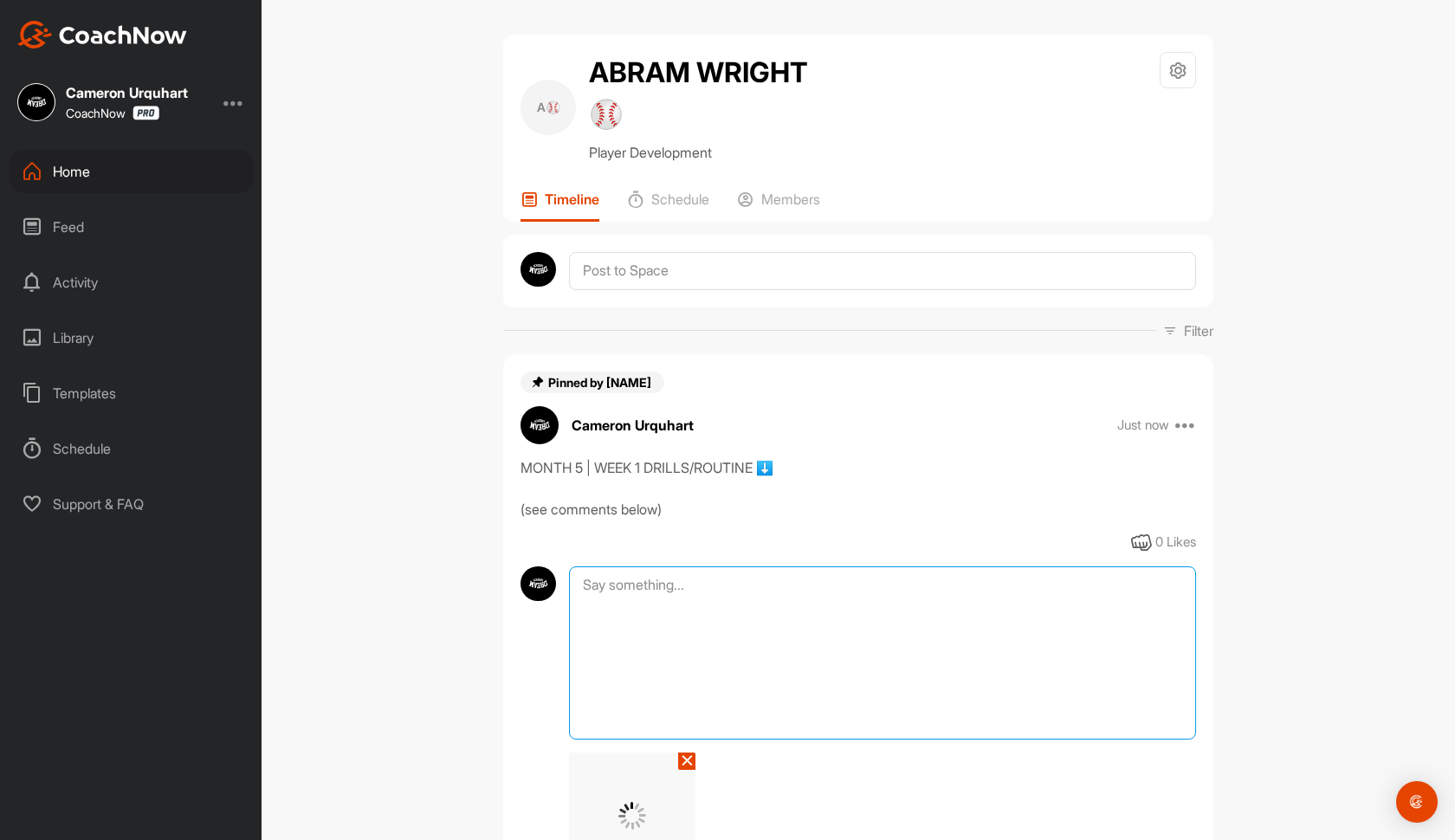 click at bounding box center (883, 653) 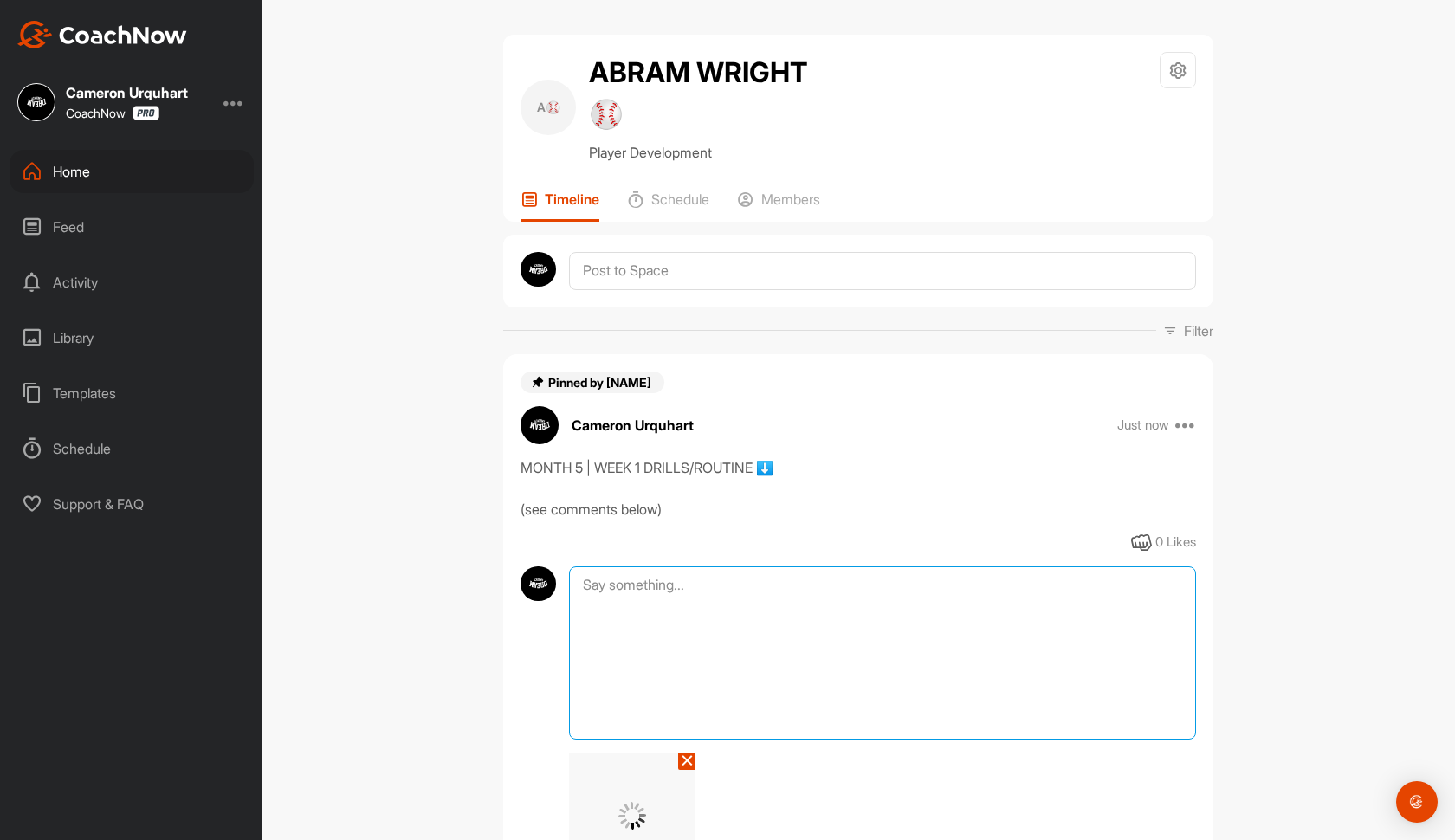 type on "S" 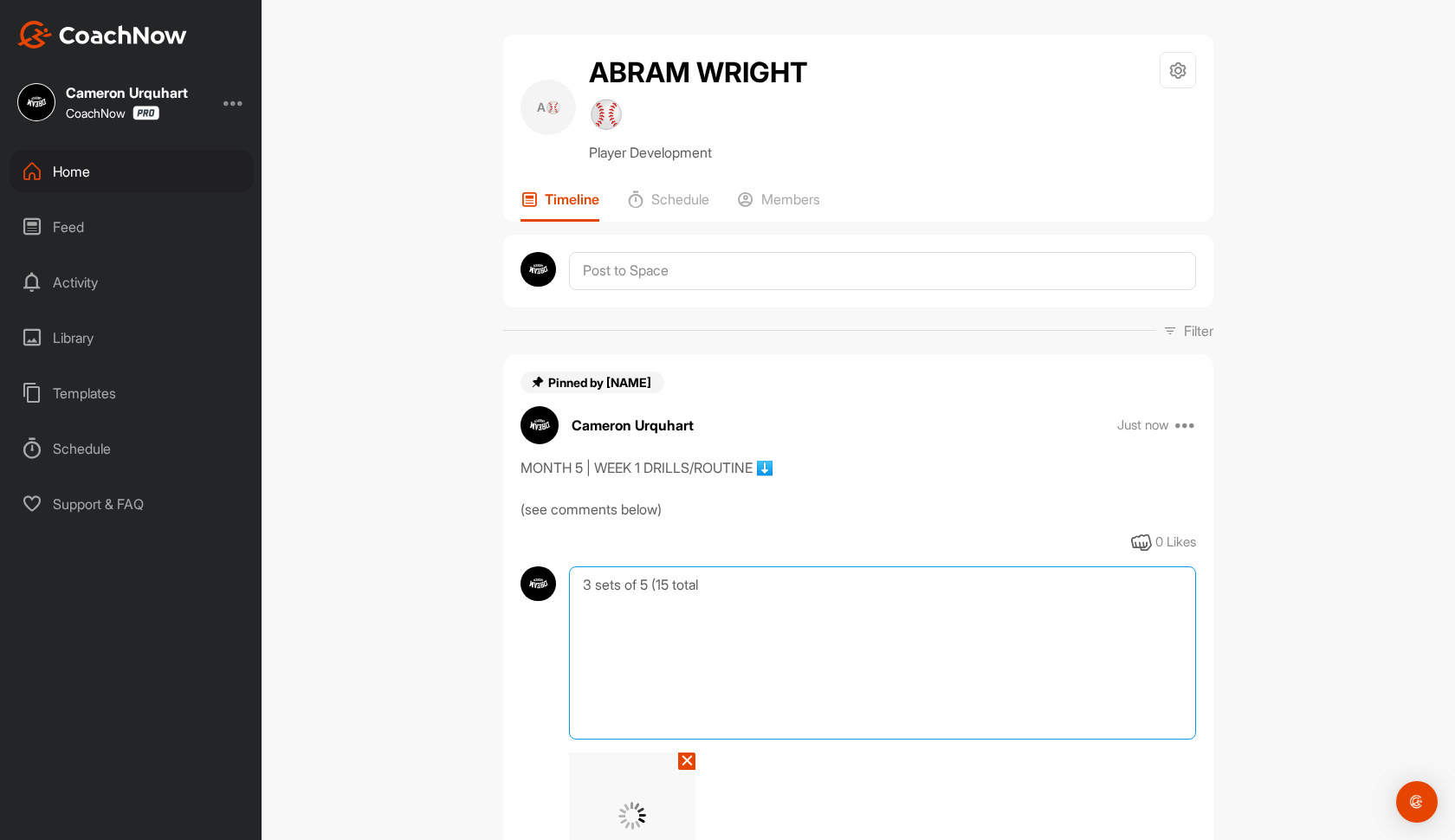 type on "3 sets of 5 (15 total" 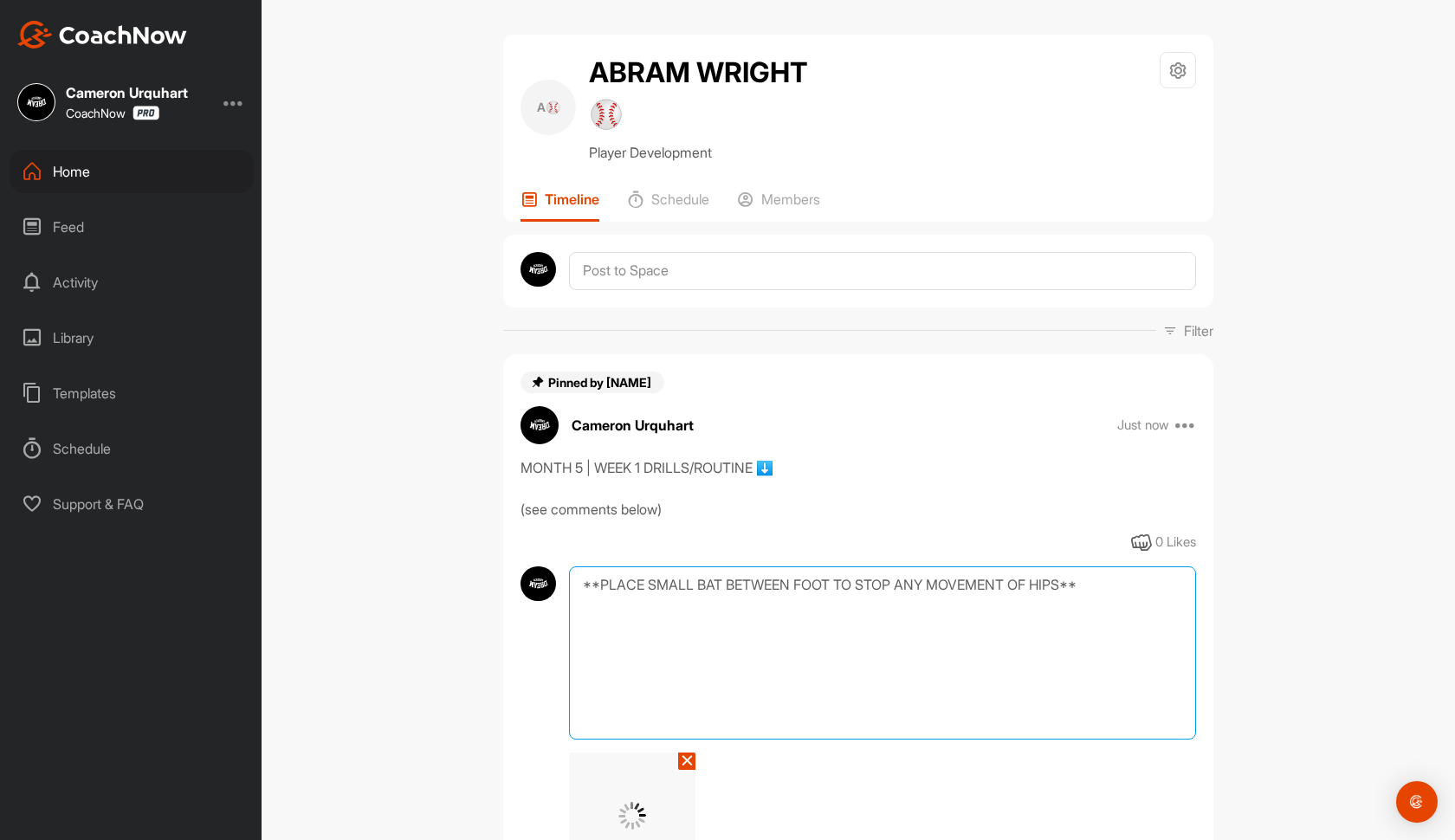 click on "**PLACE SMALL BAT BETWEEN FOOT TO STOP ANY MOVEMENT OF HIPS**" at bounding box center [883, 653] 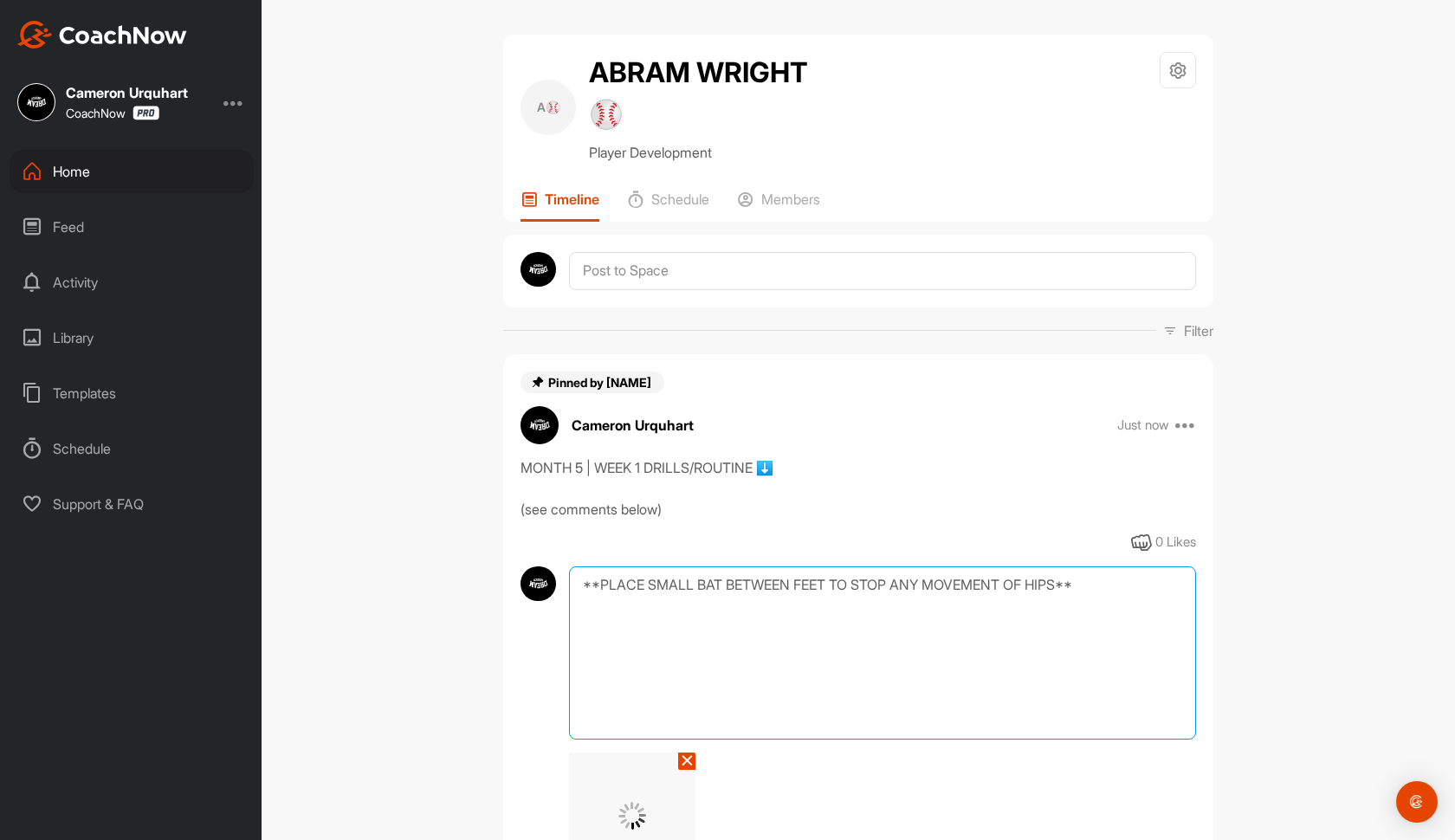 click on "**PLACE SMALL BAT BETWEEN FEET TO STOP ANY MOVEMENT OF HIPS**" at bounding box center (883, 653) 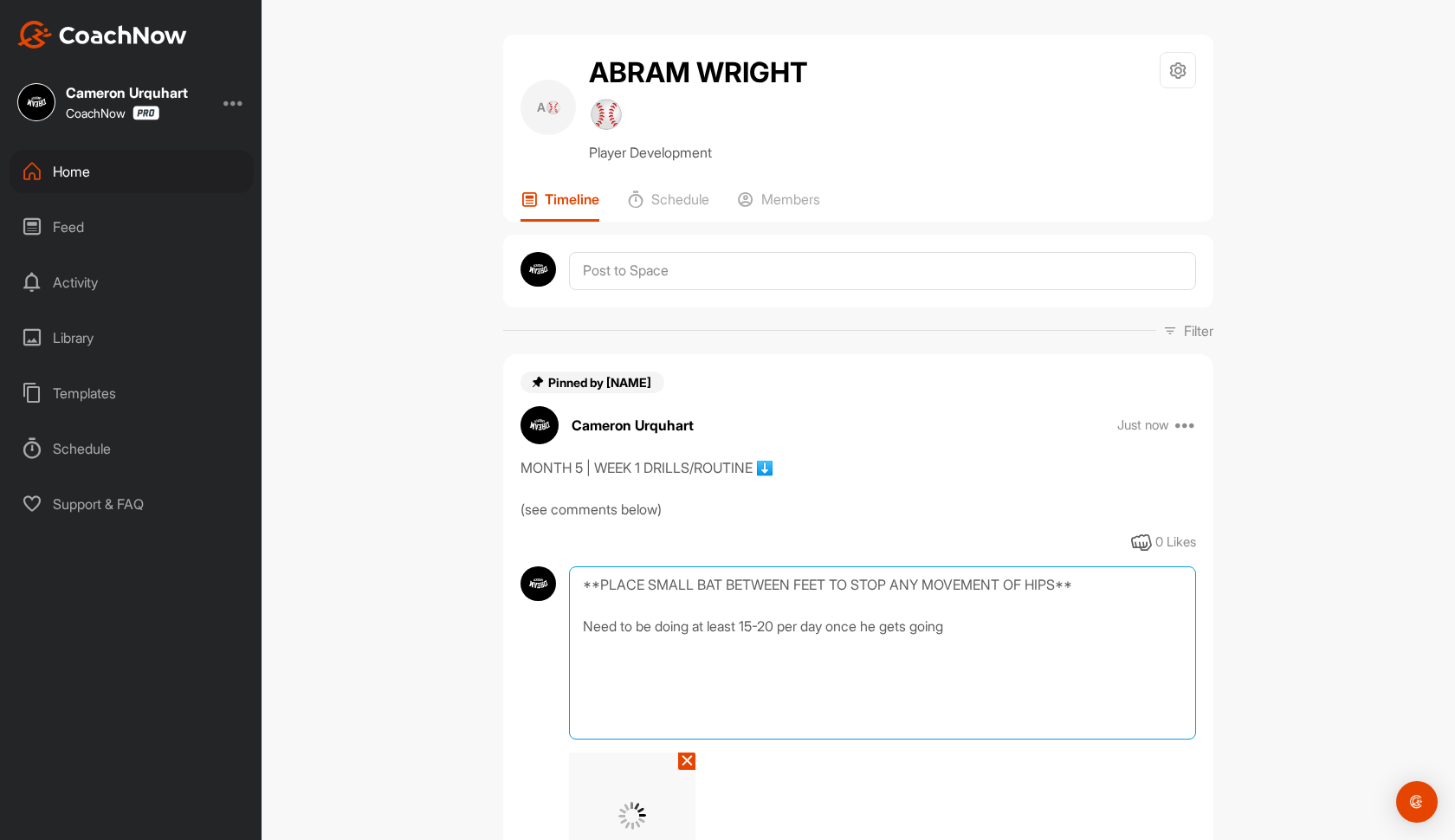drag, startPoint x: 973, startPoint y: 628, endPoint x: 963, endPoint y: 629, distance: 10.0498756 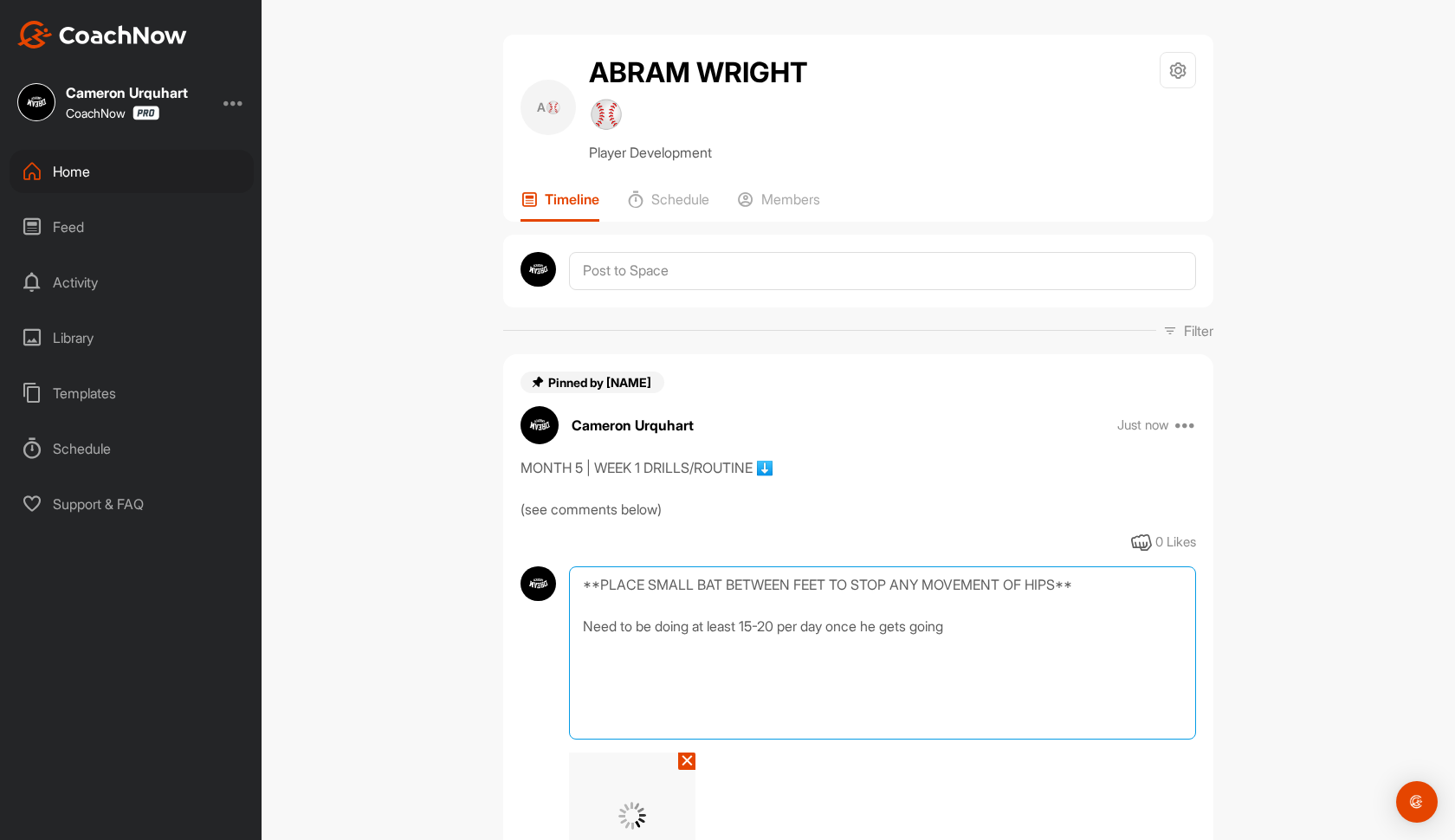 click on "**PLACE SMALL BAT BETWEEN FEET TO STOP ANY MOVEMENT OF HIPS**
Need to be doing at least 15-20 per day once he gets going" at bounding box center [883, 653] 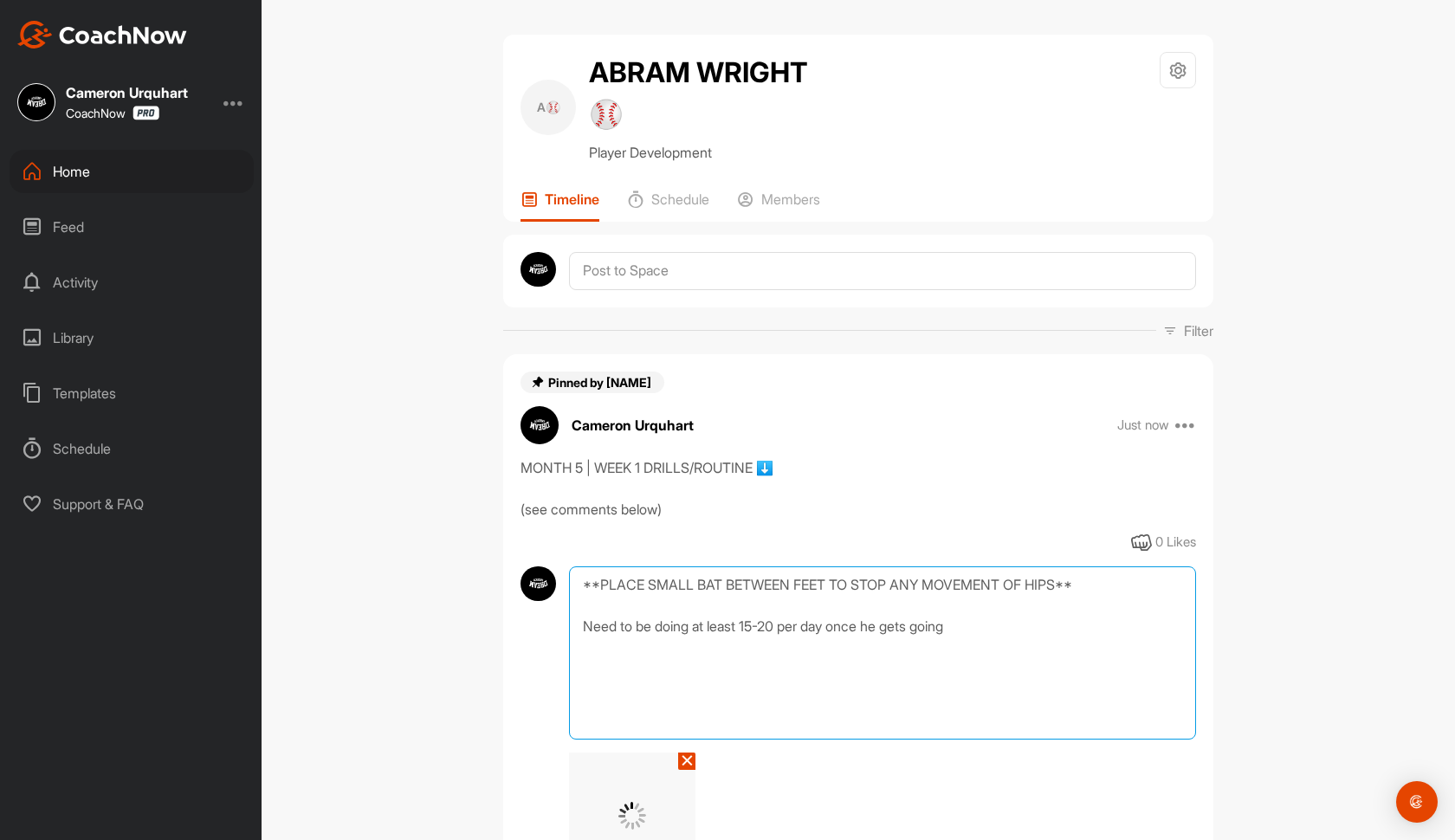 drag, startPoint x: 962, startPoint y: 630, endPoint x: 793, endPoint y: 627, distance: 169.02663 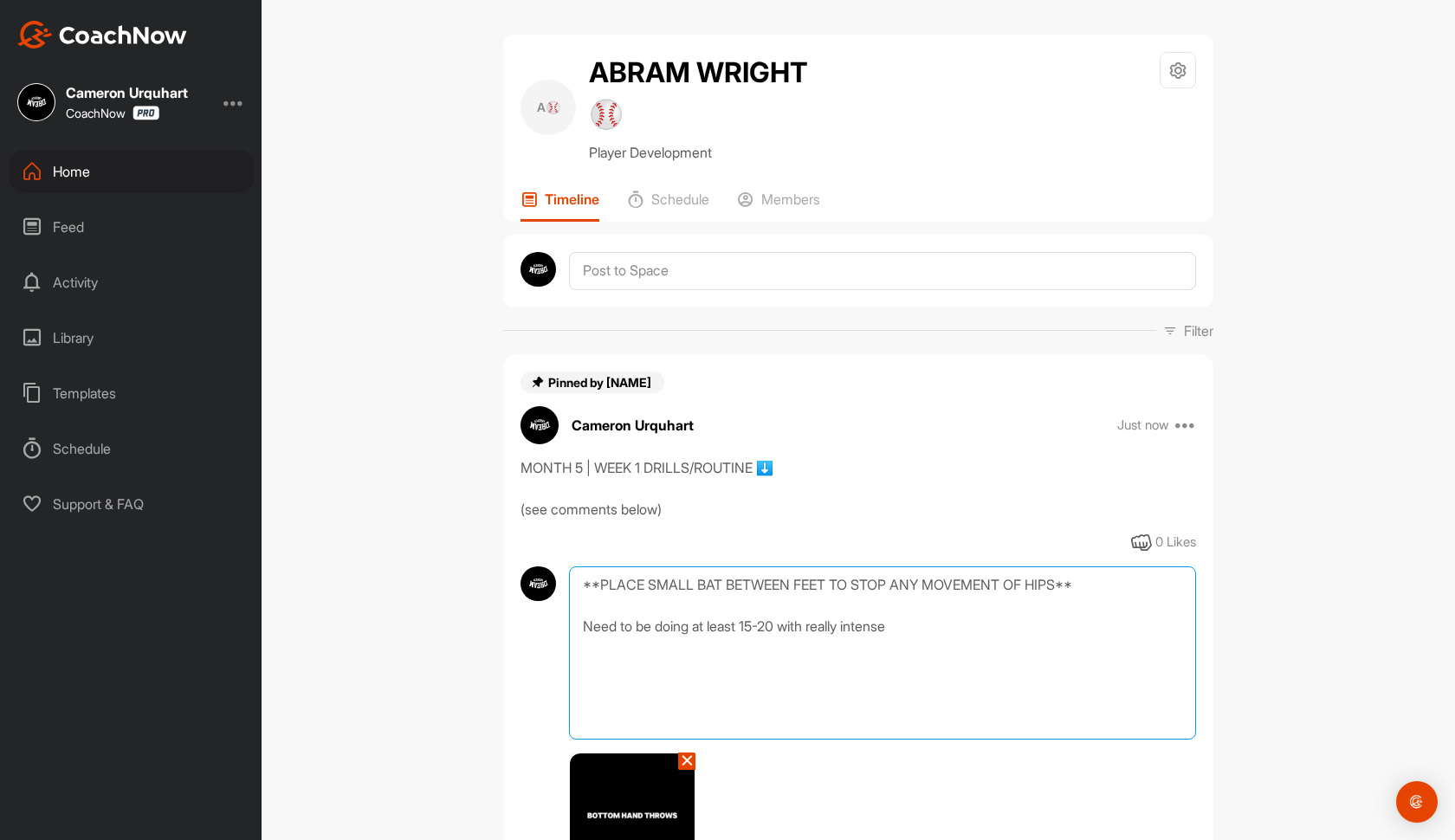 click on "**PLACE SMALL BAT BETWEEN FEET TO STOP ANY MOVEMENT OF HIPS**
Need to be doing at least 15-20 with really intense" at bounding box center [883, 653] 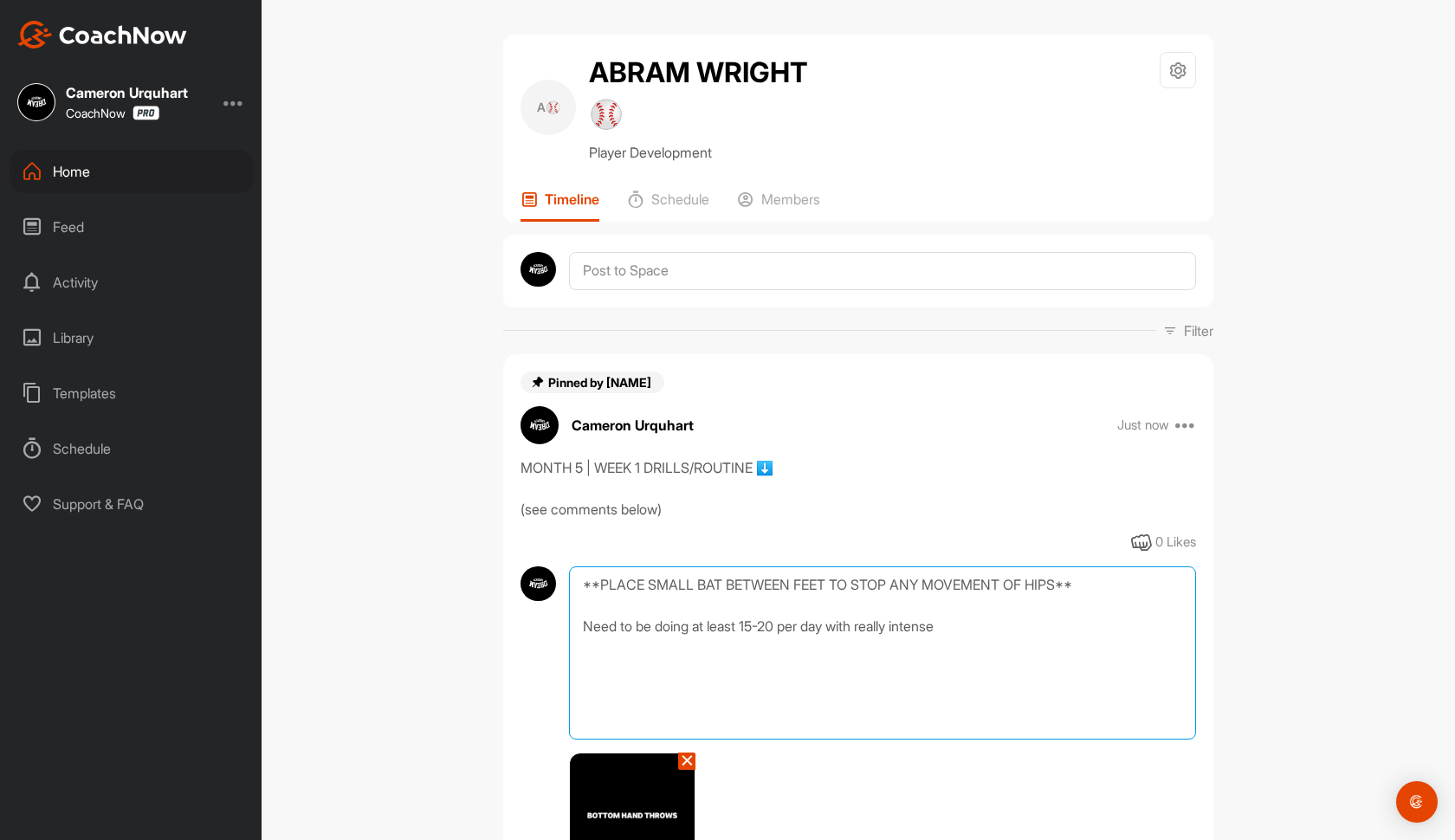 click on "**PLACE SMALL BAT BETWEEN FEET TO STOP ANY MOVEMENT OF HIPS**
Need to be doing at least 15-20 per day with really intense" at bounding box center [883, 653] 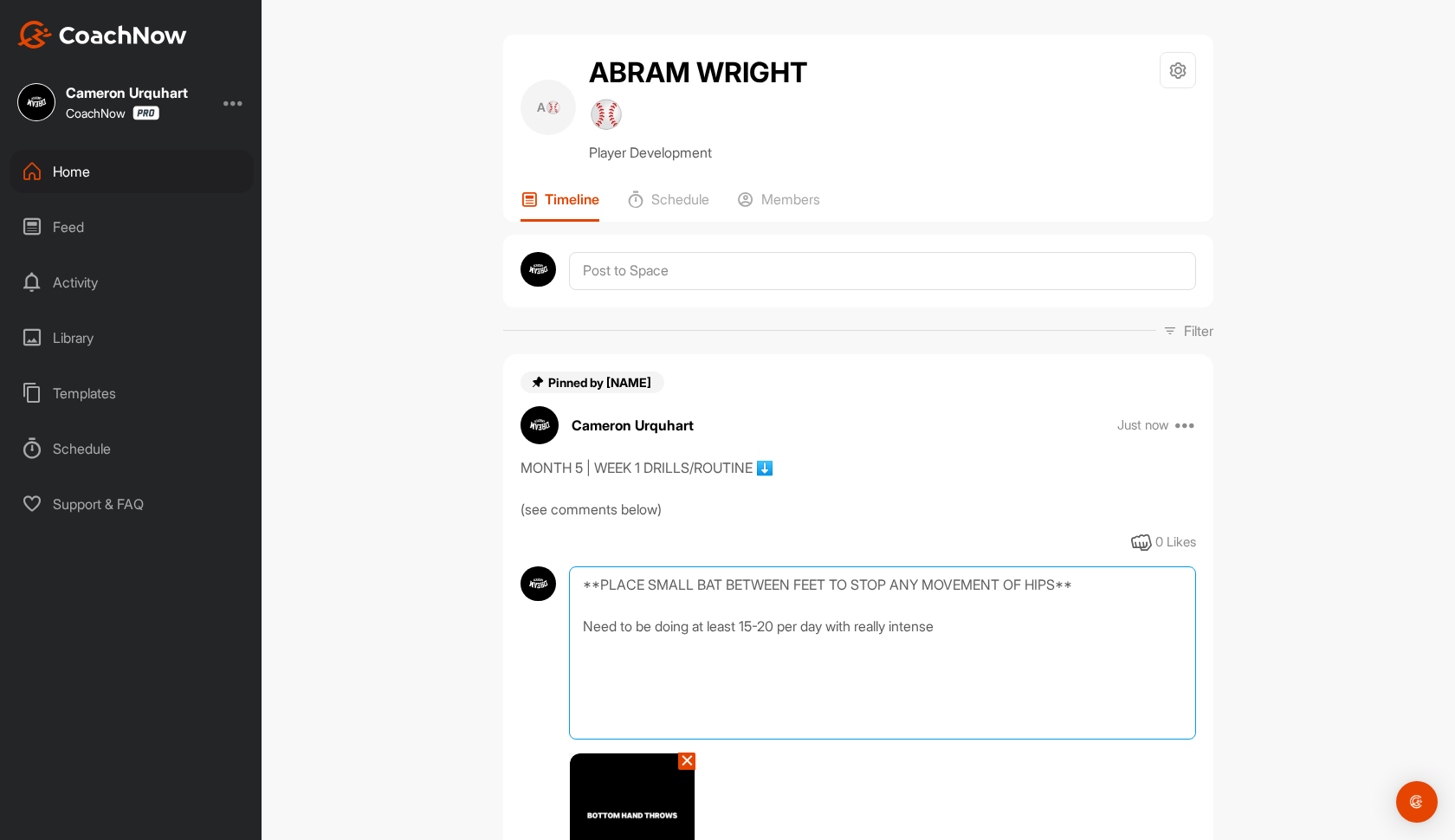 drag, startPoint x: 955, startPoint y: 623, endPoint x: 611, endPoint y: 630, distance: 344.071 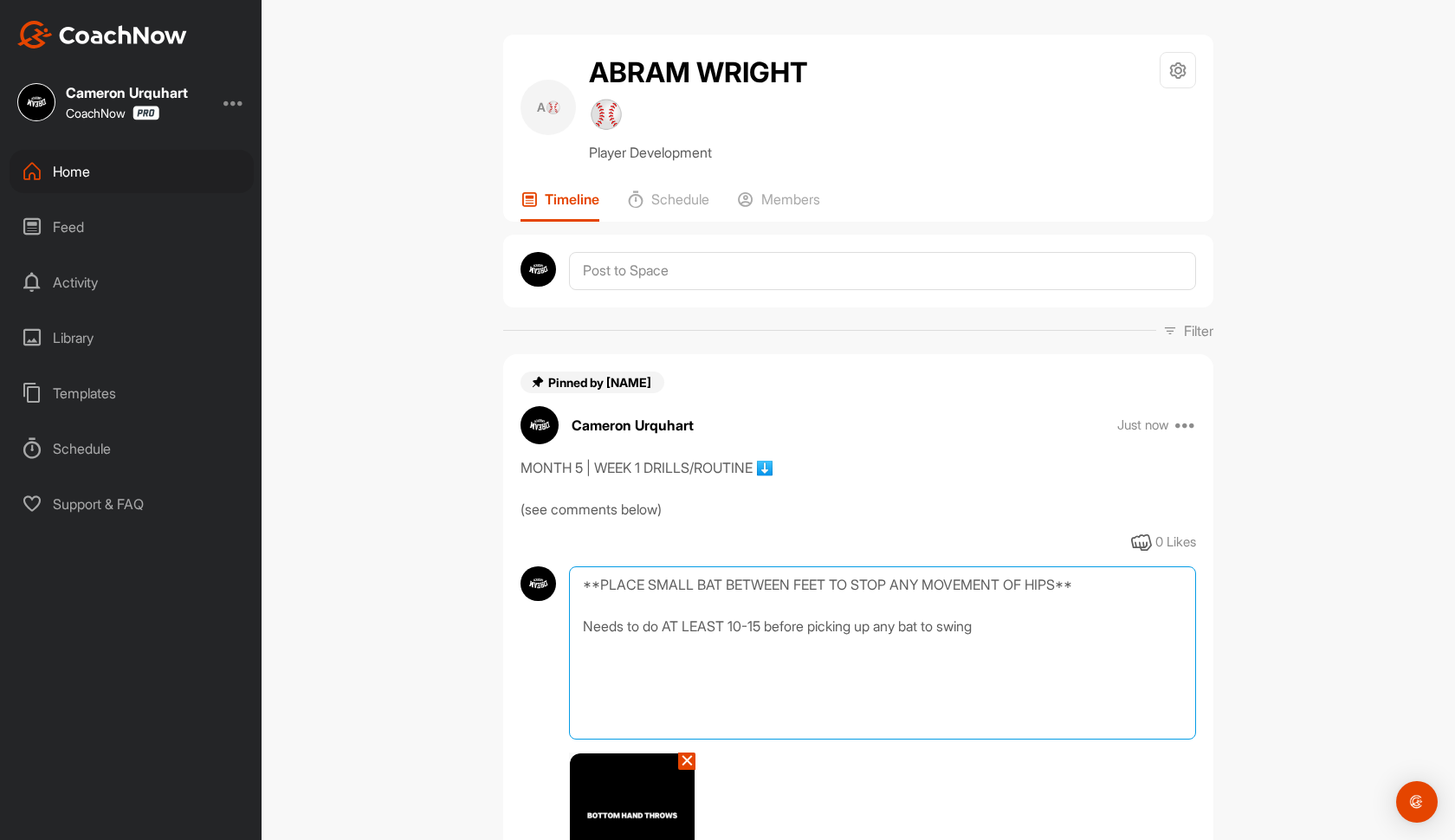 click on "**PLACE SMALL BAT BETWEEN FEET TO STOP ANY MOVEMENT OF HIPS**
Needs to do AT LEAST 10-15 before picking up any bat to swing" at bounding box center [883, 653] 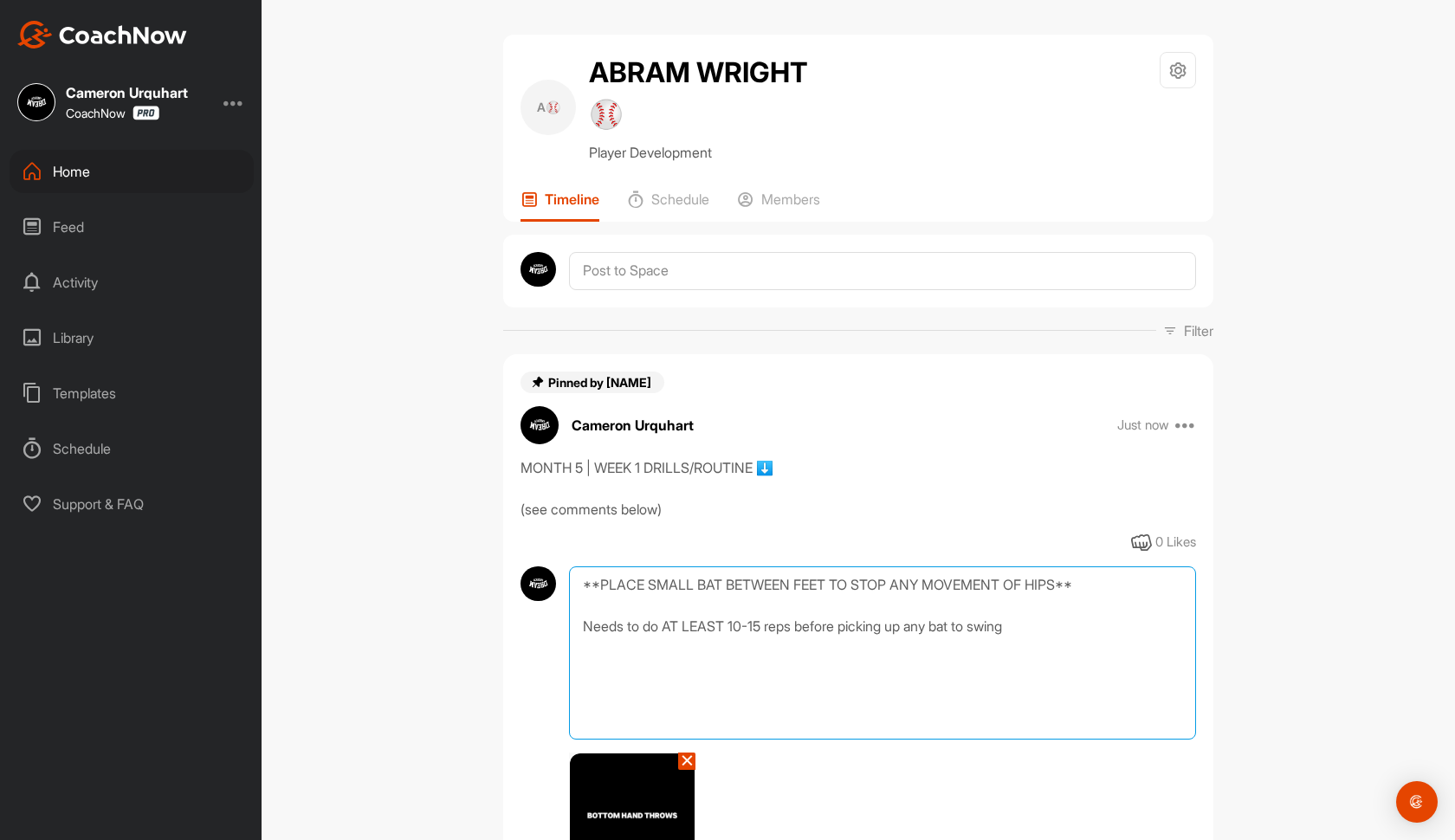 click on "**PLACE SMALL BAT BETWEEN FEET TO STOP ANY MOVEMENT OF HIPS**
Needs to do AT LEAST 10-15 reps before picking up any bat to swing" at bounding box center (883, 653) 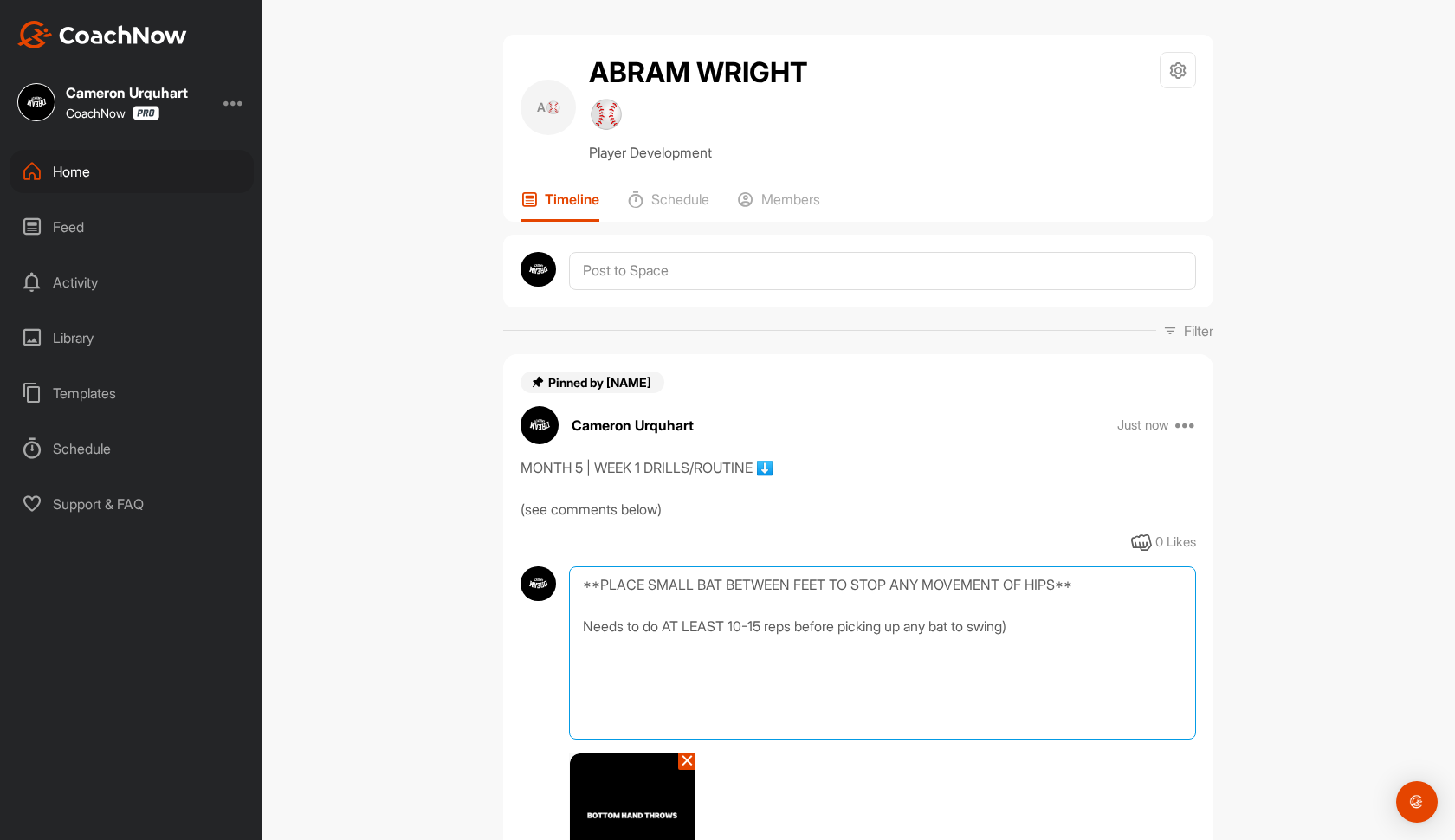 click on "**PLACE SMALL BAT BETWEEN FEET TO STOP ANY MOVEMENT OF HIPS**
Needs to do AT LEAST 10-15 reps before picking up any bat to swing)" at bounding box center (883, 653) 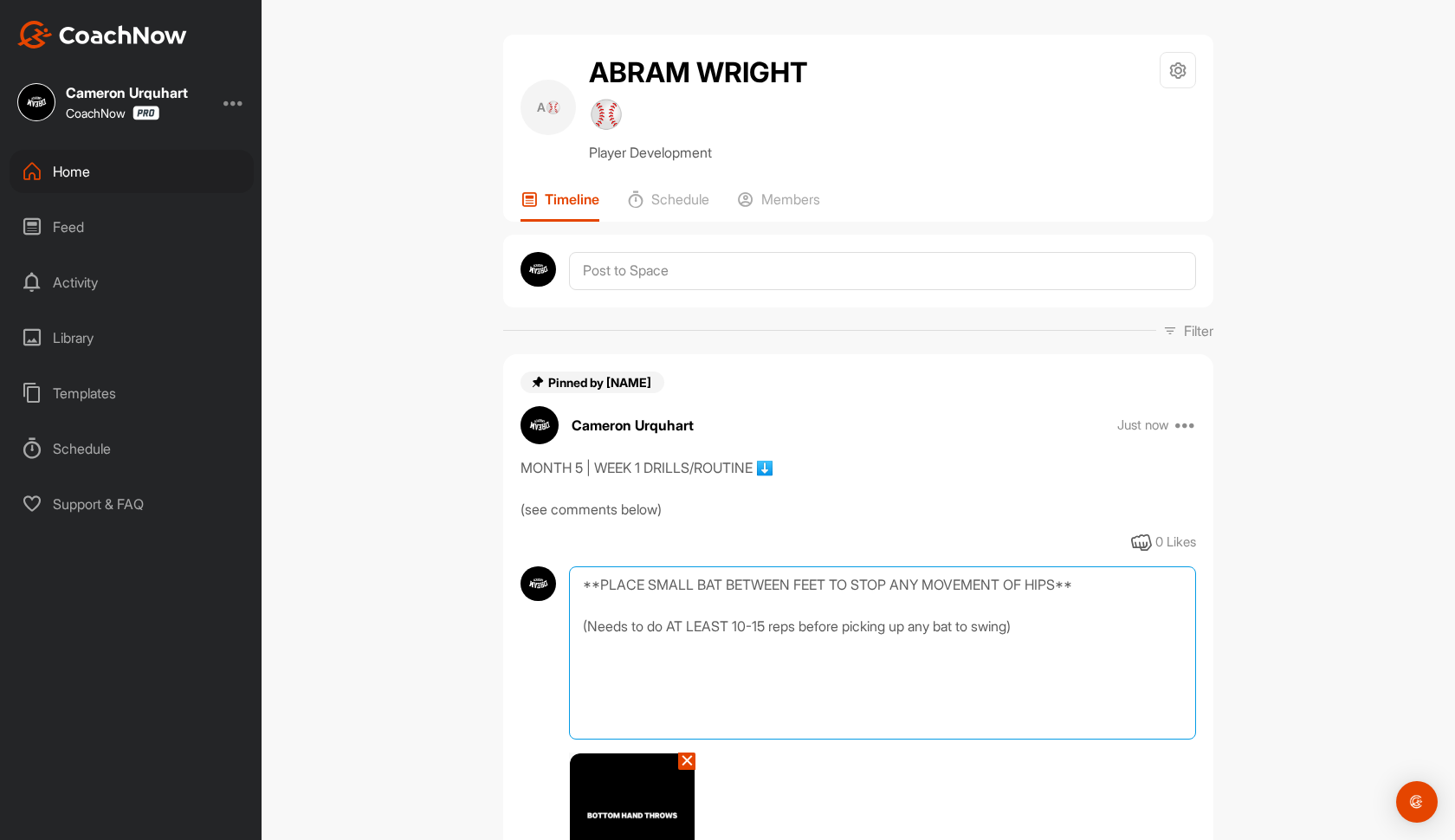 click on "**PLACE SMALL BAT BETWEEN FEET TO STOP ANY MOVEMENT OF HIPS**
(Needs to do AT LEAST 10-15 reps before picking up any bat to swing)" at bounding box center (883, 653) 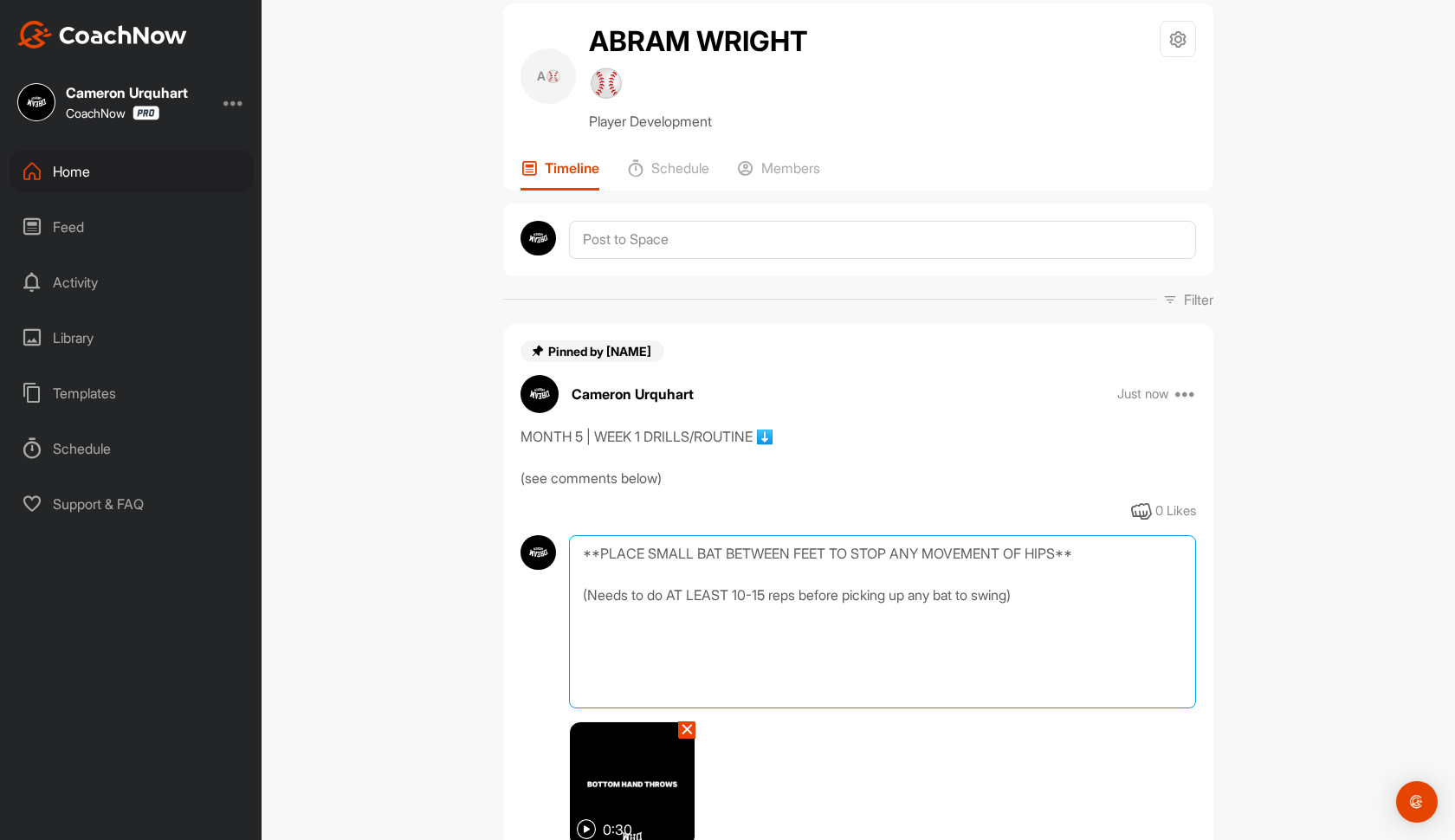 scroll, scrollTop: 32, scrollLeft: 0, axis: vertical 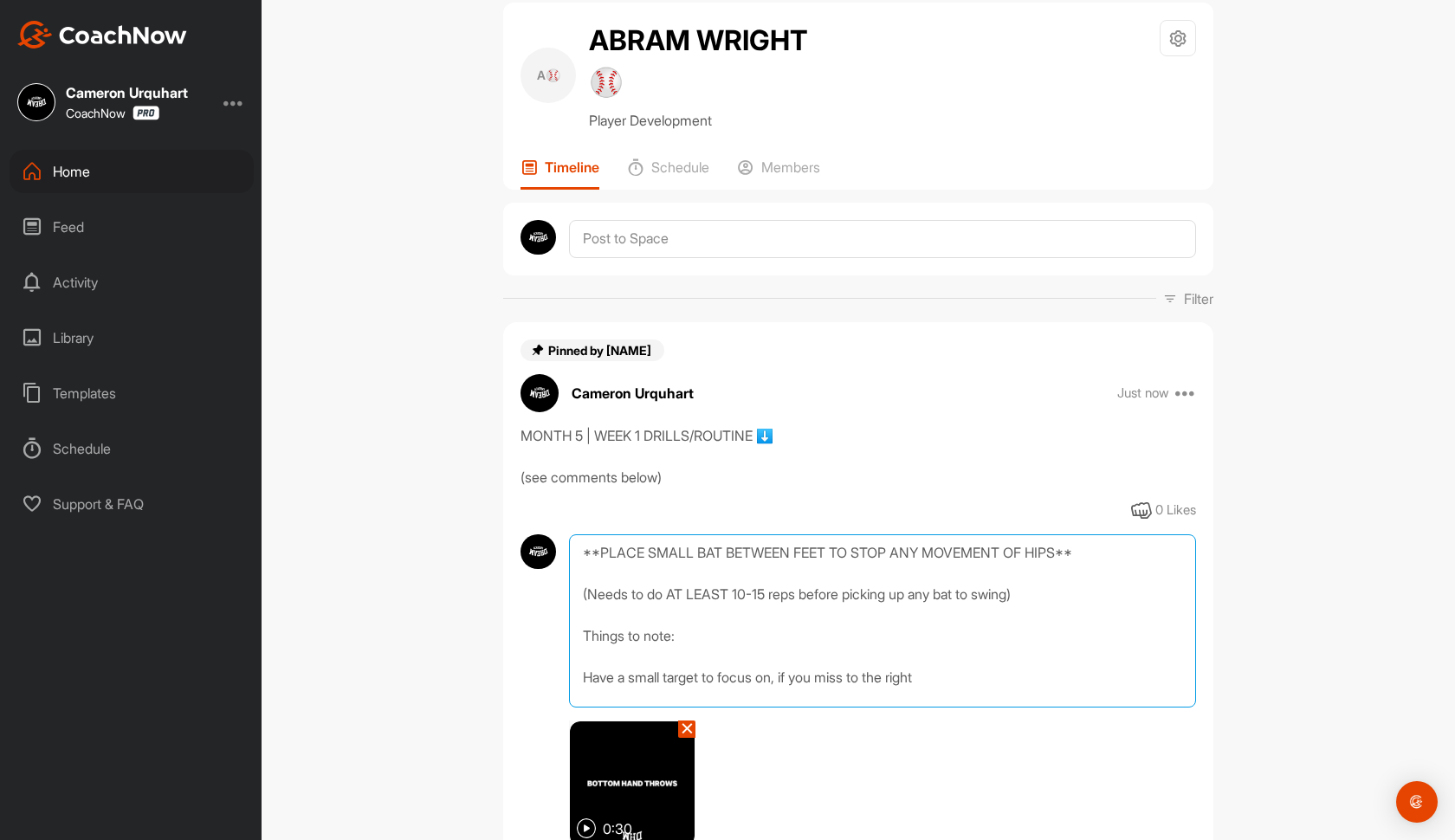 click on "**PLACE SMALL BAT BETWEEN FEET TO STOP ANY MOVEMENT OF HIPS**
(Needs to do AT LEAST 10-15 reps before picking up any bat to swing)
Things to note:
Have a small target to focus on, if you miss to the right" at bounding box center (883, 621) 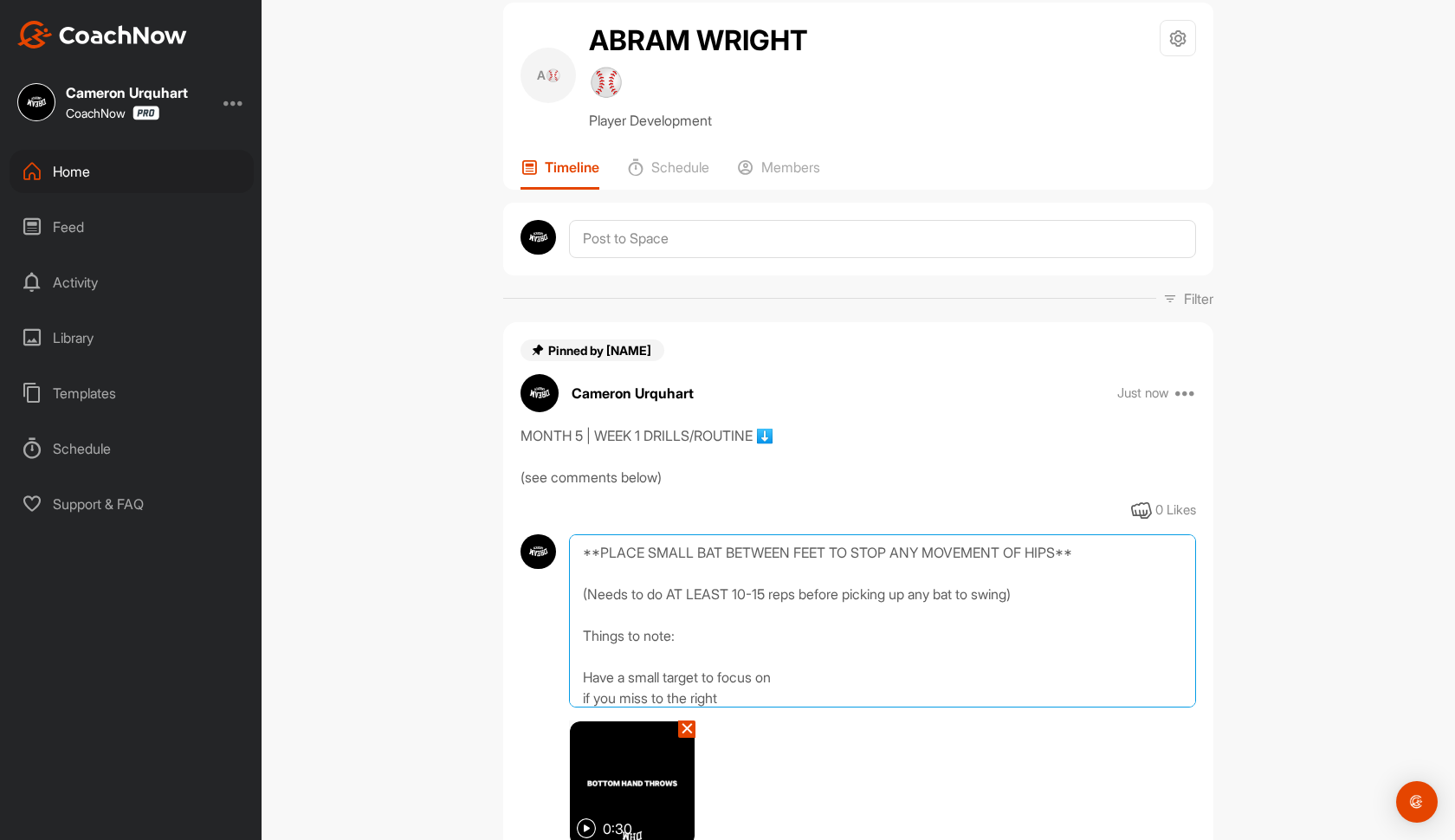 scroll, scrollTop: 1, scrollLeft: 0, axis: vertical 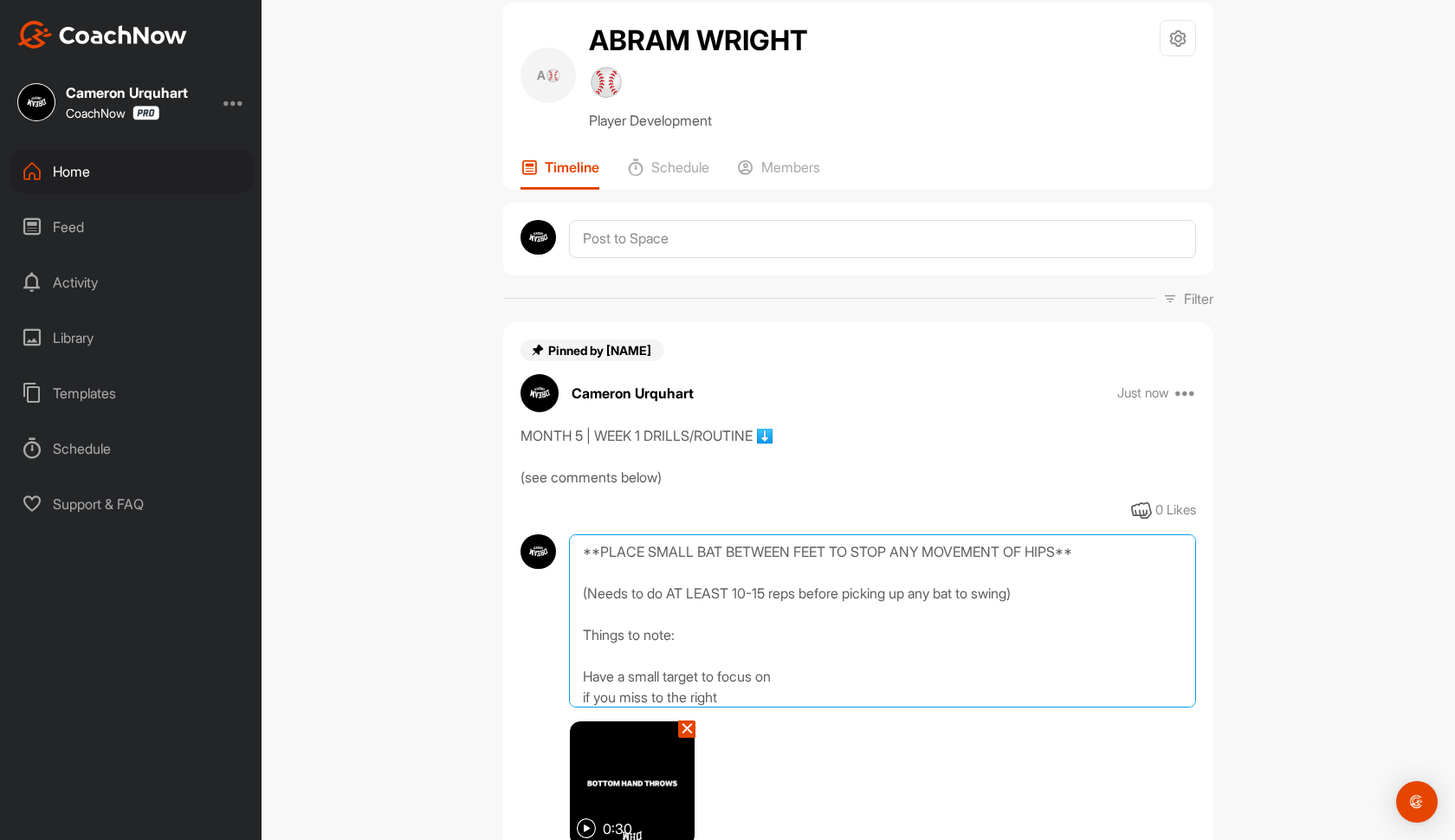drag, startPoint x: 622, startPoint y: 695, endPoint x: 583, endPoint y: 699, distance: 39.20459 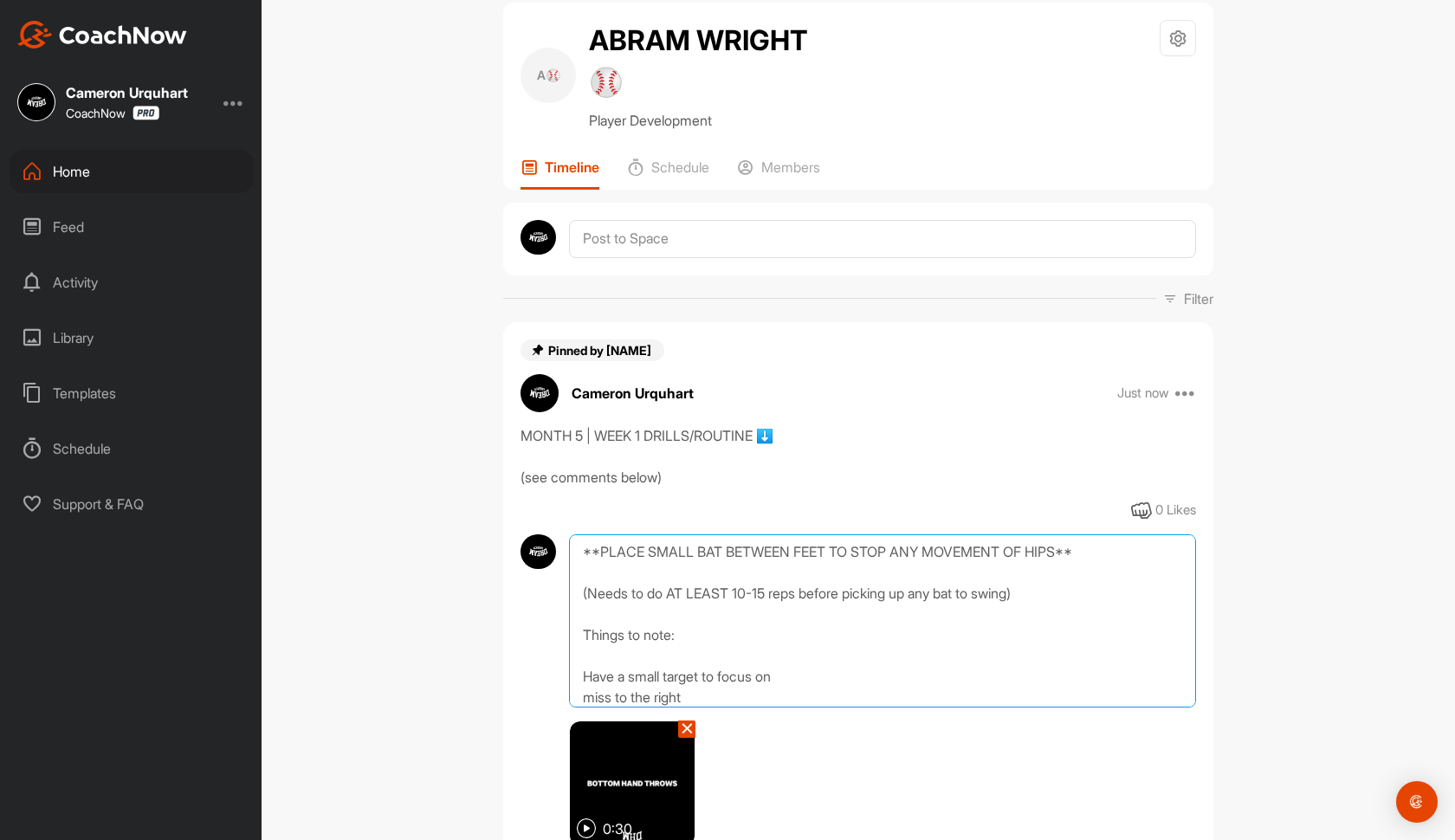 click on "**PLACE SMALL BAT BETWEEN FEET TO STOP ANY MOVEMENT OF HIPS**
(Needs to do AT LEAST 10-15 reps before picking up any bat to swing)
Things to note:
Have a small target to focus on
miss to the right" at bounding box center [883, 621] 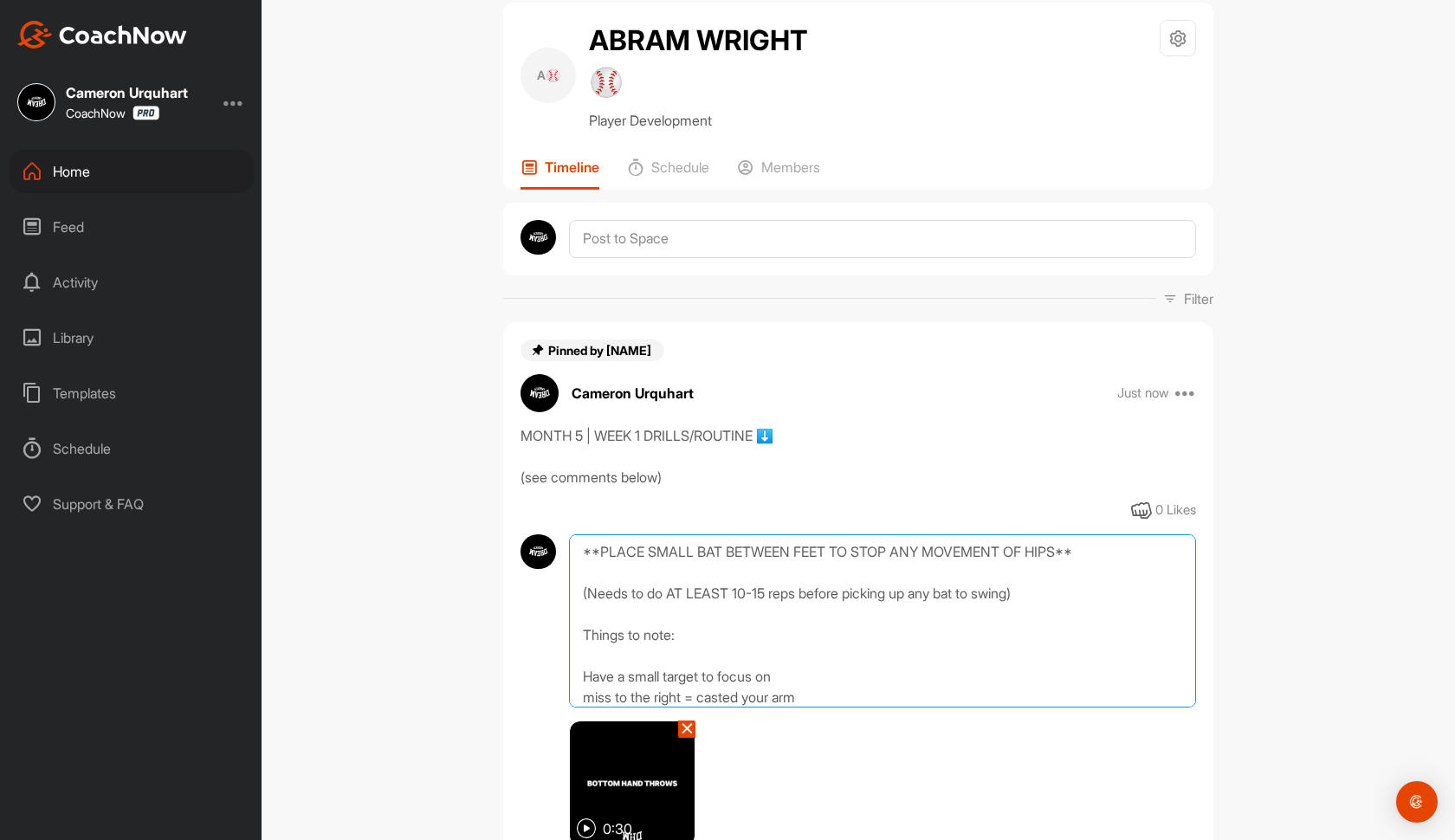 scroll, scrollTop: 22, scrollLeft: 0, axis: vertical 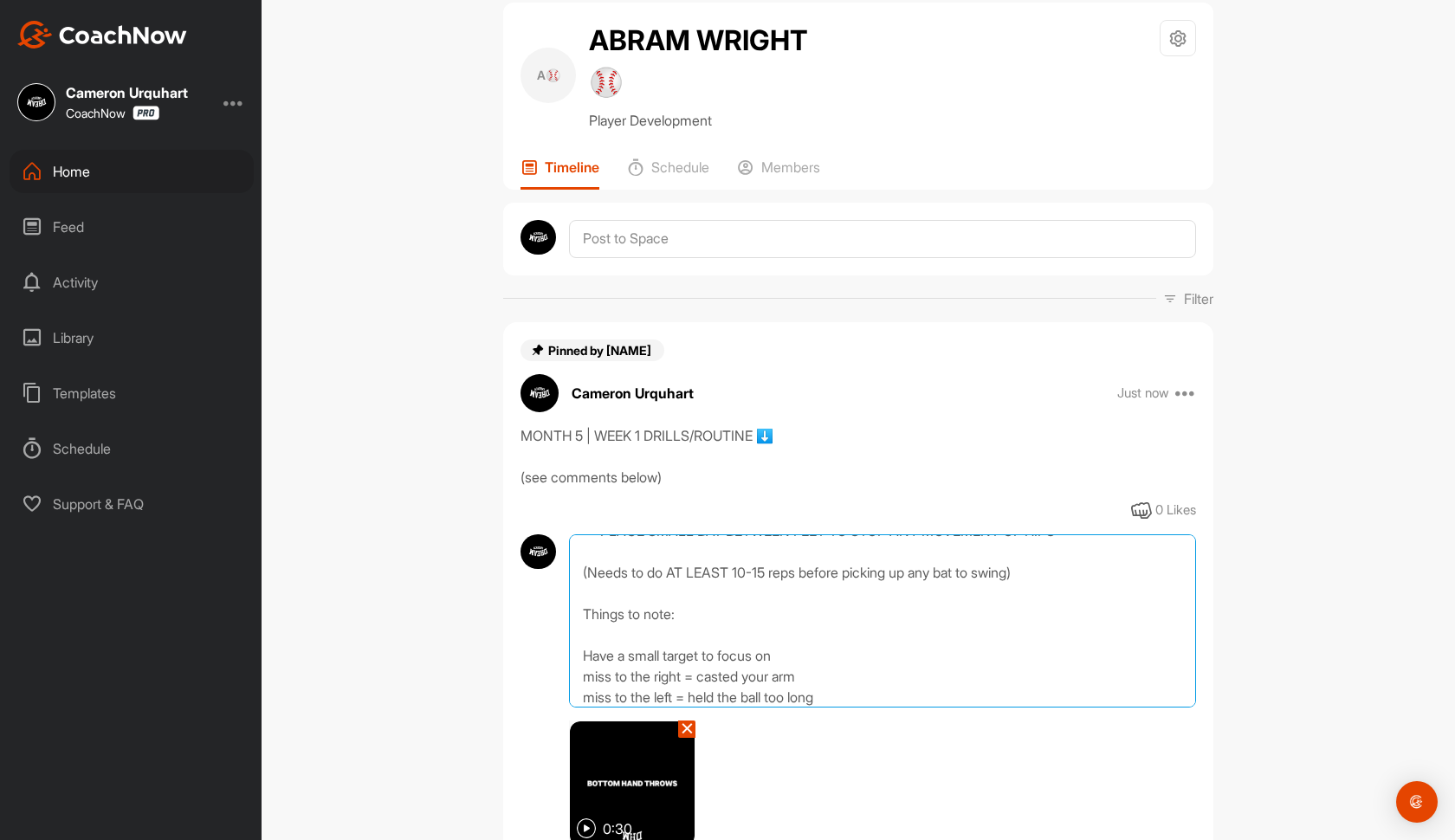 click on "**PLACE SMALL BAT BETWEEN FEET TO STOP ANY MOVEMENT OF HIPS**
(Needs to do AT LEAST 10-15 reps before picking up any bat to swing)
Things to note:
Have a small target to focus on
miss to the right = casted your arm
miss to the left = held the ball too long" at bounding box center [883, 621] 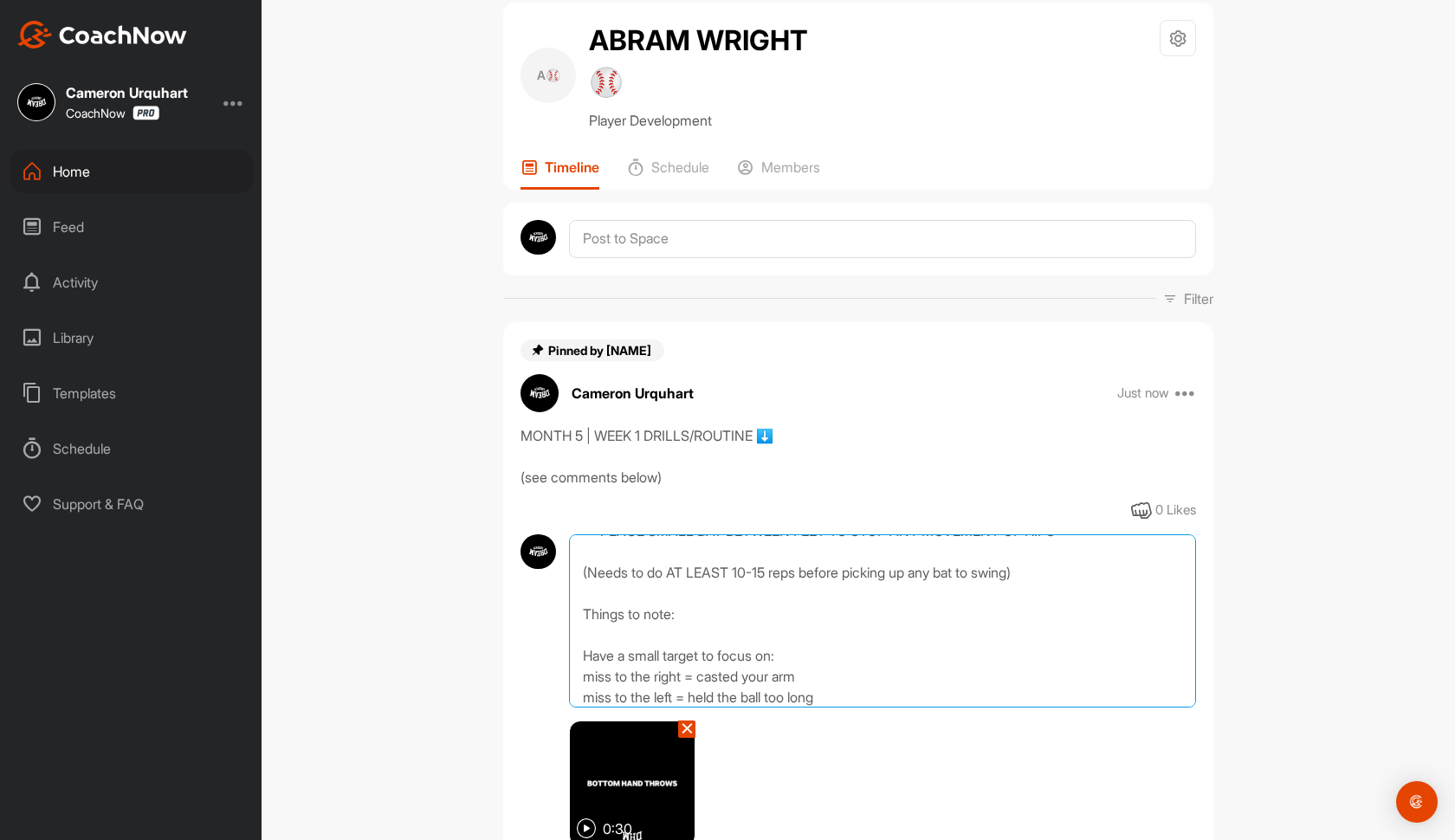 click on "**PLACE SMALL BAT BETWEEN FEET TO STOP ANY MOVEMENT OF HIPS**
(Needs to do AT LEAST 10-15 reps before picking up any bat to swing)
Things to note:
Have a small target to focus on:
miss to the right = casted your arm
miss to the left = held the ball too long" at bounding box center (883, 621) 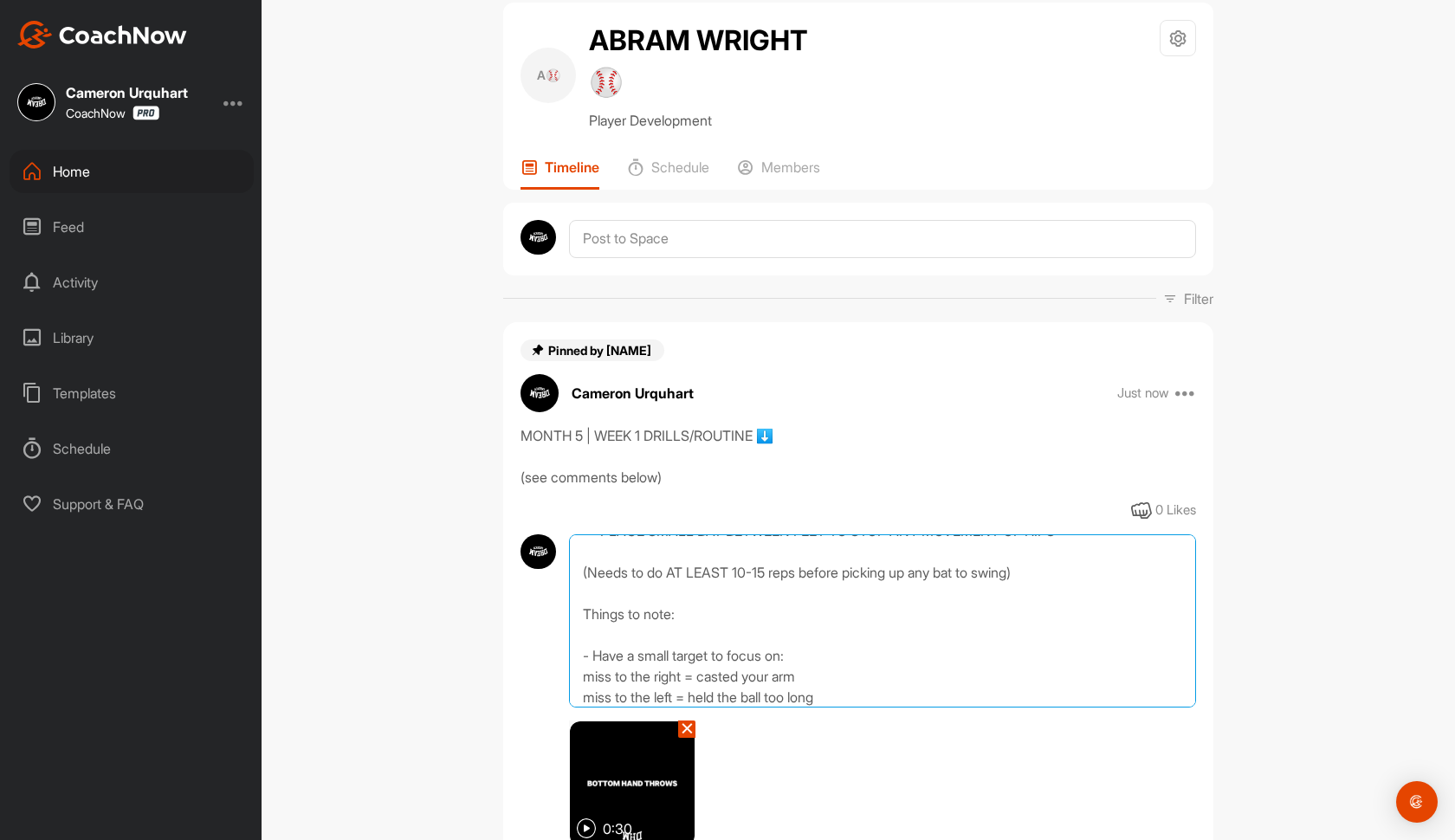 click on "**PLACE SMALL BAT BETWEEN FEET TO STOP ANY MOVEMENT OF HIPS**
(Needs to do AT LEAST 10-15 reps before picking up any bat to swing)
Things to note:
- Have a small target to focus on:
miss to the right = casted your arm
miss to the left = held the ball too long" at bounding box center (883, 621) 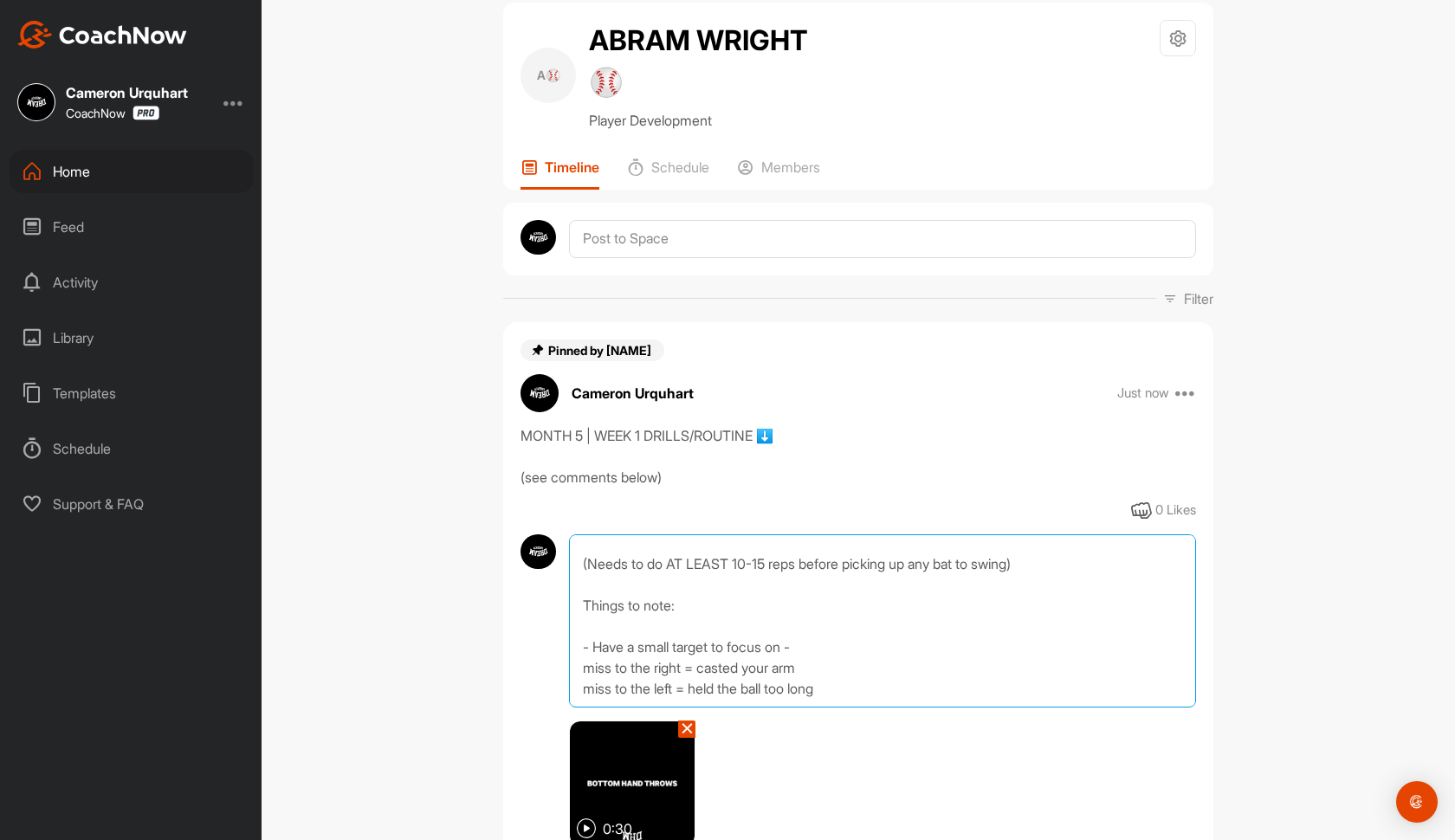 scroll, scrollTop: 30, scrollLeft: 0, axis: vertical 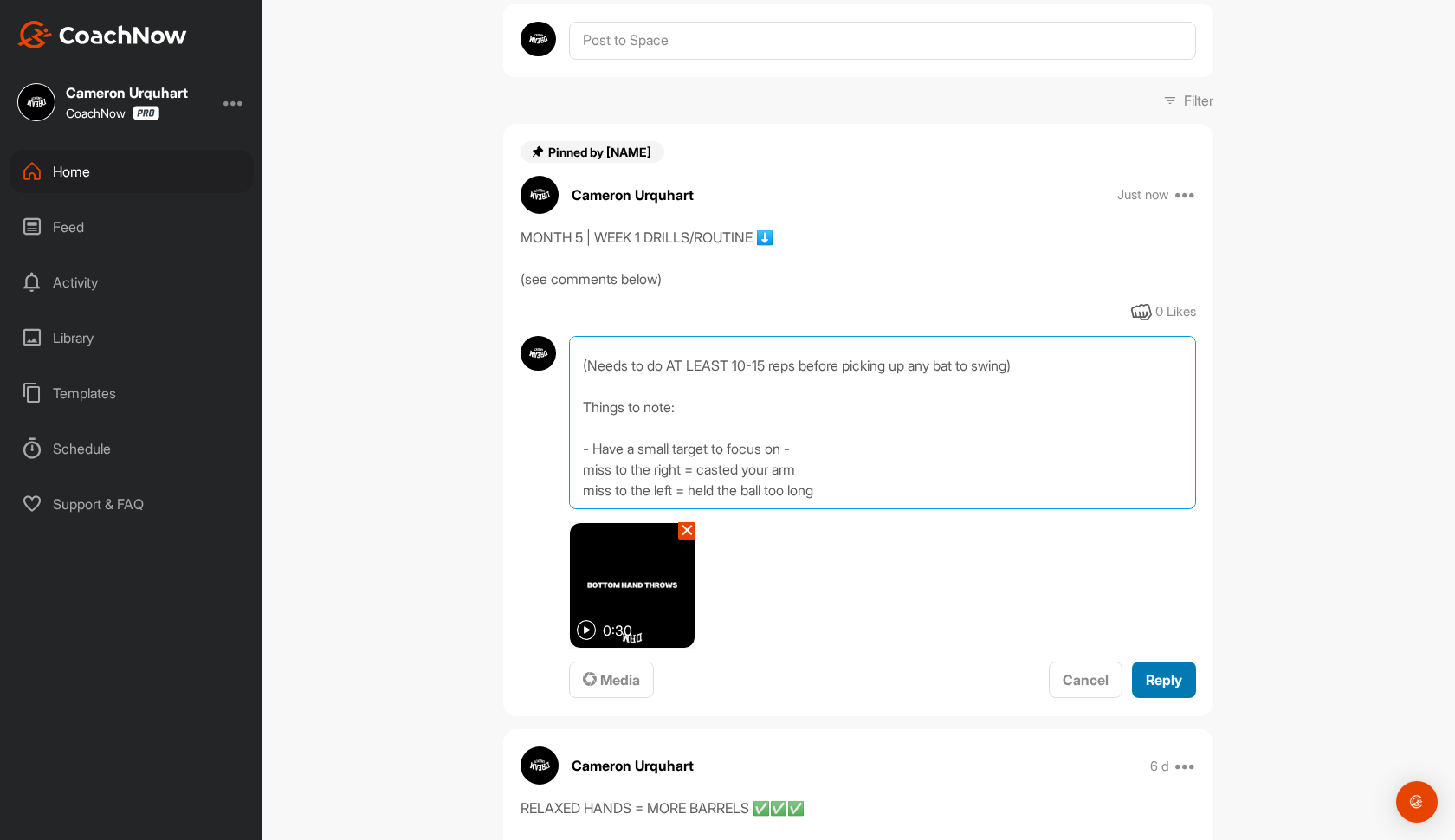 type on "**PLACE SMALL BAT BETWEEN FEET TO STOP ANY MOVEMENT OF HIPS**
(Needs to do AT LEAST 10-15 reps before picking up any bat to swing)
Things to note:
- Have a small target to focus on -
miss to the right = casted your arm
miss to the left = held the ball too long" 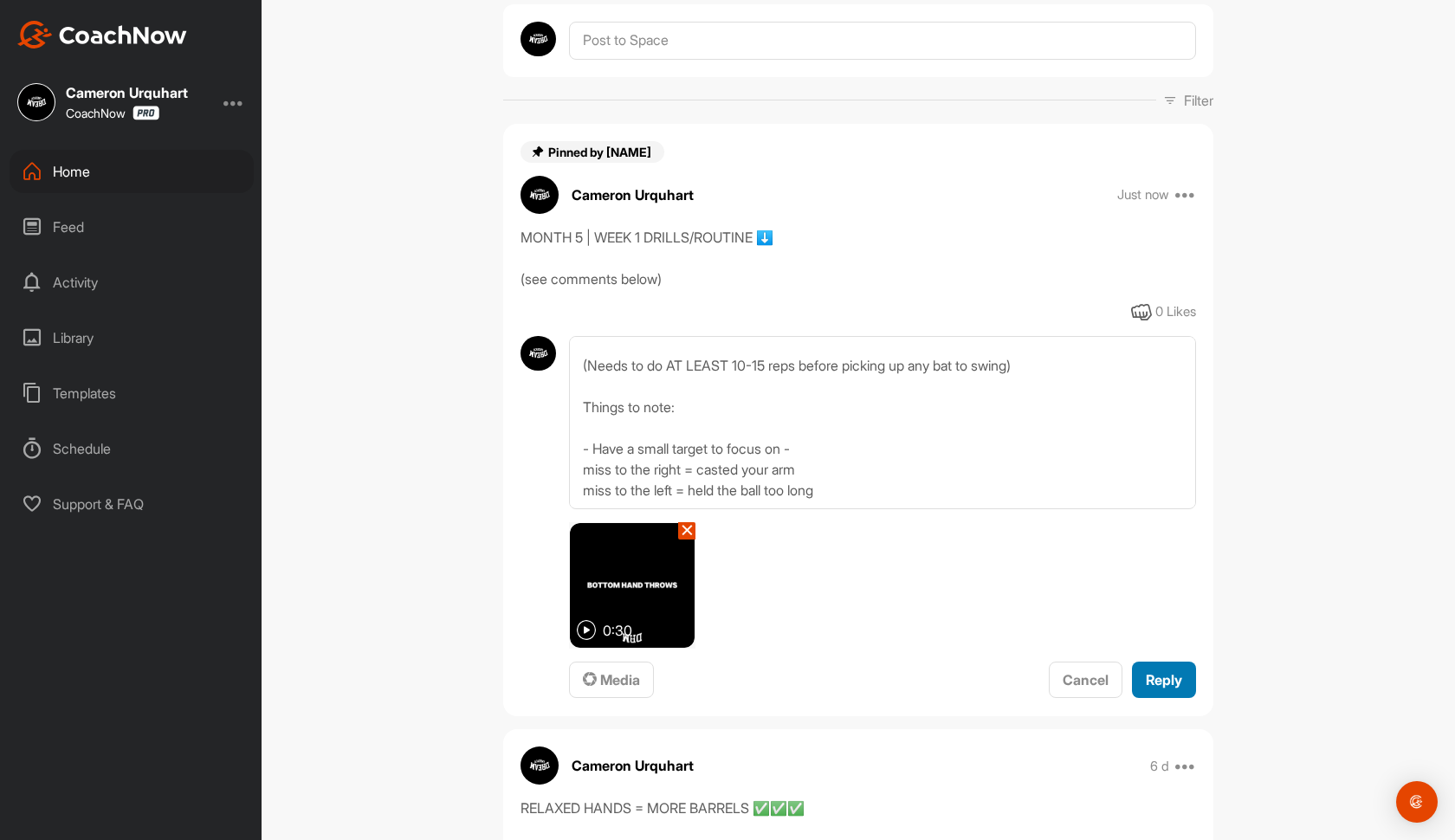 click on "Reply" at bounding box center [1164, 680] 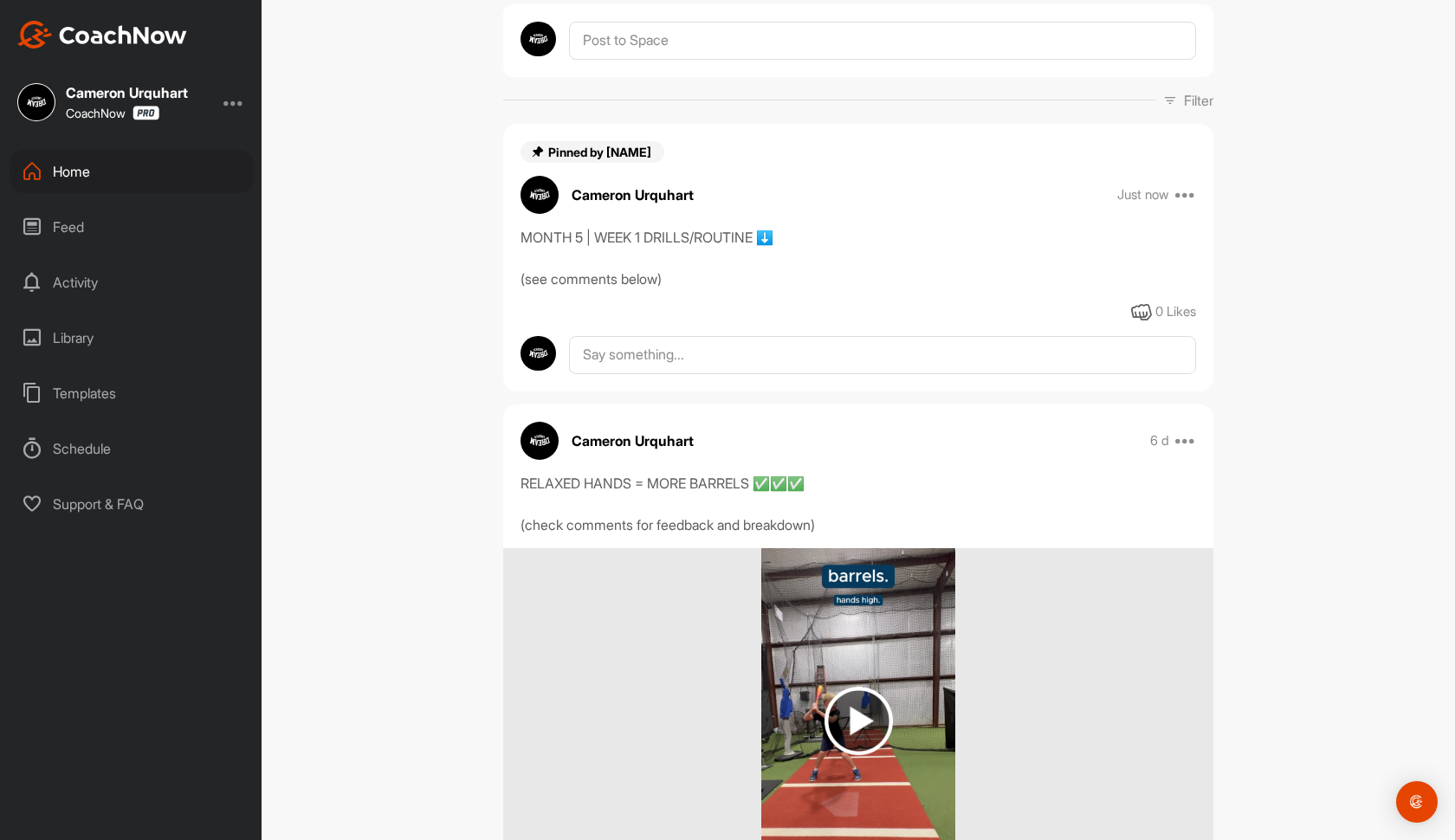 scroll, scrollTop: 0, scrollLeft: 0, axis: both 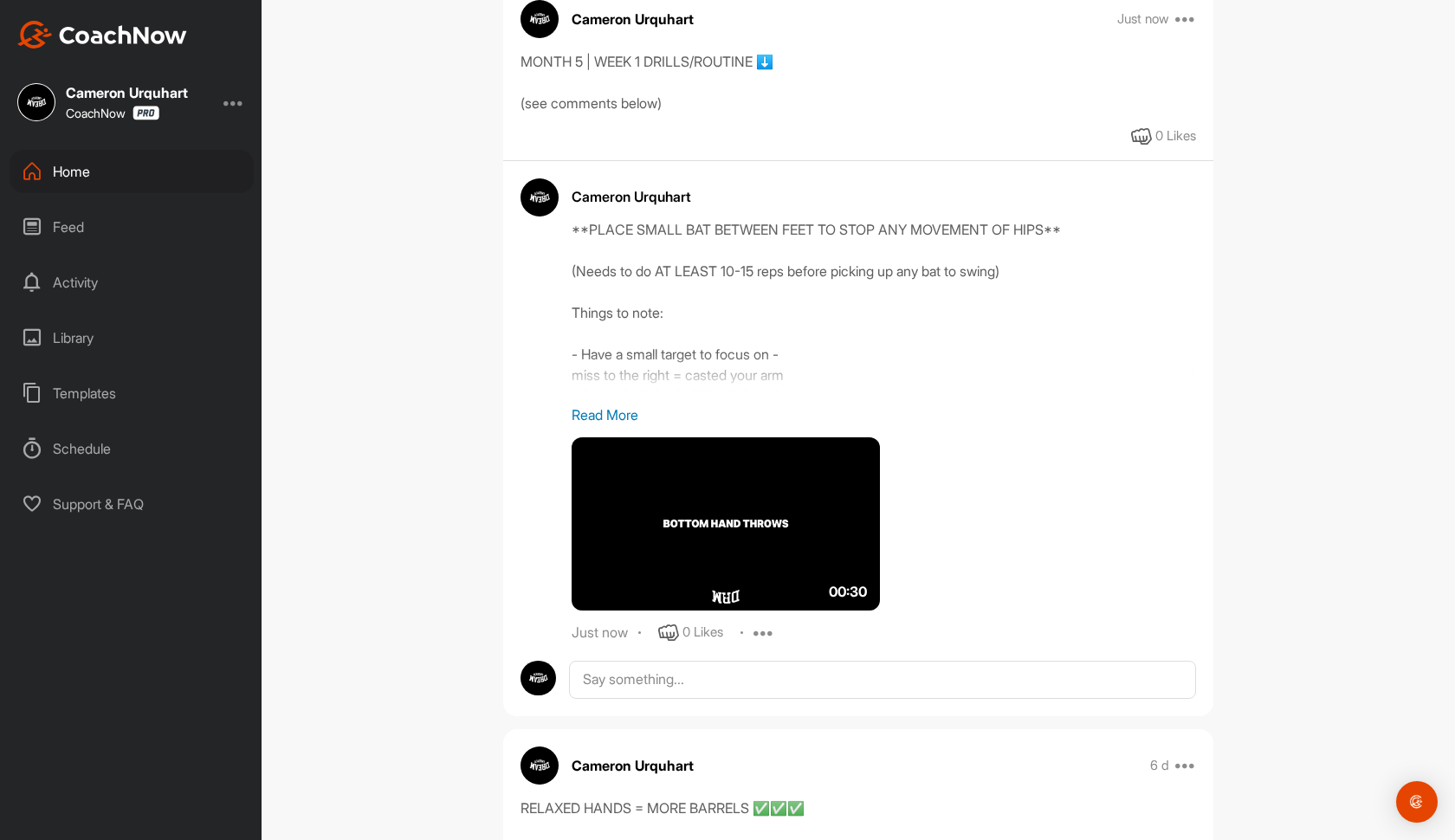 click on "Read More" at bounding box center [883, 415] 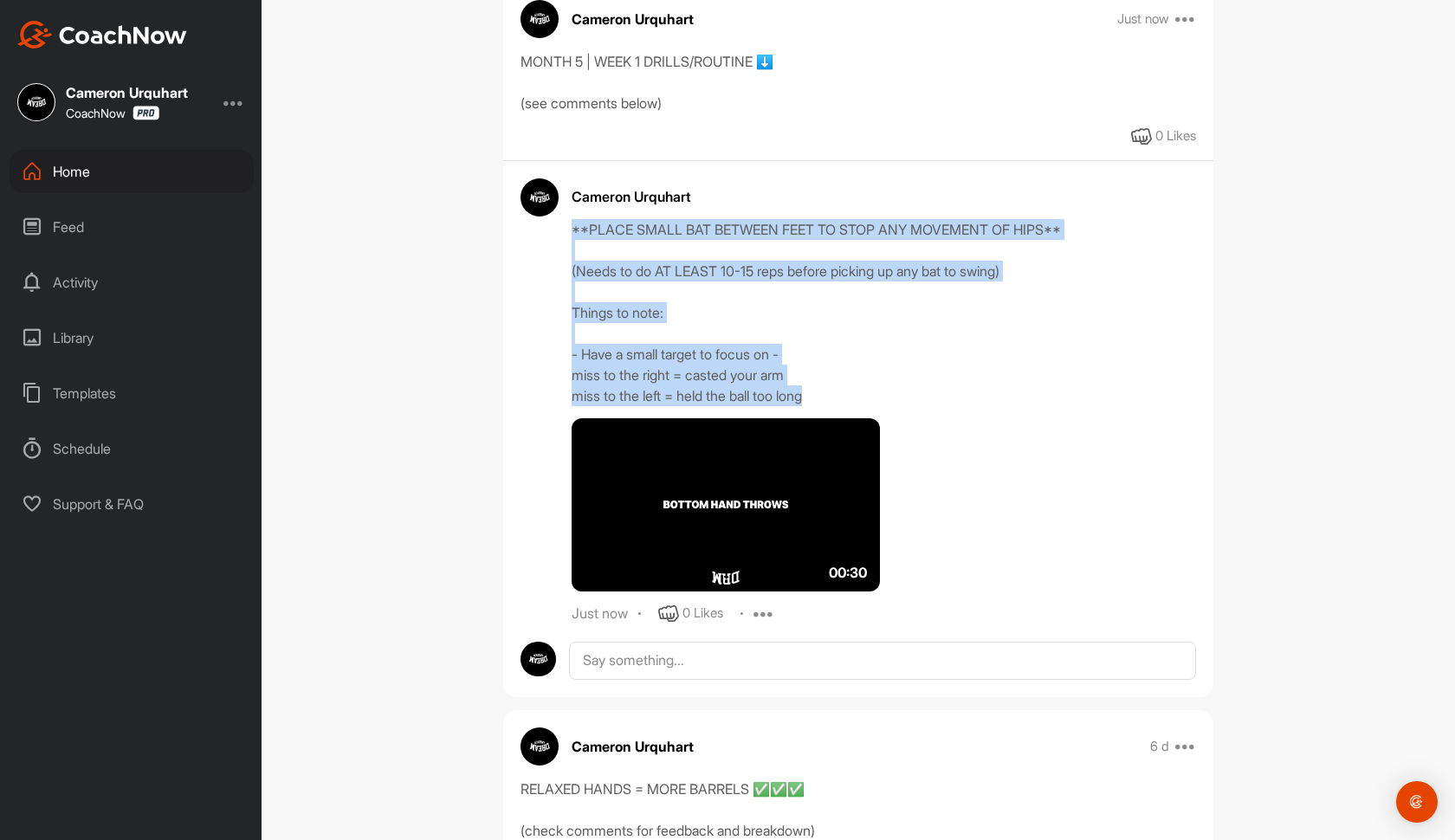 drag, startPoint x: 822, startPoint y: 397, endPoint x: 561, endPoint y: 233, distance: 308.24828 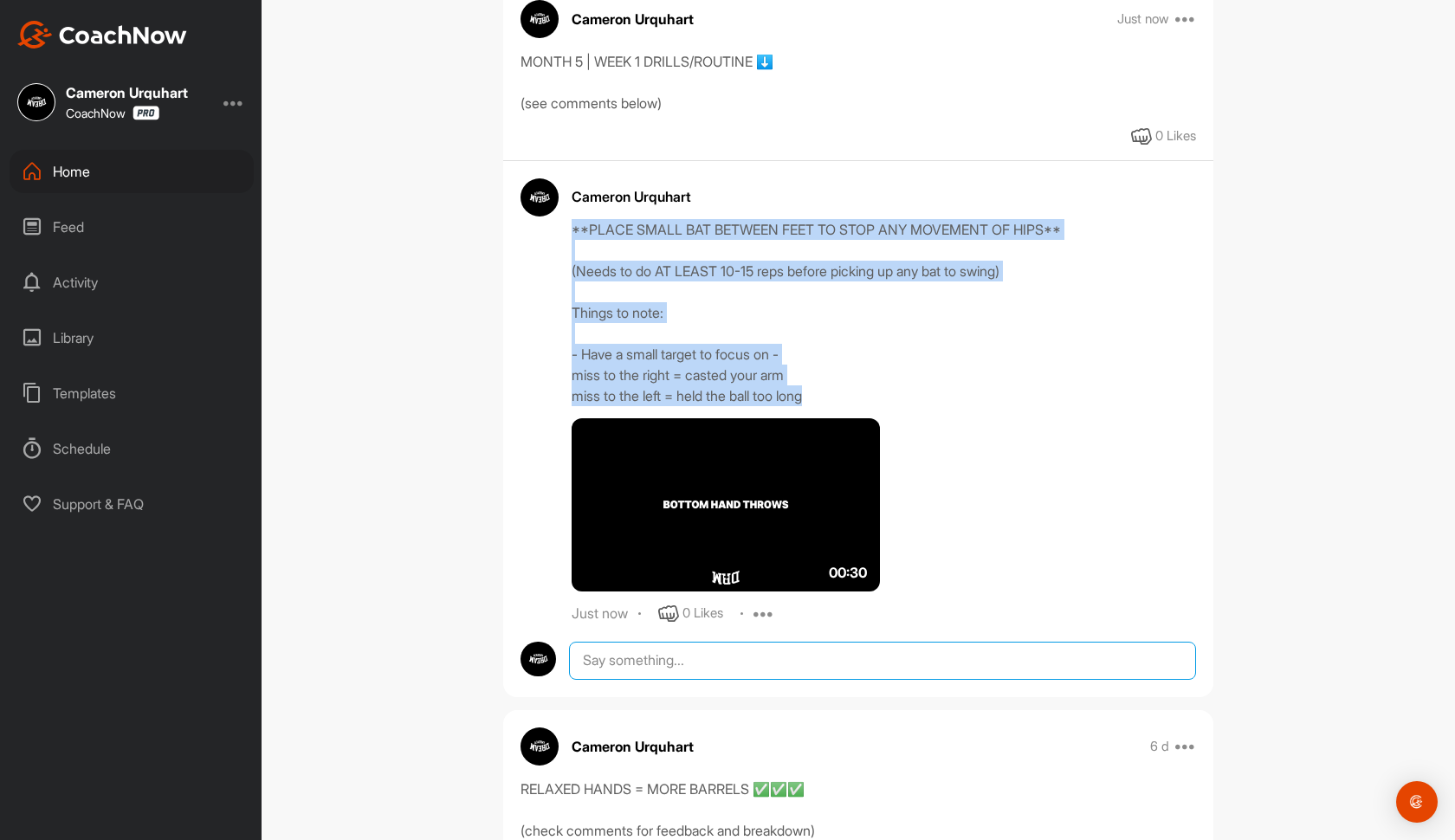 click at bounding box center (883, 661) 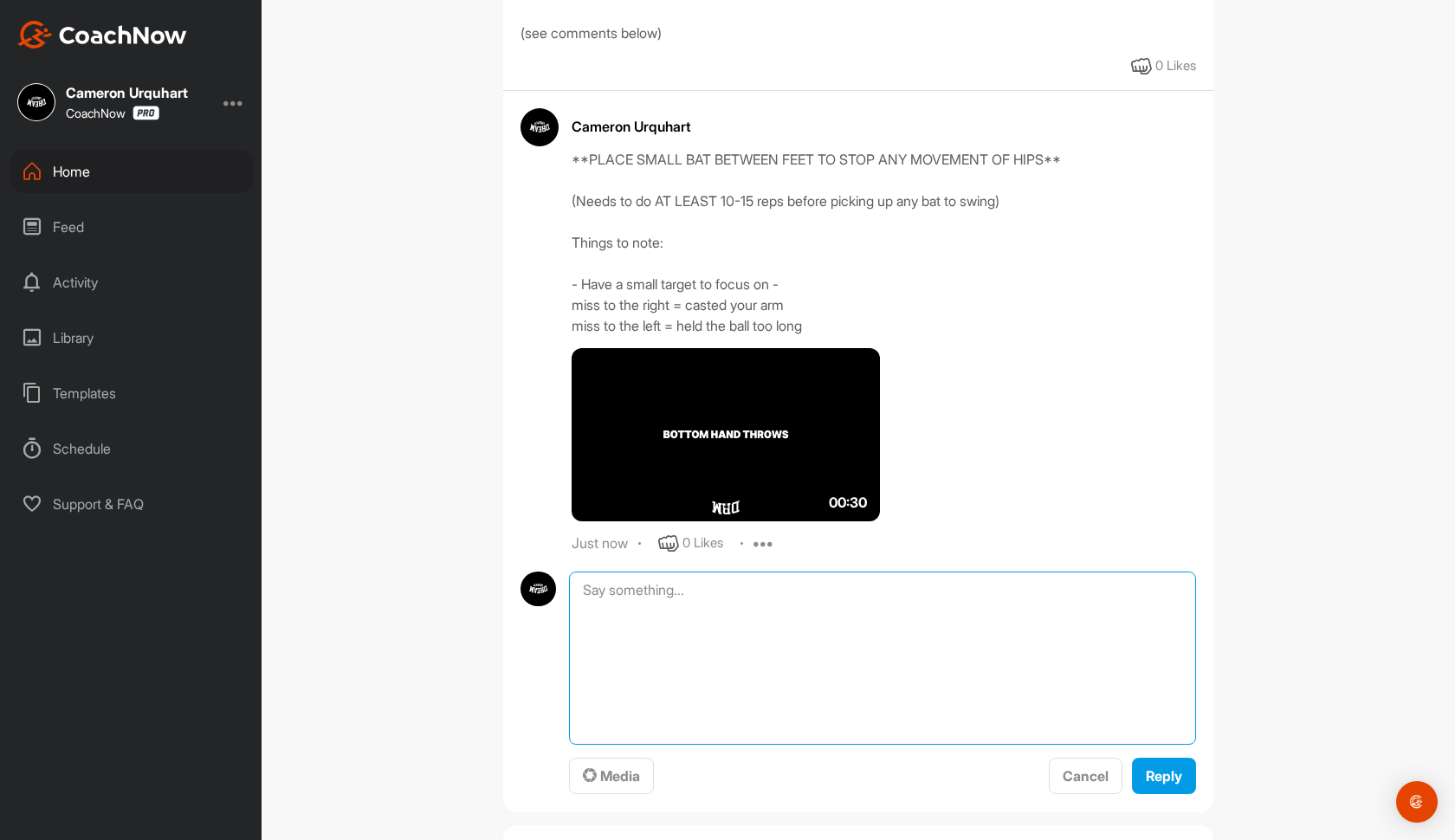 scroll, scrollTop: 520, scrollLeft: 0, axis: vertical 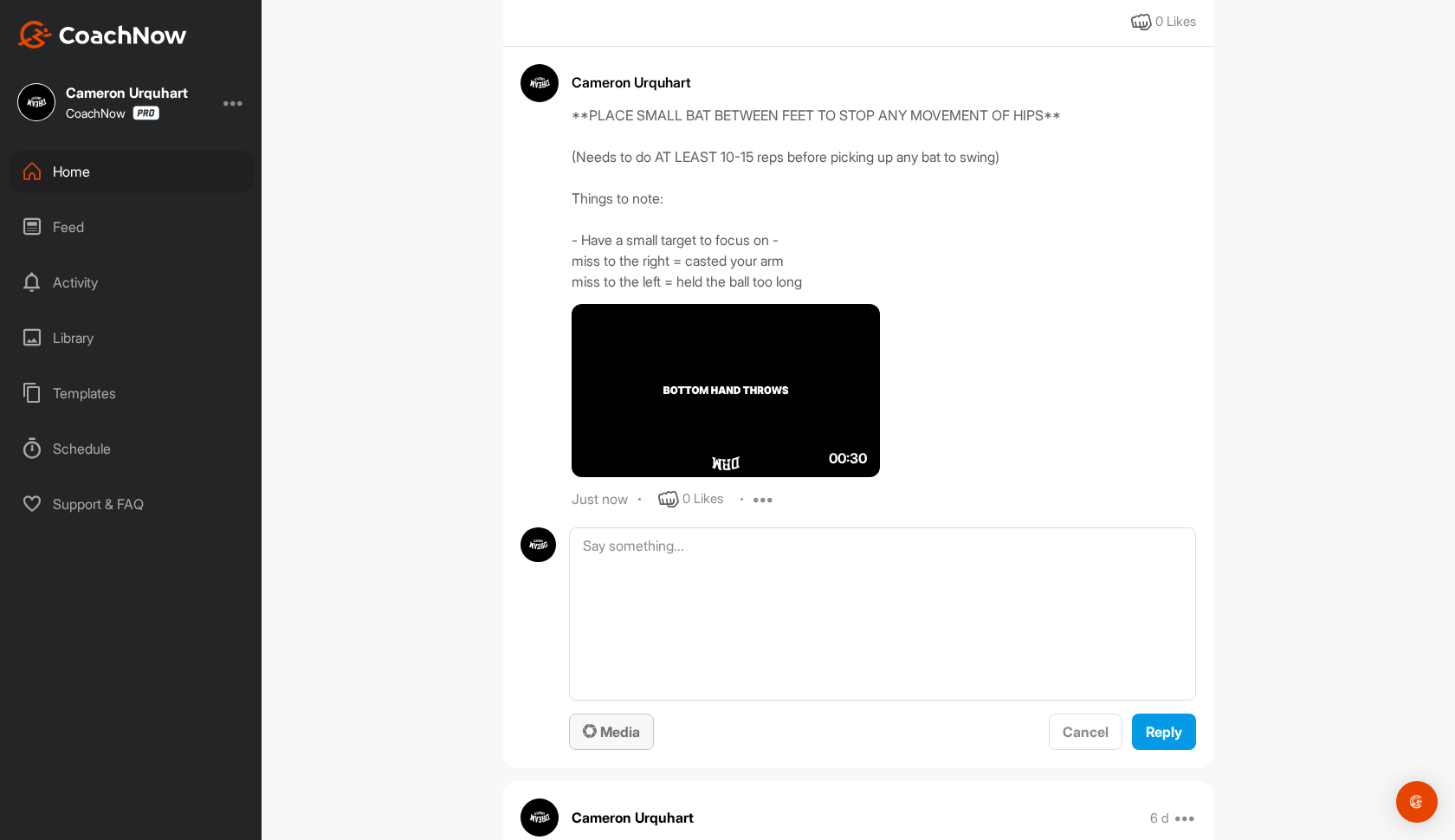 click on "Media" at bounding box center (611, 732) 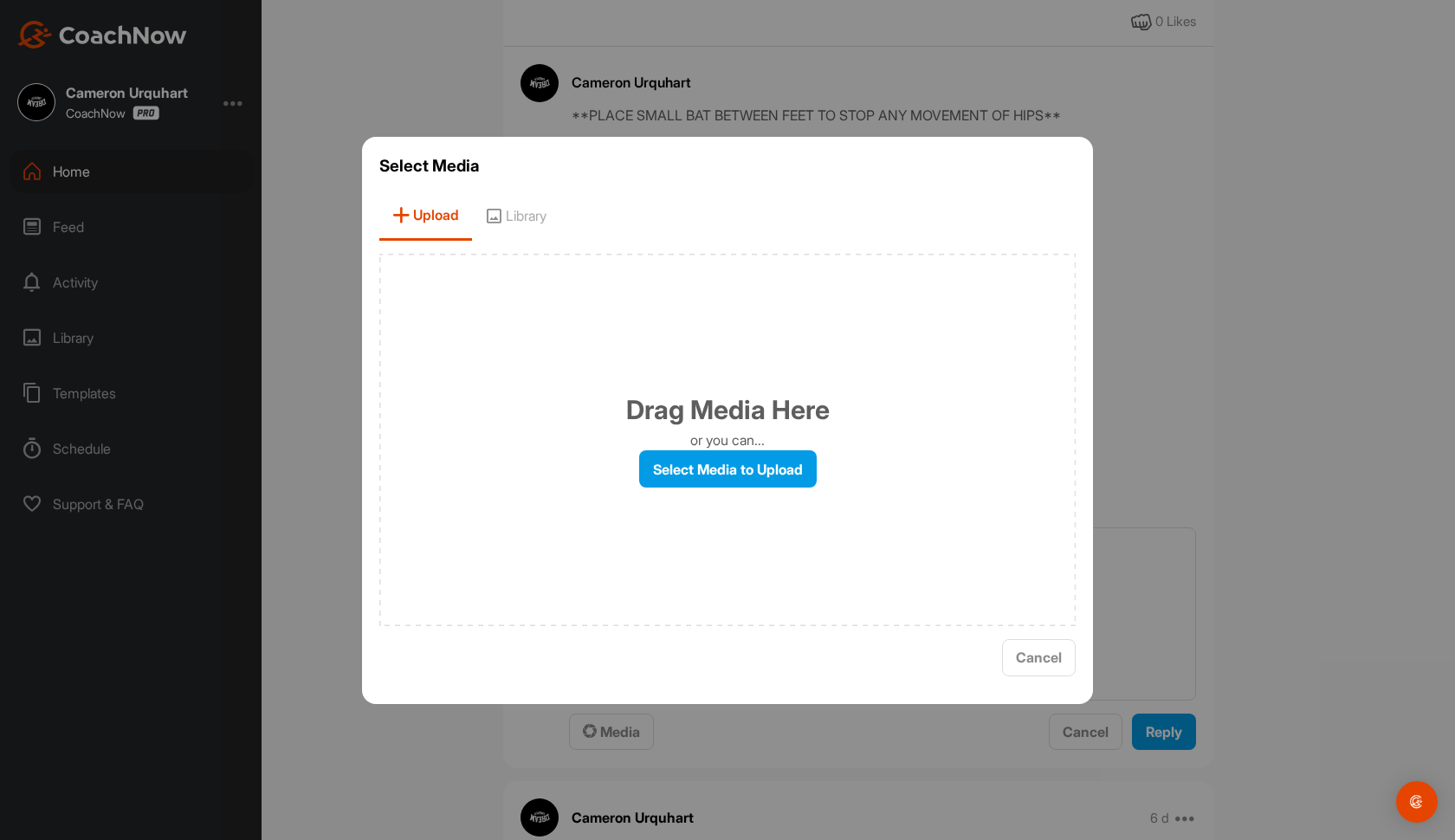 click on "Drag Media Here or you can... Select Media to Upload" at bounding box center (728, 440) 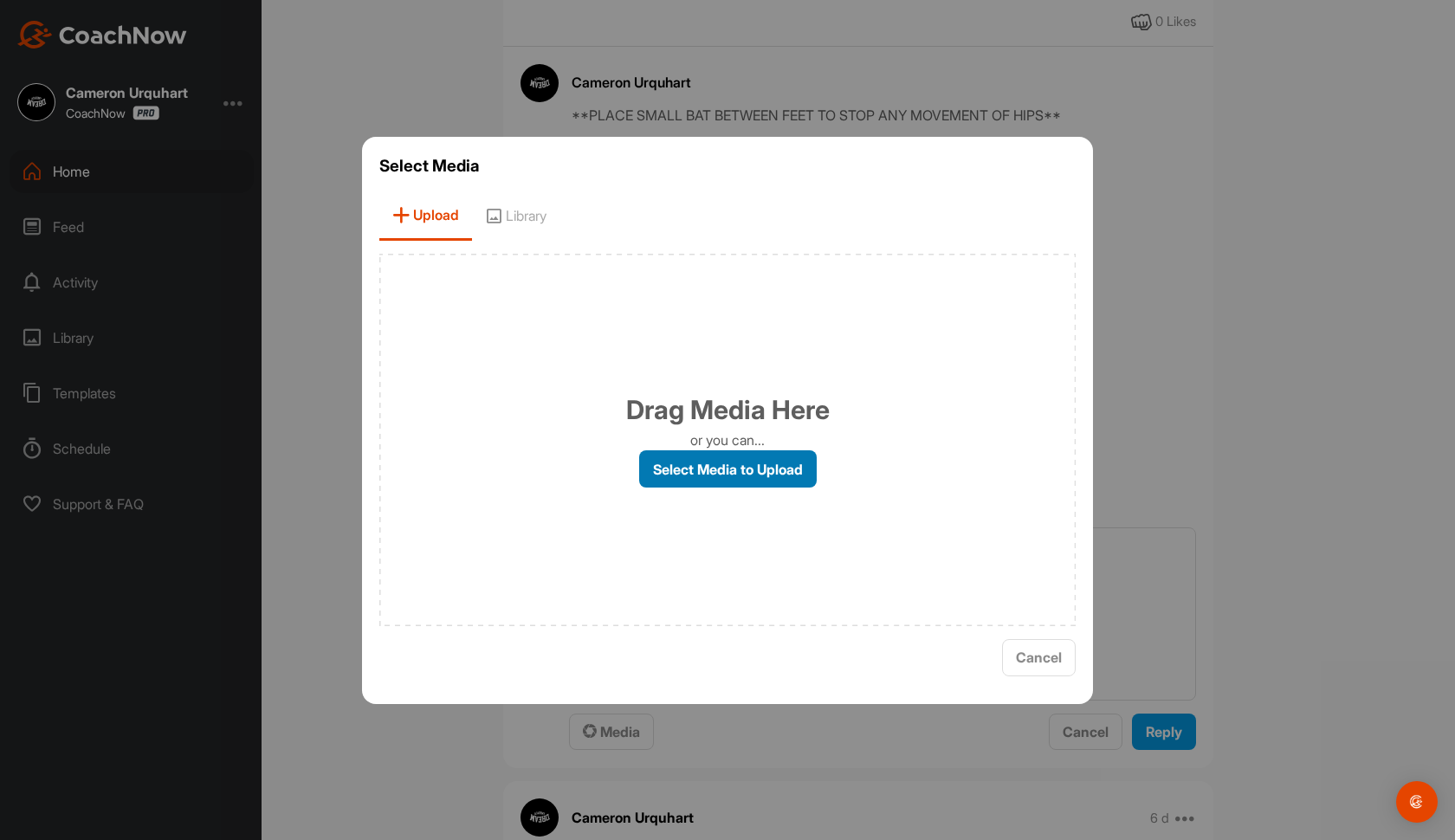 click on "Select Media to Upload" at bounding box center [728, 468] 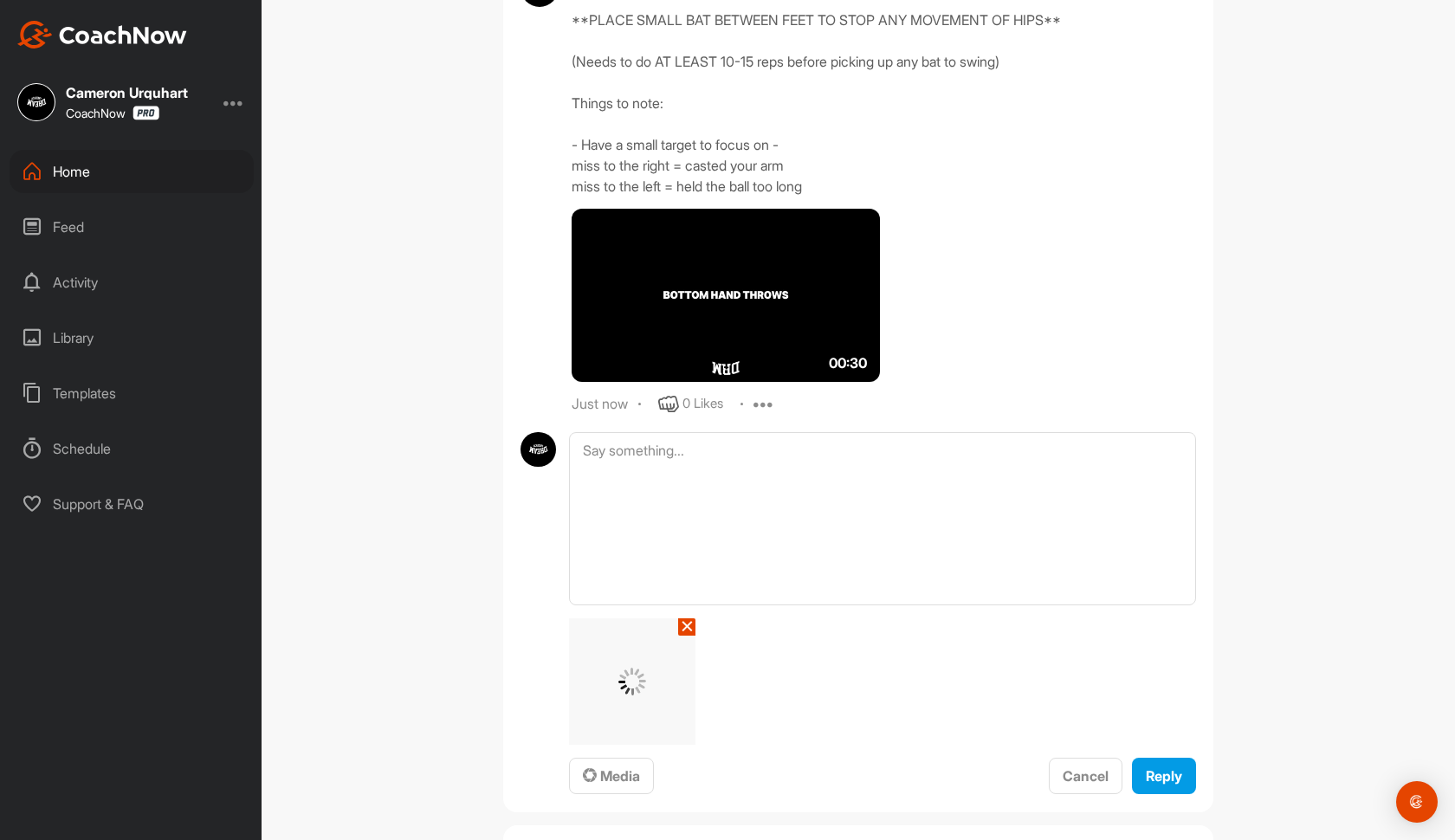 scroll, scrollTop: 717, scrollLeft: 0, axis: vertical 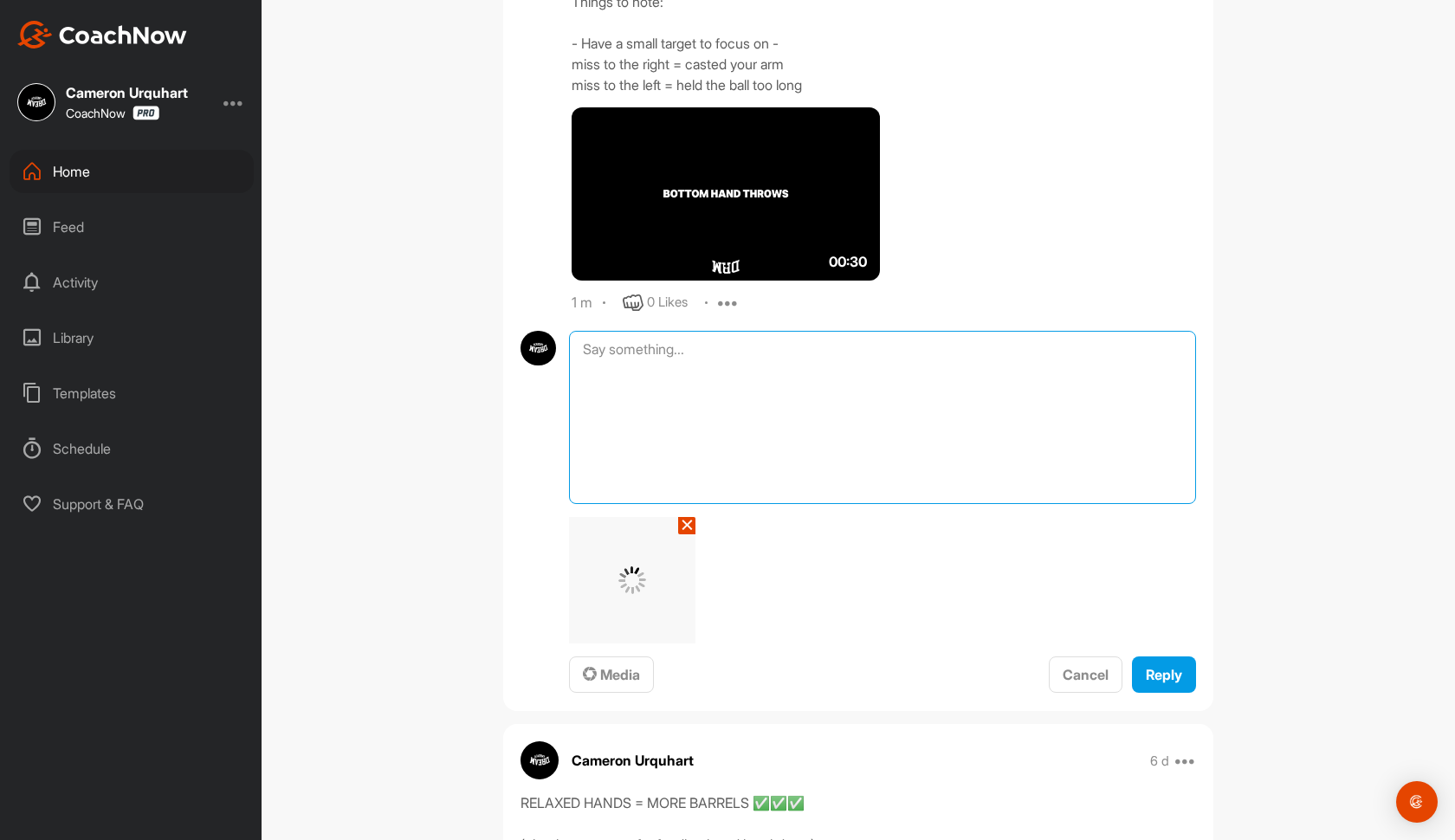 click at bounding box center [883, 417] 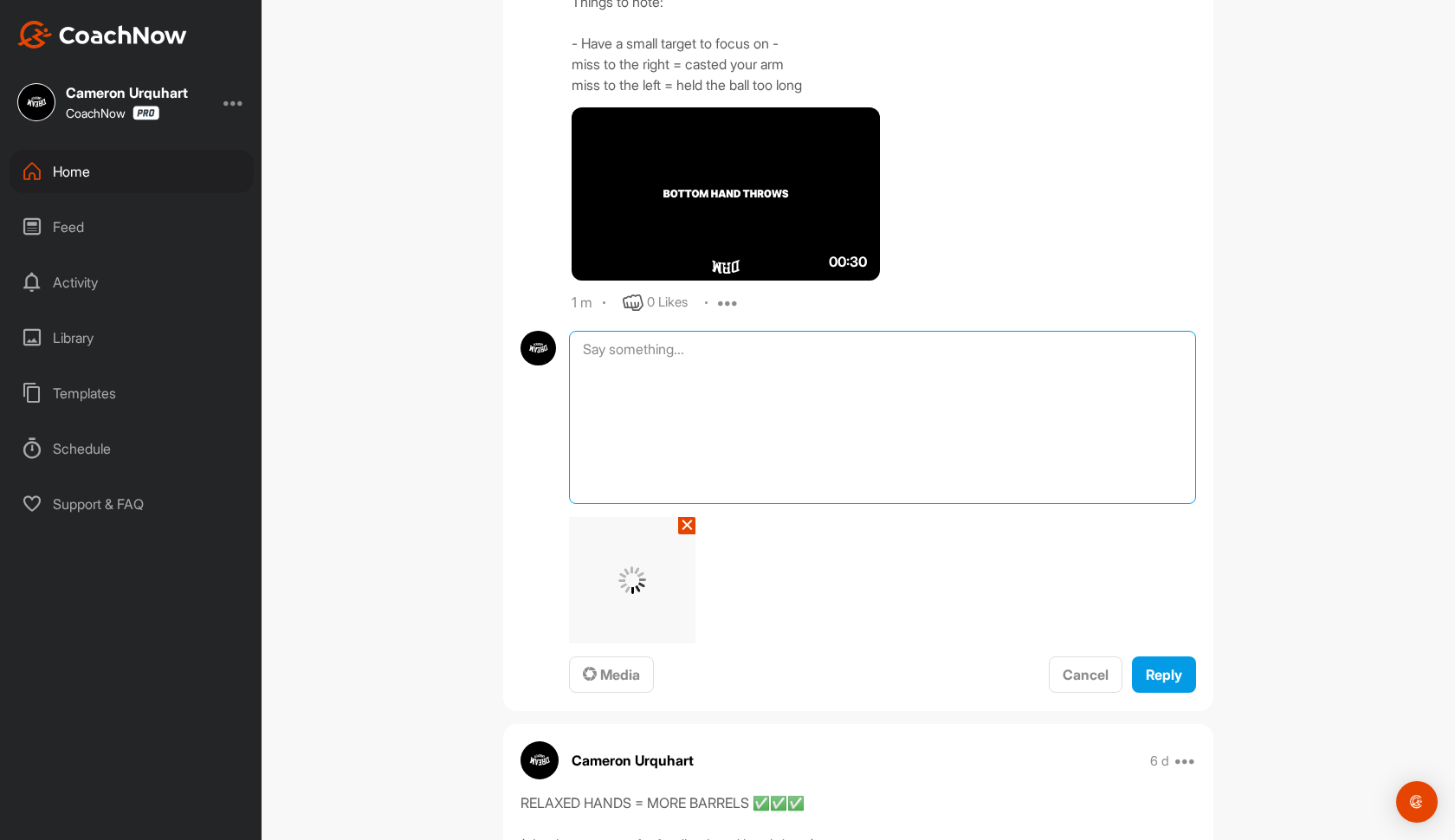 paste on "**PLACE SMALL BAT BETWEEN FEET TO STOP ANY MOVEMENT OF HIPS** (Needs to do AT LEAST 10-15 reps before picking up any bat to swing) Things to note: - Have a small target to focus on - miss to the right = casted your arm miss to the left = held the ball too long" 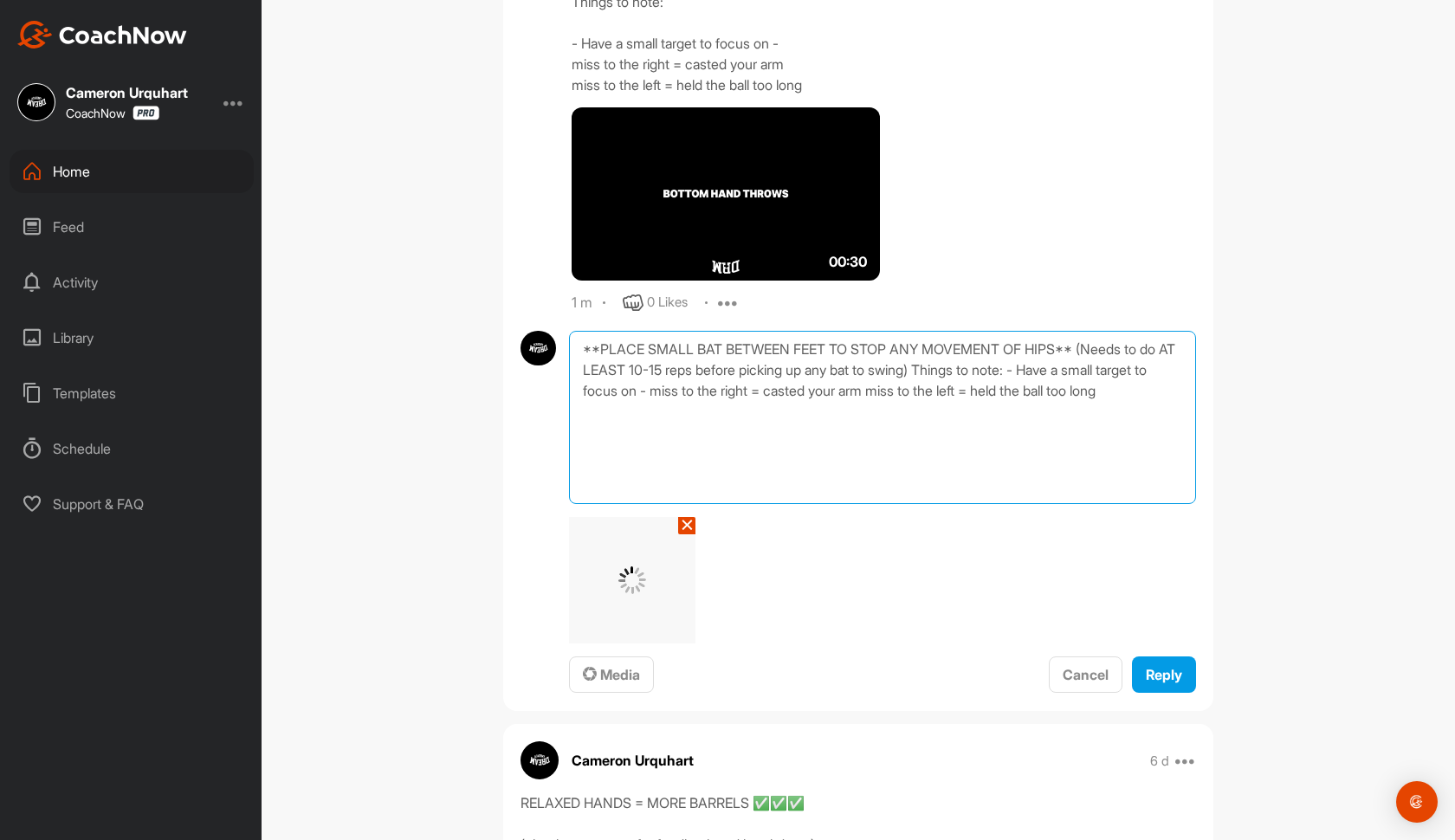click on "**PLACE SMALL BAT BETWEEN FEET TO STOP ANY MOVEMENT OF HIPS** (Needs to do AT LEAST 10-15 reps before picking up any bat to swing) Things to note: - Have a small target to focus on - miss to the right = casted your arm miss to the left = held the ball too long" at bounding box center (883, 417) 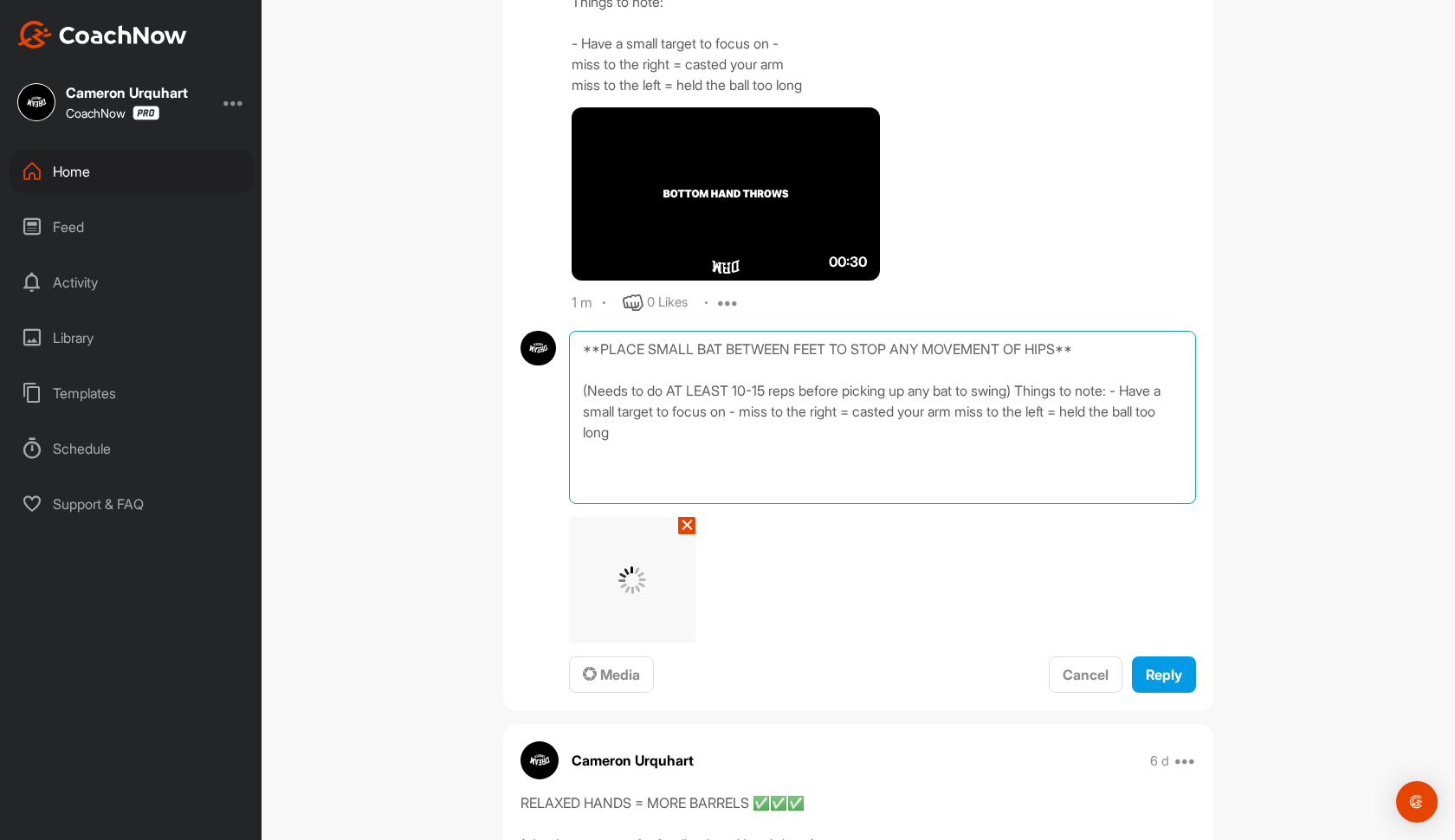 drag, startPoint x: 1041, startPoint y: 390, endPoint x: 589, endPoint y: 391, distance: 452.00111 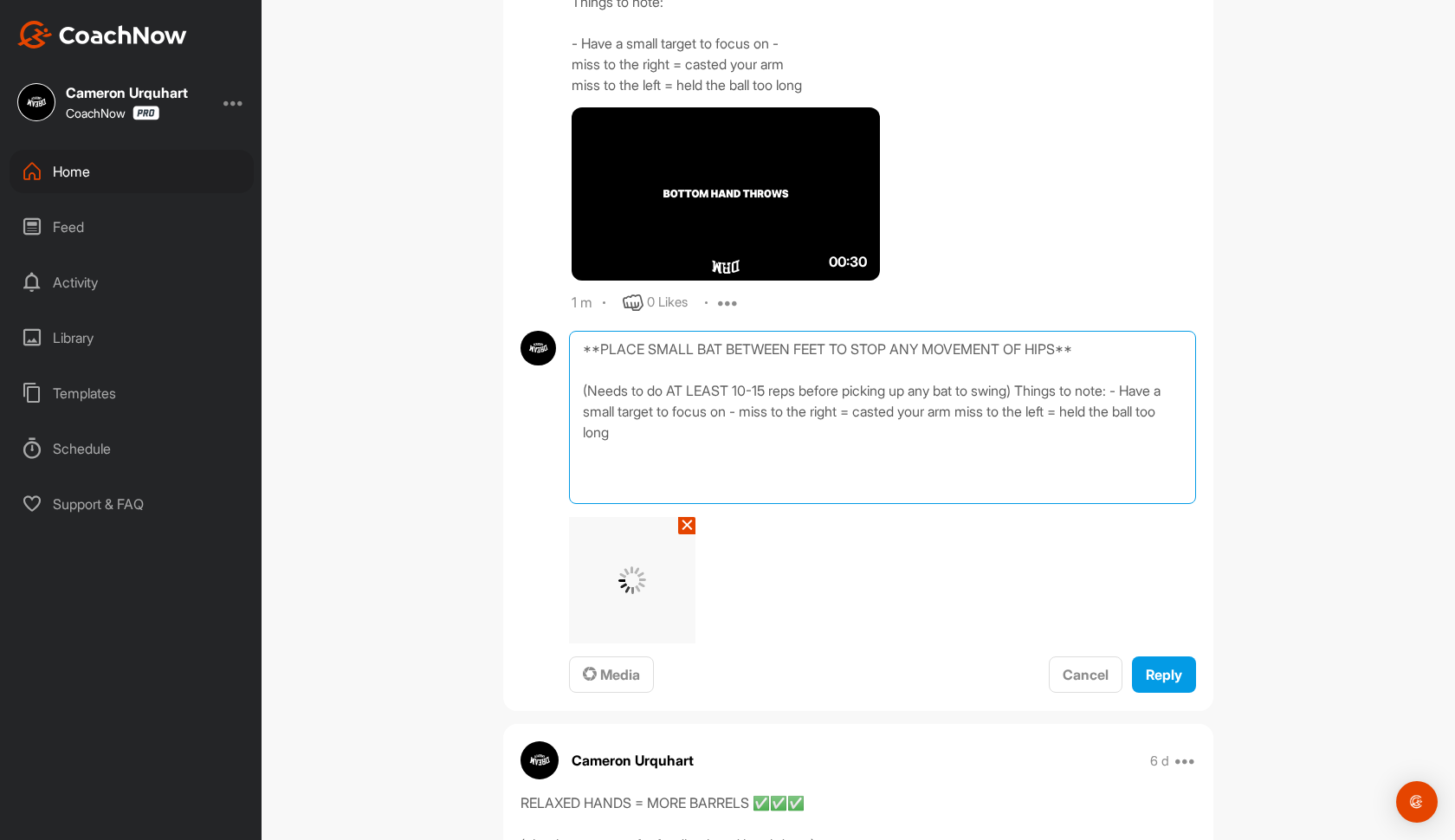 click on "**PLACE SMALL BAT BETWEEN FEET TO STOP ANY MOVEMENT OF HIPS**
(Needs to do AT LEAST 10-15 reps before picking up any bat to swing) Things to note: - Have a small target to focus on - miss to the right = casted your arm miss to the left = held the ball too long" at bounding box center [883, 417] 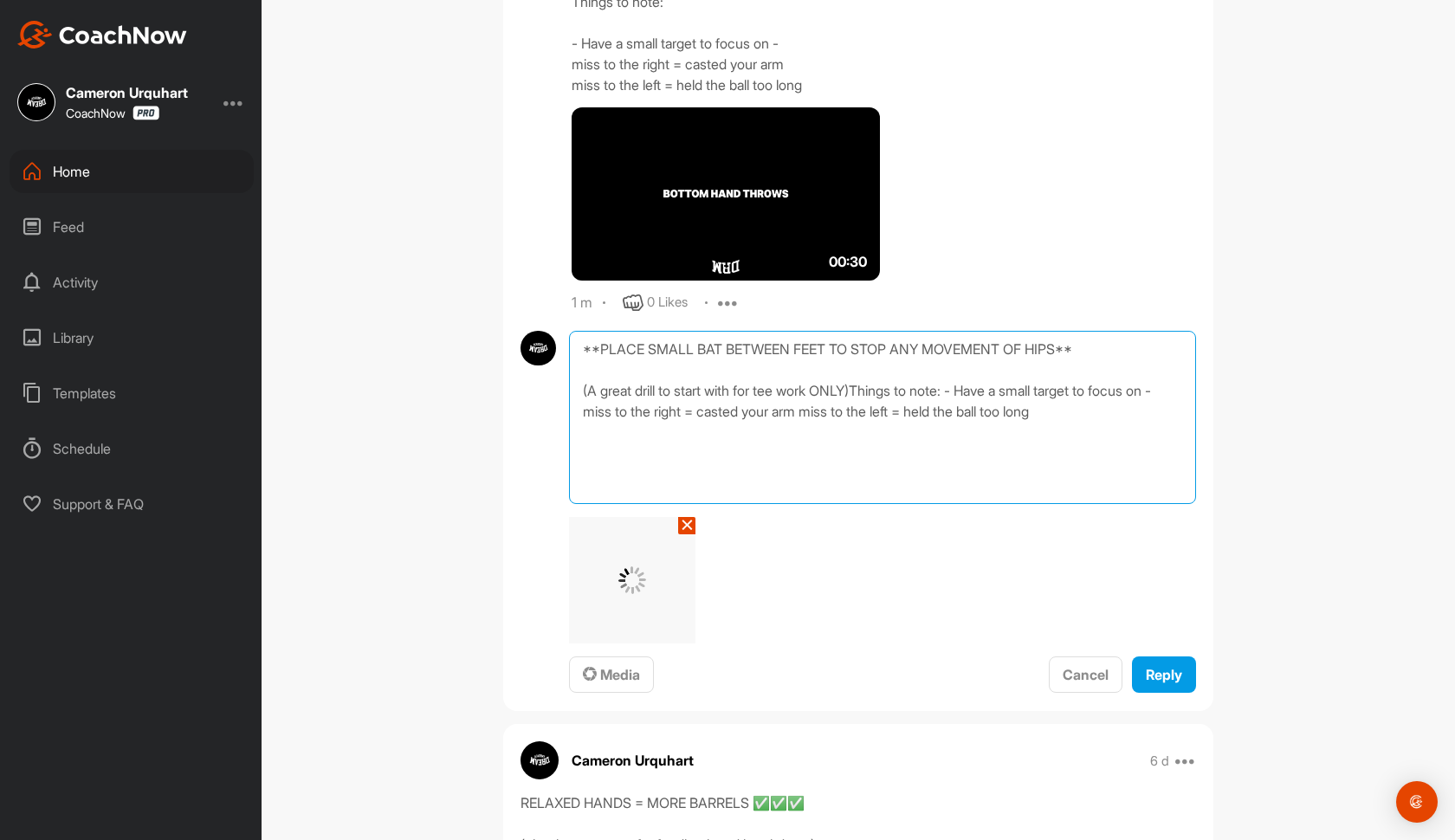 drag, startPoint x: 842, startPoint y: 387, endPoint x: 827, endPoint y: 387, distance: 15 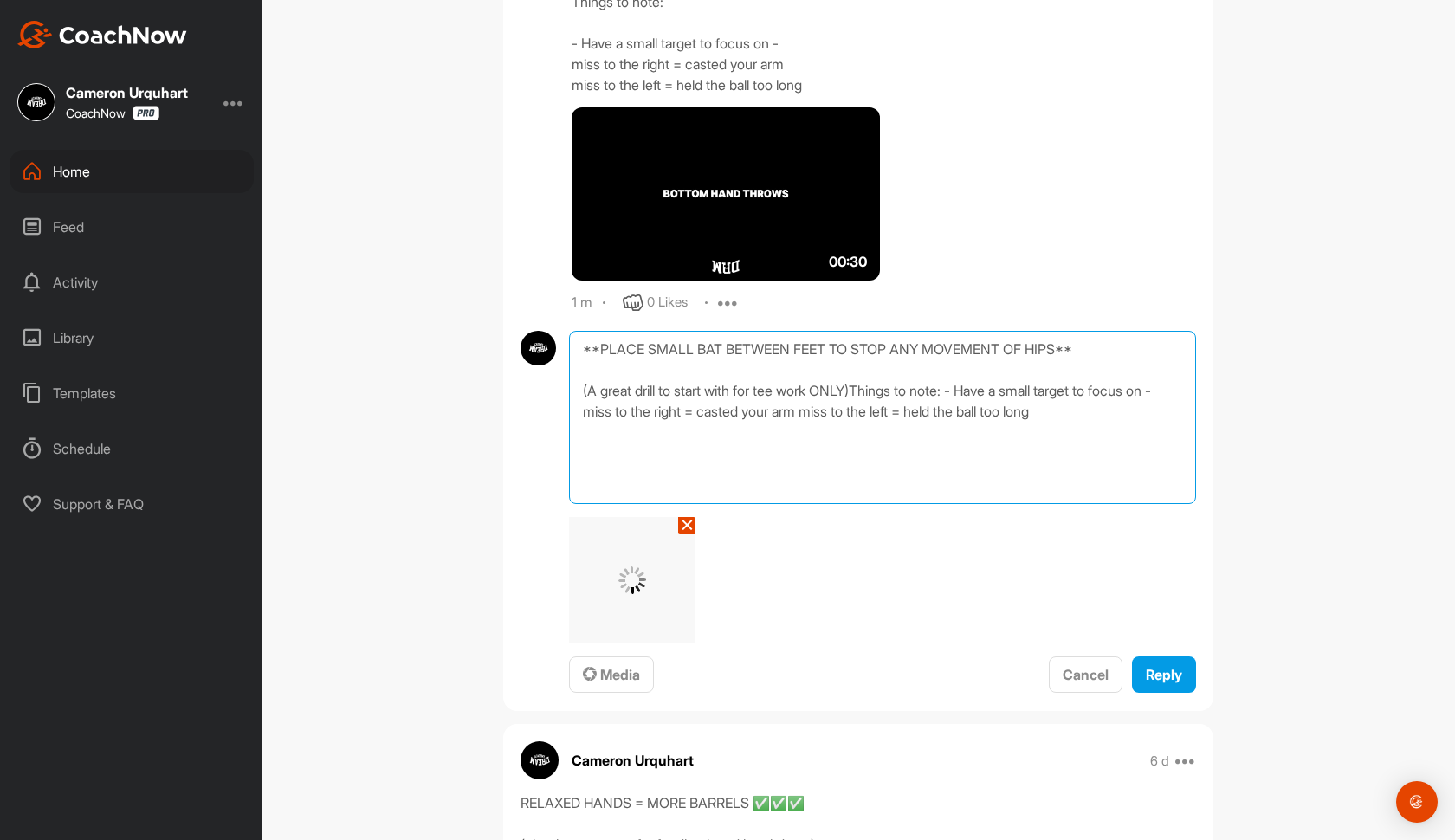 click on "**PLACE SMALL BAT BETWEEN FEET TO STOP ANY MOVEMENT OF HIPS**
(A great drill to start with for tee work ONLY)Things to note: - Have a small target to focus on - miss to the right = casted your arm miss to the left = held the ball too long" at bounding box center (883, 417) 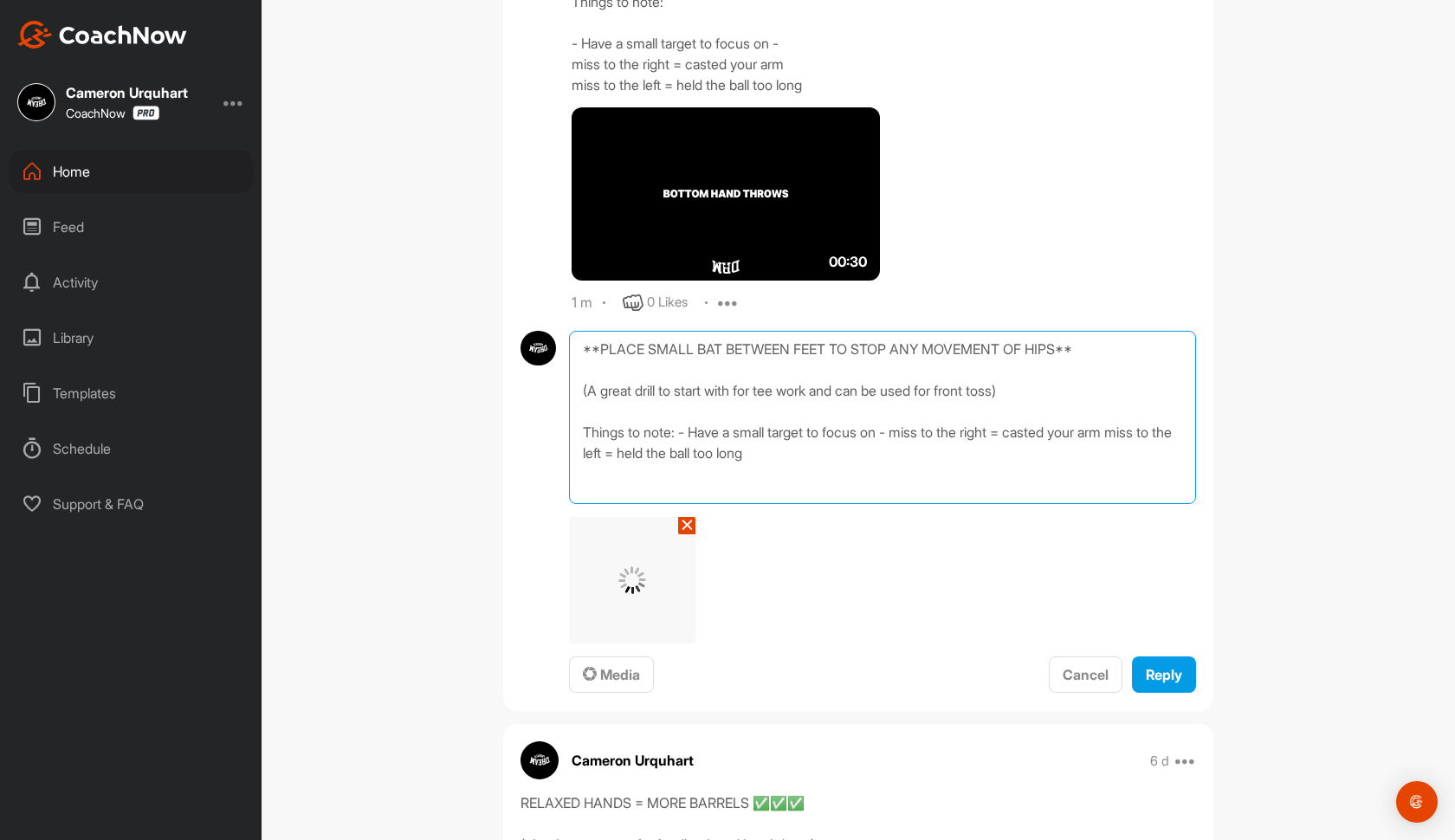 click on "**PLACE SMALL BAT BETWEEN FEET TO STOP ANY MOVEMENT OF HIPS**
(A great drill to start with for tee work and can be used for front toss)
Things to note: - Have a small target to focus on - miss to the right = casted your arm miss to the left = held the ball too long" at bounding box center (883, 417) 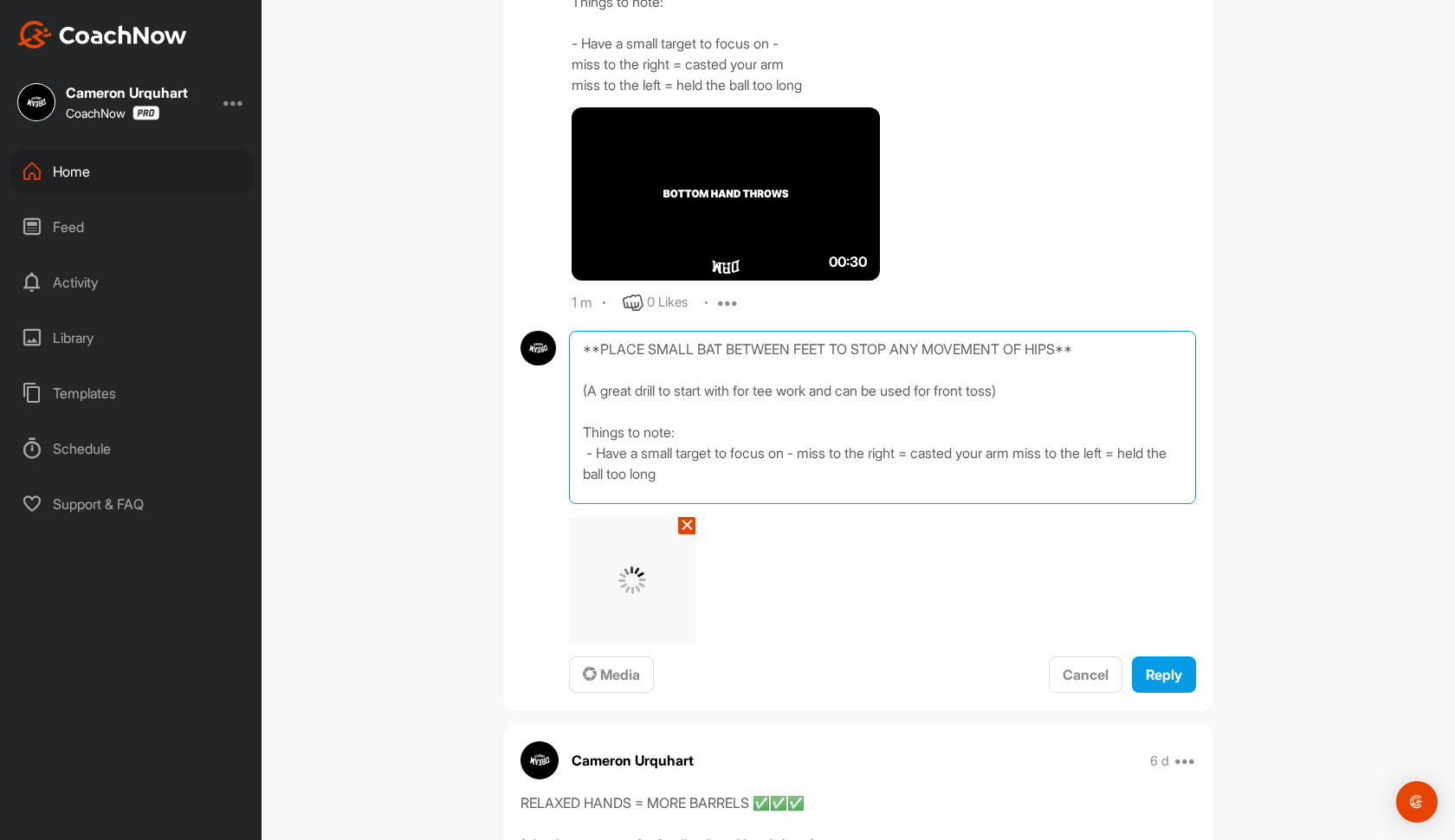 drag, startPoint x: 801, startPoint y: 456, endPoint x: 599, endPoint y: 456, distance: 202 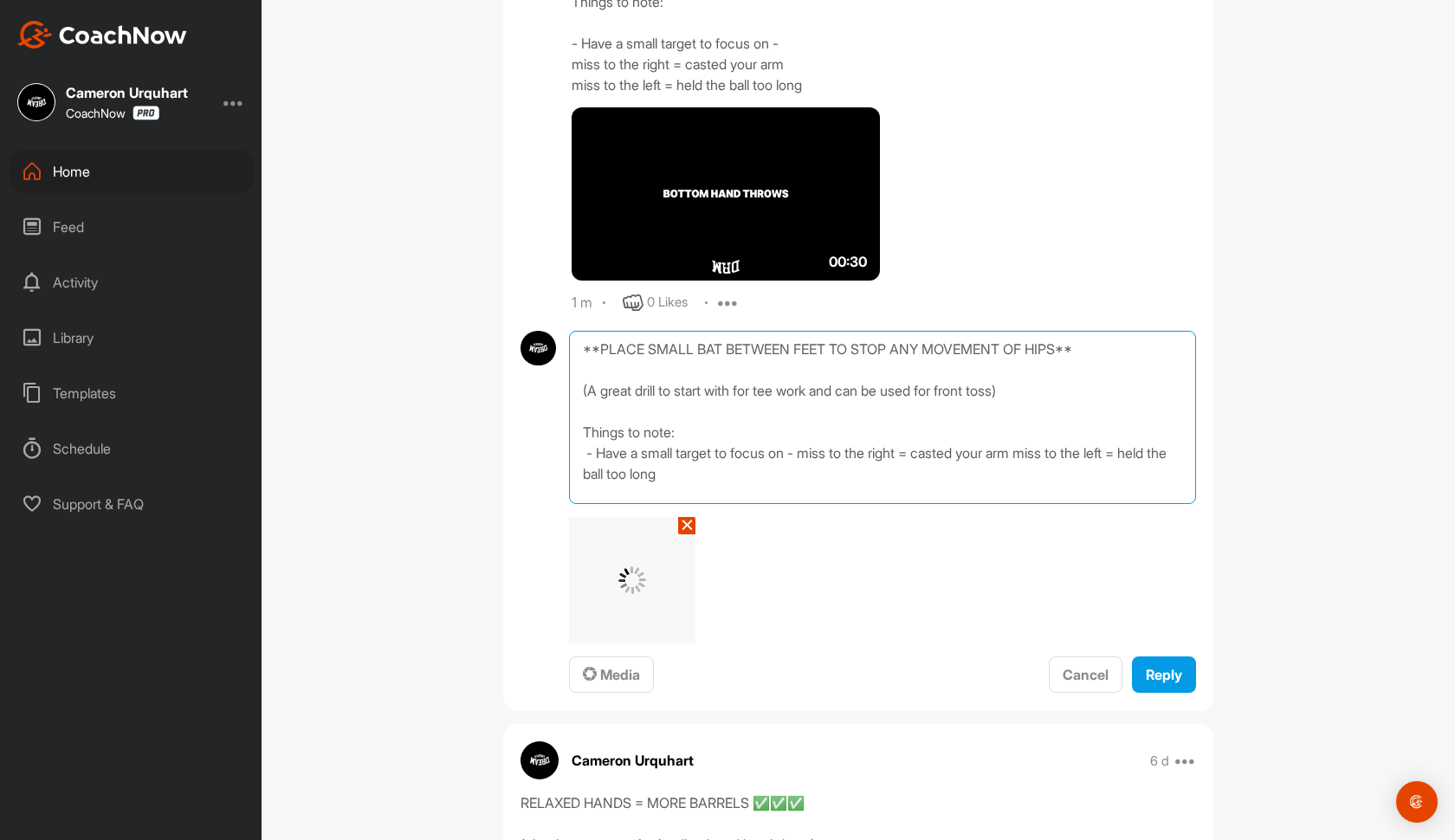 click on "**PLACE SMALL BAT BETWEEN FEET TO STOP ANY MOVEMENT OF HIPS**
(A great drill to start with for tee work and can be used for front toss)
Things to note:
- Have a small target to focus on - miss to the right = casted your arm miss to the left = held the ball too long" at bounding box center [883, 417] 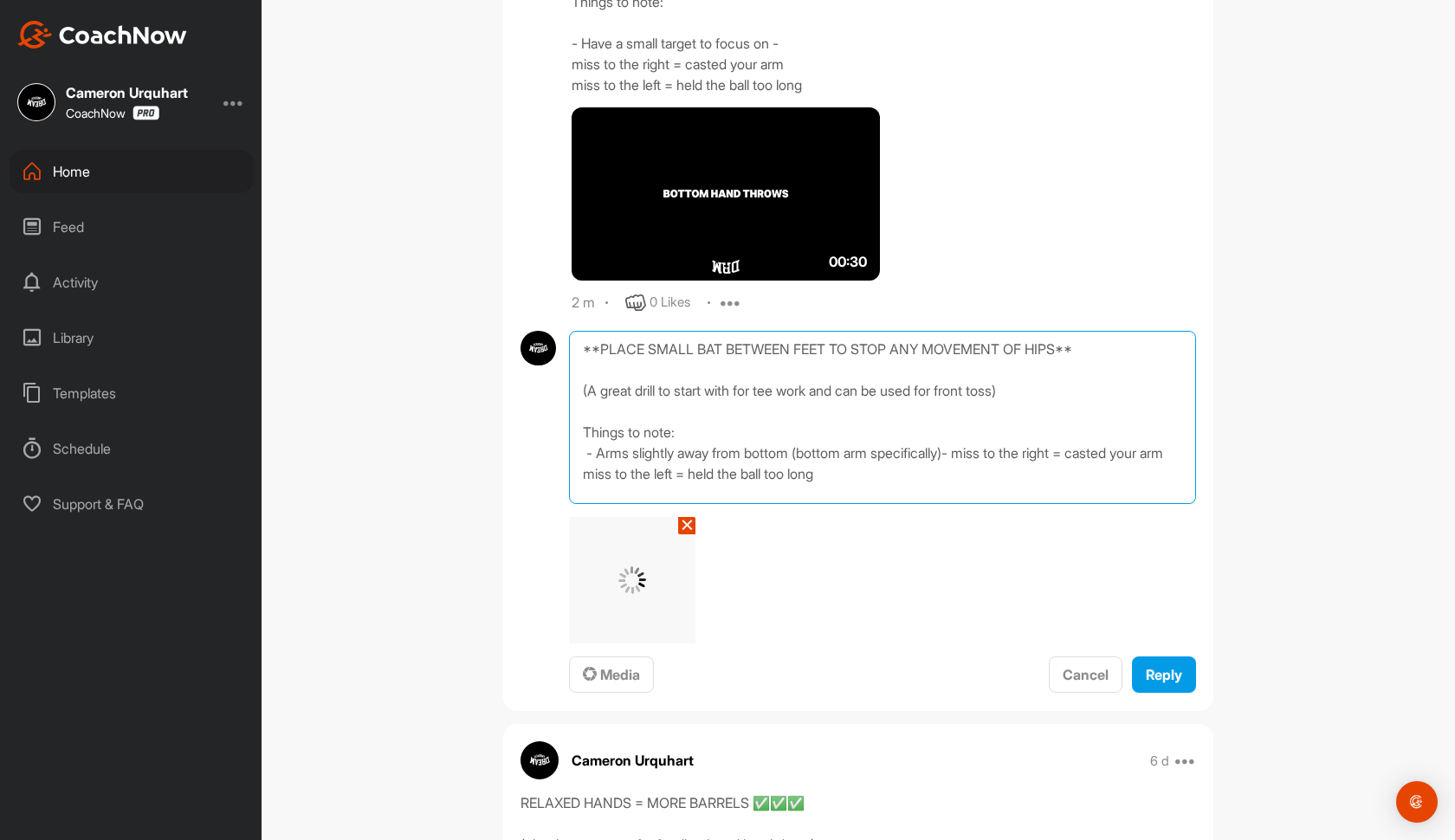 click on "**PLACE SMALL BAT BETWEEN FEET TO STOP ANY MOVEMENT OF HIPS**
(A great drill to start with for tee work and can be used for front toss)
Things to note:
- Arms slightly away from bottom (bottom arm specifically)- miss to the right = casted your arm miss to the left = held the ball too long" at bounding box center [883, 417] 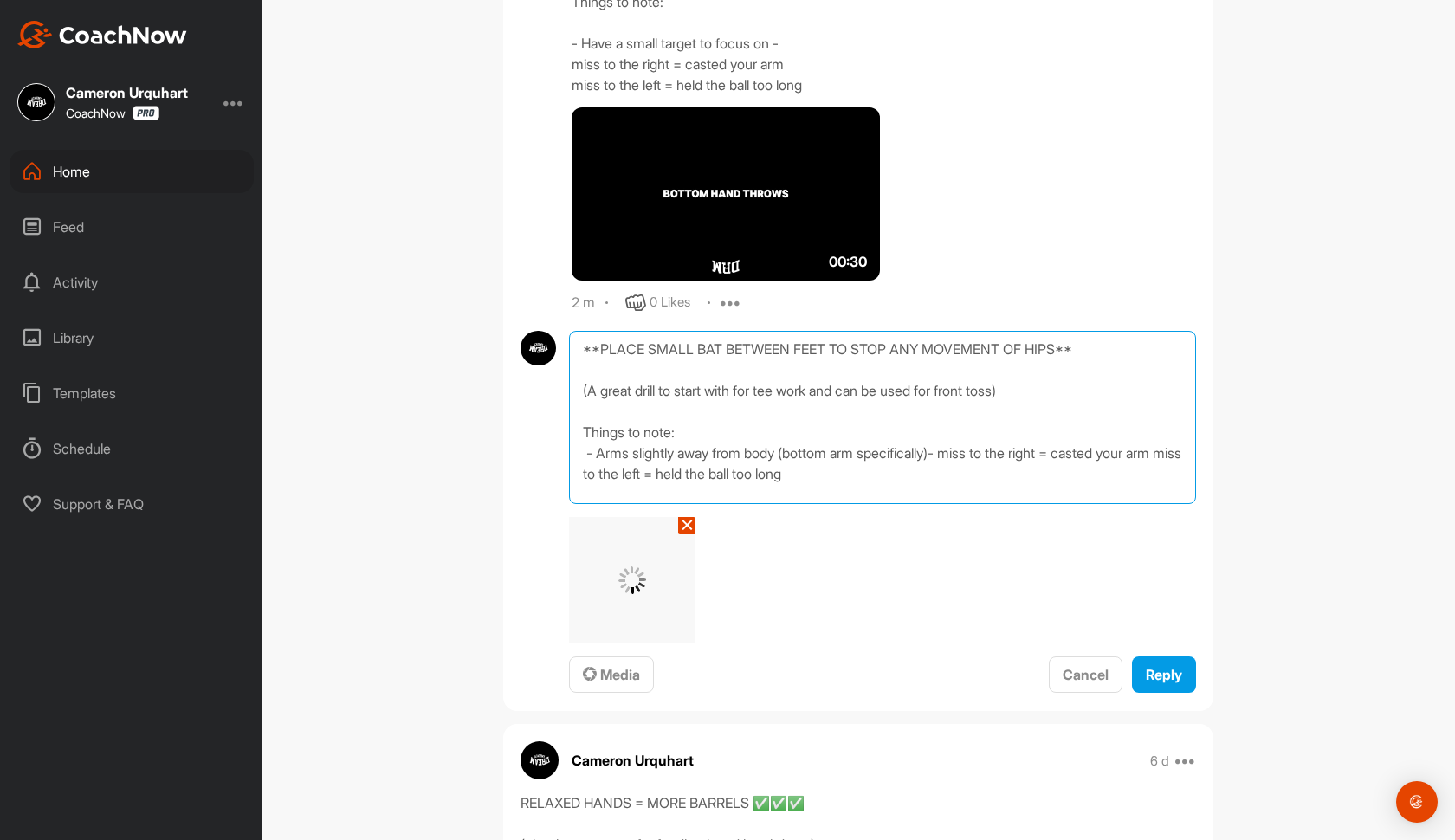 click on "**PLACE SMALL BAT BETWEEN FEET TO STOP ANY MOVEMENT OF HIPS**
(A great drill to start with for tee work and can be used for front toss)
Things to note:
- Arms slightly away from body (bottom arm specifically)- miss to the right = casted your arm miss to the left = held the ball too long" at bounding box center [883, 417] 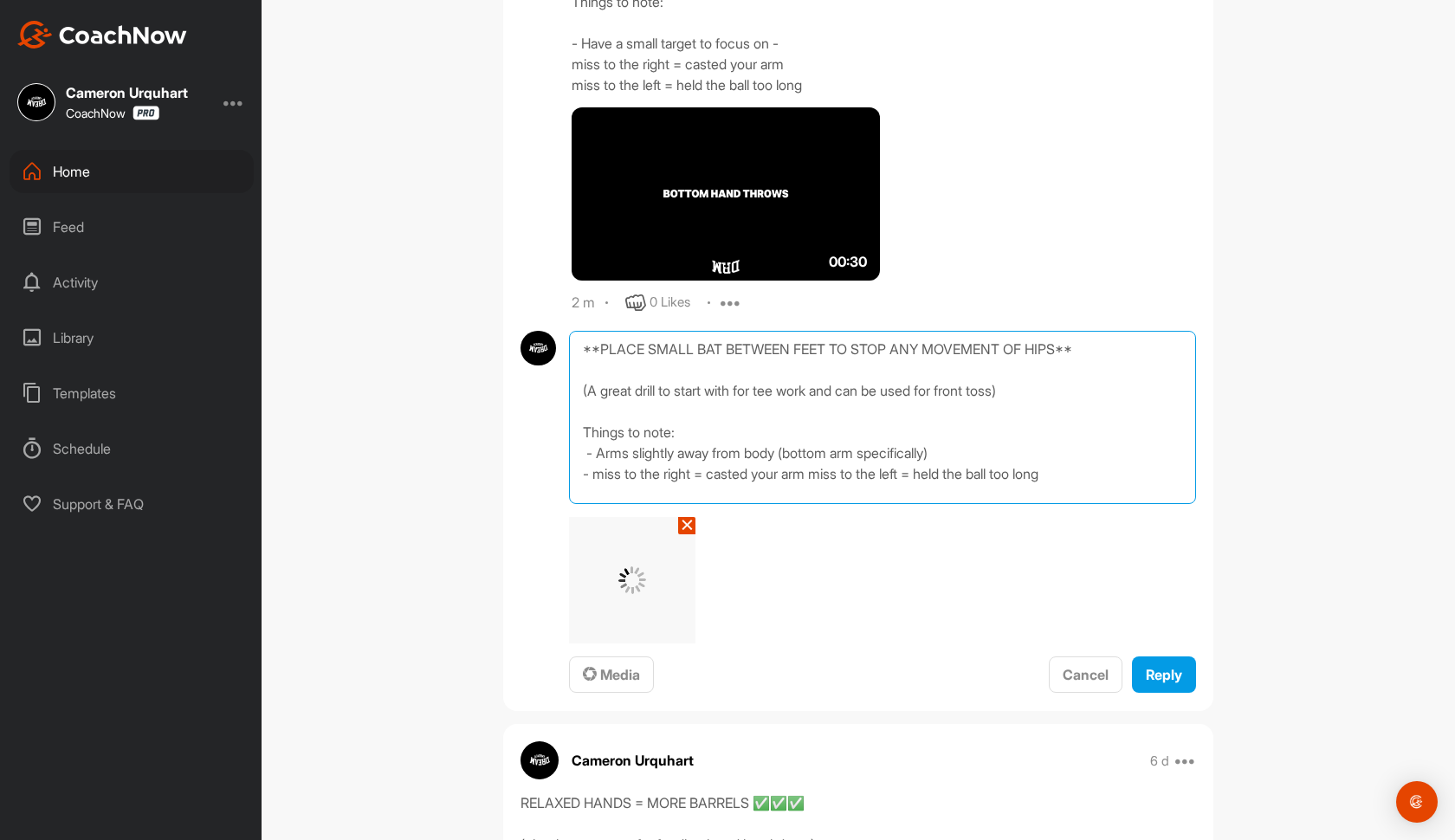 click on "**PLACE SMALL BAT BETWEEN FEET TO STOP ANY MOVEMENT OF HIPS**
(A great drill to start with for tee work and can be used for front toss)
Things to note:
- Arms slightly away from body (bottom arm specifically)
- miss to the right = casted your arm miss to the left = held the ball too long" at bounding box center (883, 417) 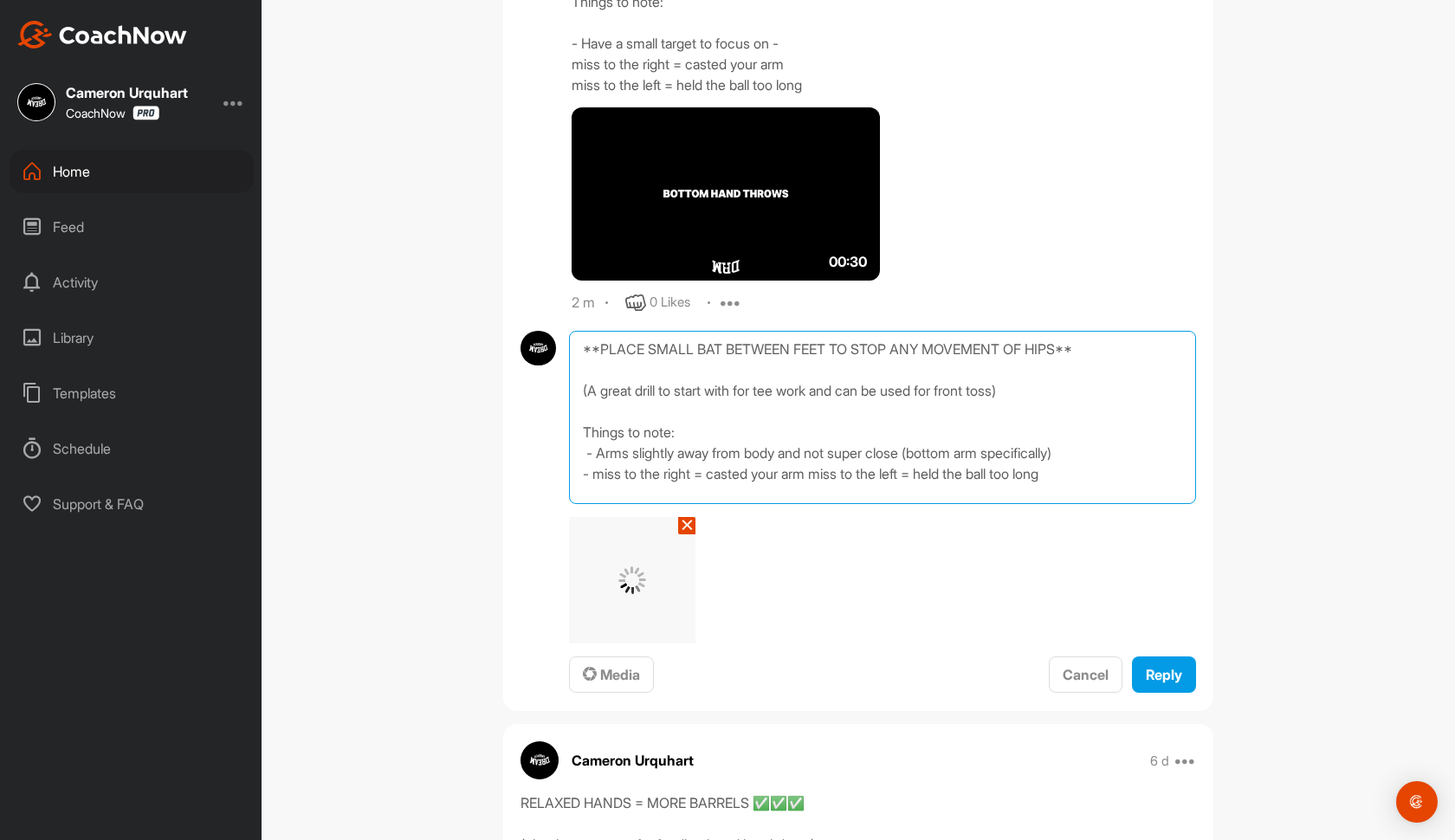 click on "**PLACE SMALL BAT BETWEEN FEET TO STOP ANY MOVEMENT OF HIPS**
(A great drill to start with for tee work and can be used for front toss)
Things to note:
- Arms slightly away from body and not super close (bottom arm specifically)
- miss to the right = casted your arm miss to the left = held the ball too long" at bounding box center (883, 417) 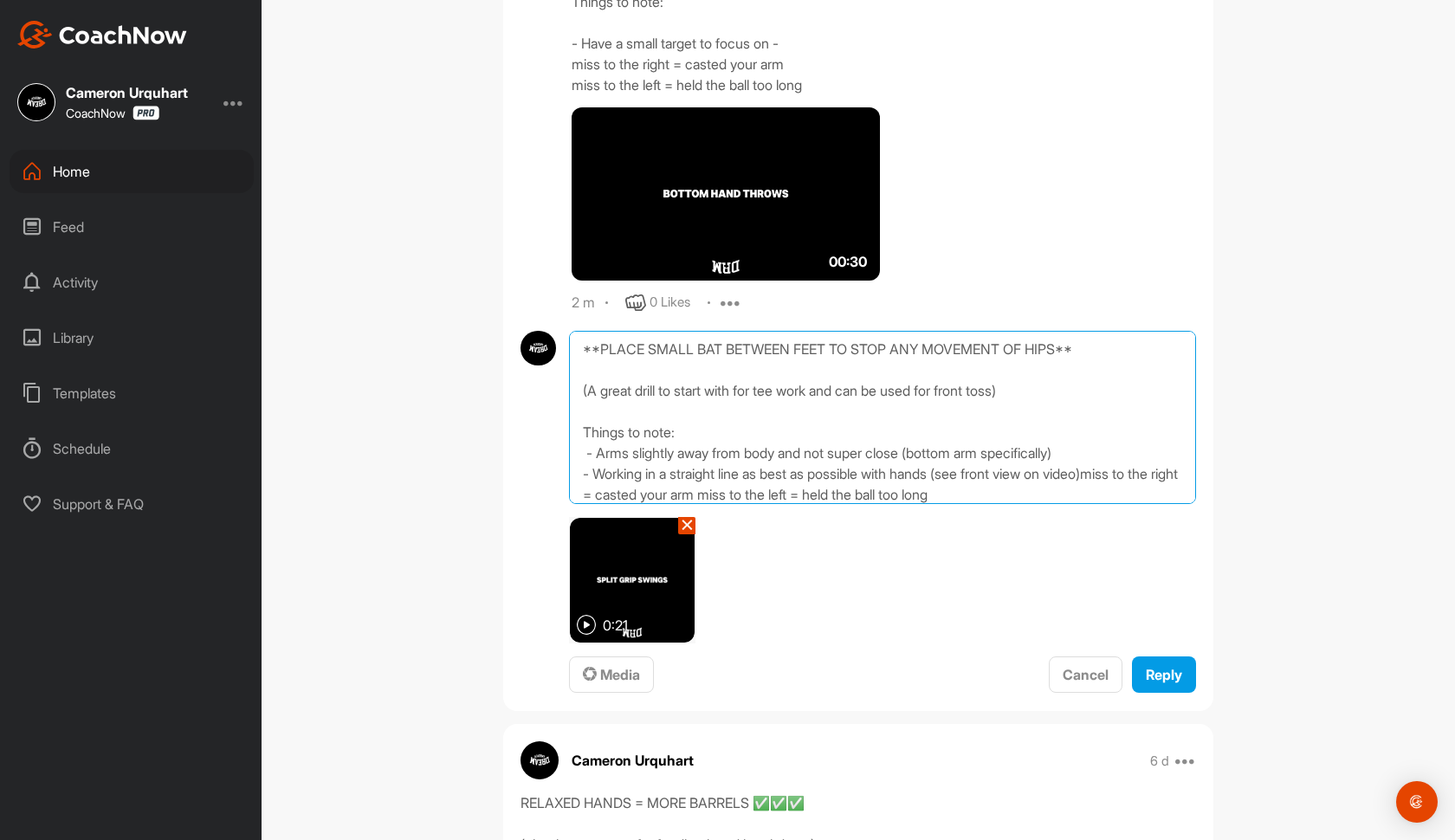 click on "**PLACE SMALL BAT BETWEEN FEET TO STOP ANY MOVEMENT OF HIPS**
(A great drill to start with for tee work and can be used for front toss)
Things to note:
- Arms slightly away from body and not super close (bottom arm specifically)
- Working in a straight line as best as possible with hands (see front view on video)miss to the right = casted your arm miss to the left = held the ball too long" at bounding box center (883, 417) 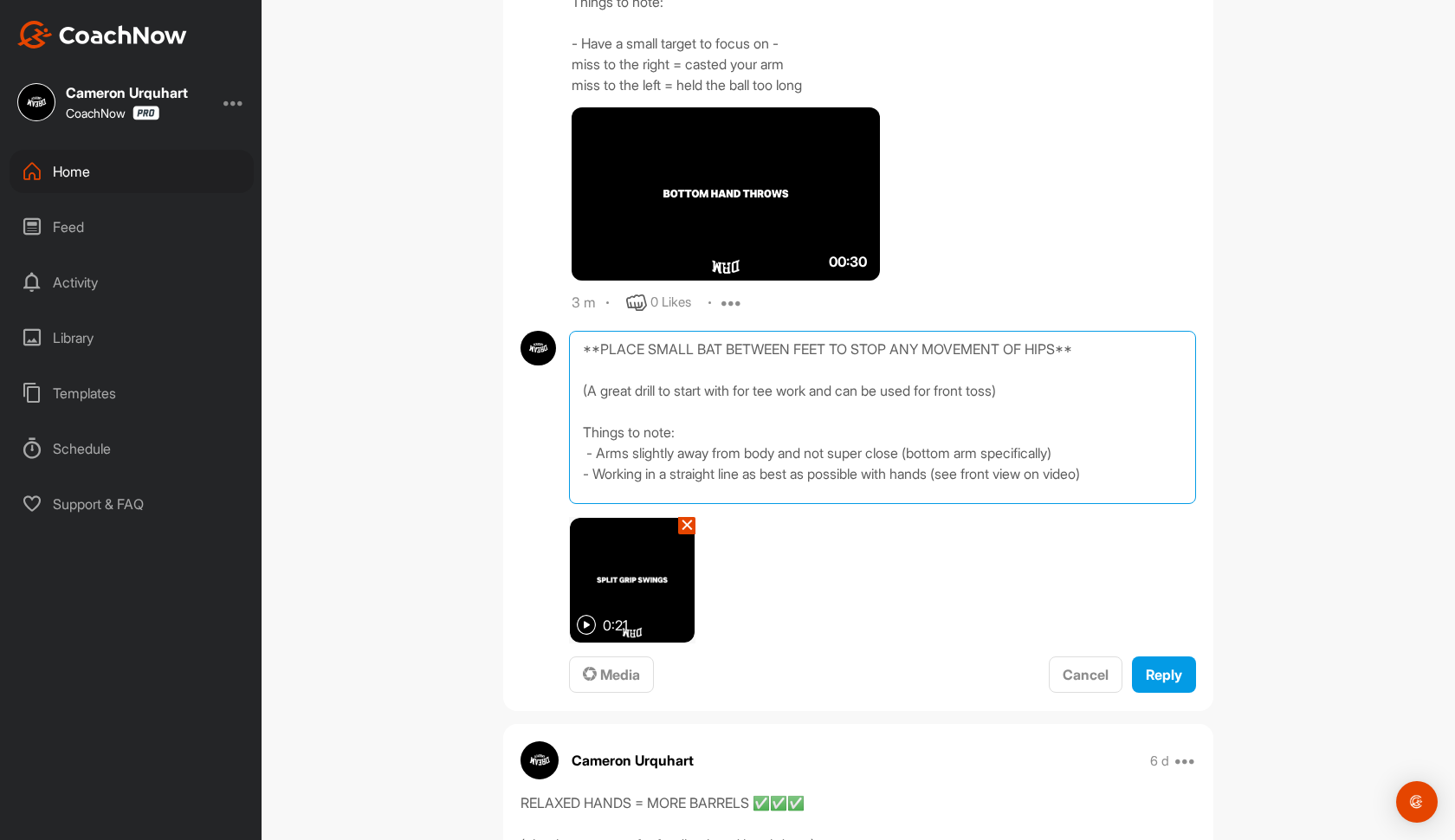 scroll, scrollTop: 22, scrollLeft: 0, axis: vertical 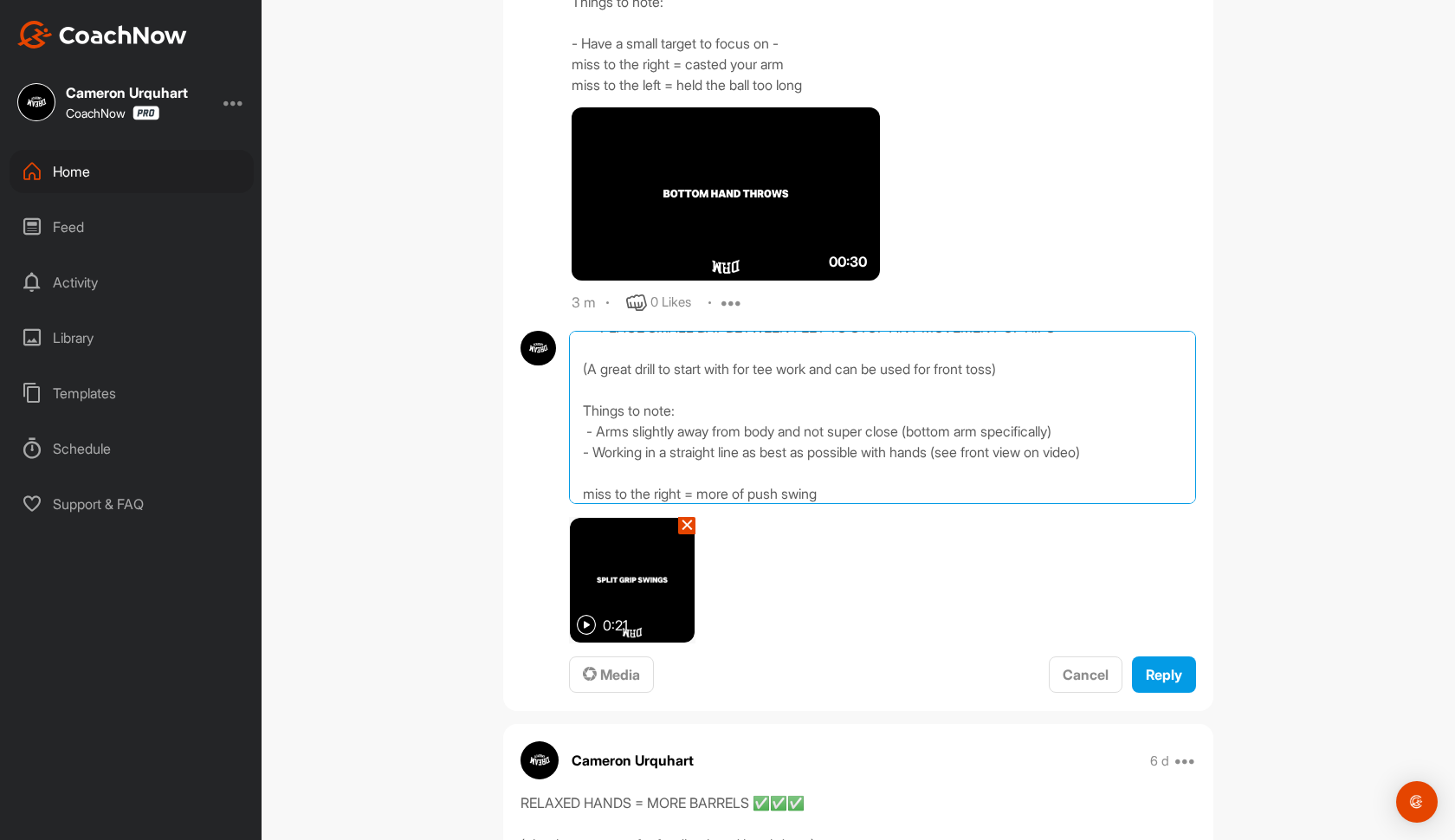 click on "**PLACE SMALL BAT BETWEEN FEET TO STOP ANY MOVEMENT OF HIPS**
(A great drill to start with for tee work and can be used for front toss)
Things to note:
- Arms slightly away from body and not super close (bottom arm specifically)
- Working in a straight line as best as possible with hands (see front view on video)
miss to the right = more of push swing" at bounding box center [883, 417] 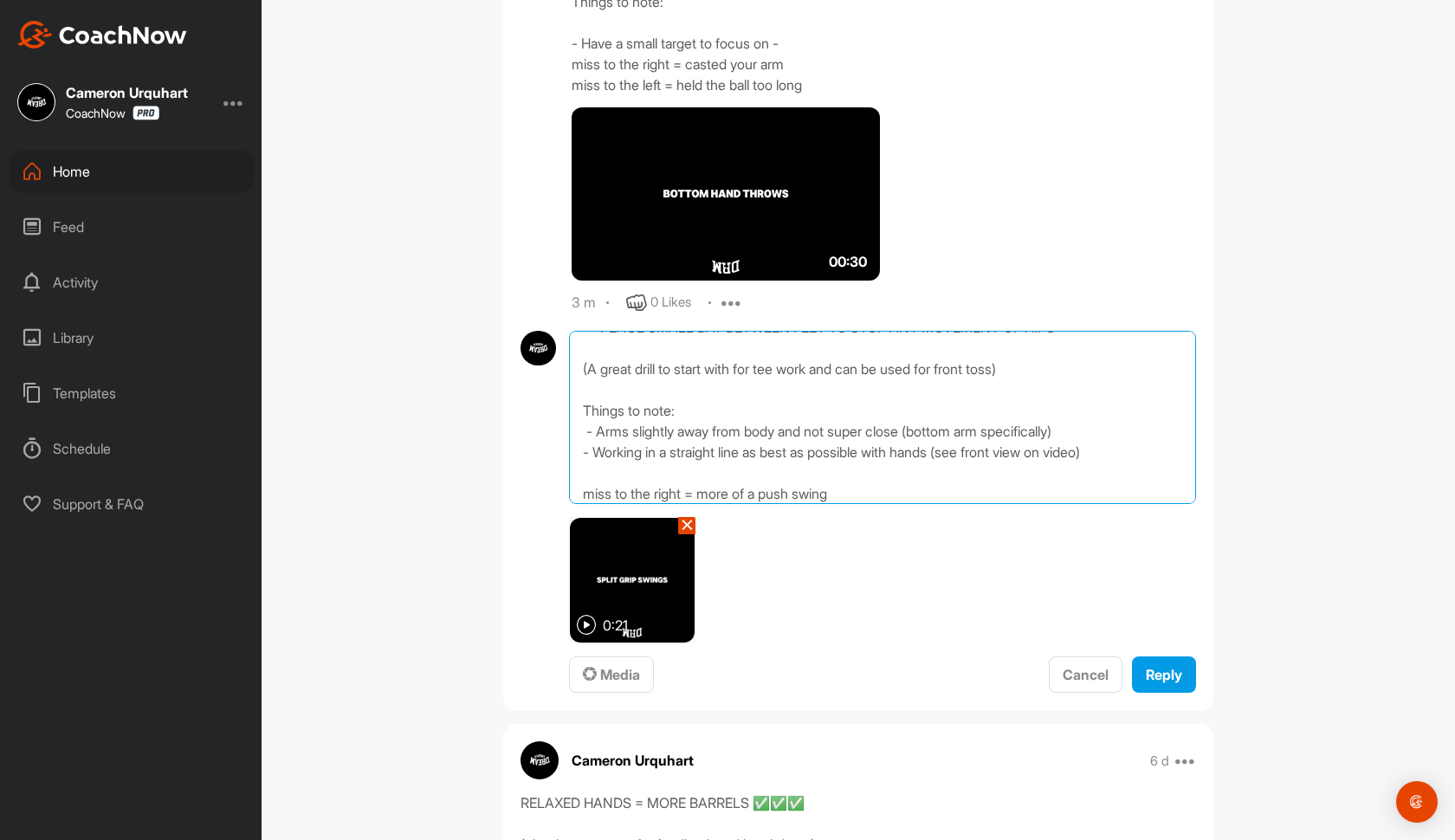 click on "**PLACE SMALL BAT BETWEEN FEET TO STOP ANY MOVEMENT OF HIPS**
(A great drill to start with for tee work and can be used for front toss)
Things to note:
- Arms slightly away from body and not super close (bottom arm specifically)
- Working in a straight line as best as possible with hands (see front view on video)
miss to the right = more of a push swing" at bounding box center [883, 417] 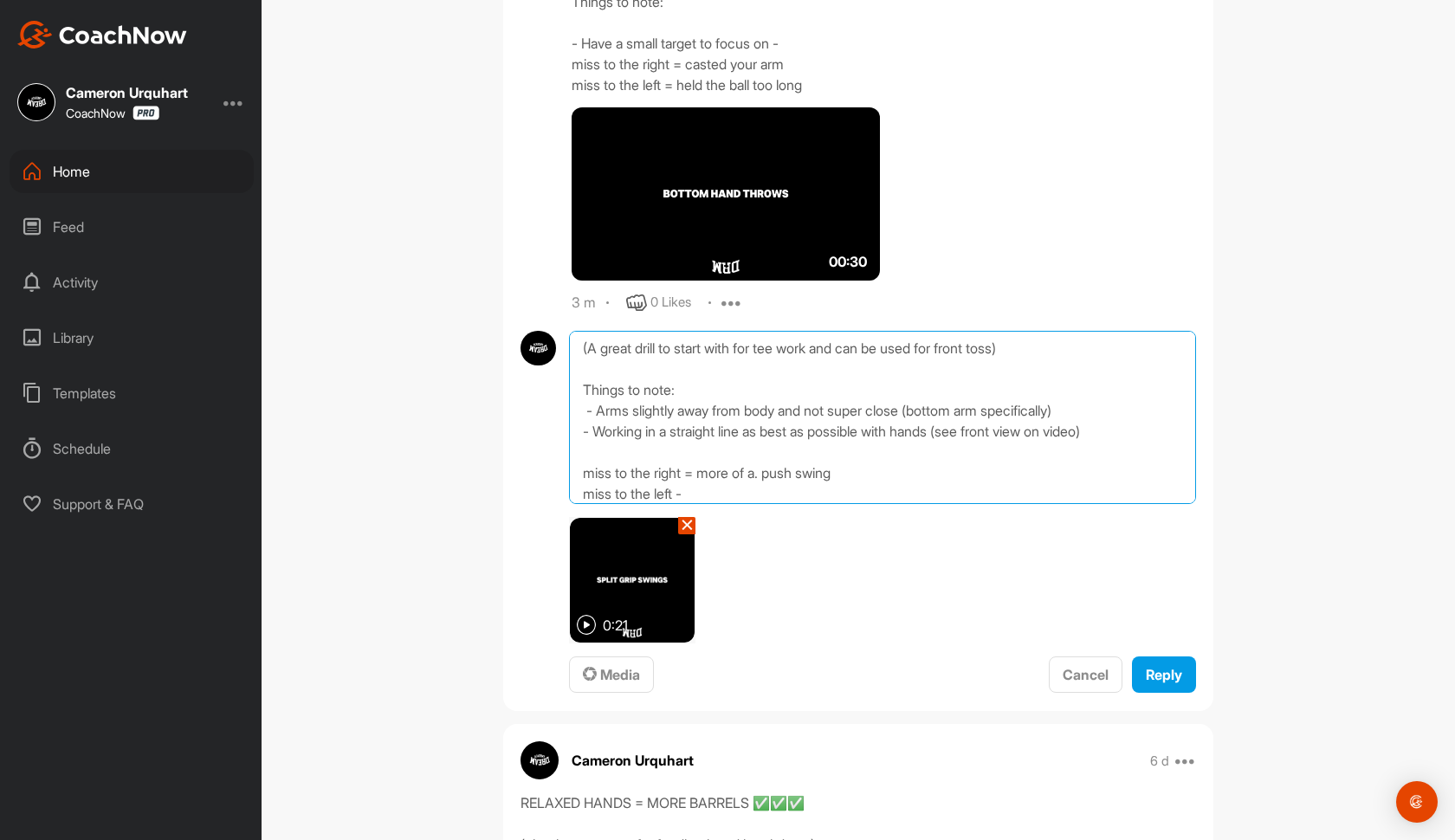 click on "**PLACE SMALL BAT BETWEEN FEET TO STOP ANY MOVEMENT OF HIPS**
(A great drill to start with for tee work and can be used for front toss)
Things to note:
- Arms slightly away from body and not super close (bottom arm specifically)
- Working in a straight line as best as possible with hands (see front view on video)
miss to the right = more of a. push swing
miss to the left -" at bounding box center [883, 417] 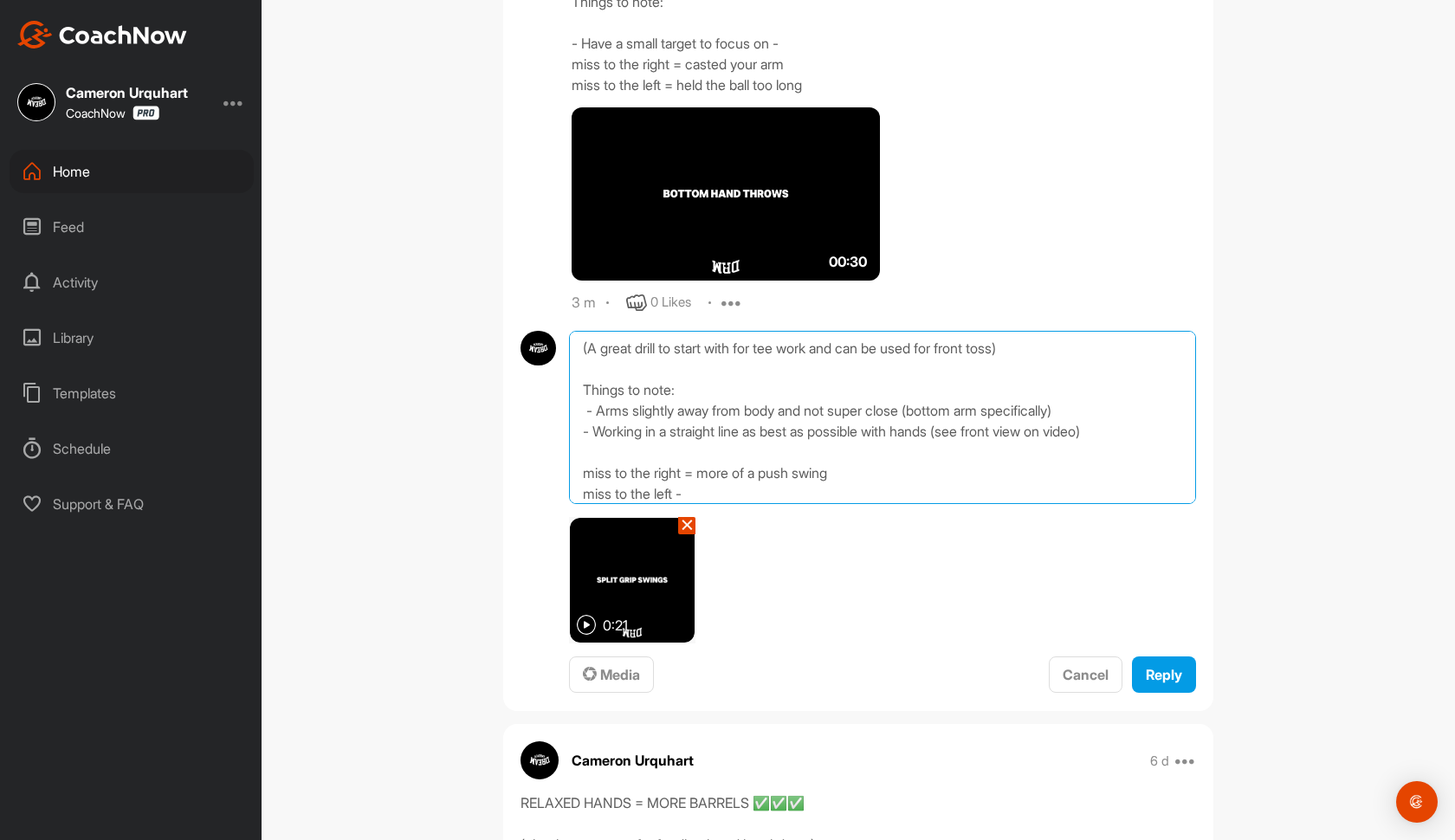 click on "**PLACE SMALL BAT BETWEEN FEET TO STOP ANY MOVEMENT OF HIPS**
(A great drill to start with for tee work and can be used for front toss)
Things to note:
- Arms slightly away from body and not super close (bottom arm specifically)
- Working in a straight line as best as possible with hands (see front view on video)
miss to the right = more of a push swing
miss to the left -" at bounding box center [883, 417] 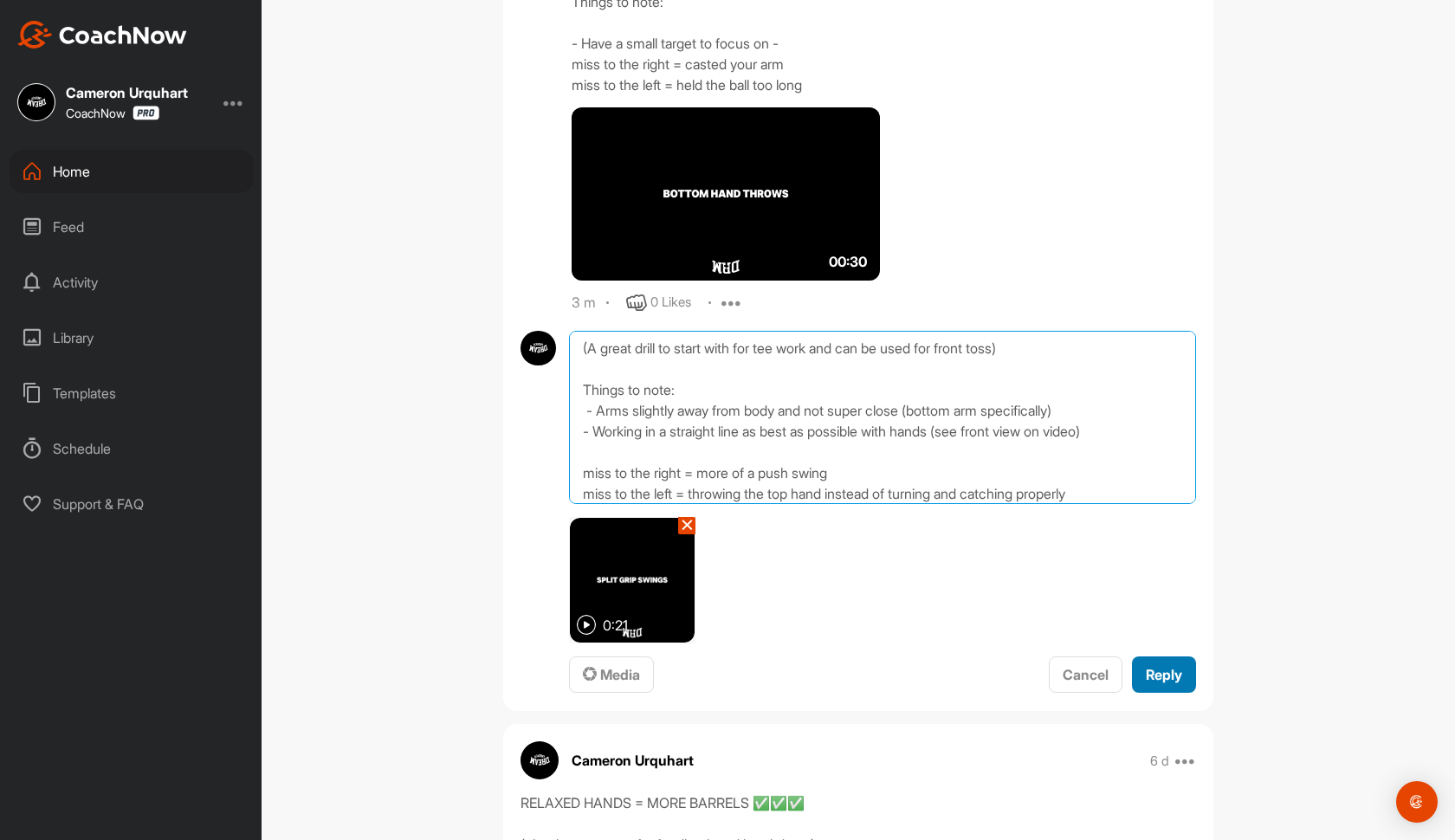type on "**PLACE SMALL BAT BETWEEN FEET TO STOP ANY MOVEMENT OF HIPS**
(A great drill to start with for tee work and can be used for front toss)
Things to note:
- Arms slightly away from body and not super close (bottom arm specifically)
- Working in a straight line as best as possible with hands (see front view on video)
miss to the right = more of a push swing
miss to the left = throwing the top hand instead of turning and catching properly" 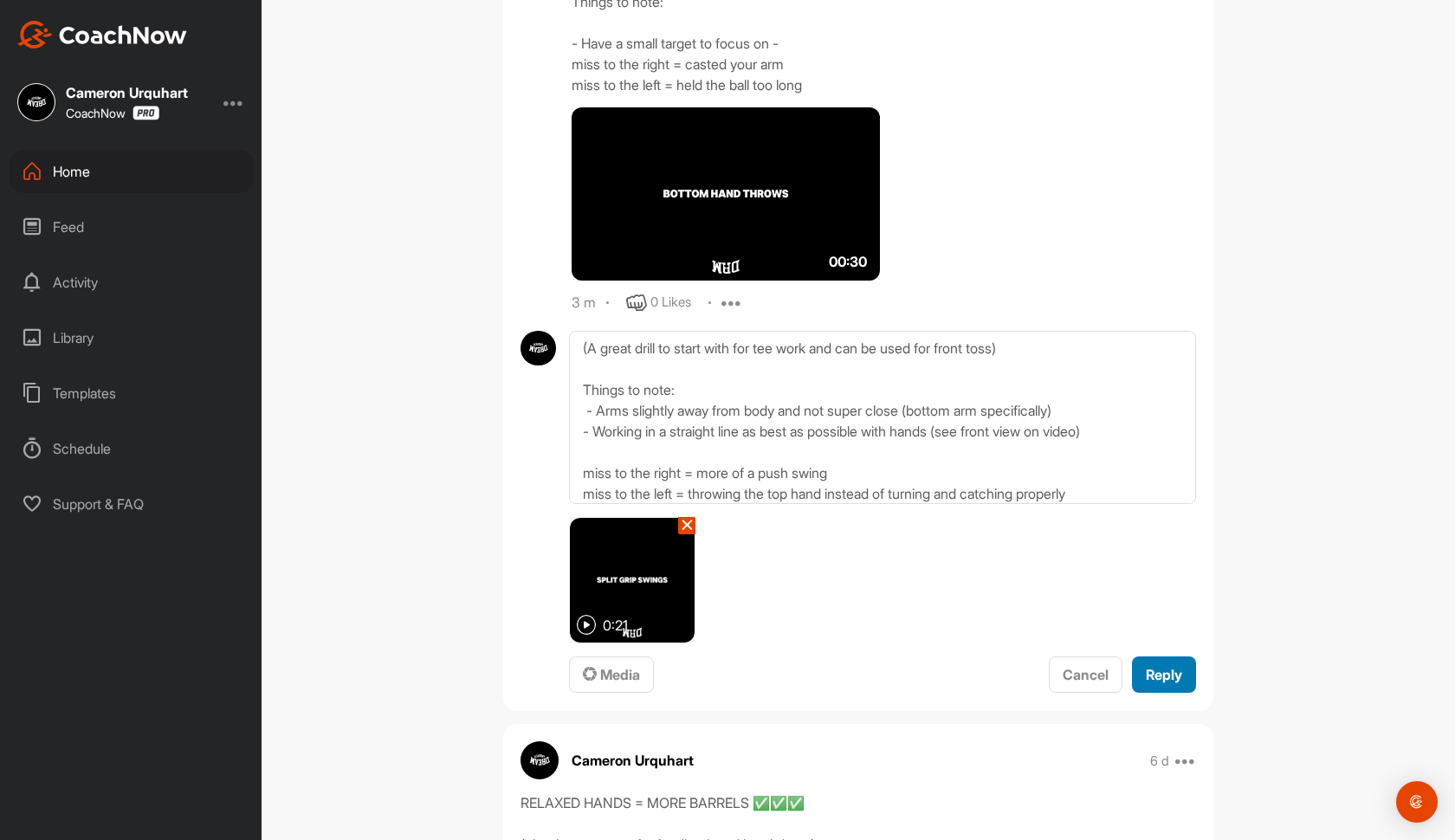 click on "Reply" at bounding box center [1164, 675] 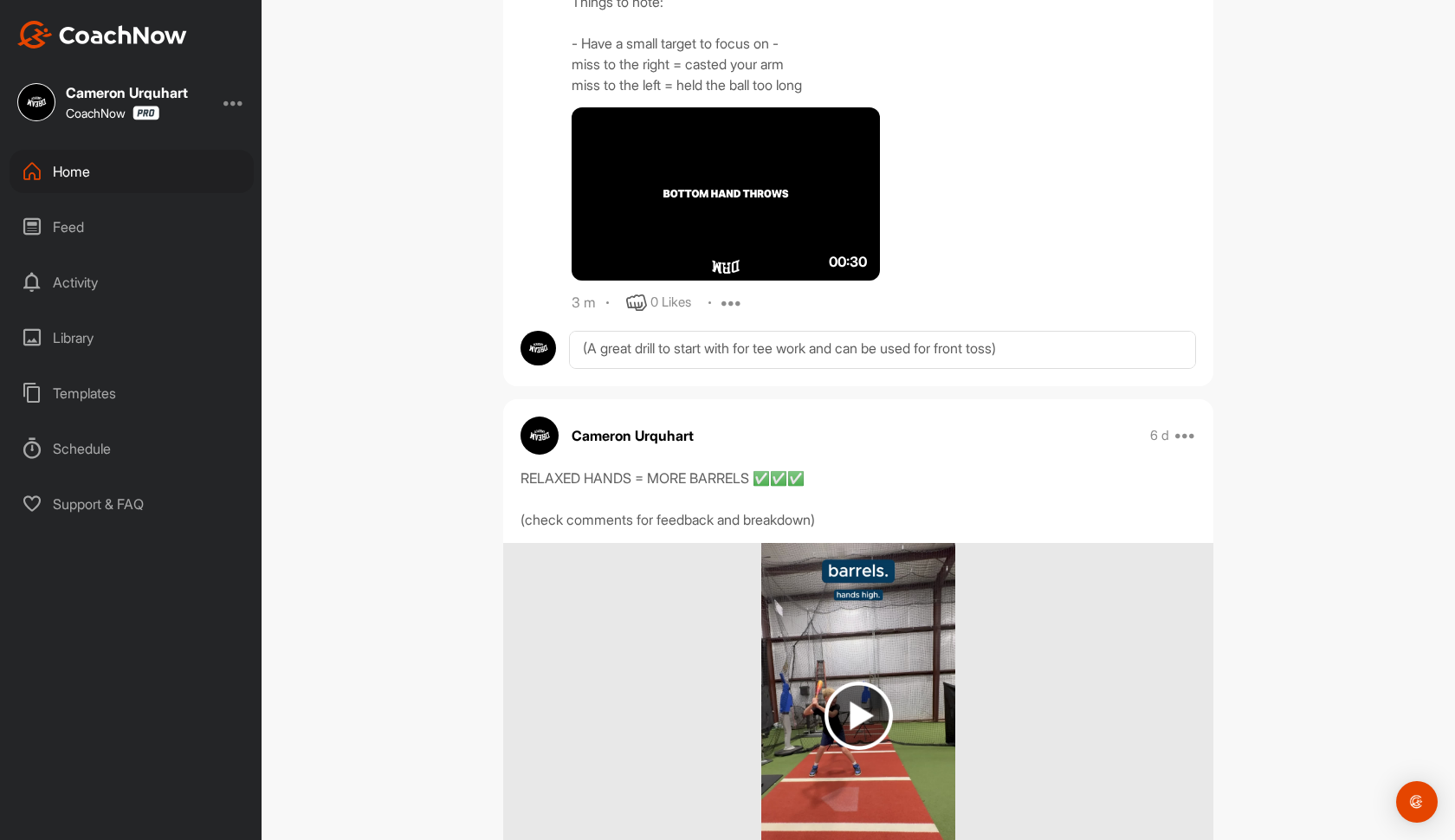 type 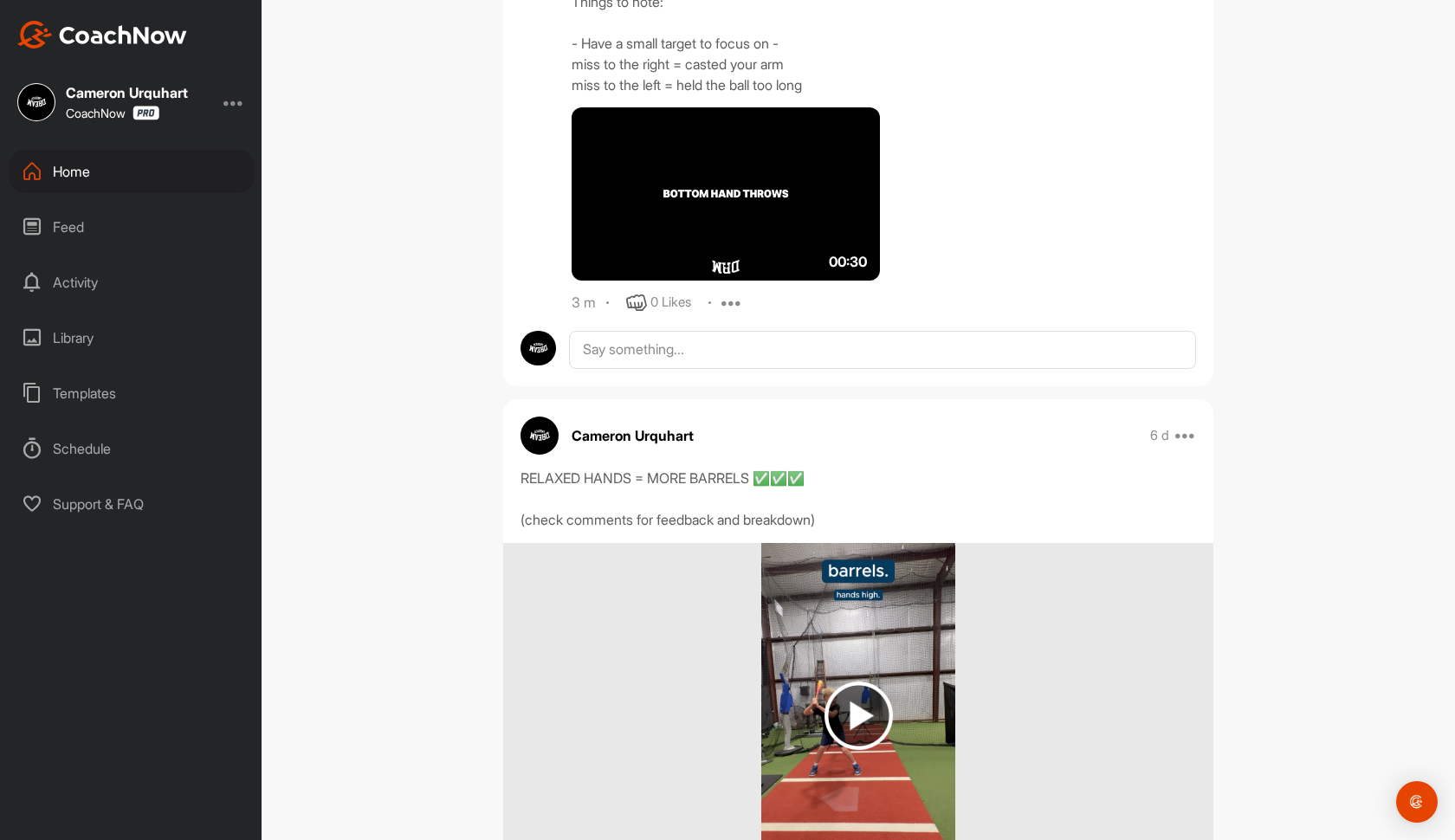 scroll, scrollTop: 0, scrollLeft: 0, axis: both 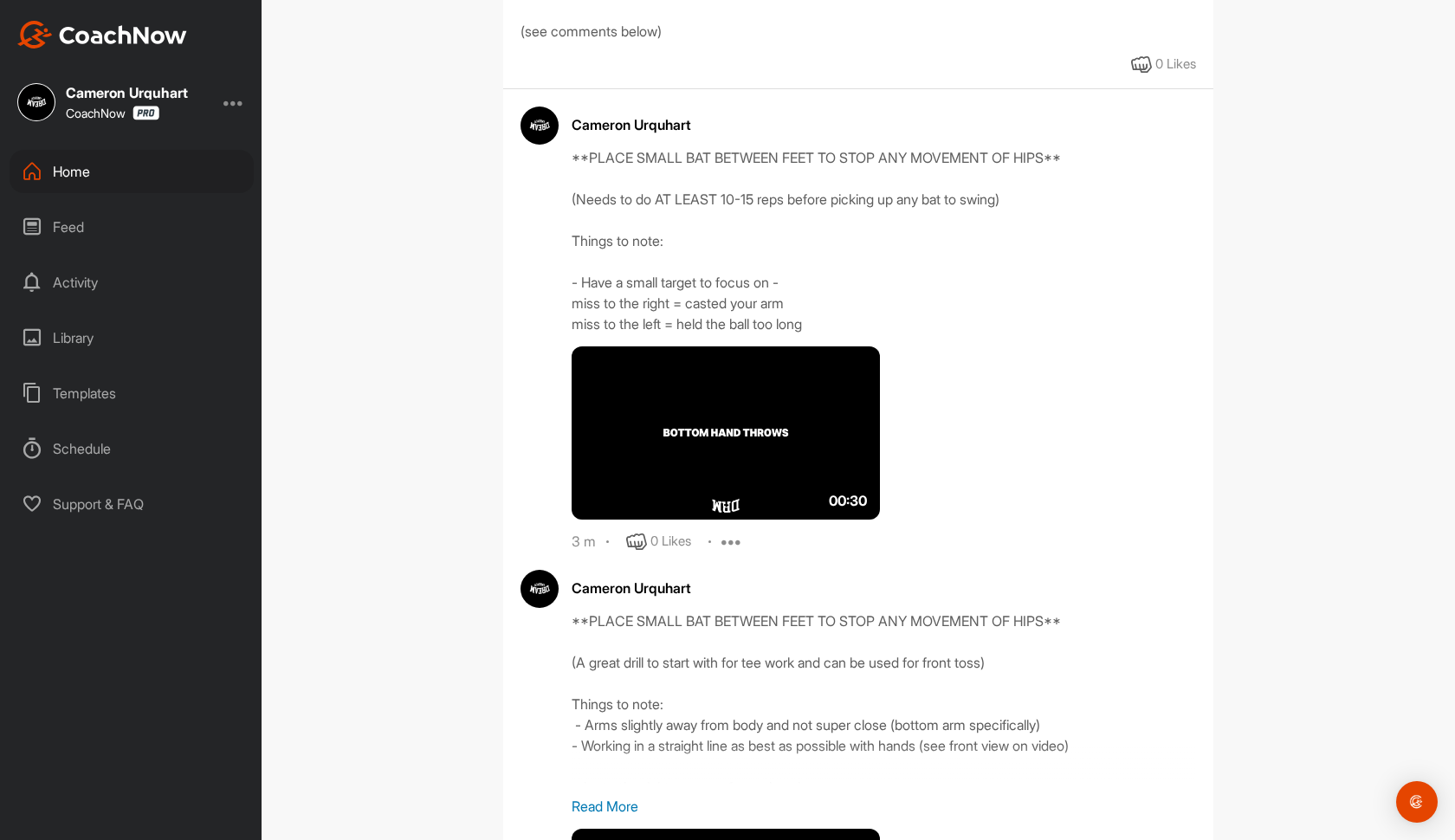 click at bounding box center [732, 542] 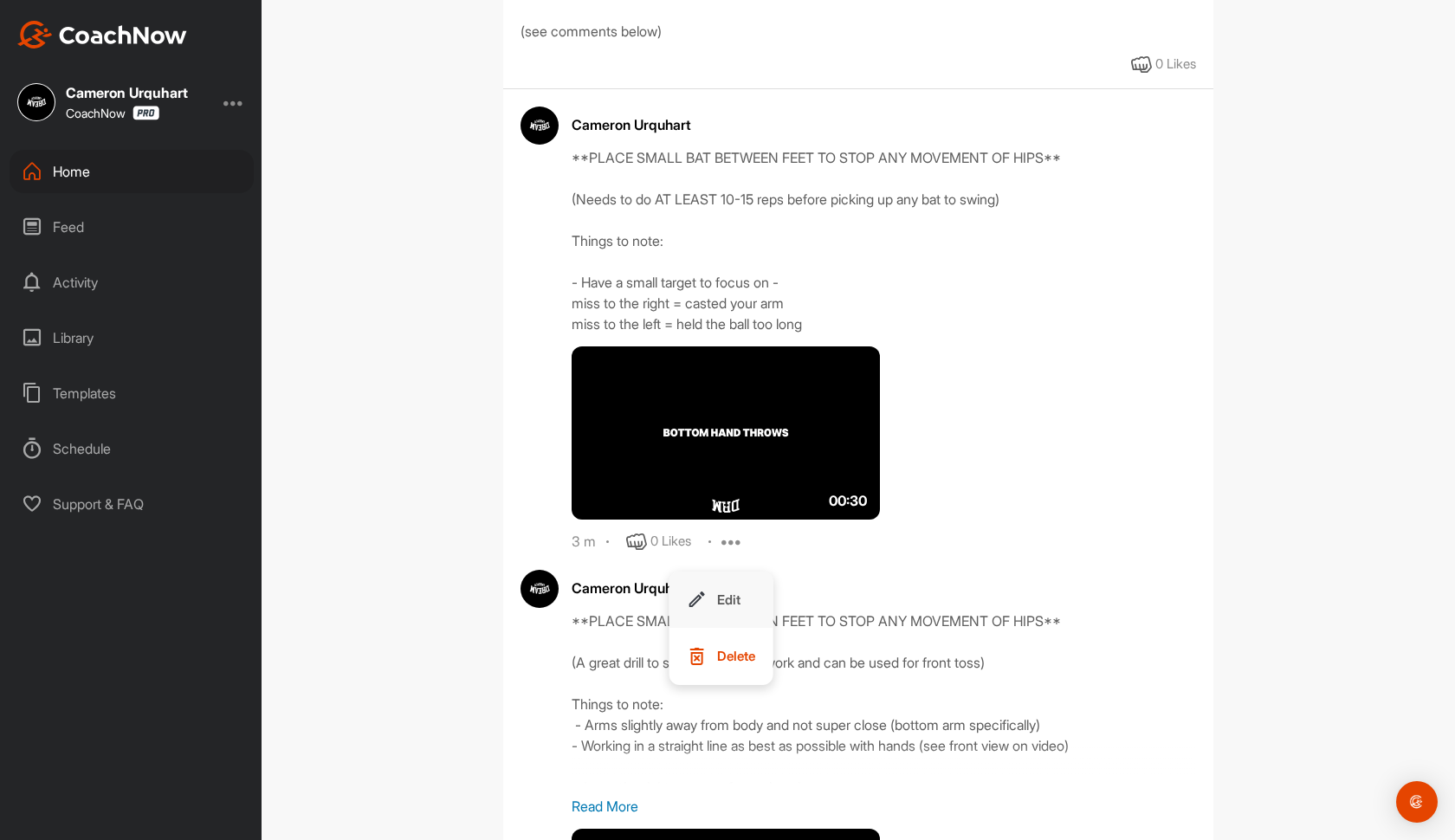 click on "Edit" at bounding box center [728, 599] 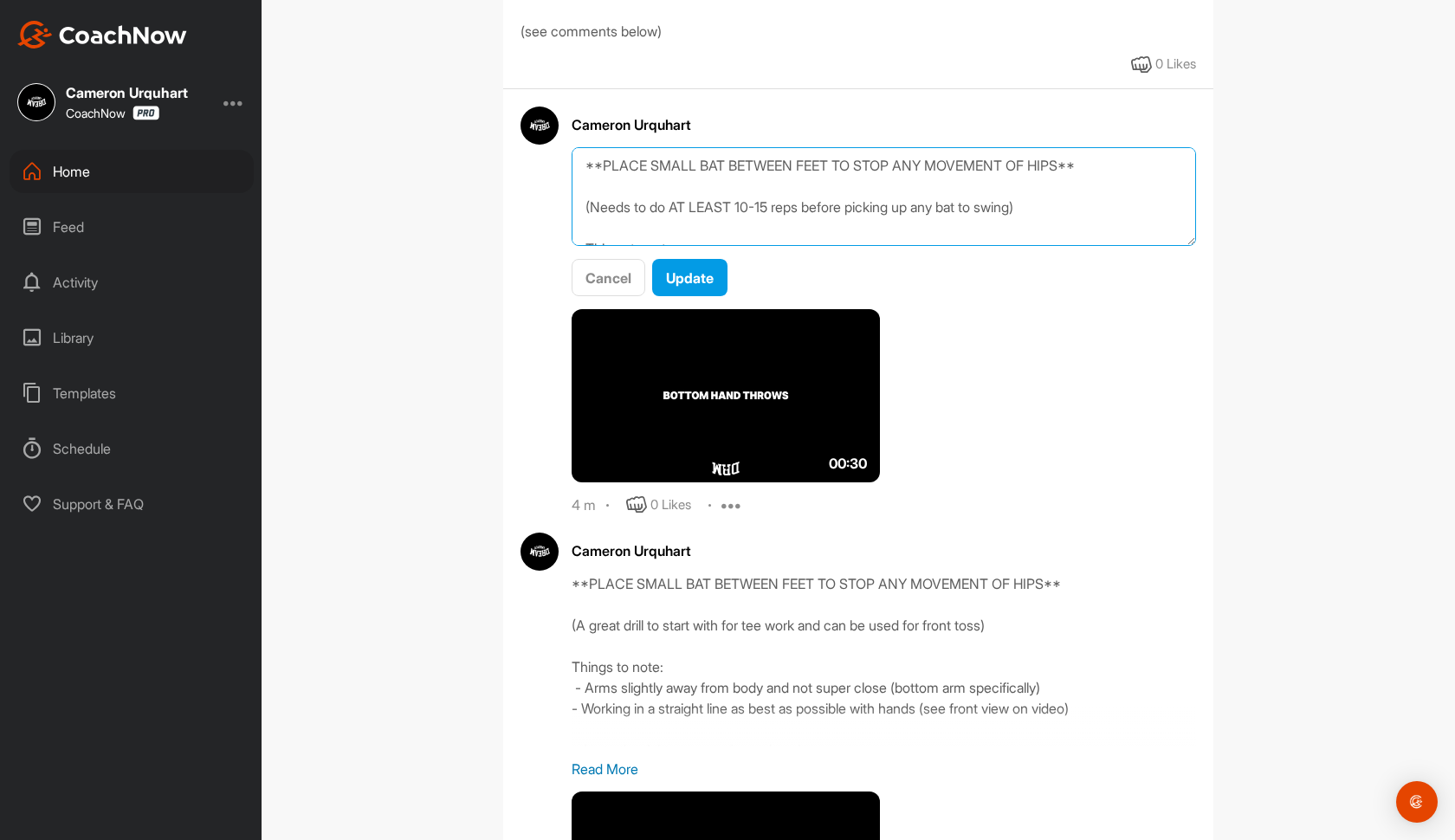 drag, startPoint x: 1094, startPoint y: 168, endPoint x: 529, endPoint y: 164, distance: 565.01416 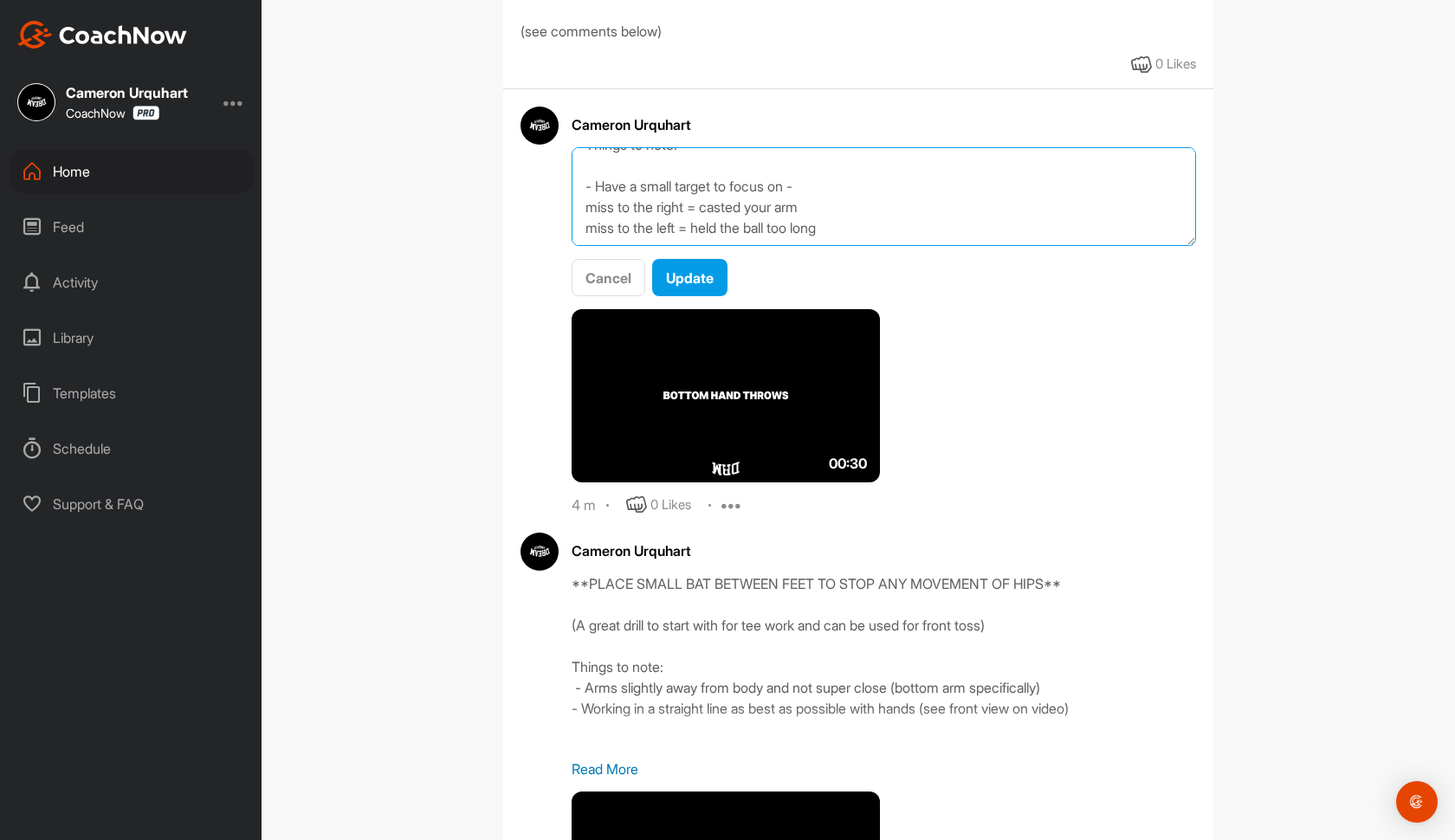 scroll, scrollTop: 104, scrollLeft: 0, axis: vertical 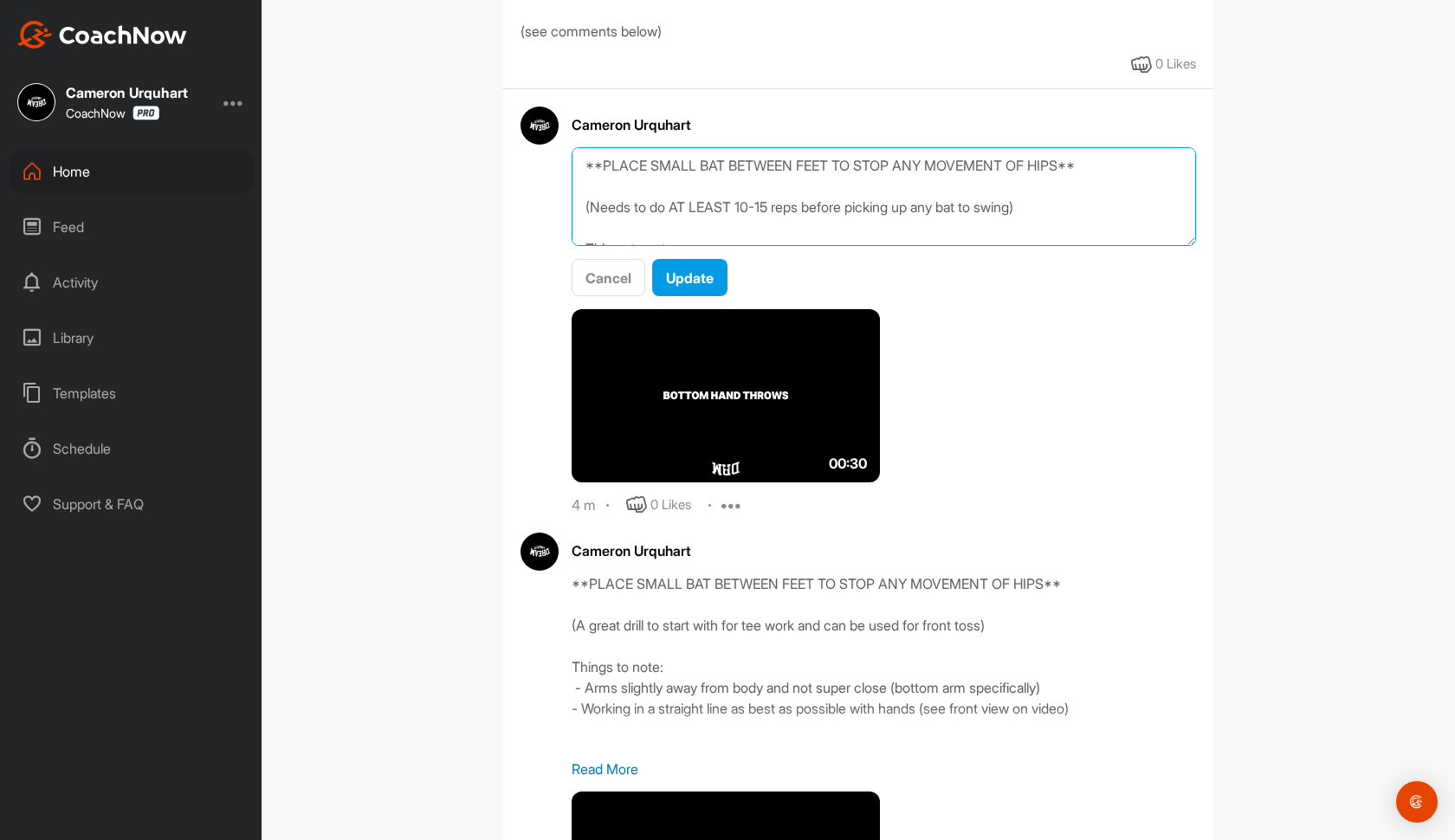 drag, startPoint x: 1104, startPoint y: 159, endPoint x: 565, endPoint y: 175, distance: 539.23742 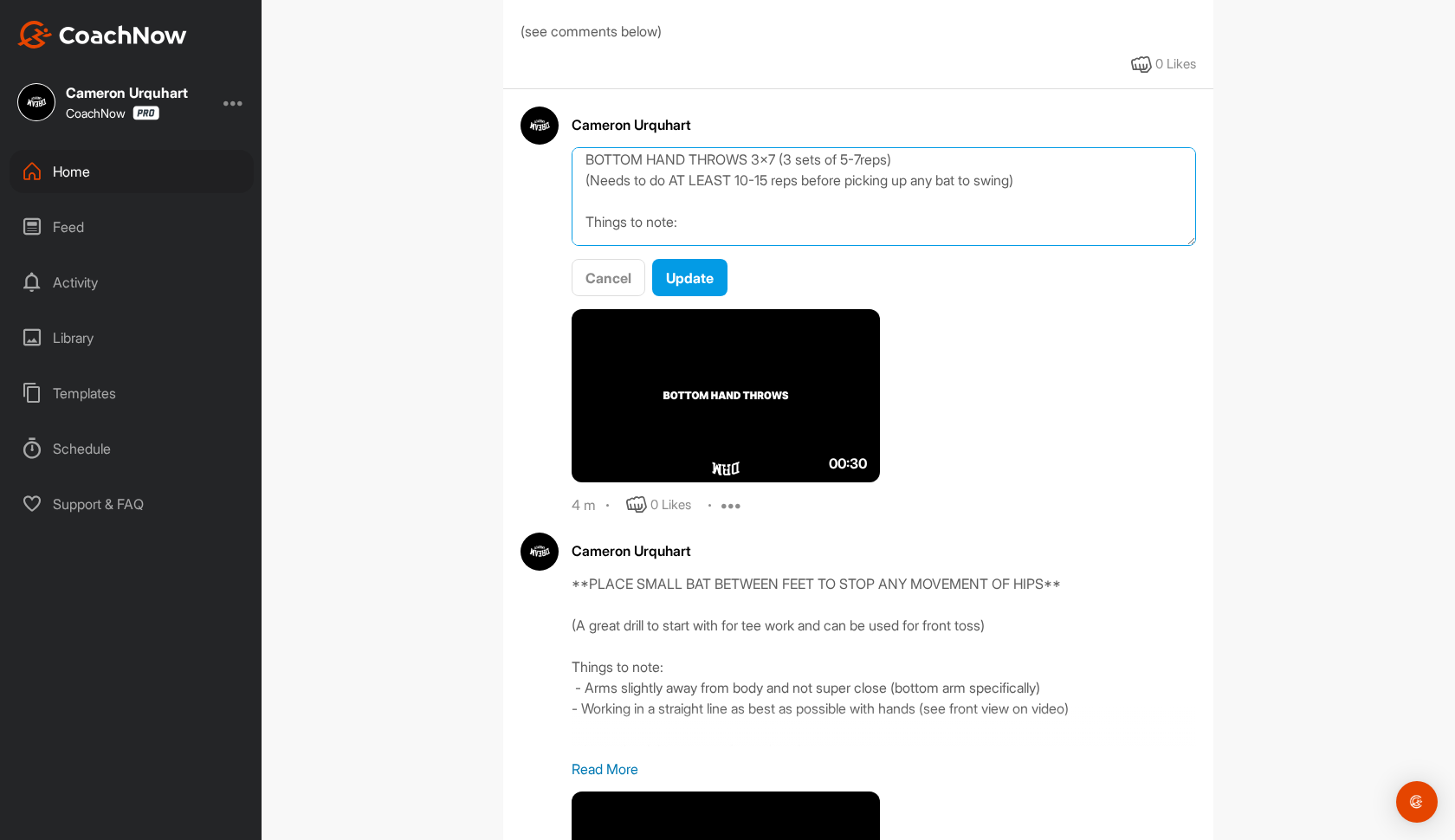 scroll, scrollTop: 5, scrollLeft: 0, axis: vertical 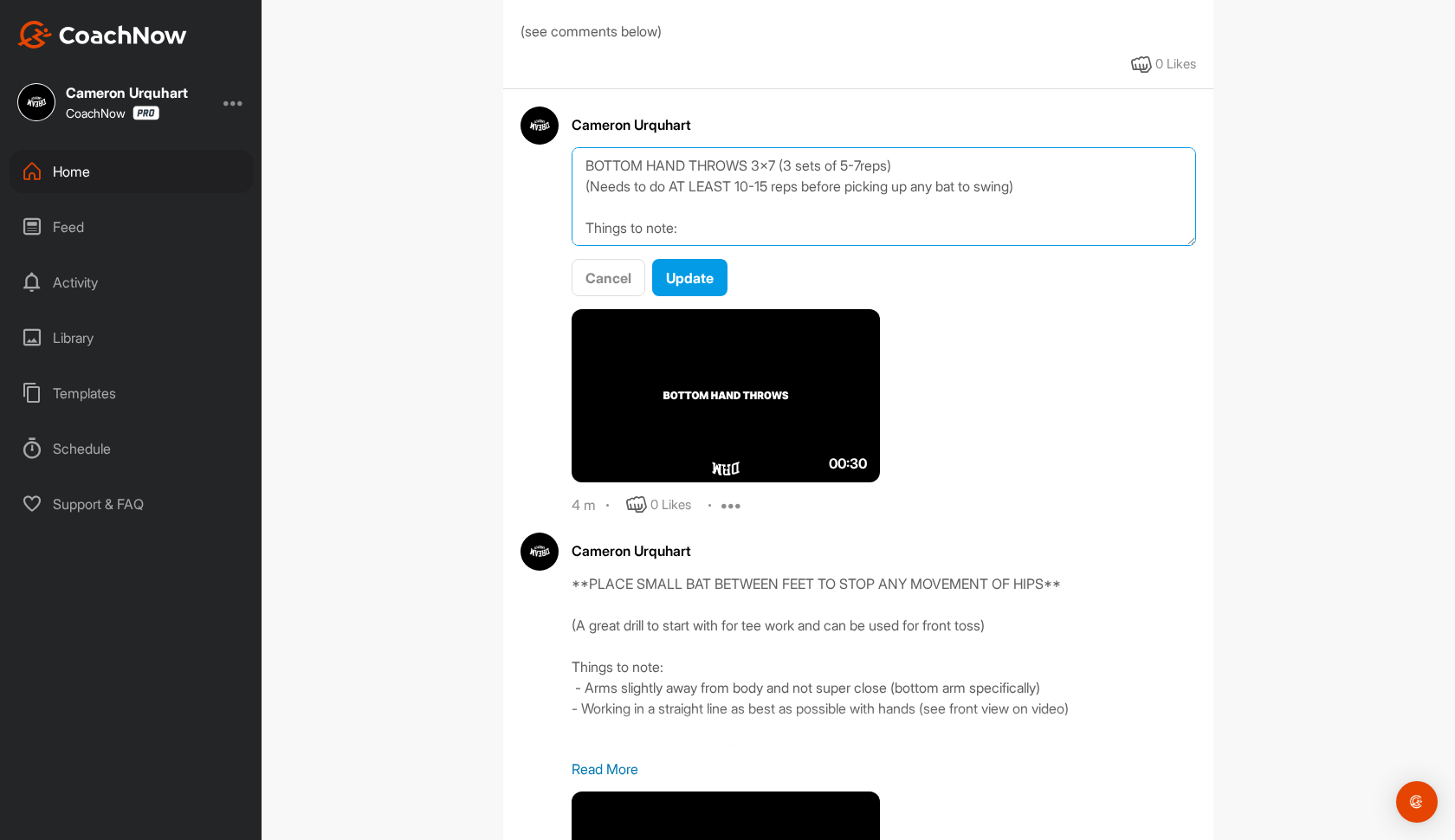 drag, startPoint x: 928, startPoint y: 164, endPoint x: 479, endPoint y: 142, distance: 449.53865 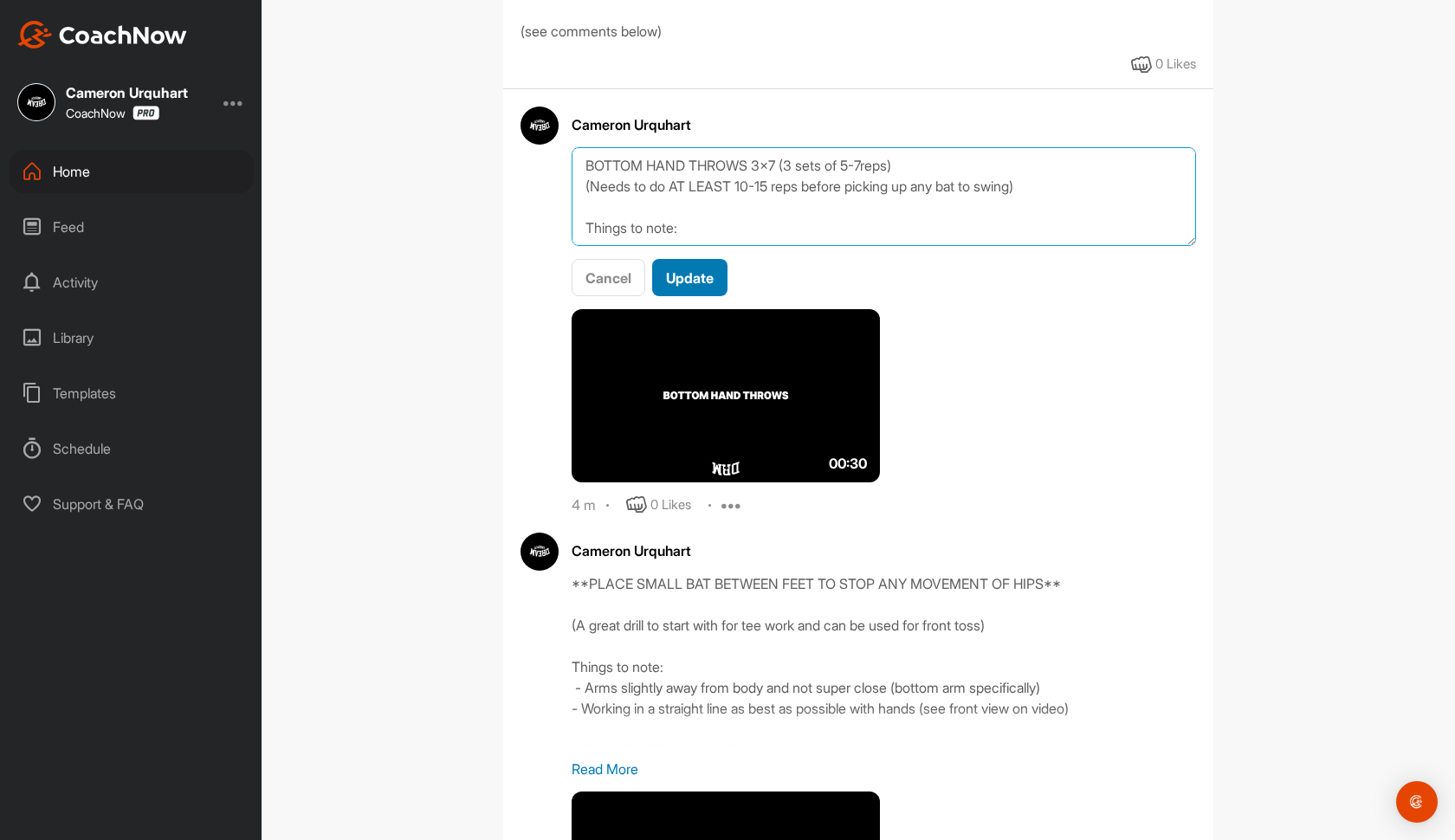 type on "BOTTOM HAND THROWS 3x7 (3 sets of 5-7reps)
(Needs to do AT LEAST 10-15 reps before picking up any bat to swing)
Things to note:
- Have a small target to focus on -
miss to the right = casted your arm
miss to the left = held the ball too long
**PLACE SMALL BAT BETWEEN FEET TO STOP ANY MOVEMENT OF HIPS**" 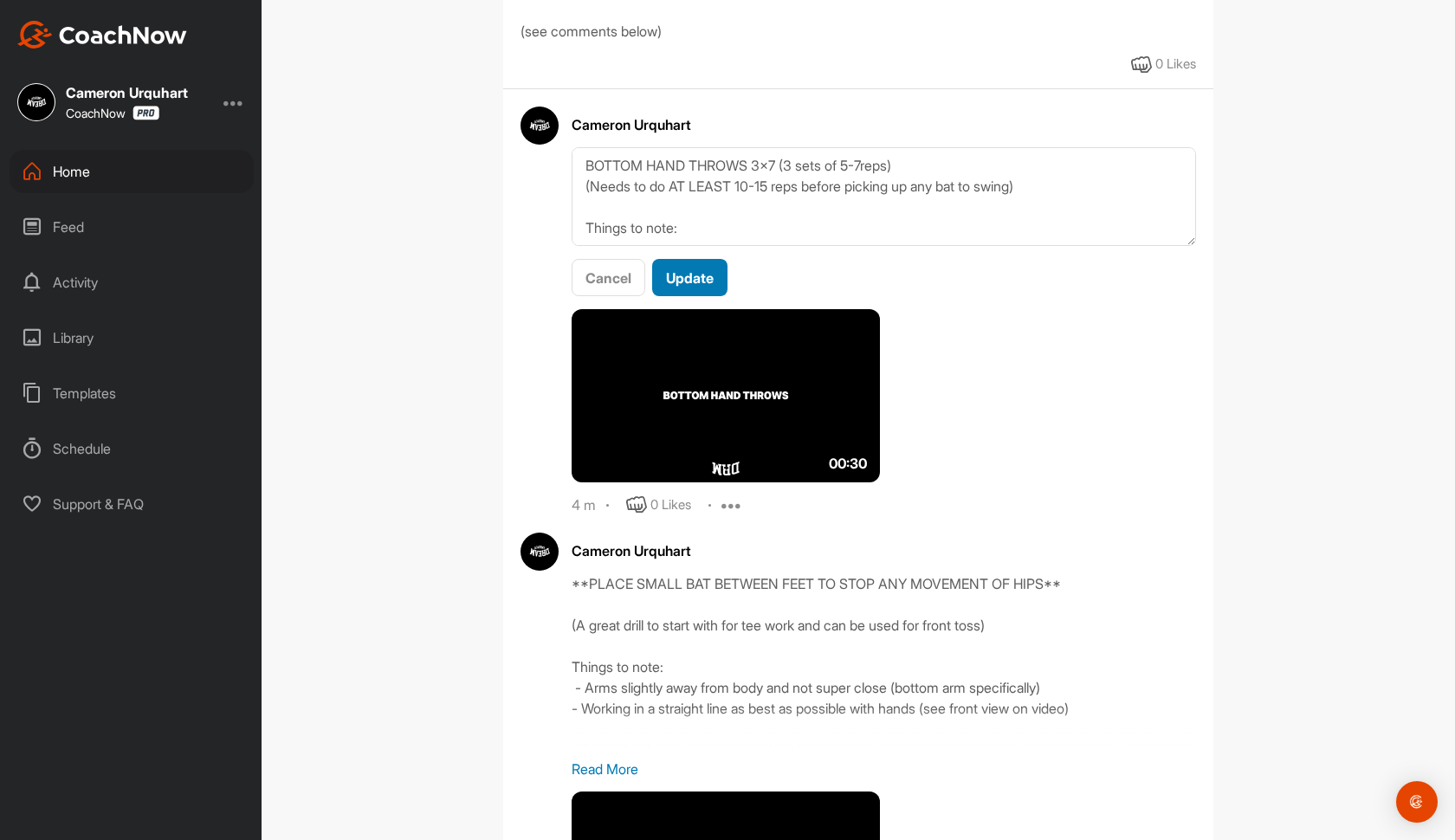 click on "Update" at bounding box center (689, 277) 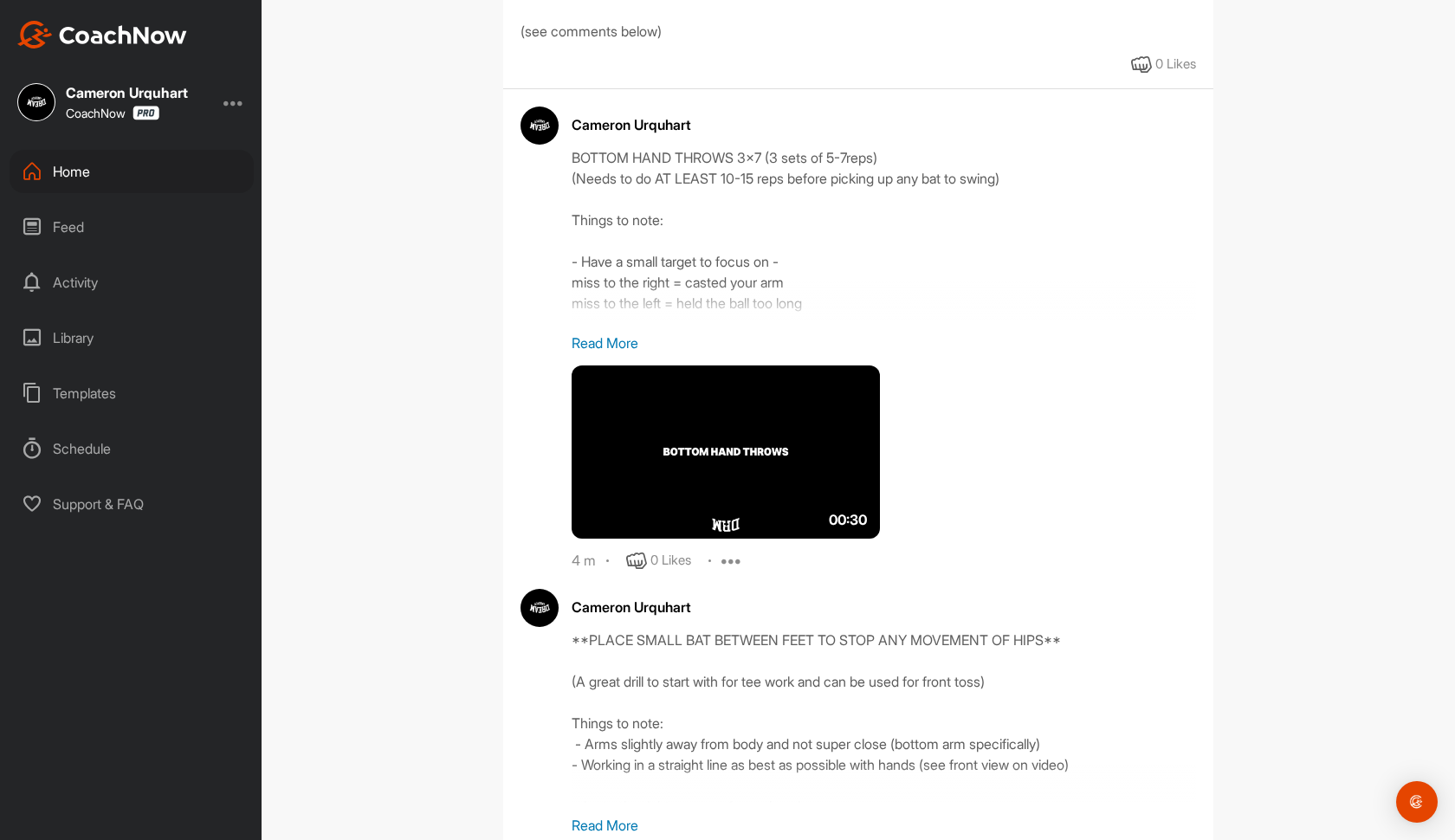click on "4 m 0 Likes Edit Delete" at bounding box center (883, 561) 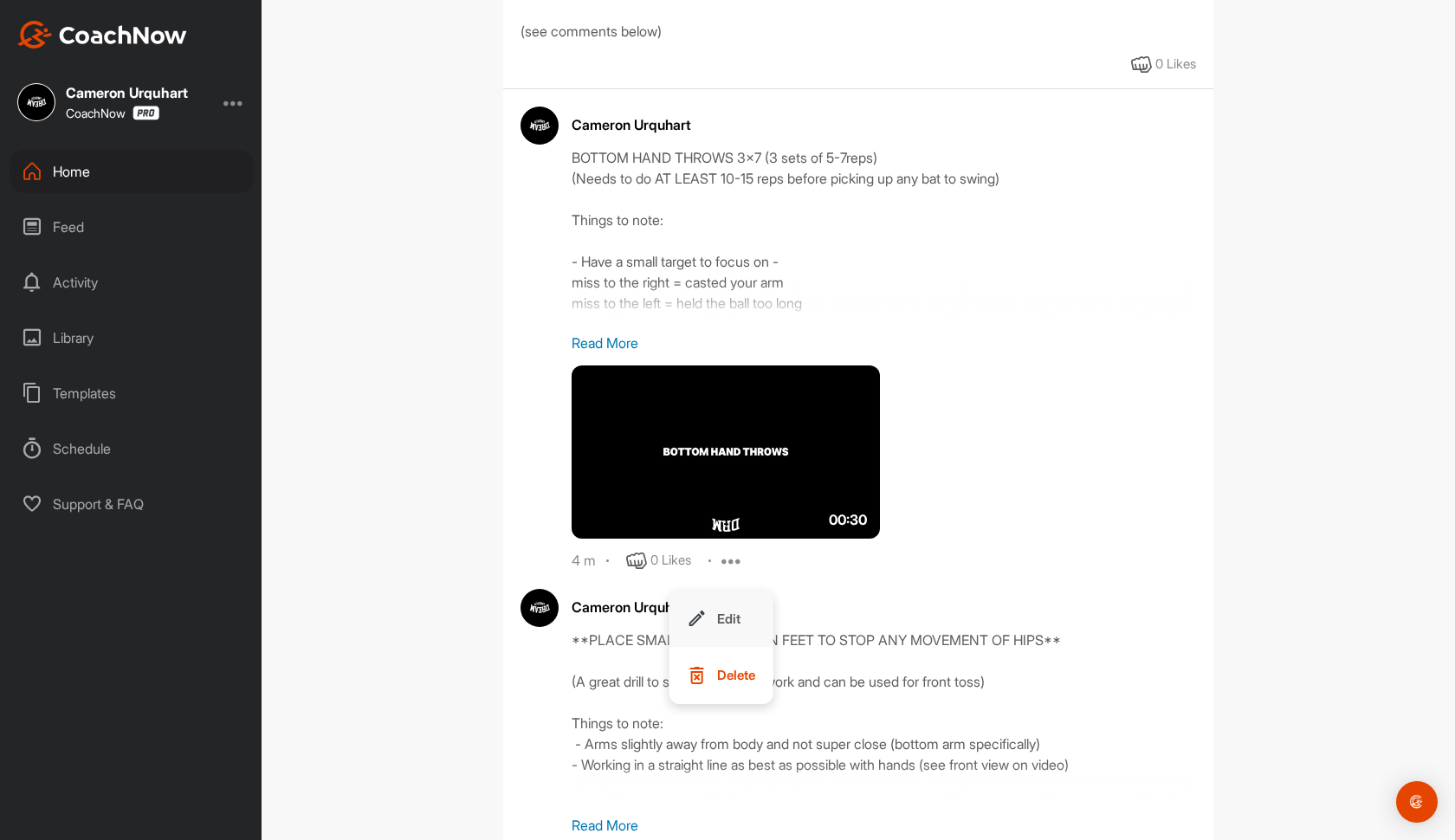 click on "Edit" at bounding box center (721, 619) 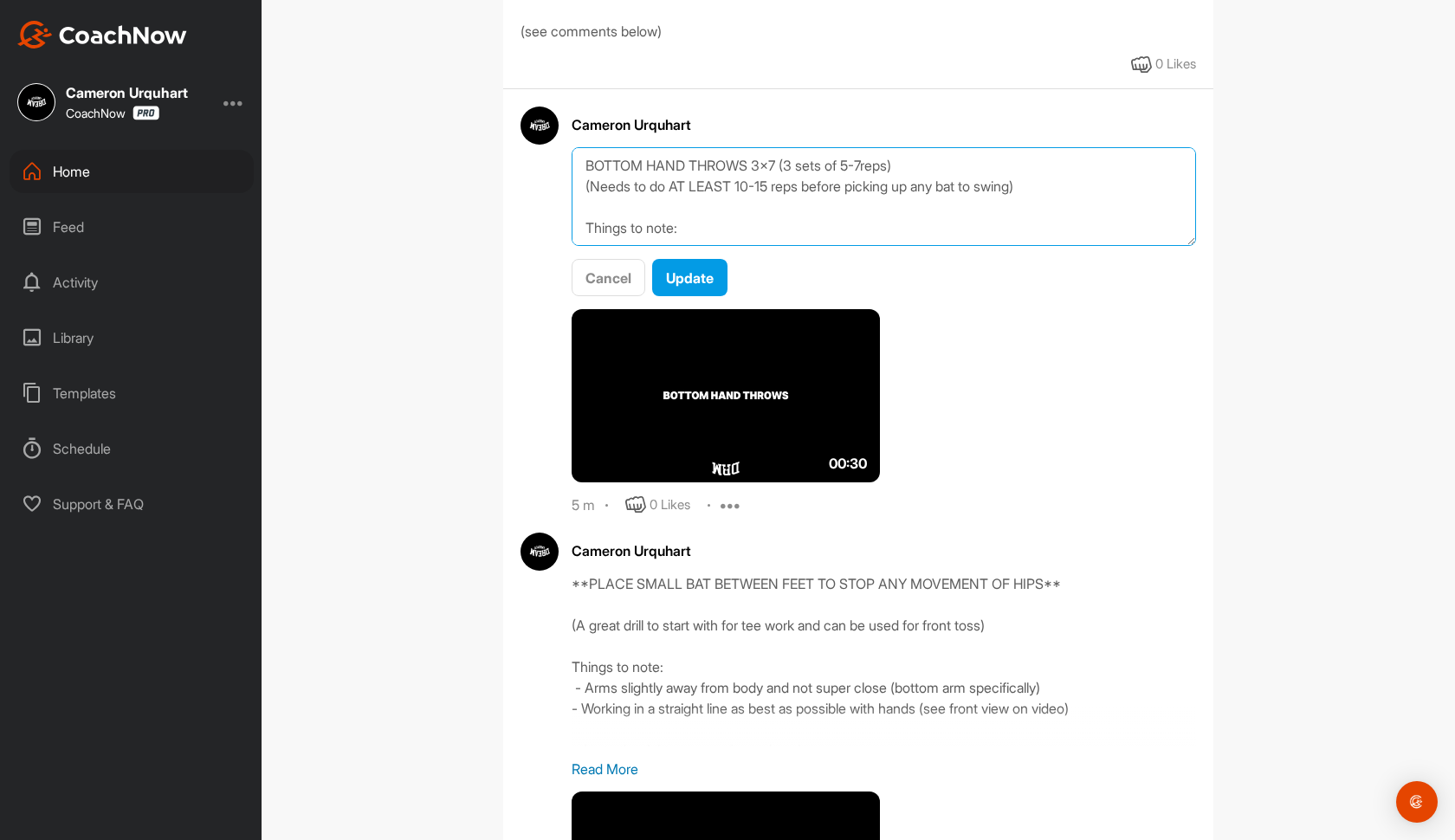 click on "BOTTOM HAND THROWS 3x7 (3 sets of 5-7reps)
(Needs to do AT LEAST 10-15 reps before picking up any bat to swing)
Things to note:
- Have a small target to focus on -
miss to the right = casted your arm
miss to the left = held the ball too long
**PLACE SMALL BAT BETWEEN FEET TO STOP ANY MOVEMENT OF HIPS**" at bounding box center [883, 197] 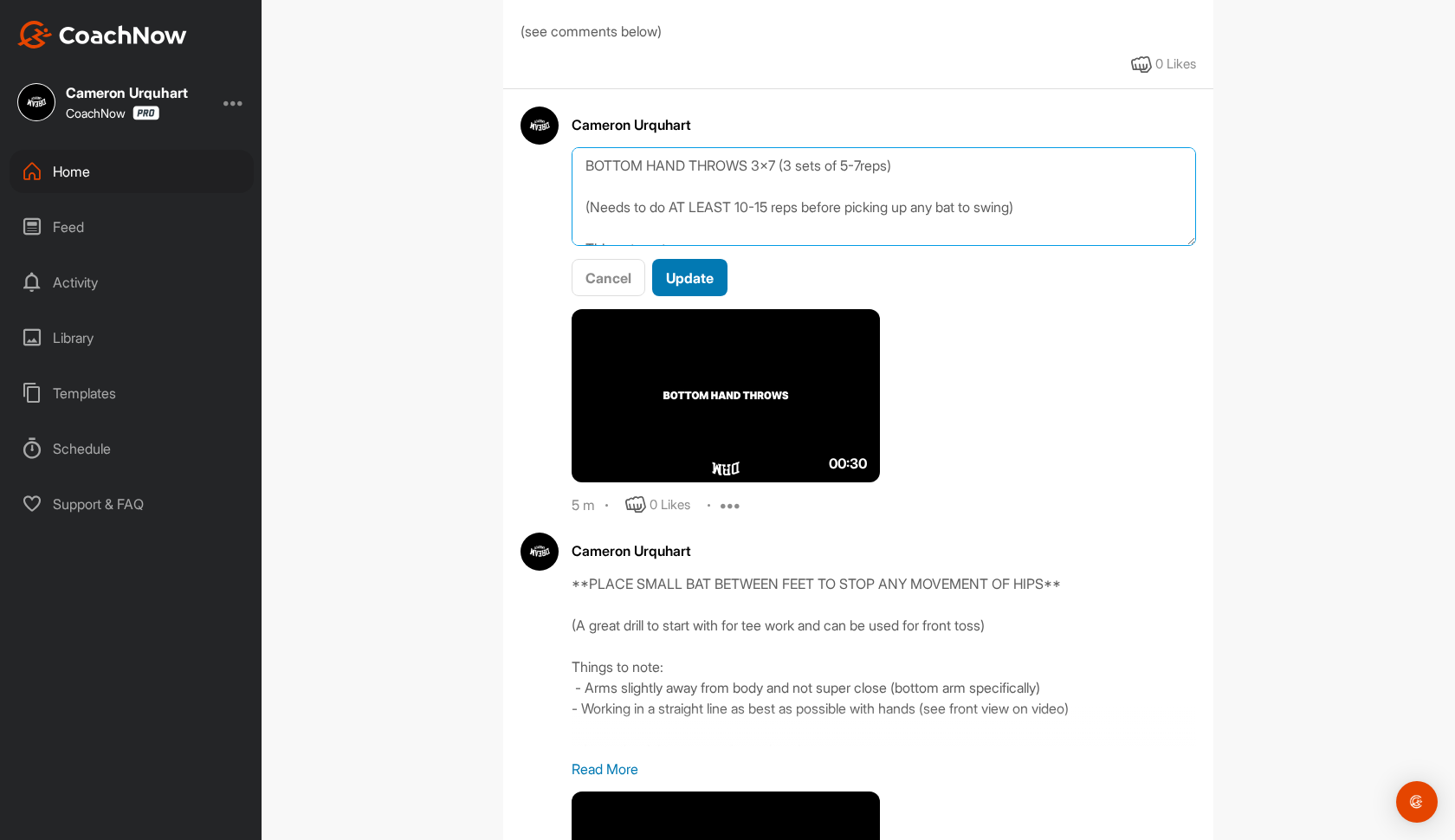 type on "BOTTOM HAND THROWS 3x7 (3 sets of 5-7reps)
(Needs to do AT LEAST 10-15 reps before picking up any bat to swing)
Things to note:
- Have a small target to focus on -
miss to the right = casted your arm
miss to the left = held the ball too long
**PLACE SMALL BAT BETWEEN FEET TO STOP ANY MOVEMENT OF HIPS**" 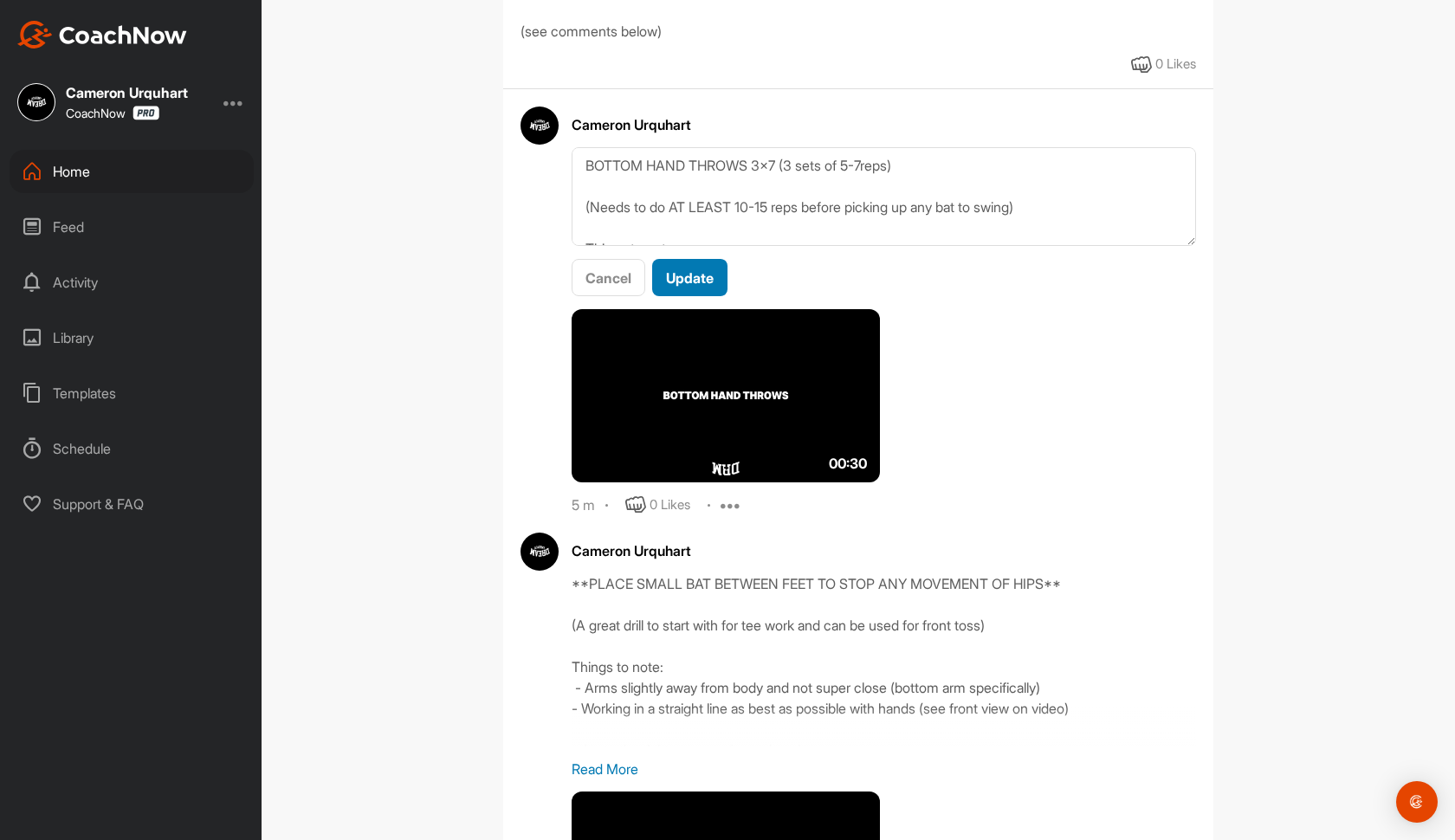 click on "Update" at bounding box center (689, 277) 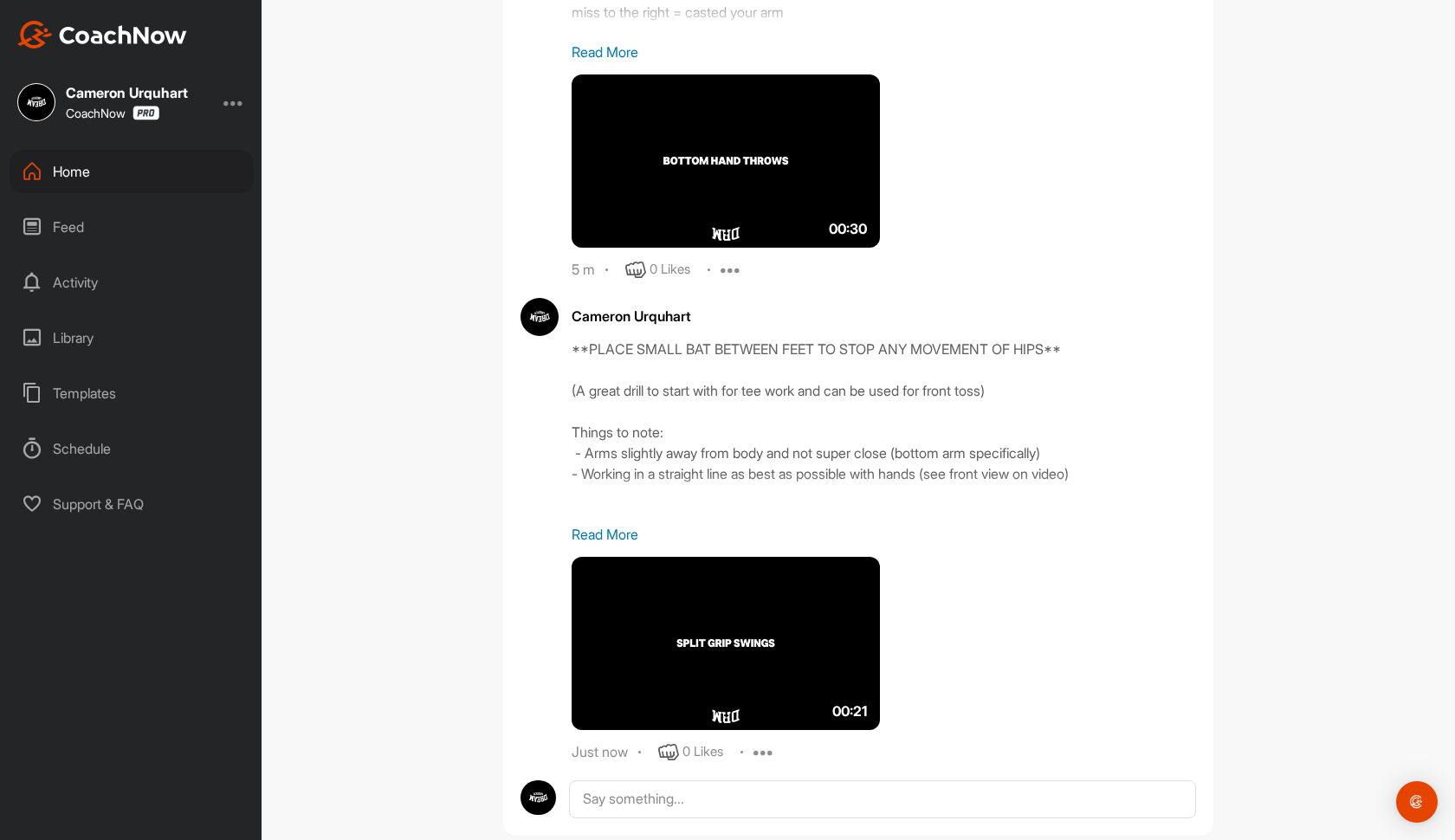 scroll, scrollTop: 831, scrollLeft: 0, axis: vertical 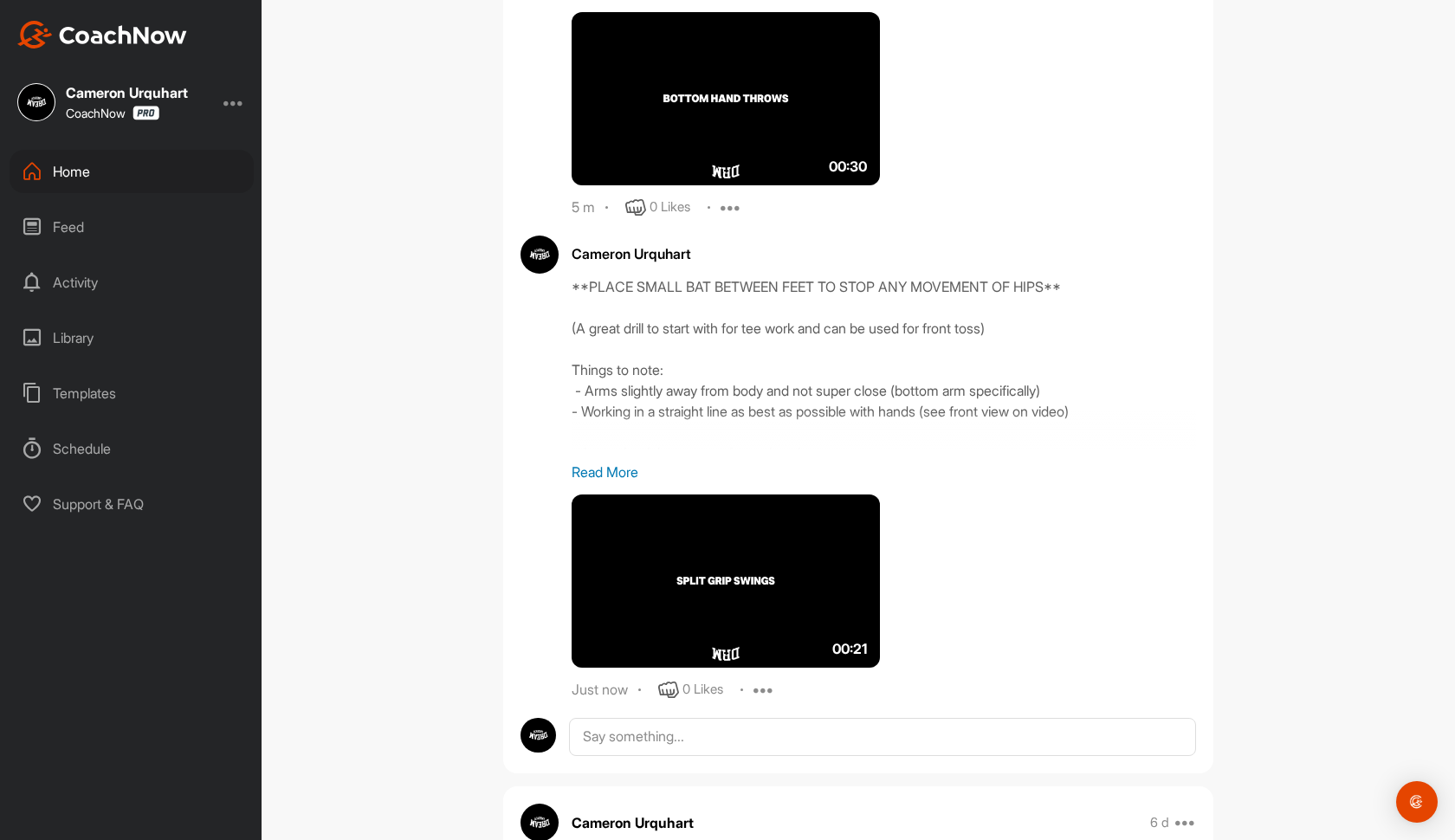 click at bounding box center [764, 690] 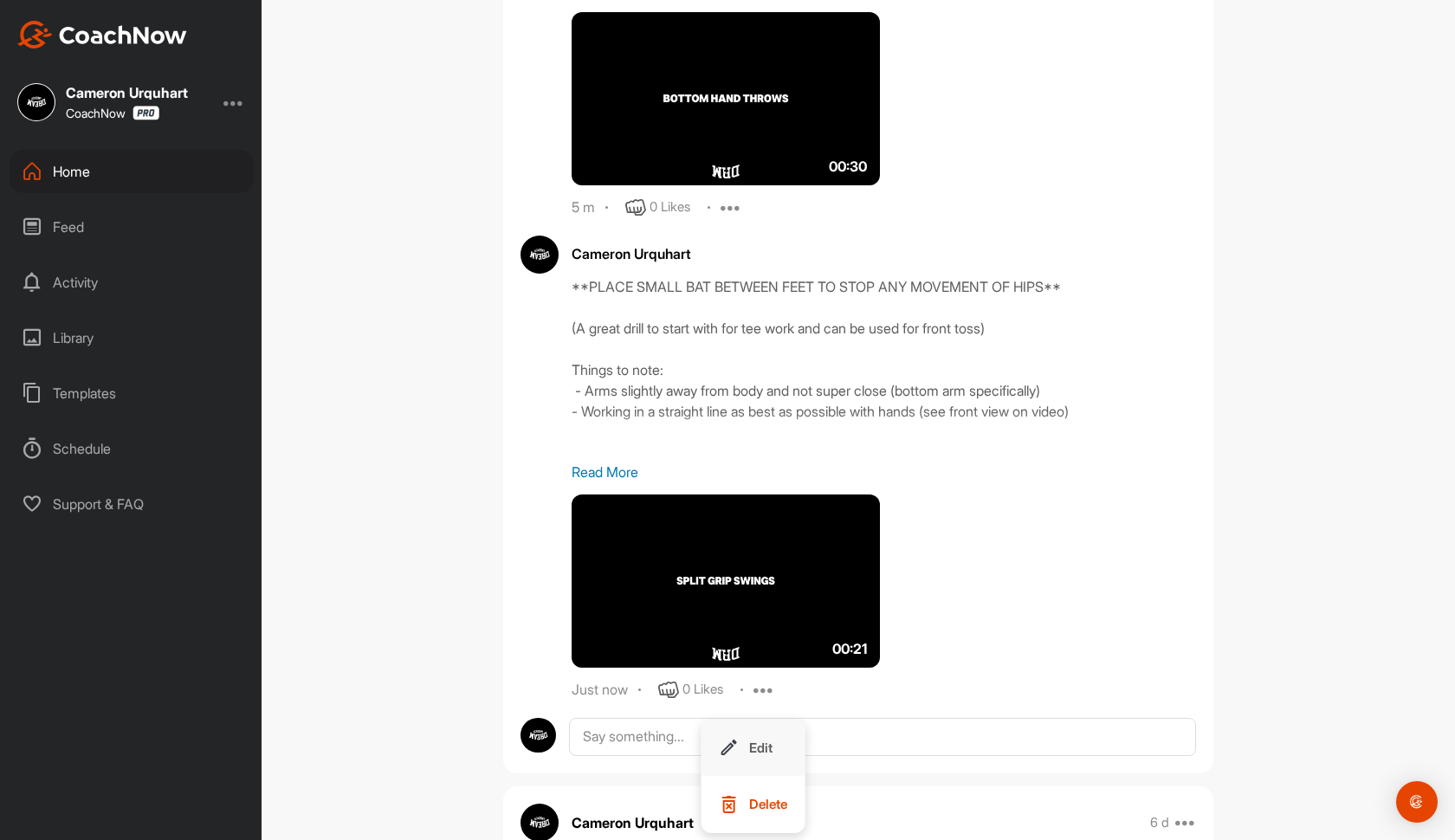 click on "Edit" at bounding box center (753, 748) 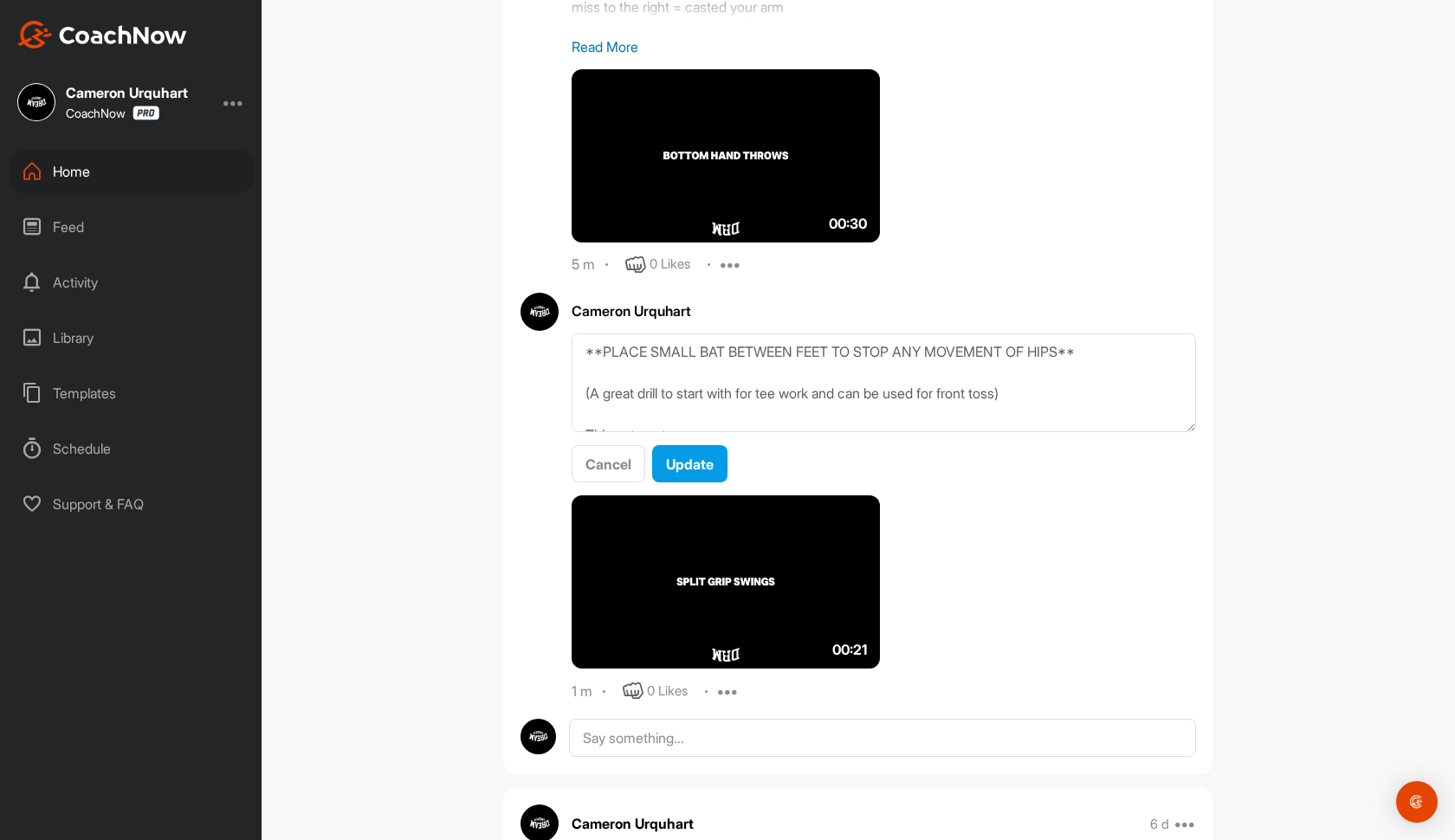 scroll, scrollTop: 727, scrollLeft: 0, axis: vertical 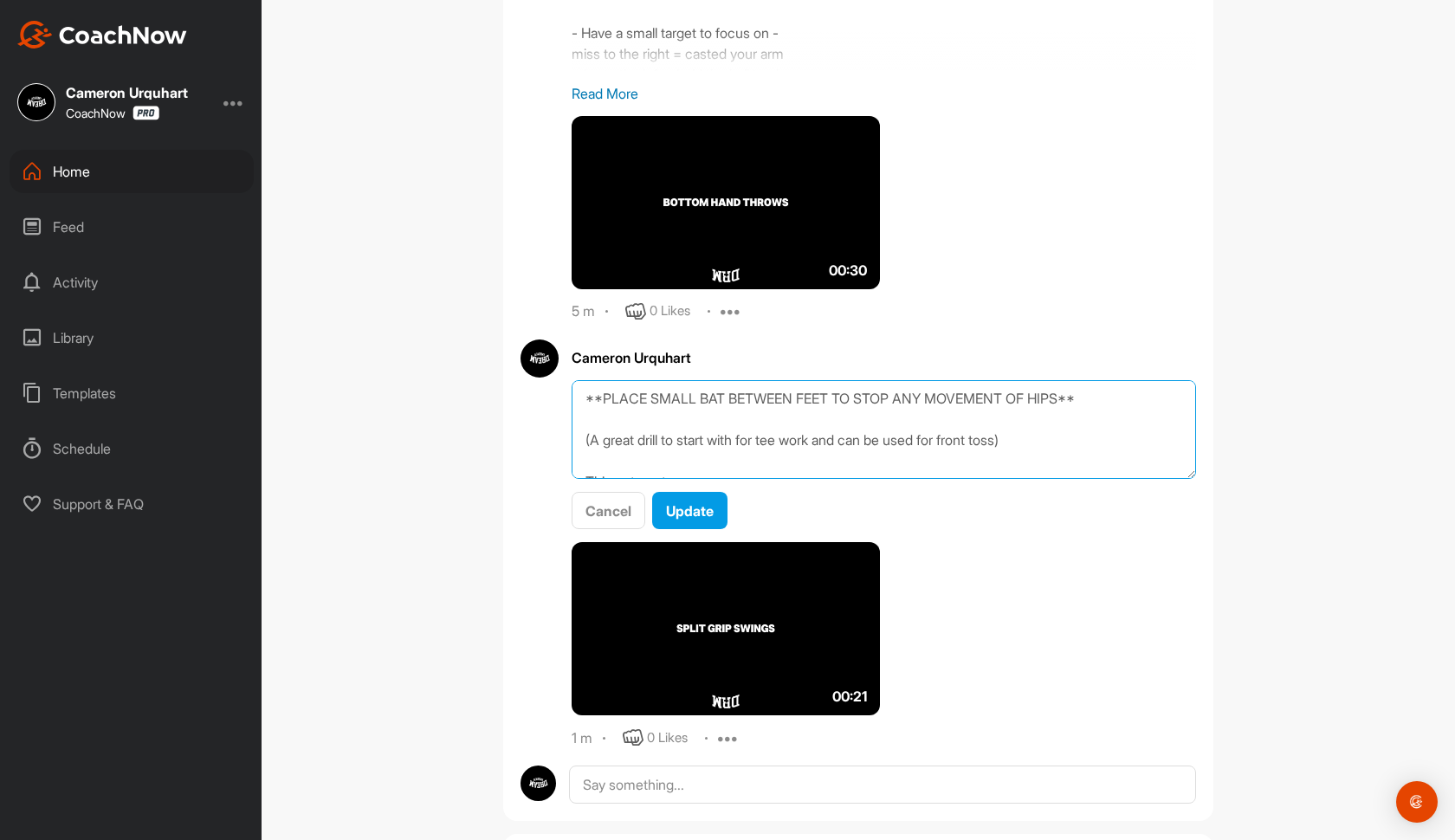 drag, startPoint x: 1099, startPoint y: 393, endPoint x: 537, endPoint y: 397, distance: 562.0142 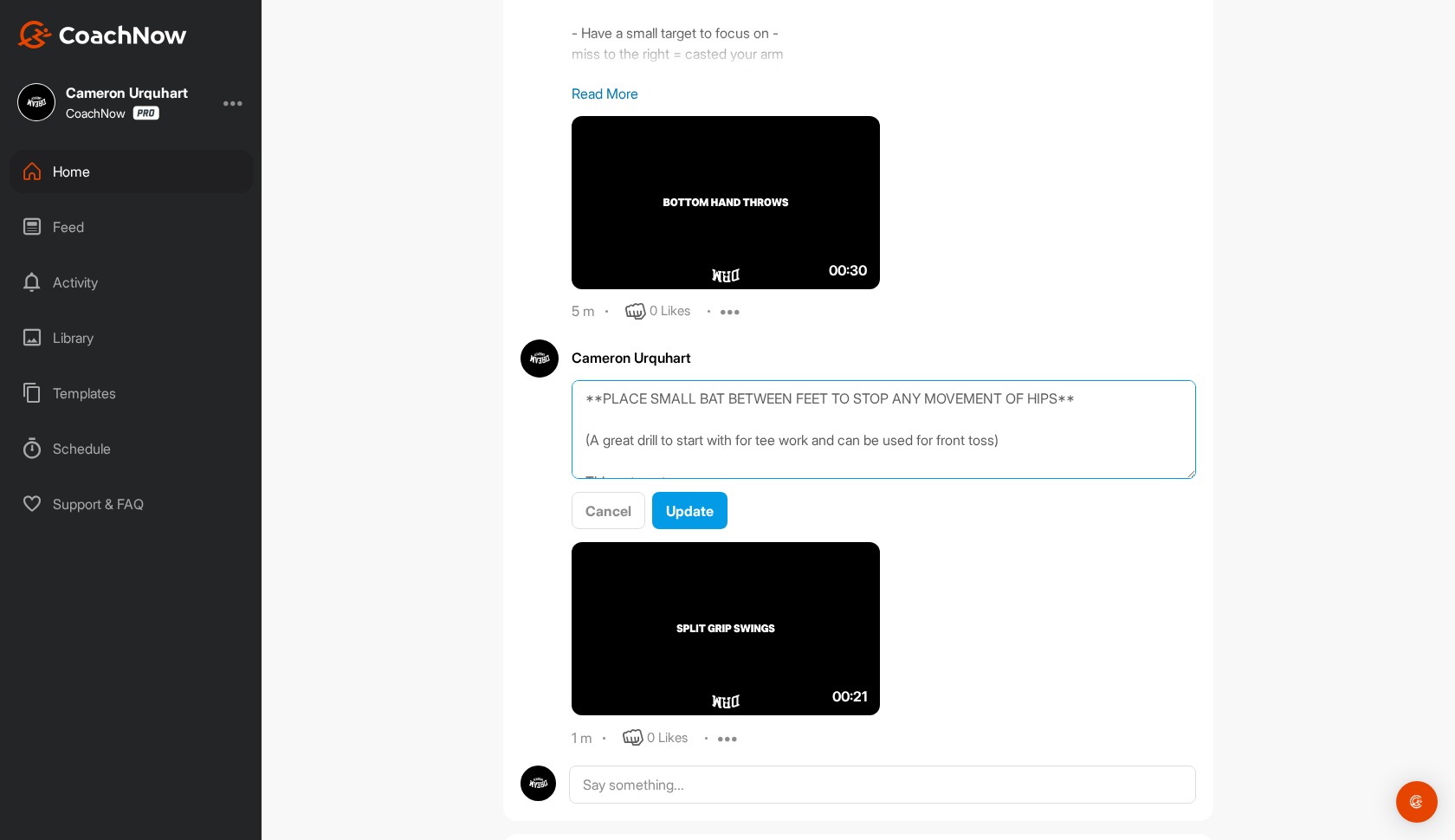 paste on "BOTTOM HAND THROWS 3x7 (3 sets of 5-7reps)" 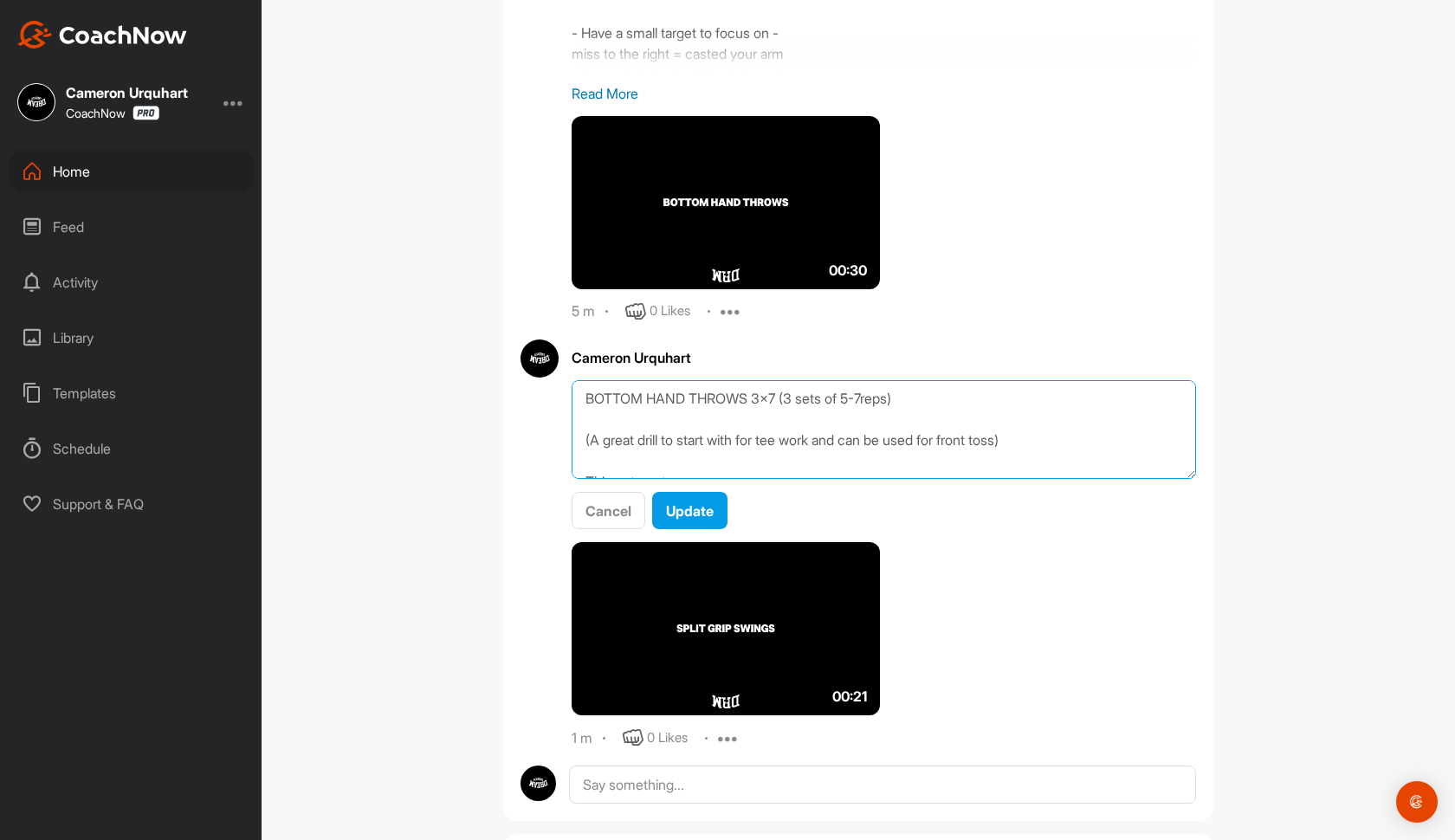 drag, startPoint x: 753, startPoint y: 393, endPoint x: 539, endPoint y: 400, distance: 214.114 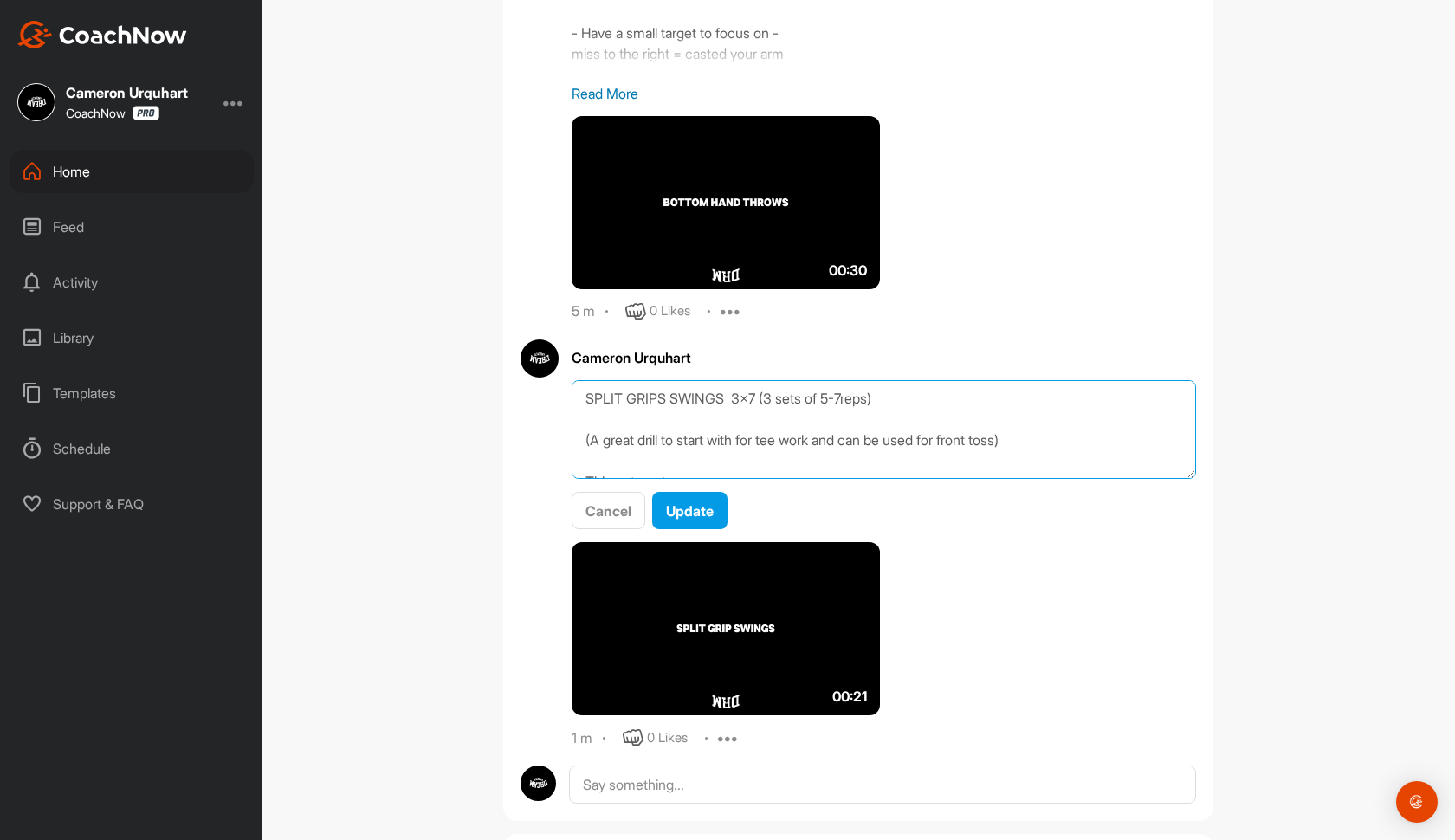 click on "SPLIT GRIPS SWINGS  3x7 (3 sets of 5-7reps)
(A great drill to start with for tee work and can be used for front toss)
Things to note:
- Arms slightly away from body and not super close (bottom arm specifically)
- Working in a straight line as best as possible with hands (see front view on video)
miss to the right = more of a push swing
miss to the left = throwing the top hand instead of turning and catching properly" at bounding box center [883, 430] 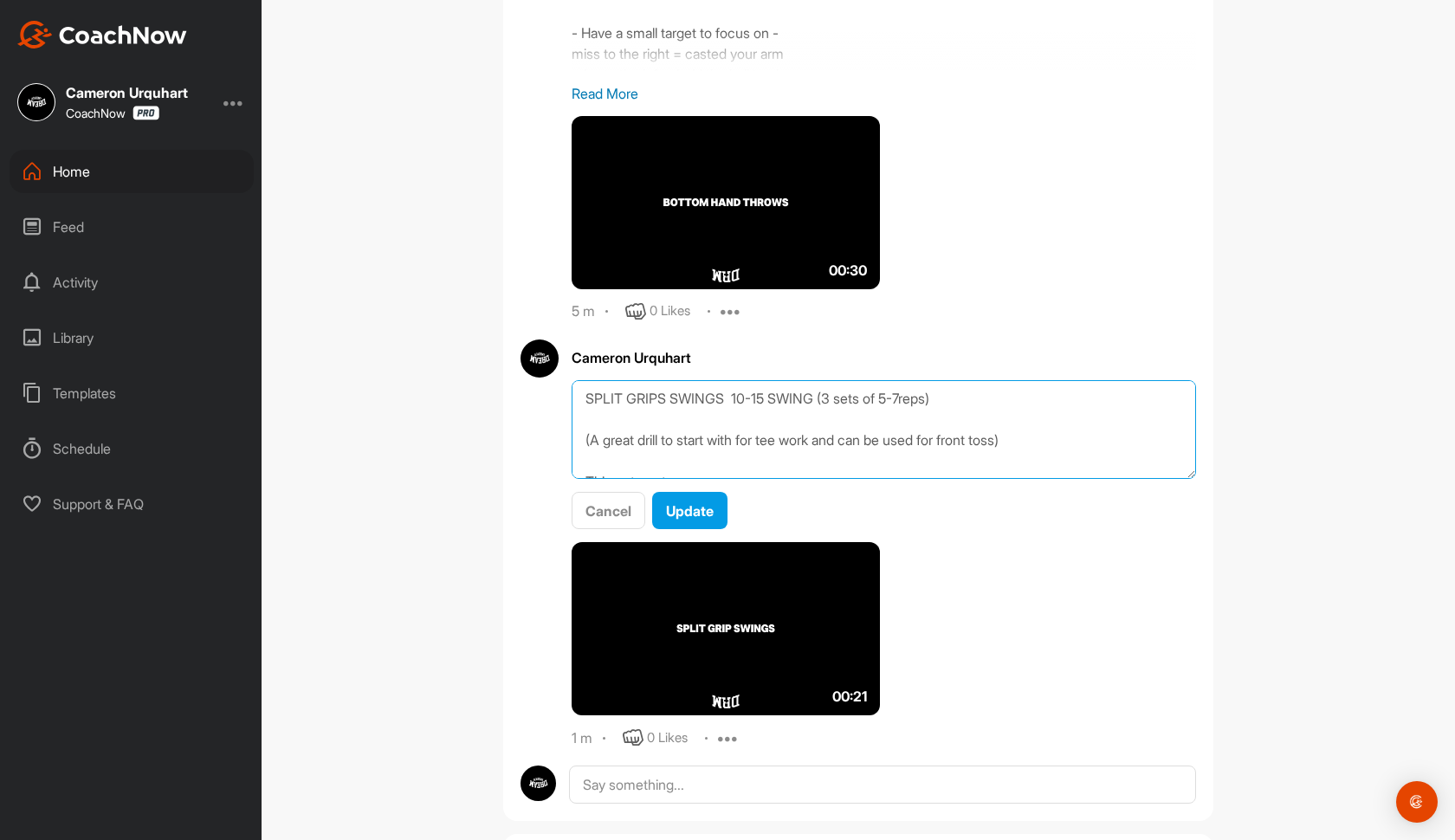 click on "SPLIT GRIPS SWINGS  10-15 SWING (3 sets of 5-7reps)
(A great drill to start with for tee work and can be used for front toss)
Things to note:
- Arms slightly away from body and not super close (bottom arm specifically)
- Working in a straight line as best as possible with hands (see front view on video)
miss to the right = more of a push swing
miss to the left = throwing the top hand instead of turning and catching properly" at bounding box center [883, 430] 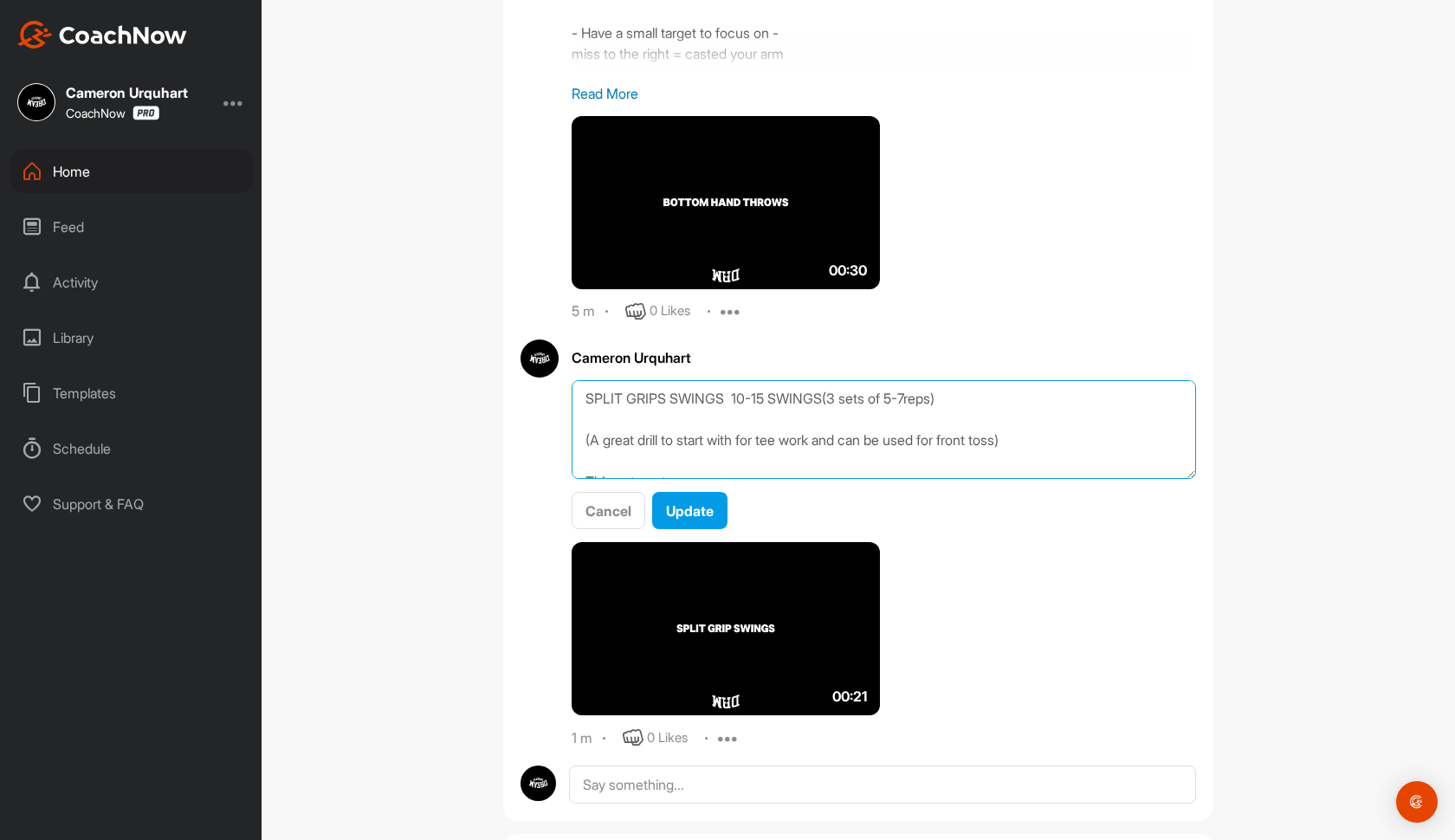 click on "SPLIT GRIPS SWINGS  10-15 SWINGS(3 sets of 5-7reps)
(A great drill to start with for tee work and can be used for front toss)
Things to note:
- Arms slightly away from body and not super close (bottom arm specifically)
- Working in a straight line as best as possible with hands (see front view on video)
miss to the right = more of a push swing
miss to the left = throwing the top hand instead of turning and catching properly" at bounding box center [883, 430] 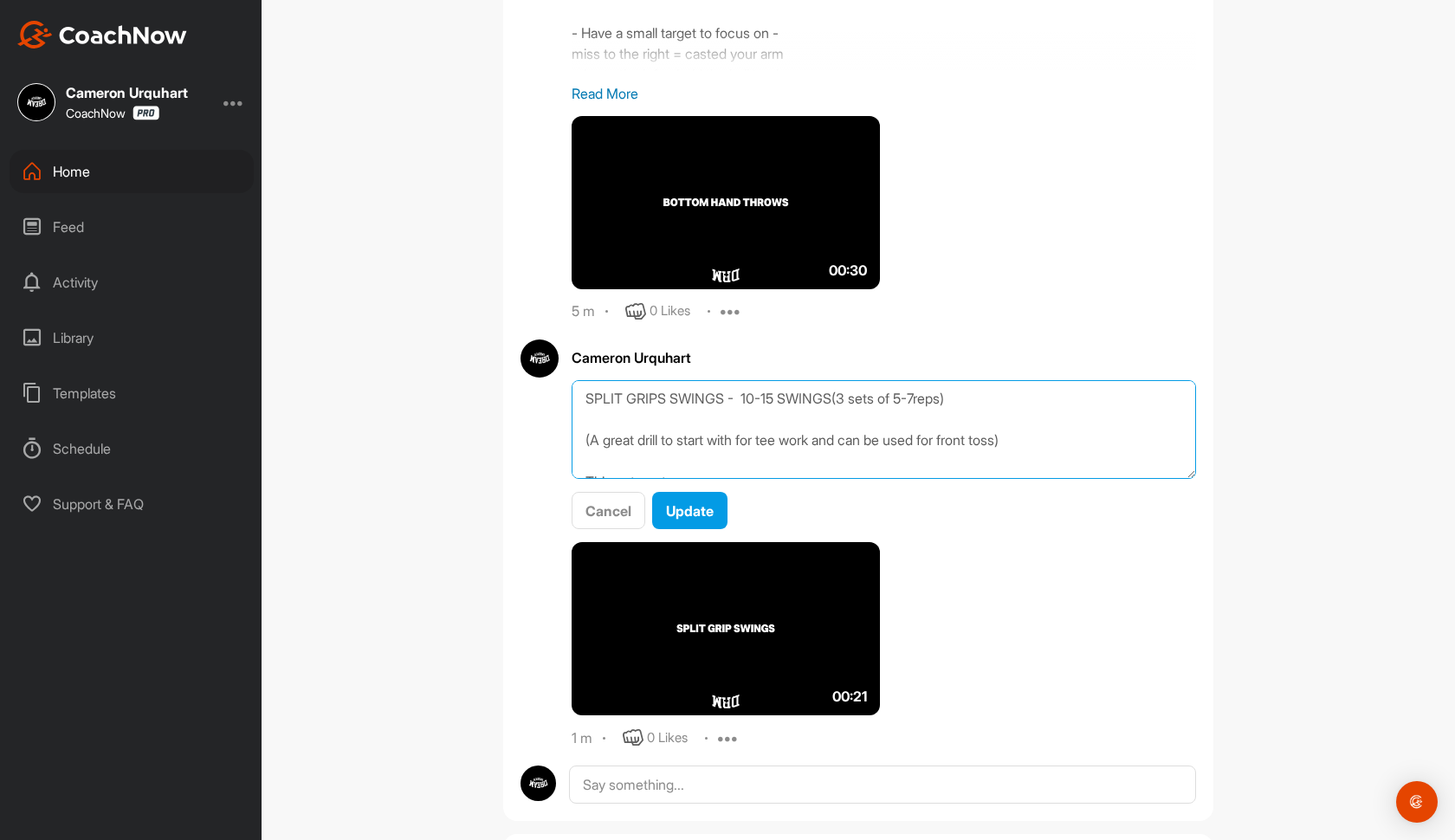 drag, startPoint x: 972, startPoint y: 400, endPoint x: 842, endPoint y: 398, distance: 130.01538 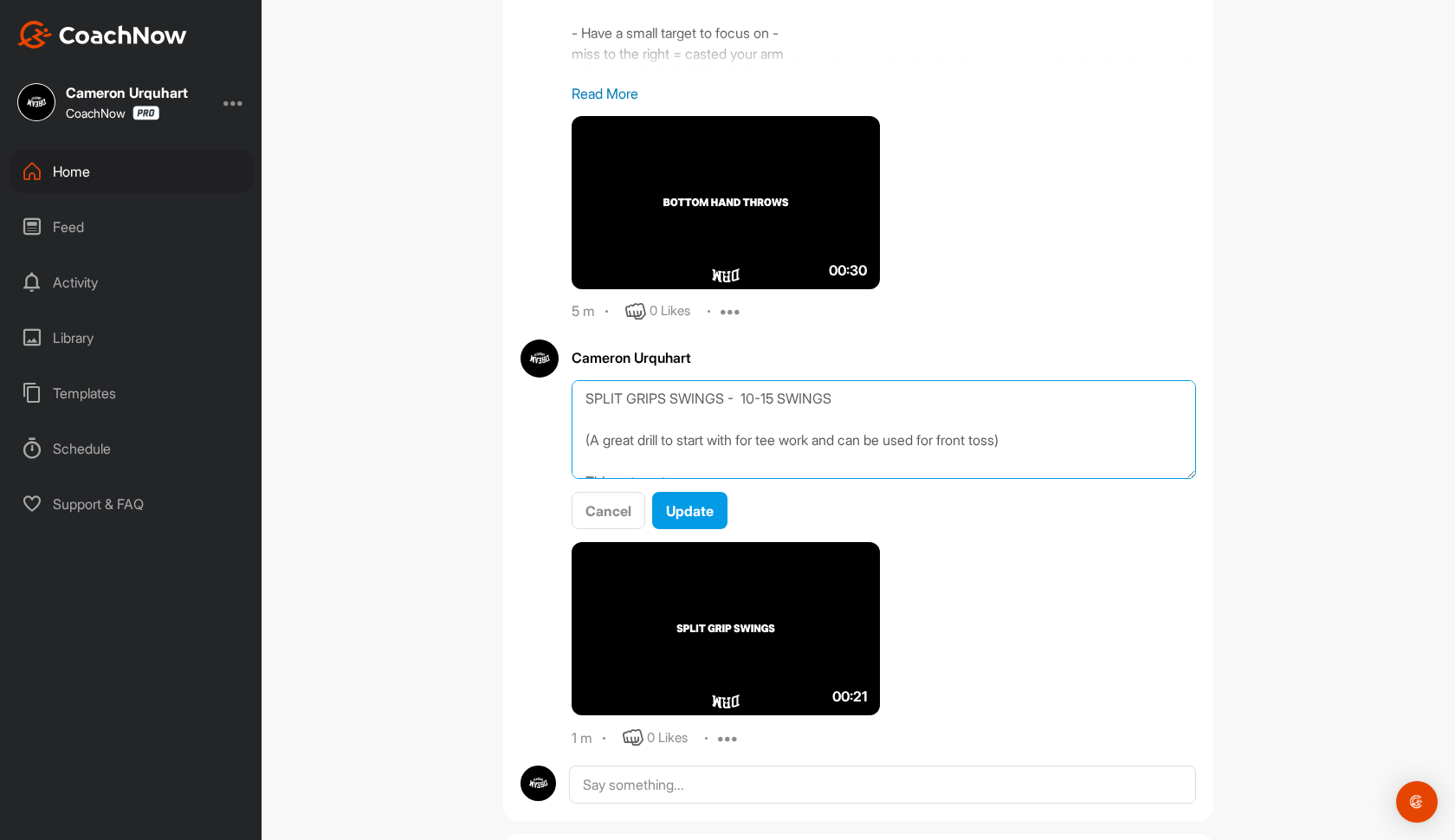 click on "SPLIT GRIPS SWINGS -  10-15 SWINGS
(A great drill to start with for tee work and can be used for front toss)
Things to note:
- Arms slightly away from body and not super close (bottom arm specifically)
- Working in a straight line as best as possible with hands (see front view on video)
miss to the right = more of a push swing
miss to the left = throwing the top hand instead of turning and catching properly" at bounding box center [883, 430] 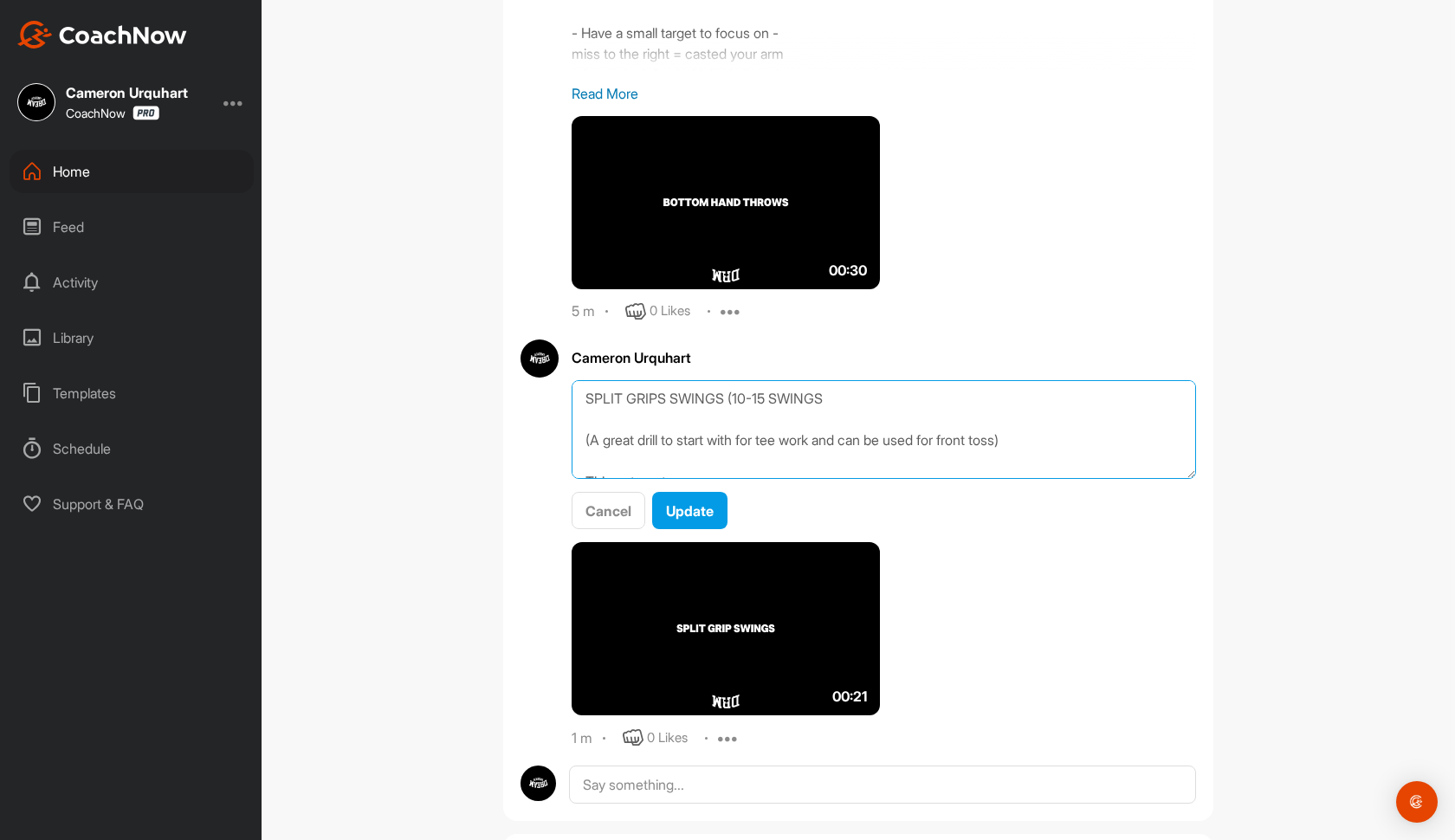 click on "SPLIT GRIPS SWINGS (10-15 SWINGS
(A great drill to start with for tee work and can be used for front toss)
Things to note:
- Arms slightly away from body and not super close (bottom arm specifically)
- Working in a straight line as best as possible with hands (see front view on video)
miss to the right = more of a push swing
miss to the left = throwing the top hand instead of turning and catching properly" at bounding box center (883, 430) 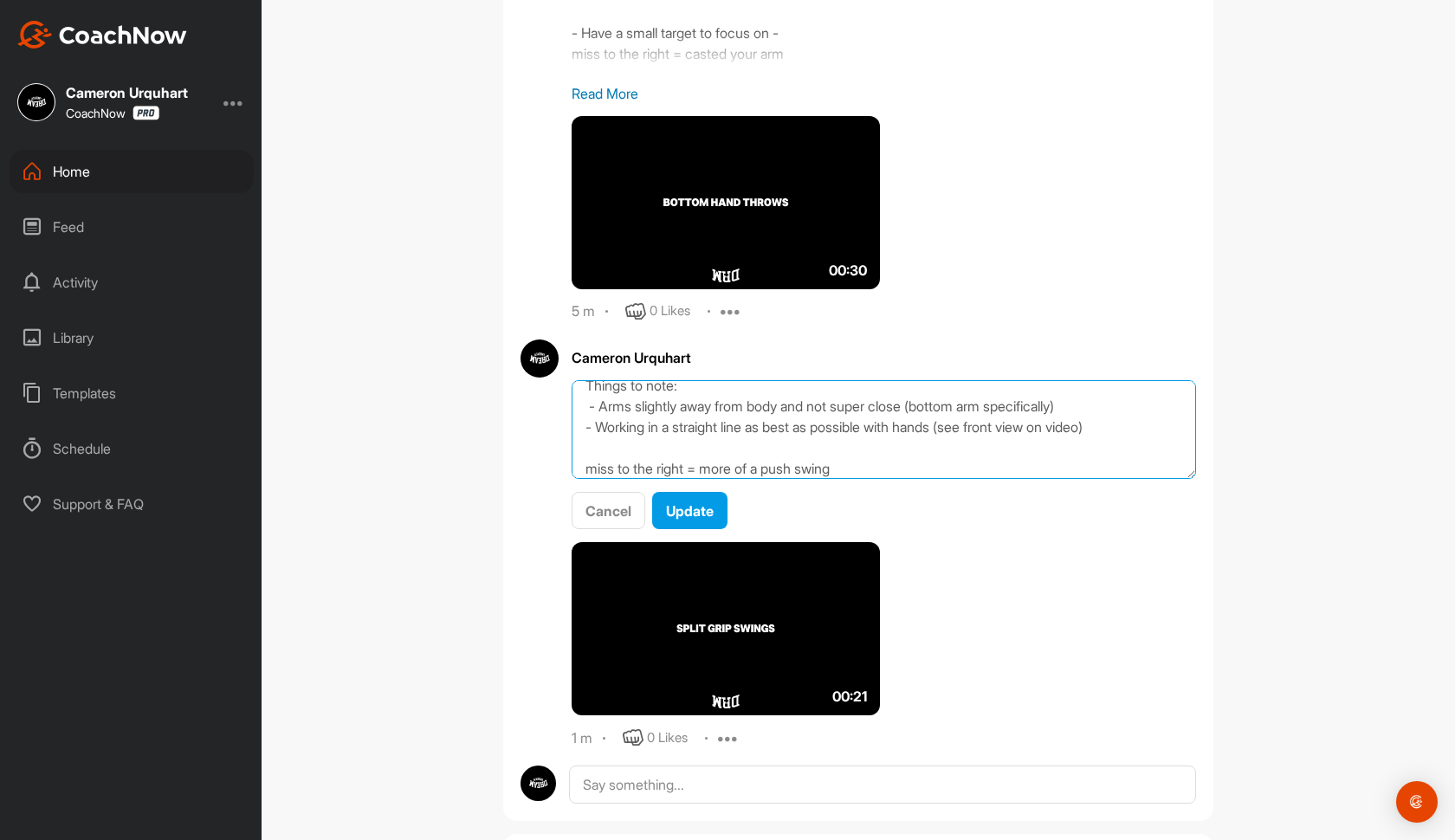 scroll, scrollTop: 125, scrollLeft: 0, axis: vertical 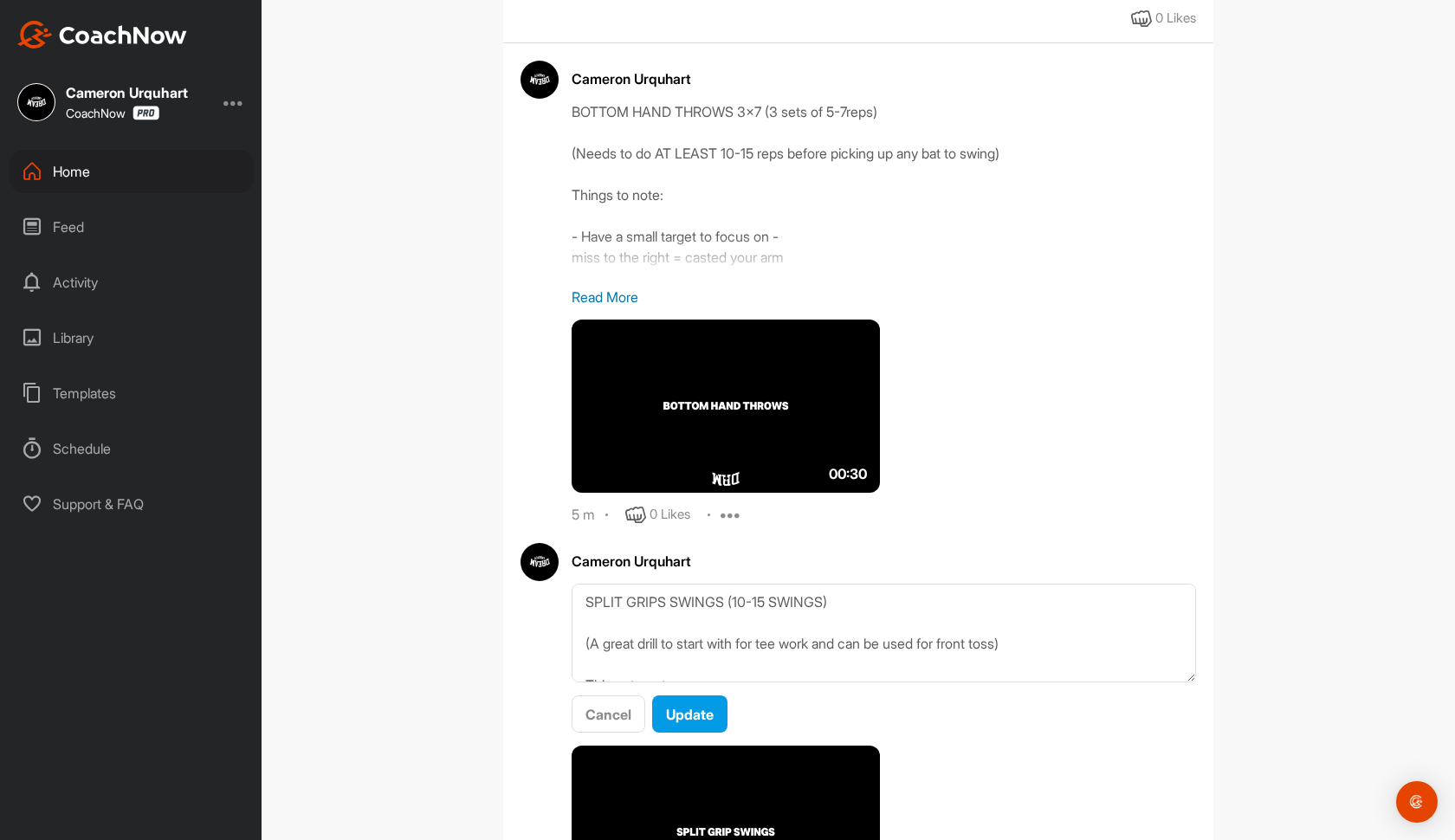 click on "Read More" at bounding box center [883, 297] 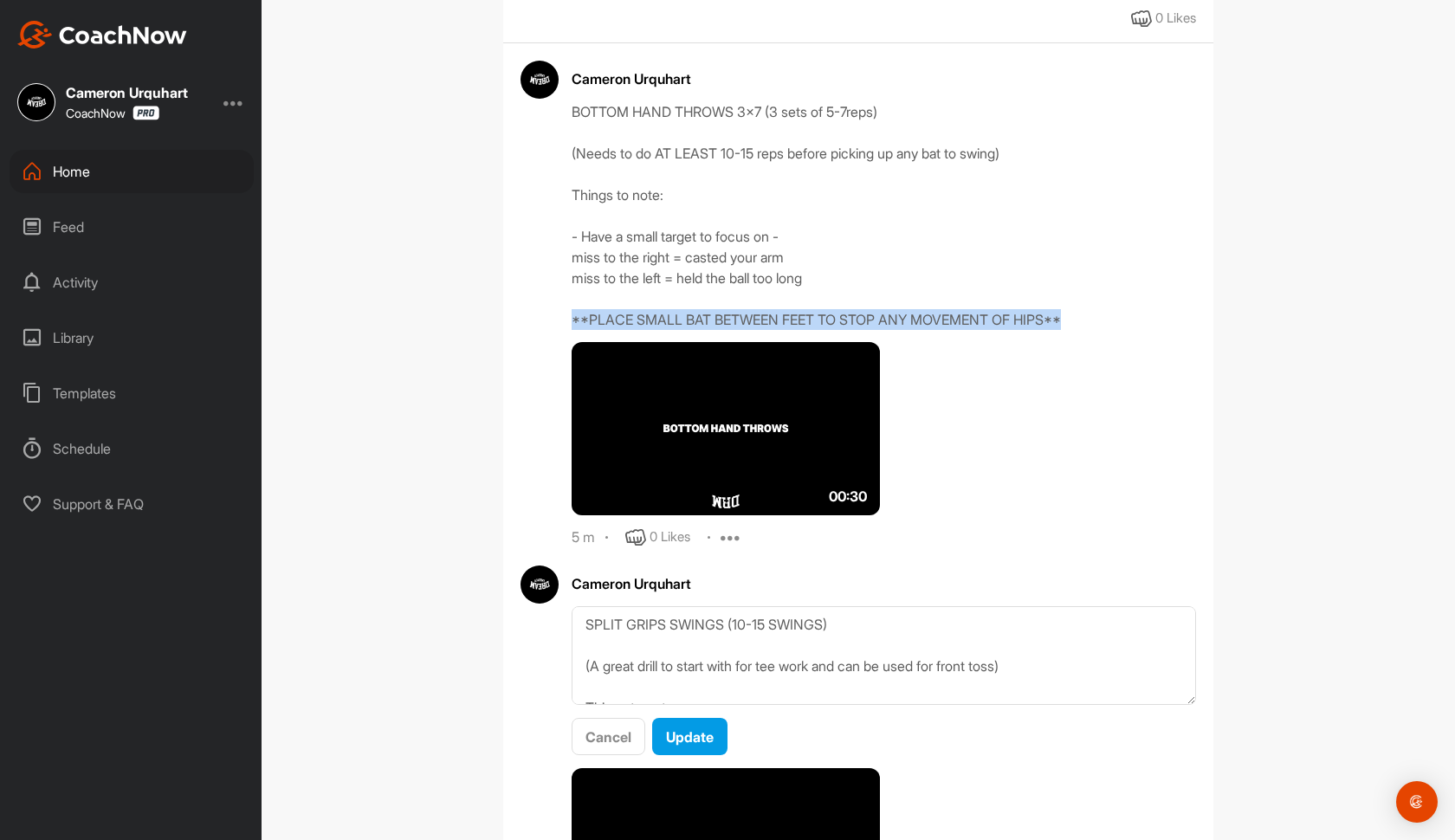 drag, startPoint x: 1085, startPoint y: 316, endPoint x: 545, endPoint y: 314, distance: 540.0037 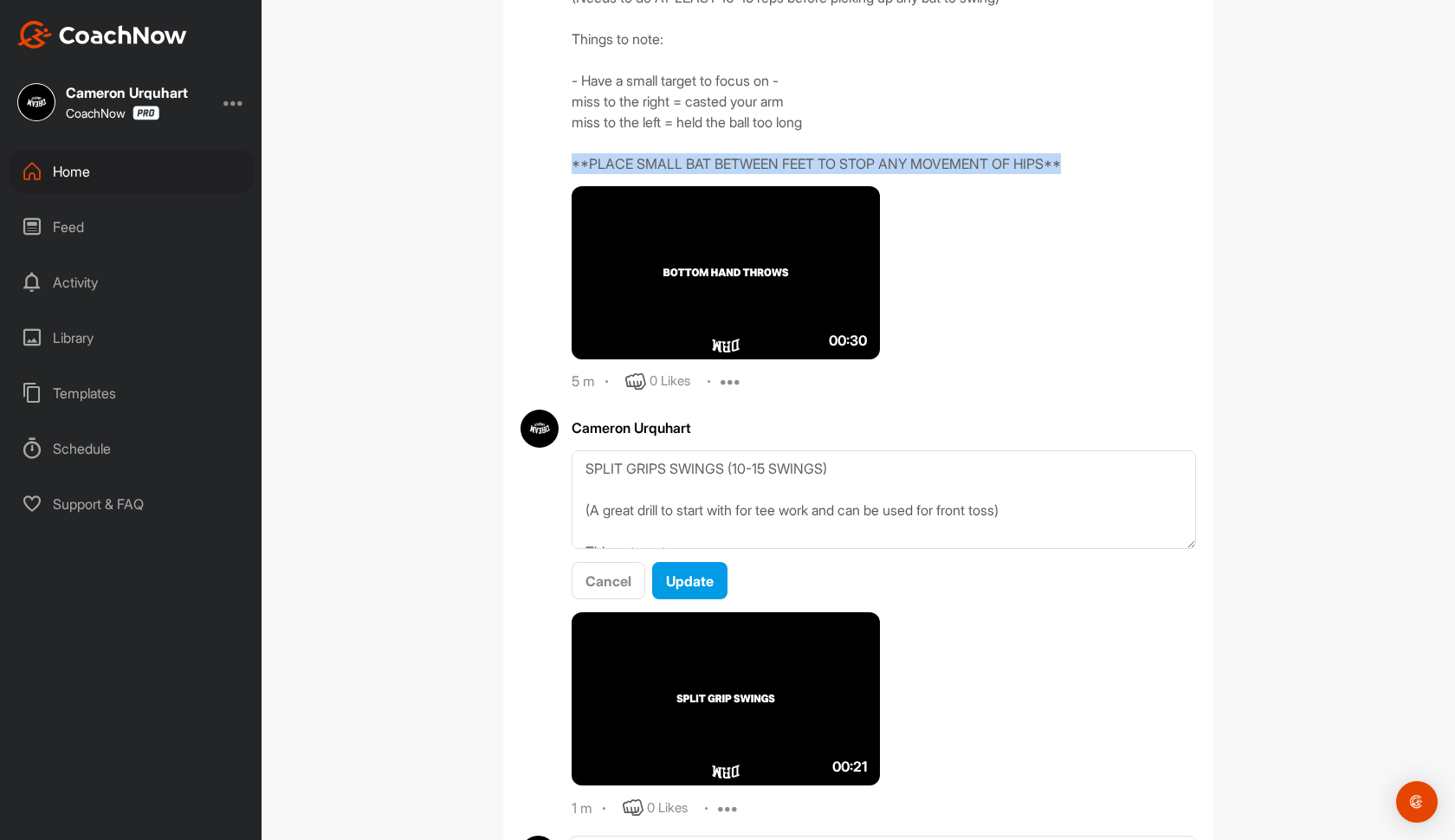 scroll, scrollTop: 702, scrollLeft: 0, axis: vertical 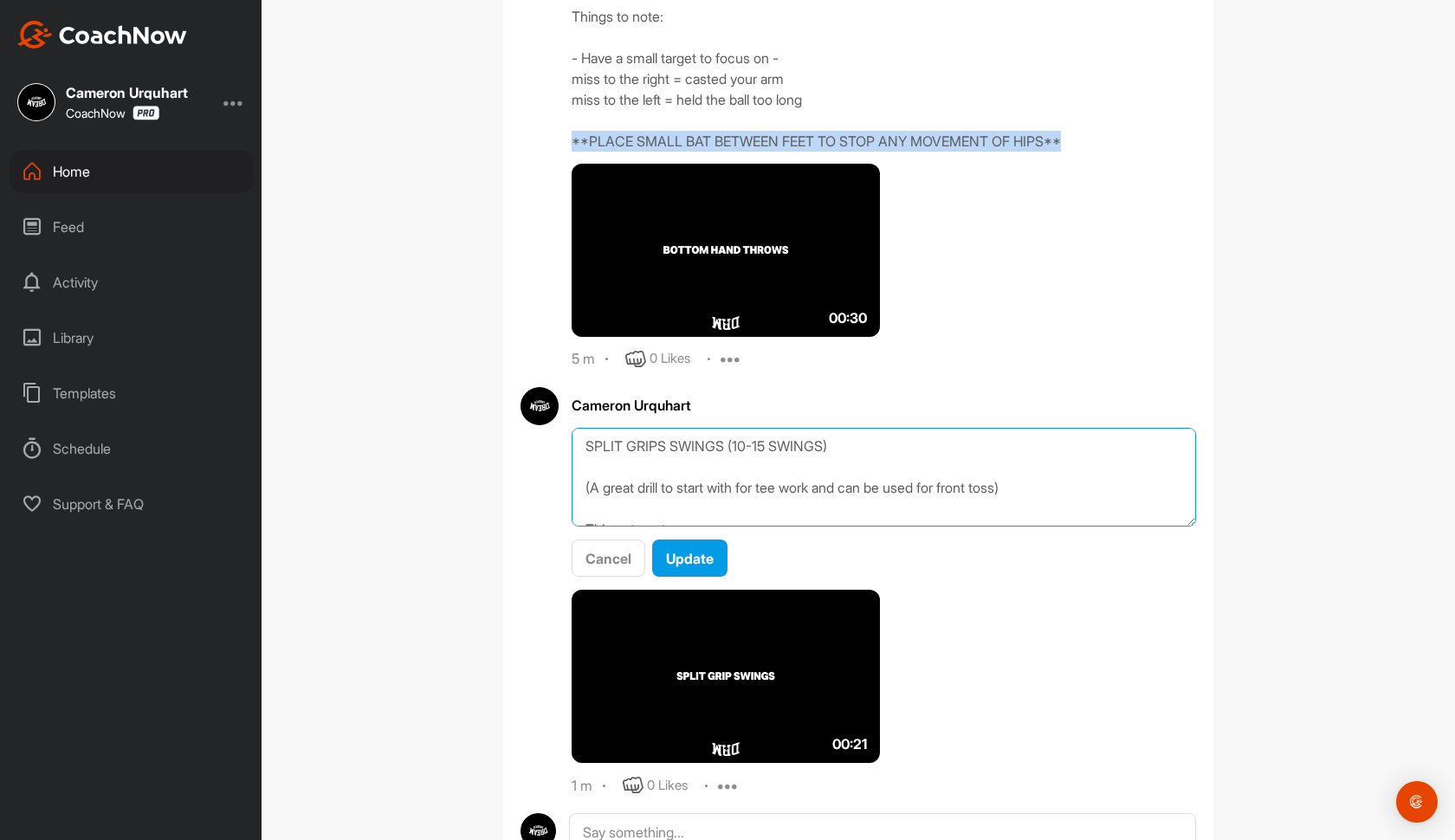 click on "SPLIT GRIPS SWINGS (10-15 SWINGS)
(A great drill to start with for tee work and can be used for front toss)
Things to note:
- Arms slightly away from body and not super close (bottom arm specifically)
- Working in a straight line as best as possible with hands (see front view on video)
miss to the right = more of a push swing
miss to the left = throwing the top hand instead of turning and catching properly" at bounding box center (883, 477) 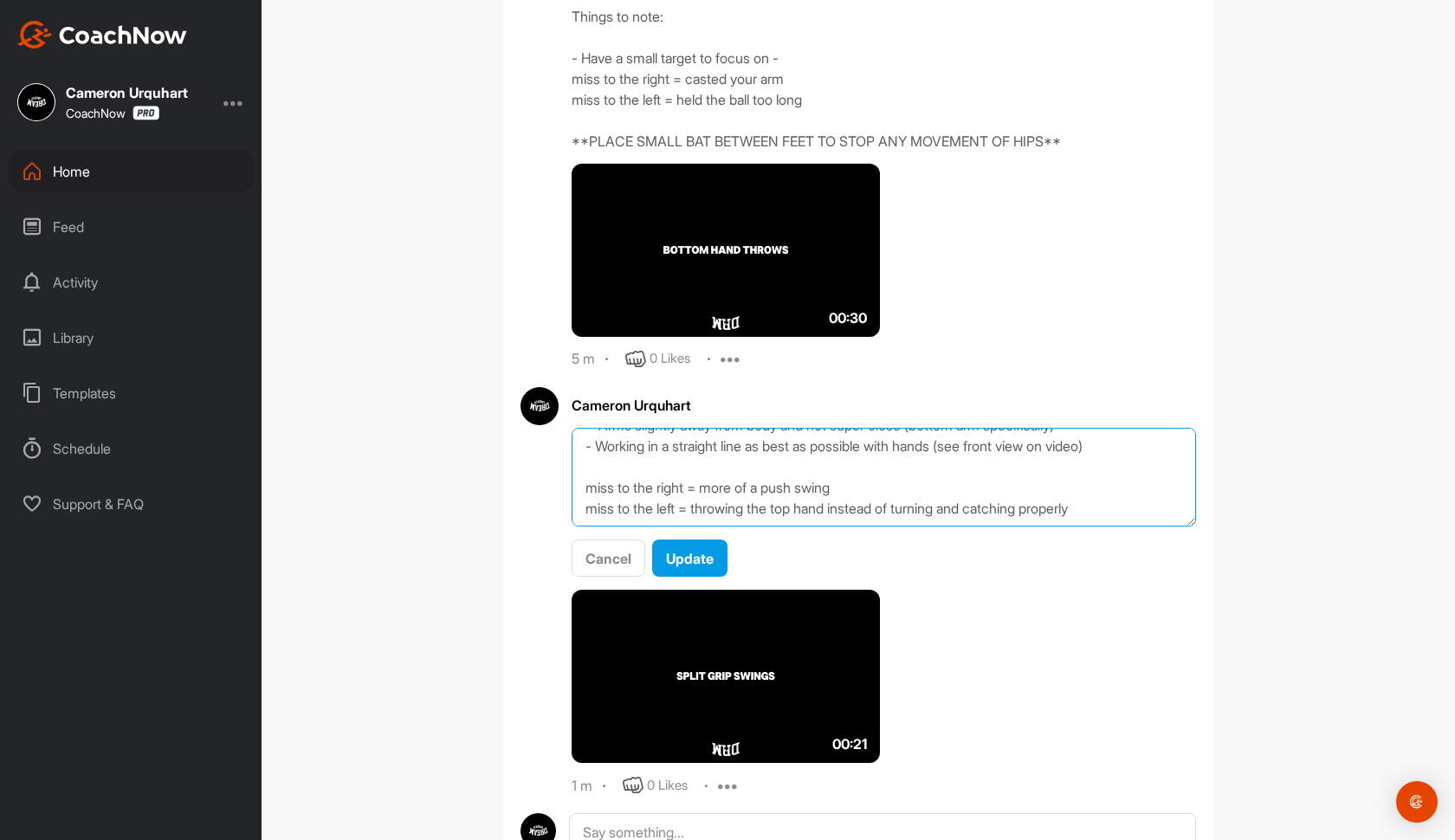 scroll, scrollTop: 125, scrollLeft: 0, axis: vertical 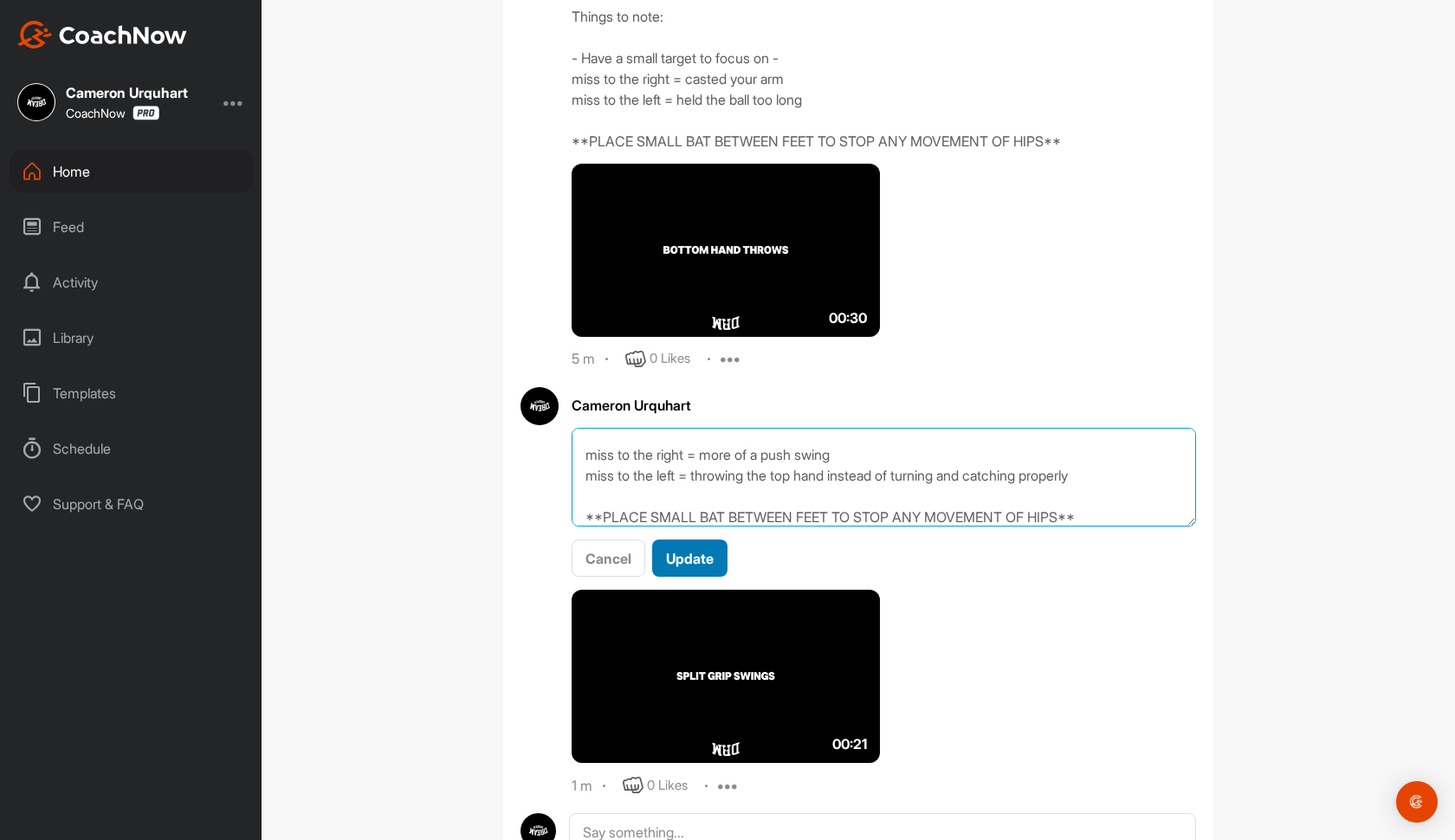 type on "SPLIT GRIPS SWINGS (10-15 SWINGS)
(A great drill to start with for tee work and can be used for front toss)
Things to note:
- Arms slightly away from body and not super close (bottom arm specifically)
- Working in a straight line as best as possible with hands (see front view on video)
miss to the right = more of a push swing
miss to the left = throwing the top hand instead of turning and catching properly
**PLACE SMALL BAT BETWEEN FEET TO STOP ANY MOVEMENT OF HIPS**" 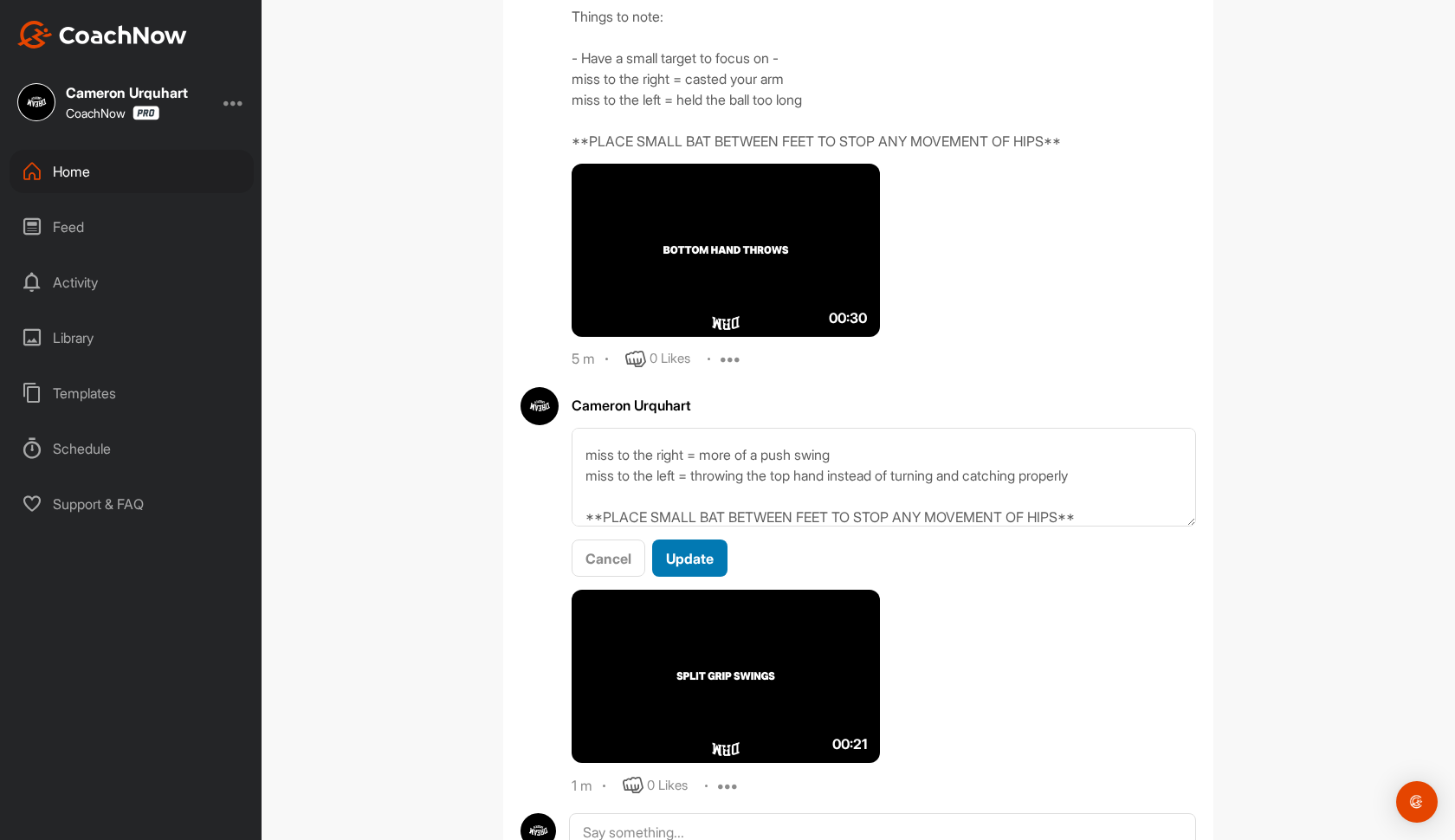 click on "Update" at bounding box center (689, 559) 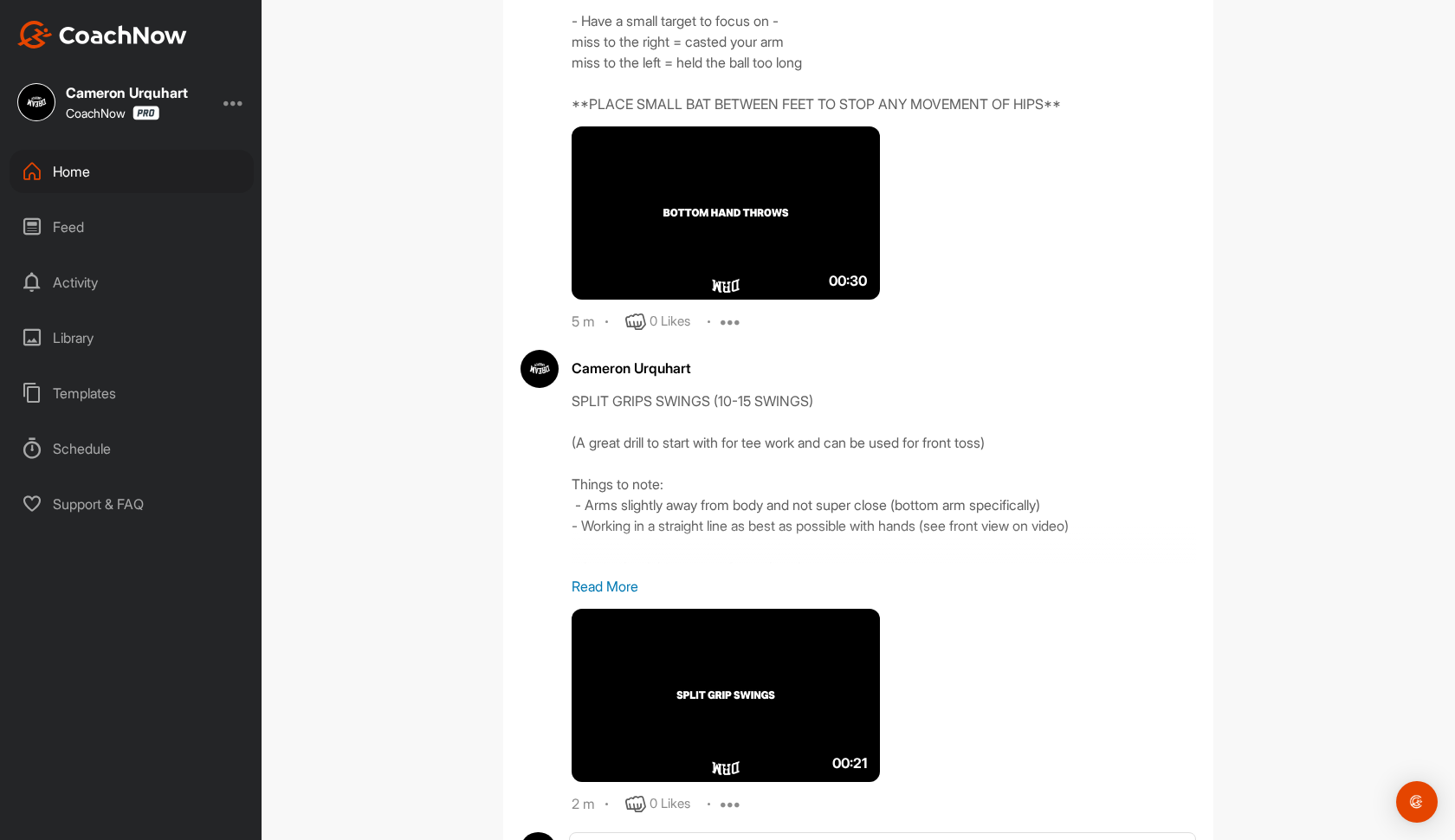 scroll, scrollTop: 982, scrollLeft: 0, axis: vertical 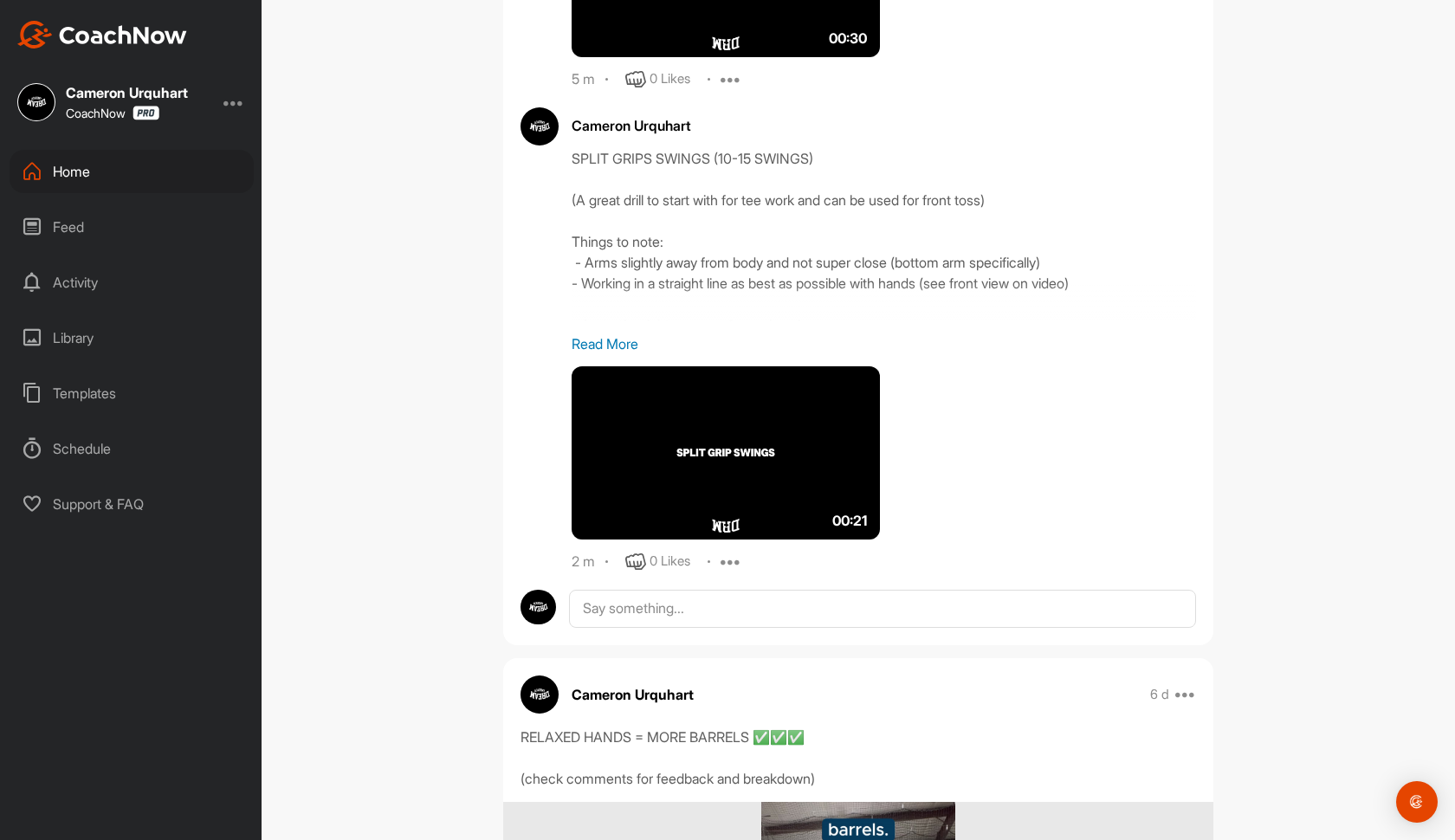 click on "Read More" at bounding box center (883, 344) 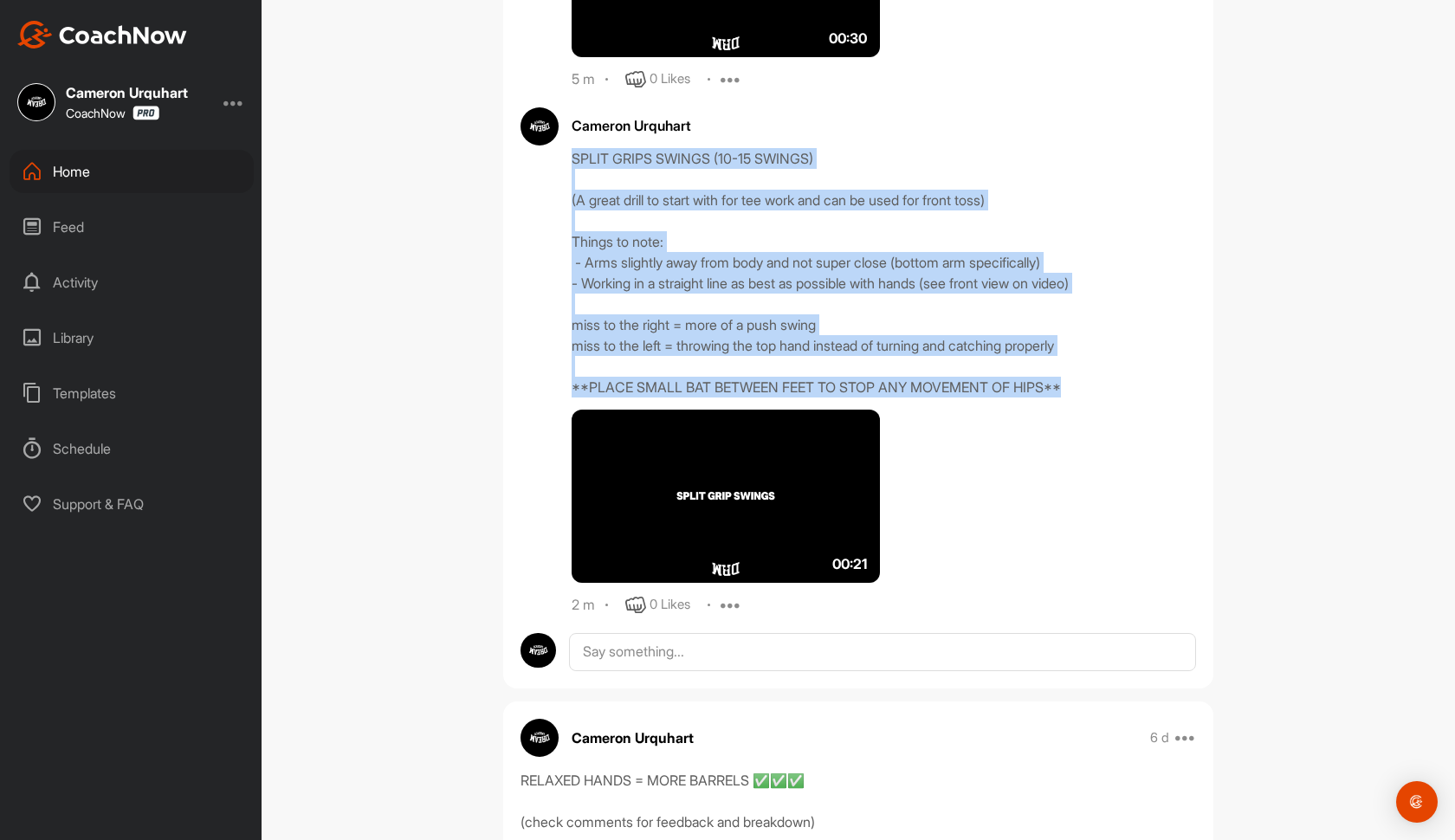 drag, startPoint x: 1082, startPoint y: 388, endPoint x: 517, endPoint y: 163, distance: 608.1529 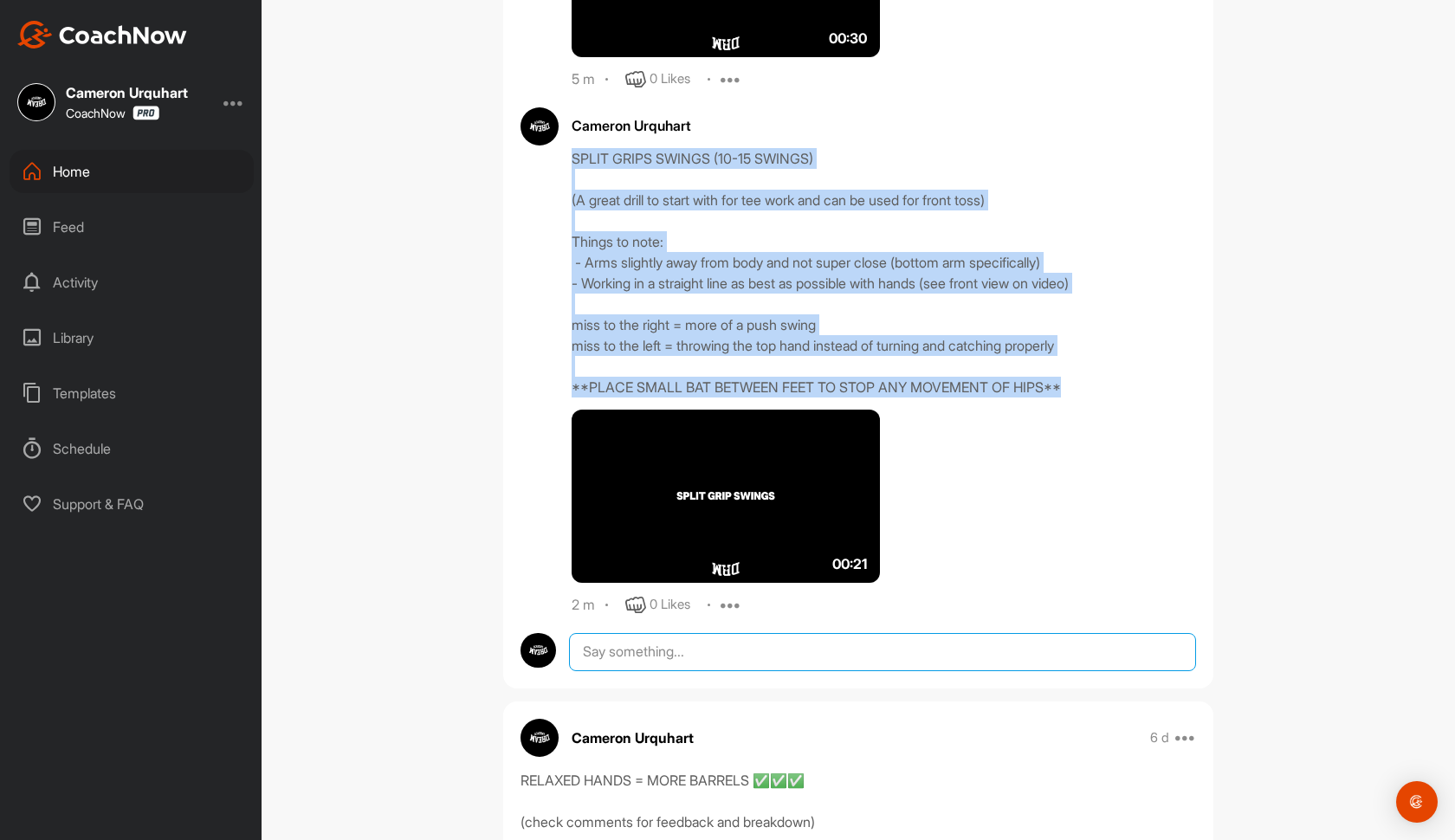 click at bounding box center (883, 652) 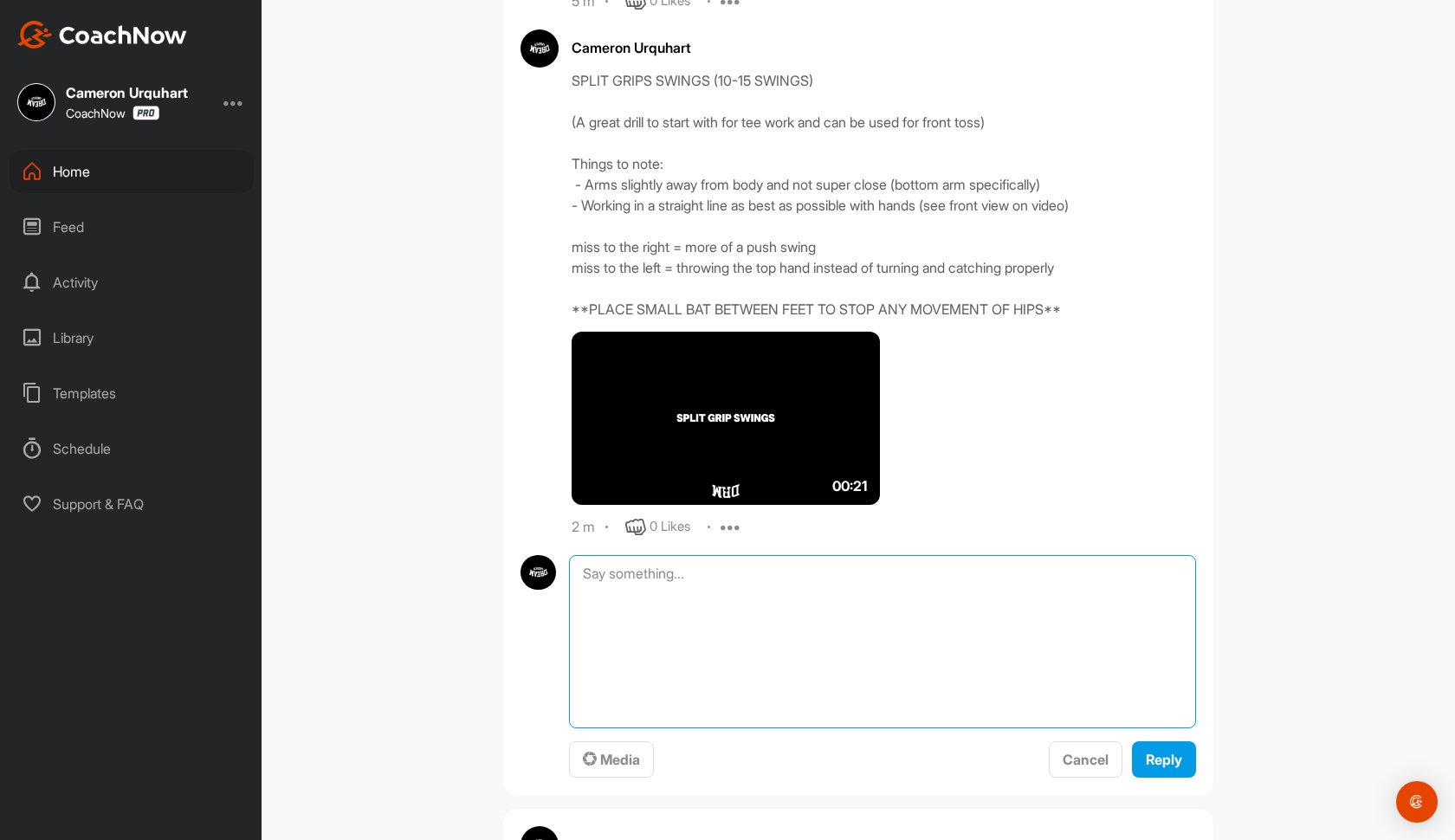 scroll, scrollTop: 1108, scrollLeft: 0, axis: vertical 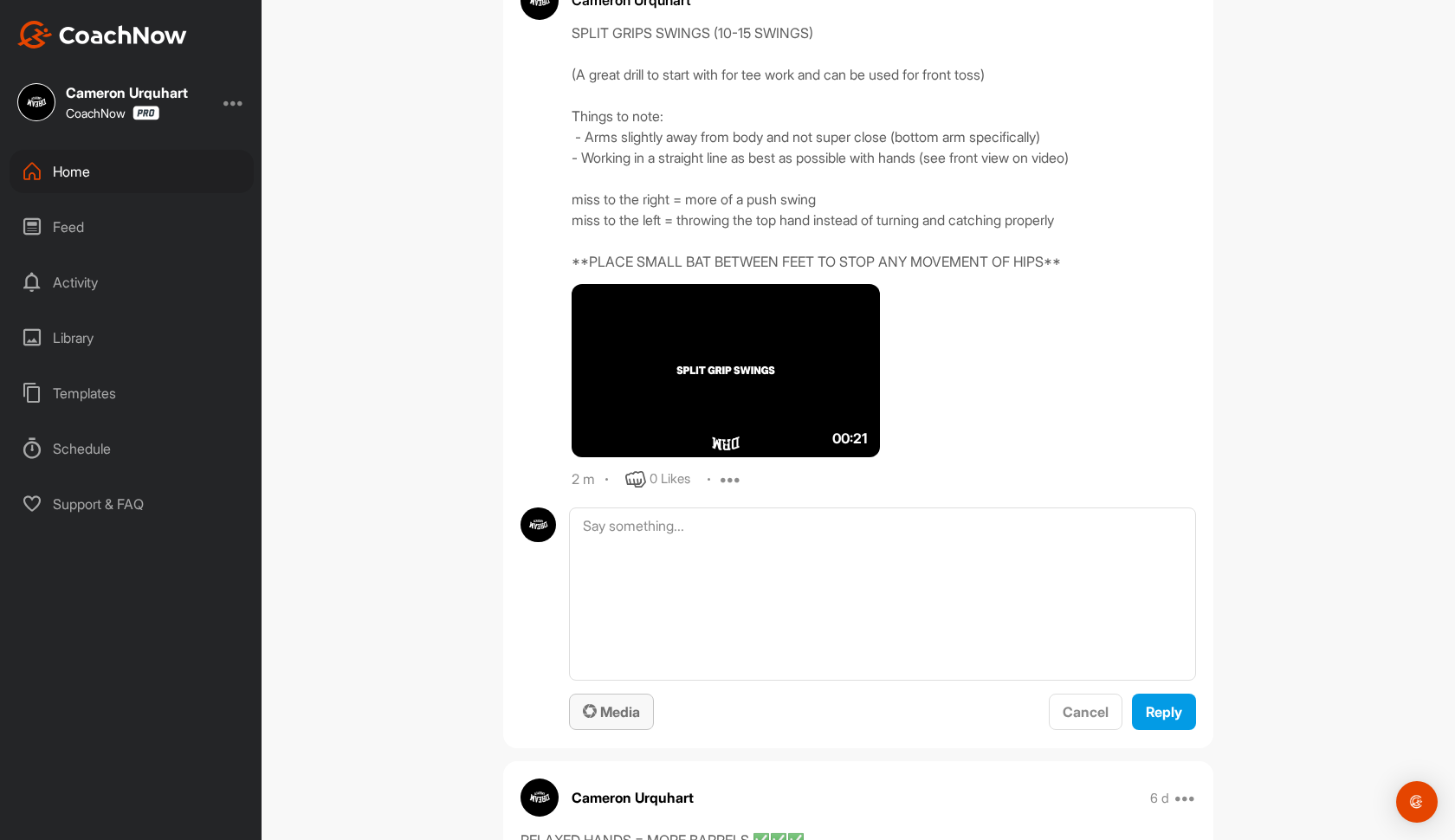 click on "Media" at bounding box center (611, 712) 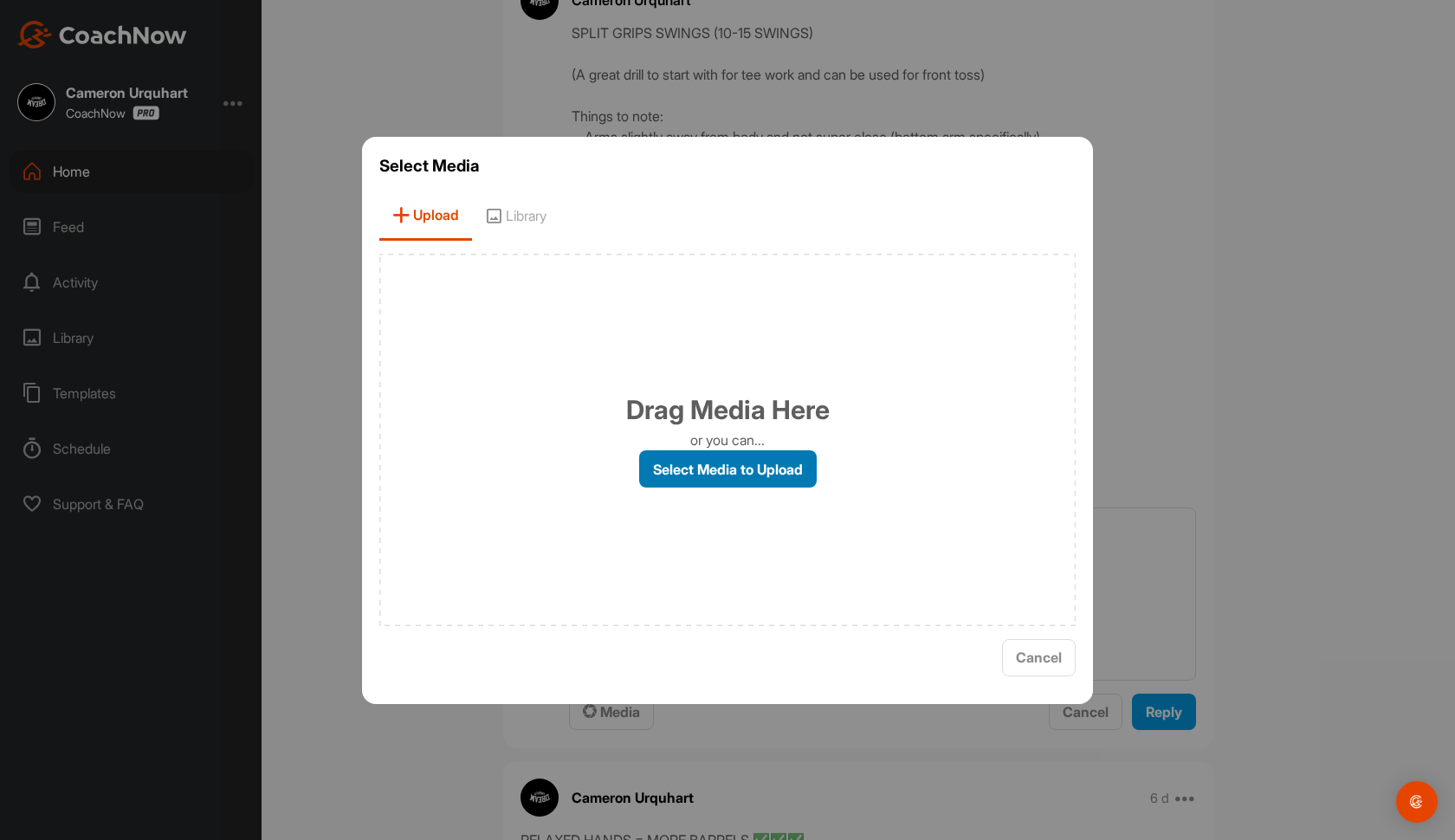 click on "Select Media to Upload" at bounding box center (728, 468) 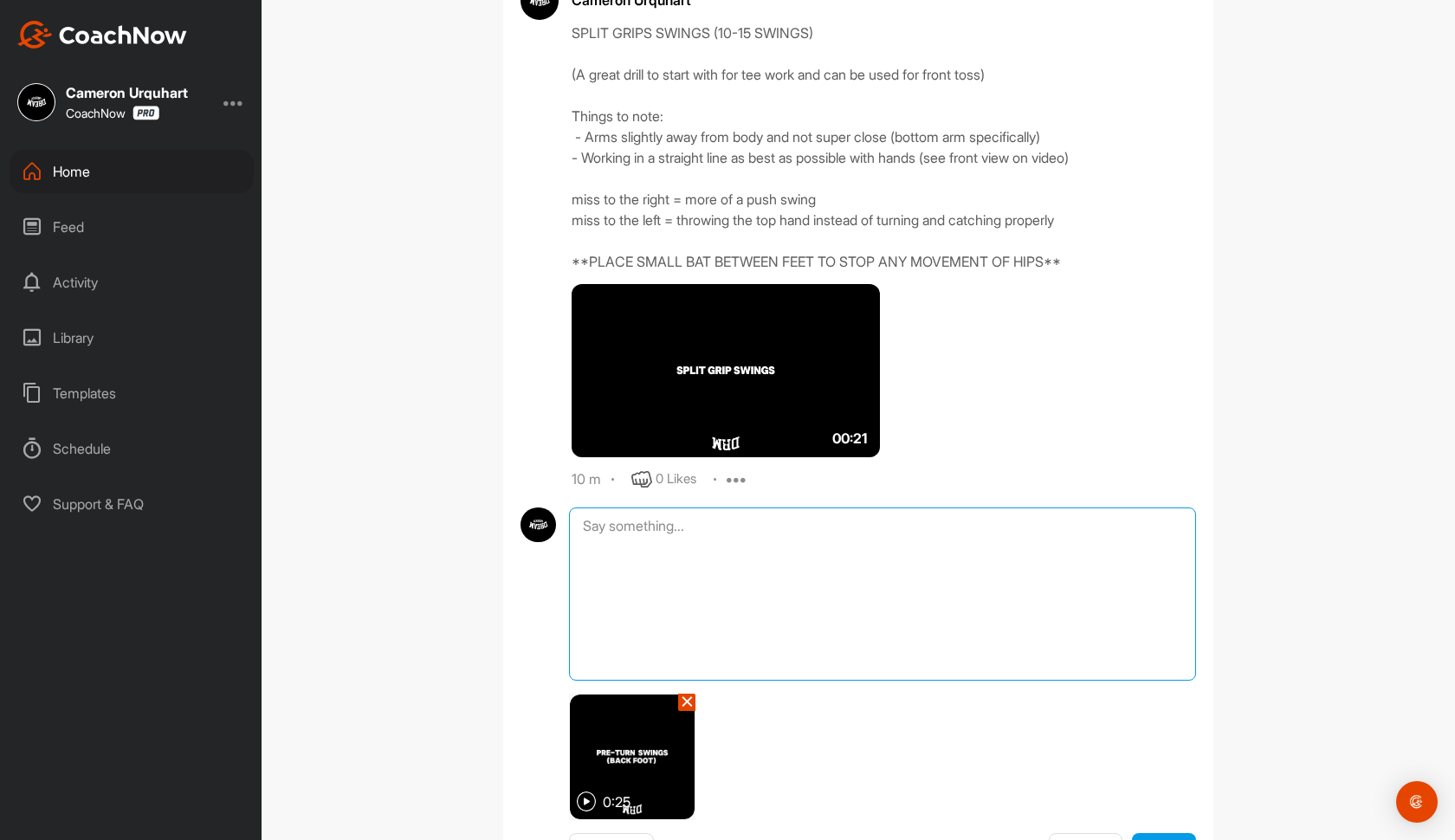 click at bounding box center [883, 594] 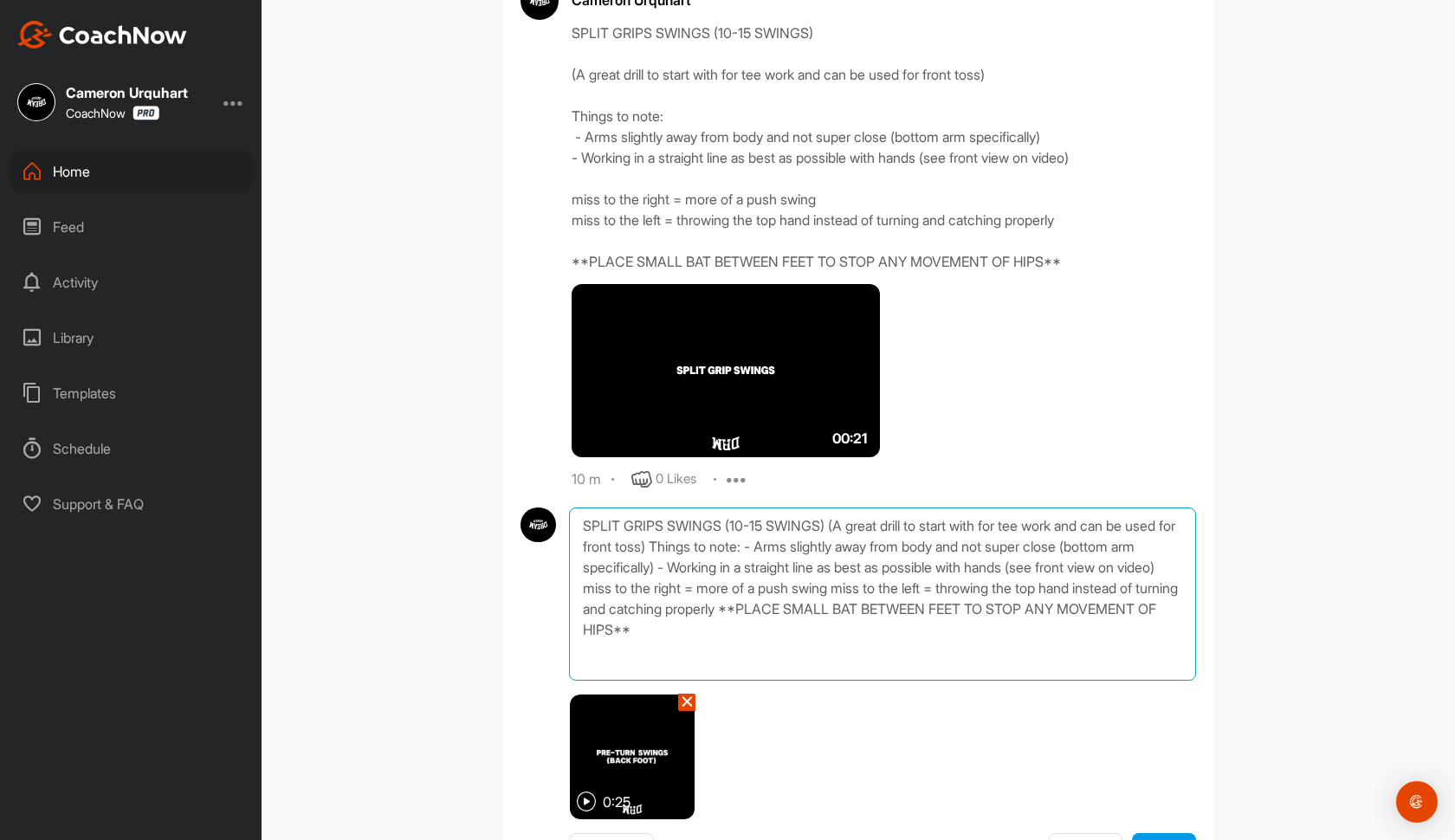 click on "SPLIT GRIPS SWINGS (10-15 SWINGS) (A great drill to start with for tee work and can be used for front toss) Things to note: - Arms slightly away from body and not super close (bottom arm specifically) - Working in a straight line as best as possible with hands (see front view on video) miss to the right = more of a push swing miss to the left = throwing the top hand instead of turning and catching properly **PLACE SMALL BAT BETWEEN FEET TO STOP ANY MOVEMENT OF HIPS**" at bounding box center [883, 594] 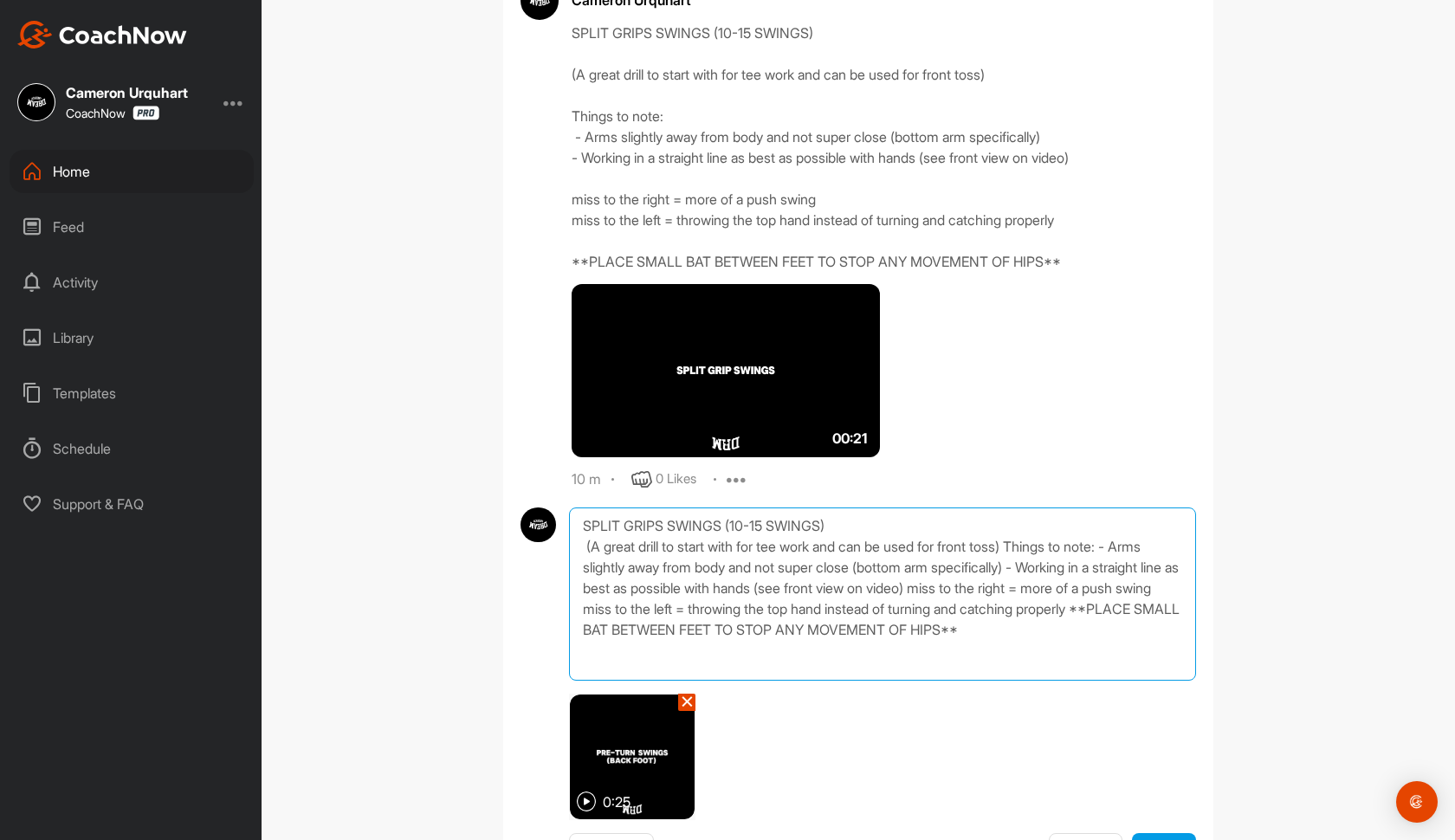click on "SPLIT GRIPS SWINGS (10-15 SWINGS)
(A great drill to start with for tee work and can be used for front toss) Things to note: - Arms slightly away from body and not super close (bottom arm specifically) - Working in a straight line as best as possible with hands (see front view on video) miss to the right = more of a push swing miss to the left = throwing the top hand instead of turning and catching properly **PLACE SMALL BAT BETWEEN FEET TO STOP ANY MOVEMENT OF HIPS**" at bounding box center [883, 594] 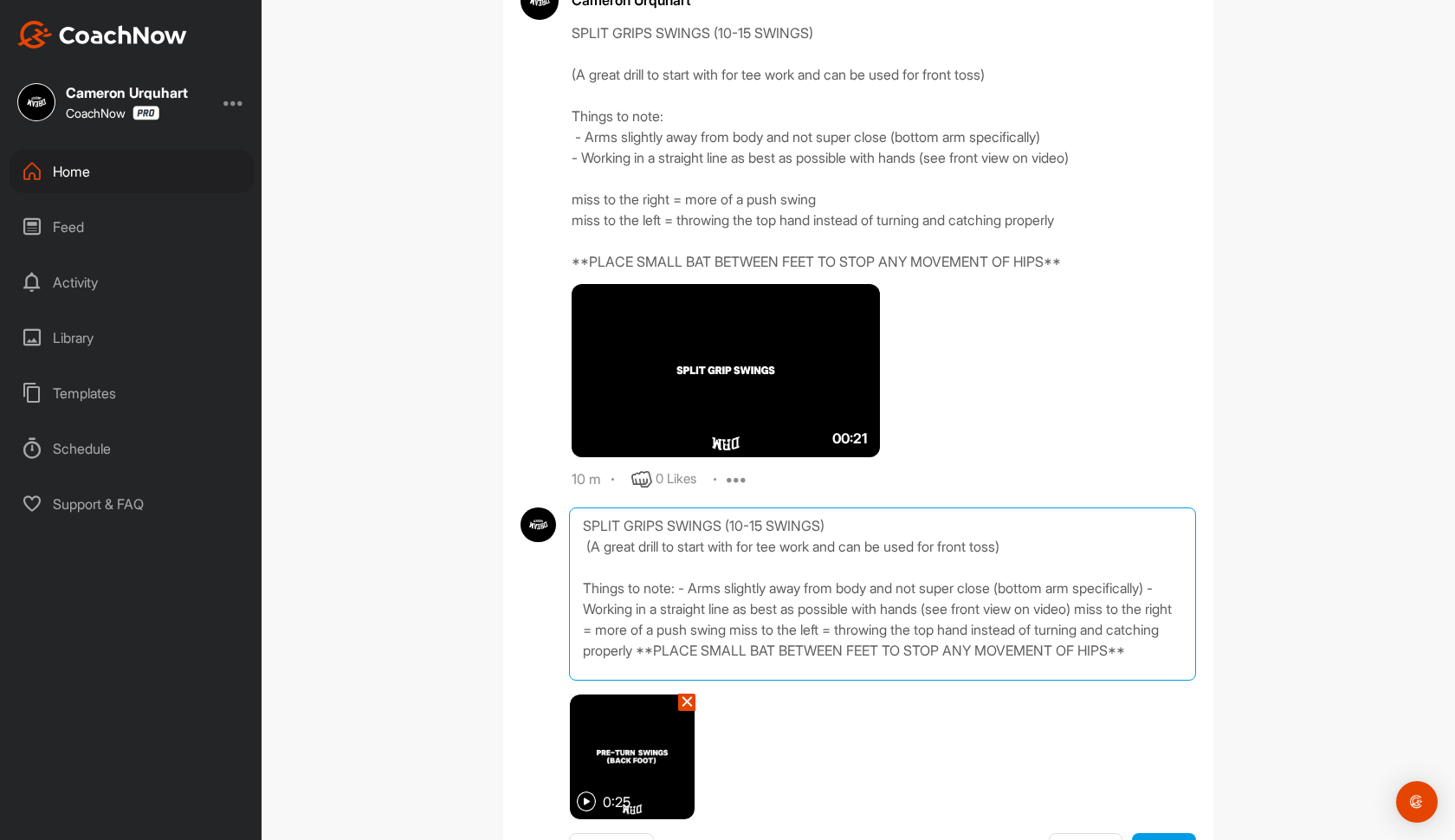 scroll, scrollTop: 10, scrollLeft: 0, axis: vertical 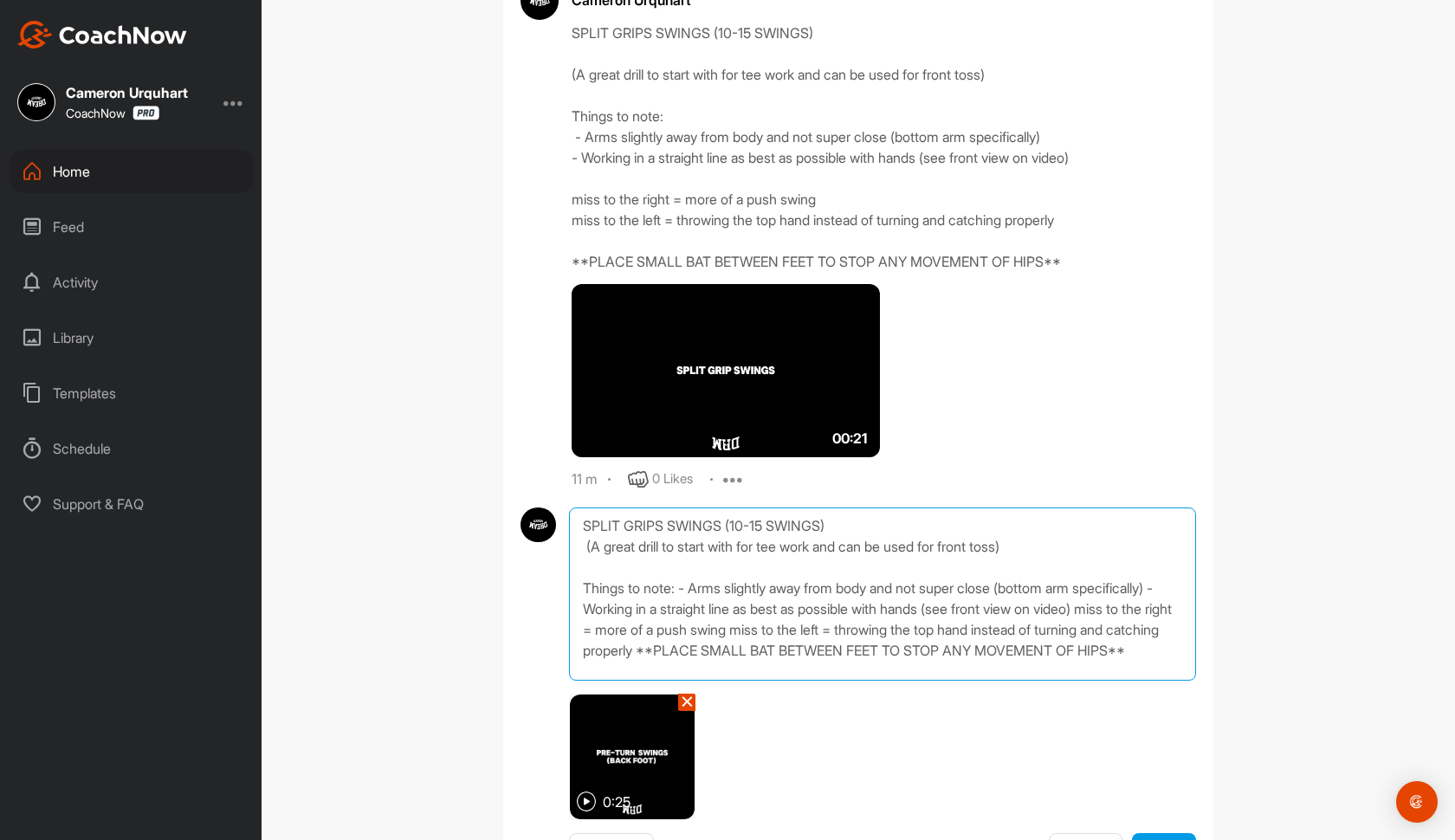 click on "SPLIT GRIPS SWINGS (10-15 SWINGS)
(A great drill to start with for tee work and can be used for front toss)
Things to note: - Arms slightly away from body and not super close (bottom arm specifically) - Working in a straight line as best as possible with hands (see front view on video) miss to the right = more of a push swing miss to the left = throwing the top hand instead of turning and catching properly **PLACE SMALL BAT BETWEEN FEET TO STOP ANY MOVEMENT OF HIPS**" at bounding box center (883, 594) 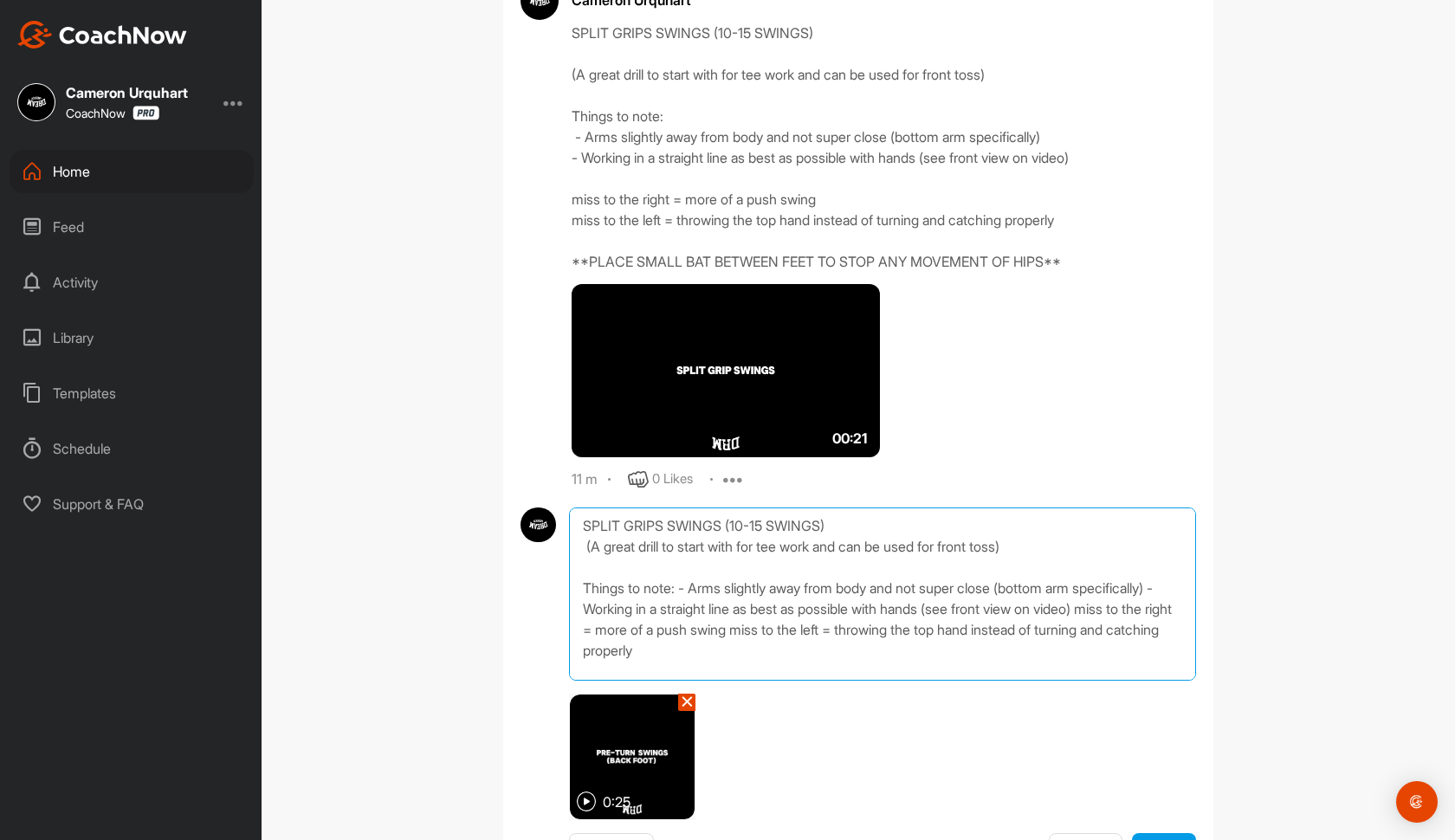 scroll, scrollTop: 0, scrollLeft: 0, axis: both 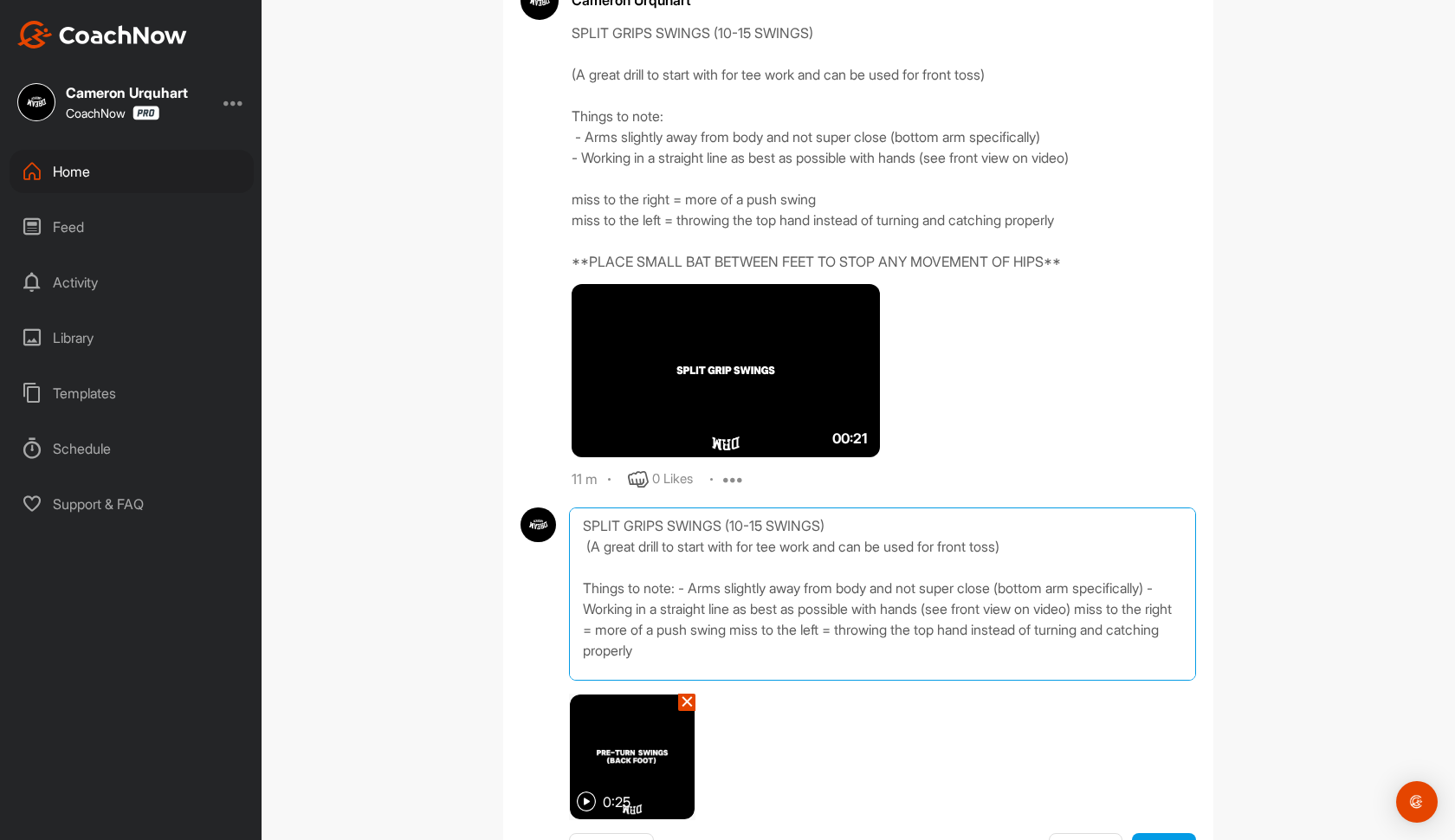 click on "SPLIT GRIPS SWINGS (10-15 SWINGS)
(A great drill to start with for tee work and can be used for front toss)
Things to note: - Arms slightly away from body and not super close (bottom arm specifically) - Working in a straight line as best as possible with hands (see front view on video) miss to the right = more of a push swing miss to the left = throwing the top hand instead of turning and catching properly
**PLACE SMALL BAT BETWEEN FEET TO STOP ANY MOVEMENT OF HIPS**" at bounding box center (883, 594) 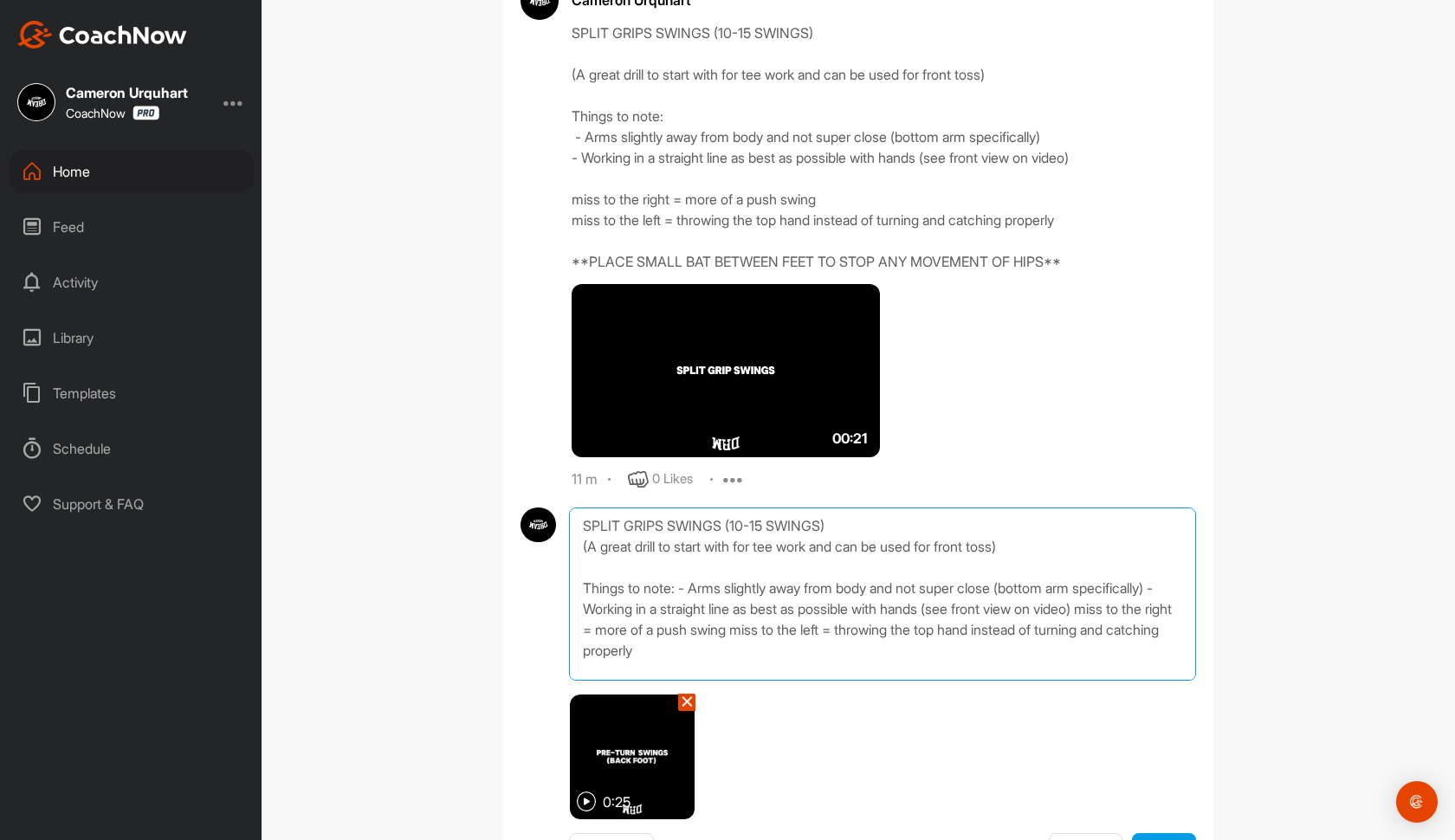 drag, startPoint x: 723, startPoint y: 527, endPoint x: 579, endPoint y: 519, distance: 144.22205 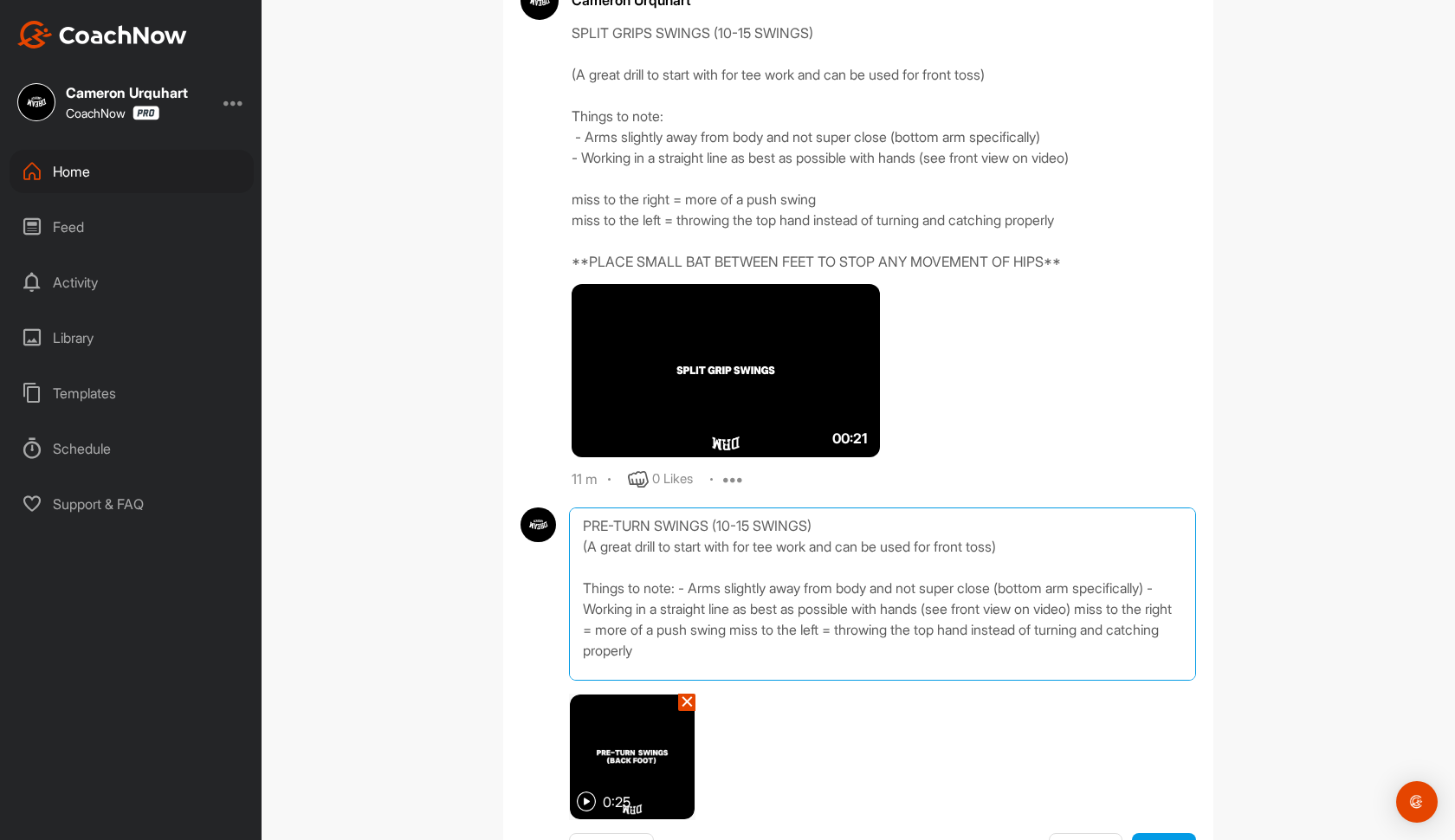 drag, startPoint x: 754, startPoint y: 525, endPoint x: 719, endPoint y: 525, distance: 35 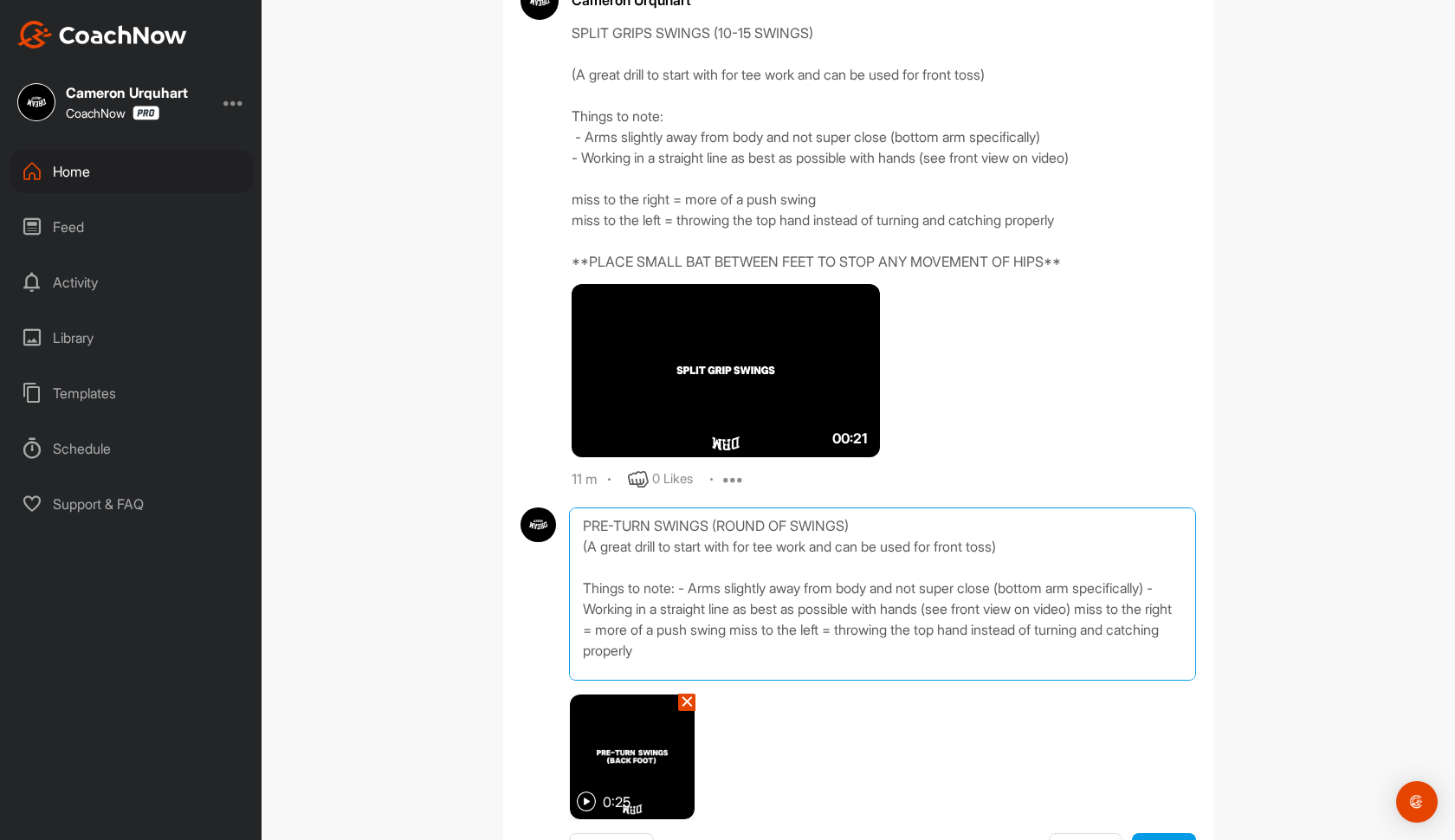 click on "PRE-TURN SWINGS (ROUND OF SWINGS)
(A great drill to start with for tee work and can be used for front toss)
Things to note: - Arms slightly away from body and not super close (bottom arm specifically) - Working in a straight line as best as possible with hands (see front view on video) miss to the right = more of a push swing miss to the left = throwing the top hand instead of turning and catching properly
**PLACE SMALL BAT BETWEEN FEET TO STOP ANY MOVEMENT OF HIPS**" at bounding box center [883, 594] 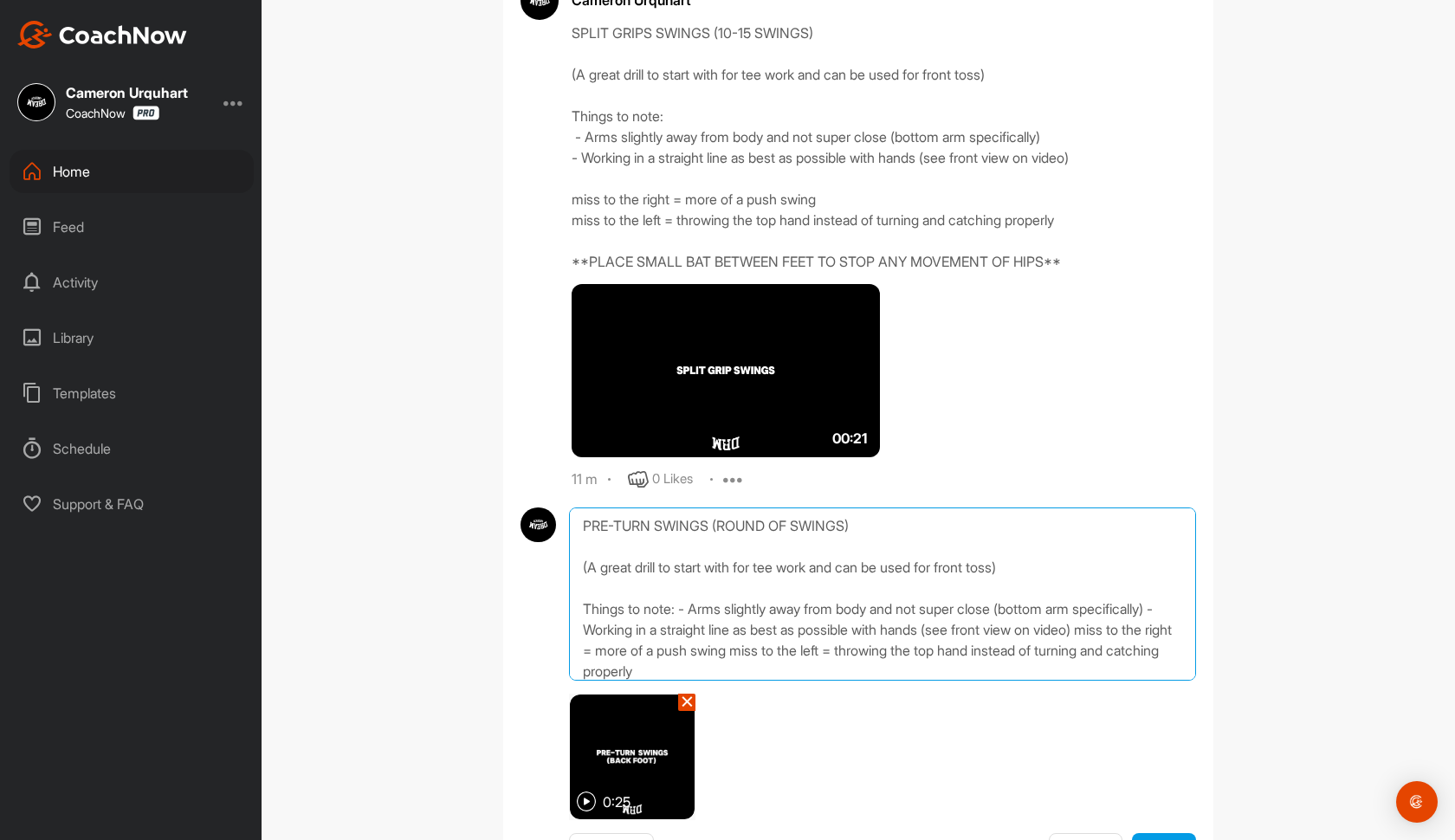drag, startPoint x: 1024, startPoint y: 572, endPoint x: 665, endPoint y: 561, distance: 359.16848 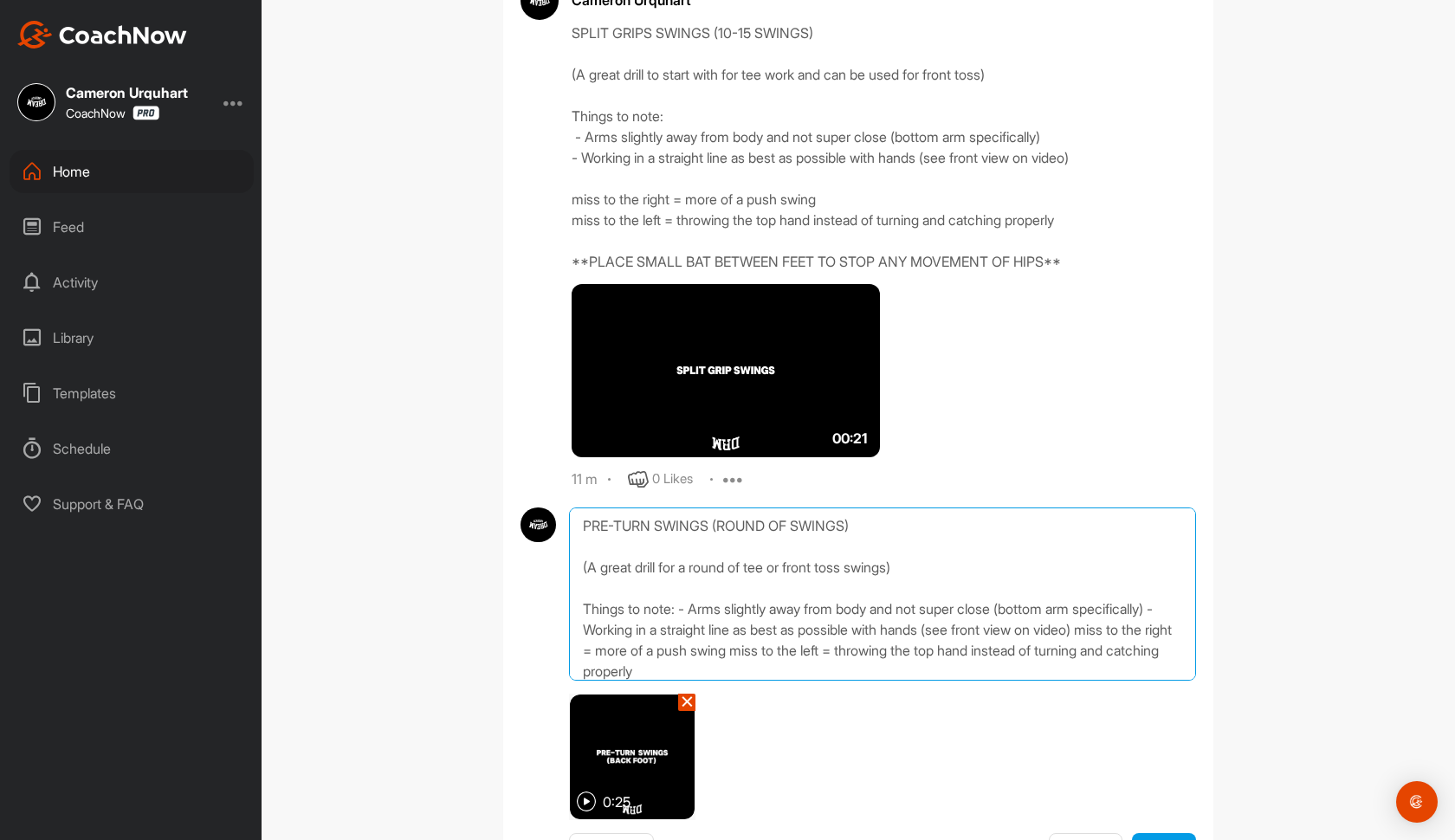 click on "PRE-TURN SWINGS (ROUND OF SWINGS)
(A great drill for a round of tee or front toss swings)
Things to note: - Arms slightly away from body and not super close (bottom arm specifically) - Working in a straight line as best as possible with hands (see front view on video) miss to the right = more of a push swing miss to the left = throwing the top hand instead of turning and catching properly
**PLACE SMALL BAT BETWEEN FEET TO STOP ANY MOVEMENT OF HIPS**" at bounding box center (883, 594) 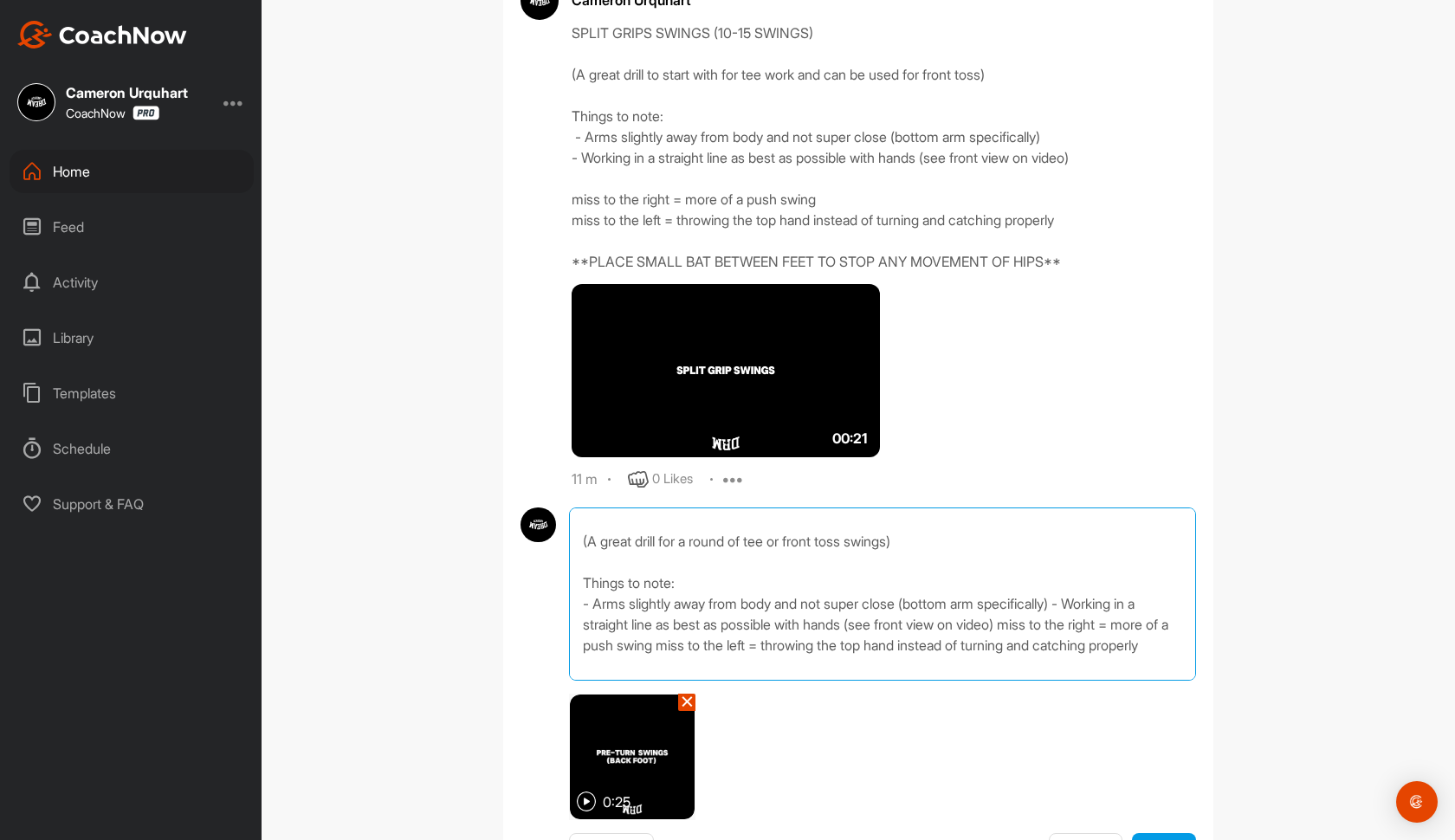 scroll, scrollTop: 29, scrollLeft: 0, axis: vertical 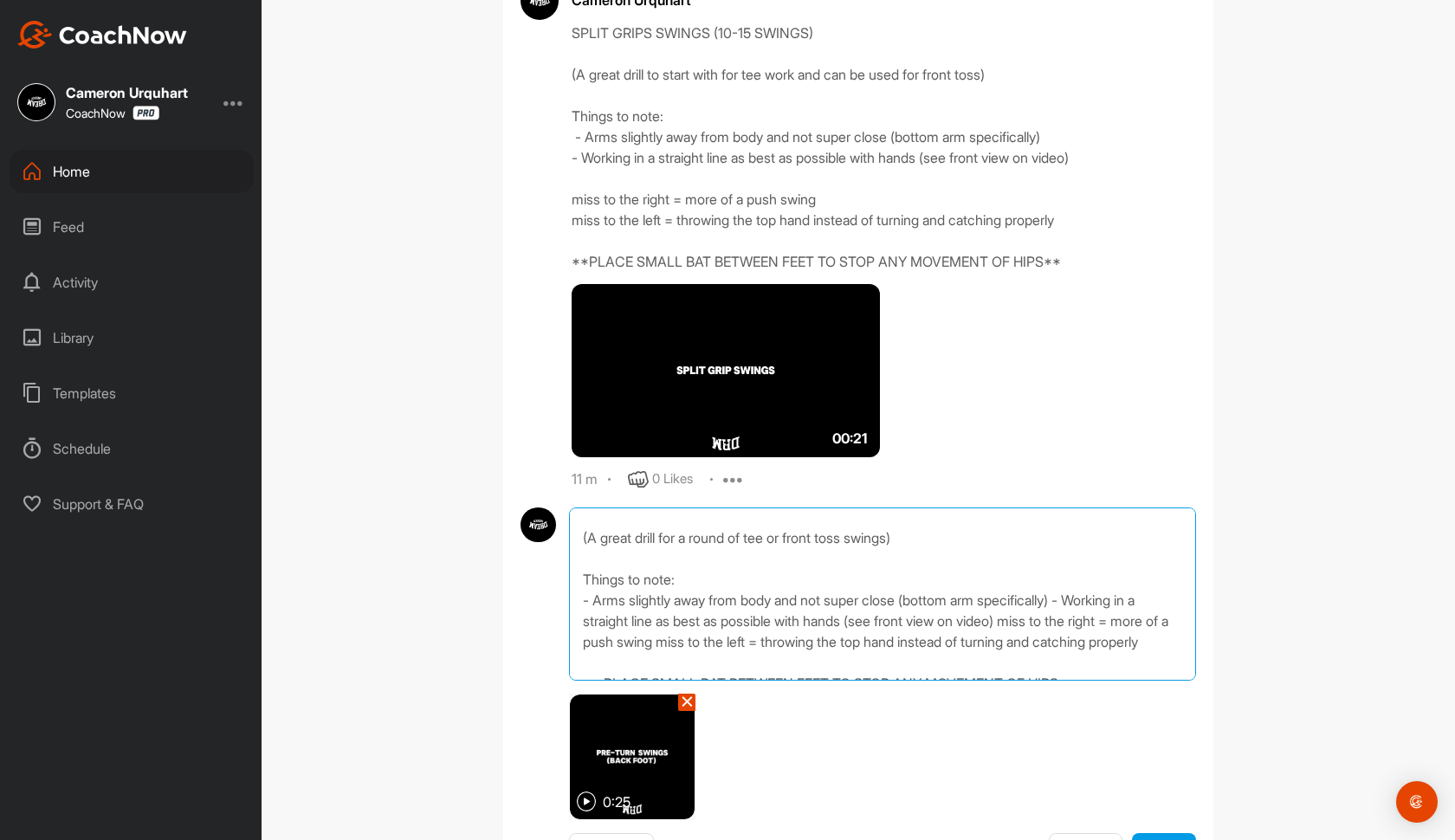 click on "PRE-TURN SWINGS (ROUND OF SWINGS)
(A great drill for a round of tee or front toss swings)
Things to note:
- Arms slightly away from body and not super close (bottom arm specifically) - Working in a straight line as best as possible with hands (see front view on video) miss to the right = more of a push swing miss to the left = throwing the top hand instead of turning and catching properly
**PLACE SMALL BAT BETWEEN FEET TO STOP ANY MOVEMENT OF HIPS**" at bounding box center (883, 594) 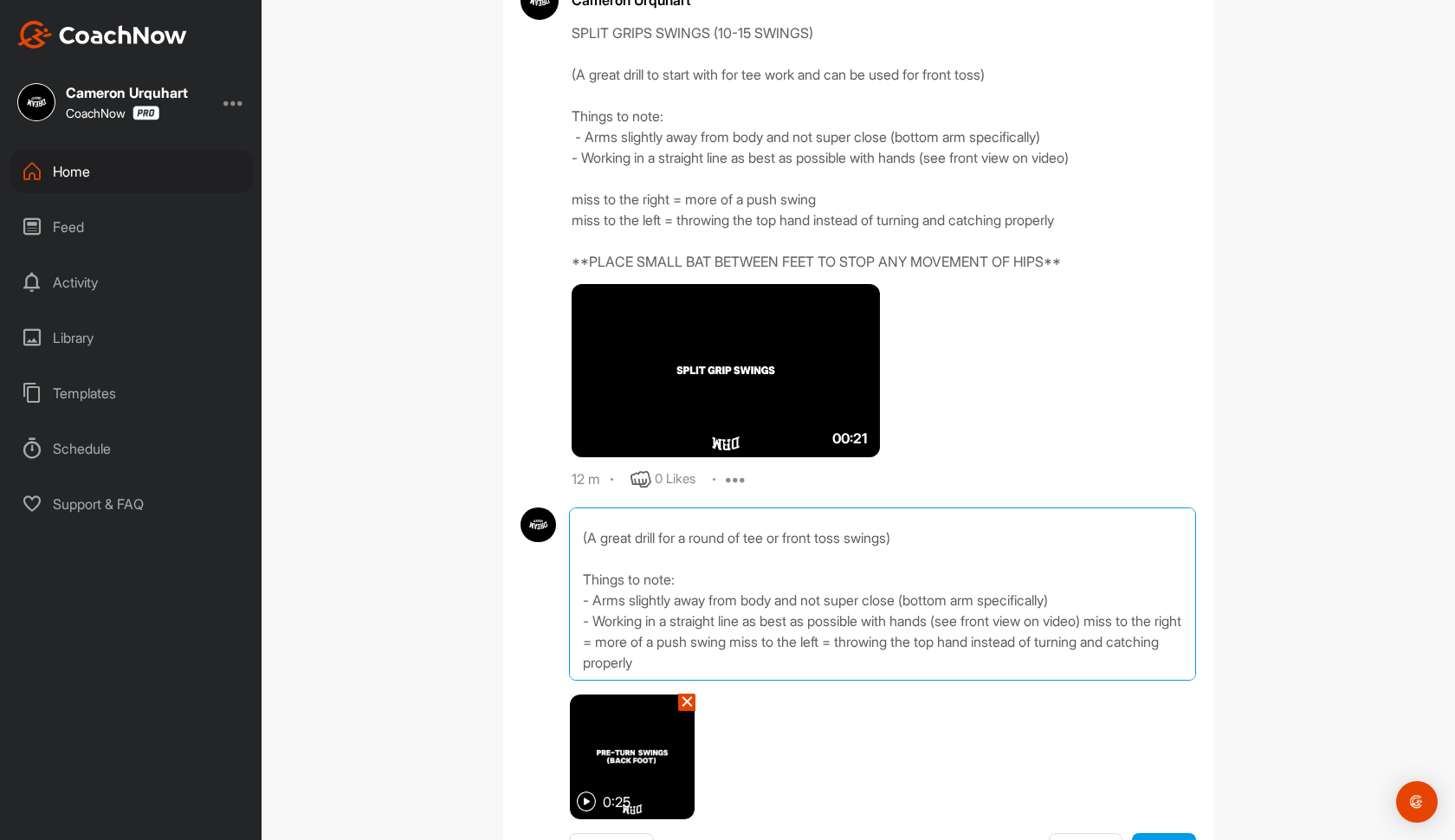 drag, startPoint x: 919, startPoint y: 596, endPoint x: 598, endPoint y: 599, distance: 321.01402 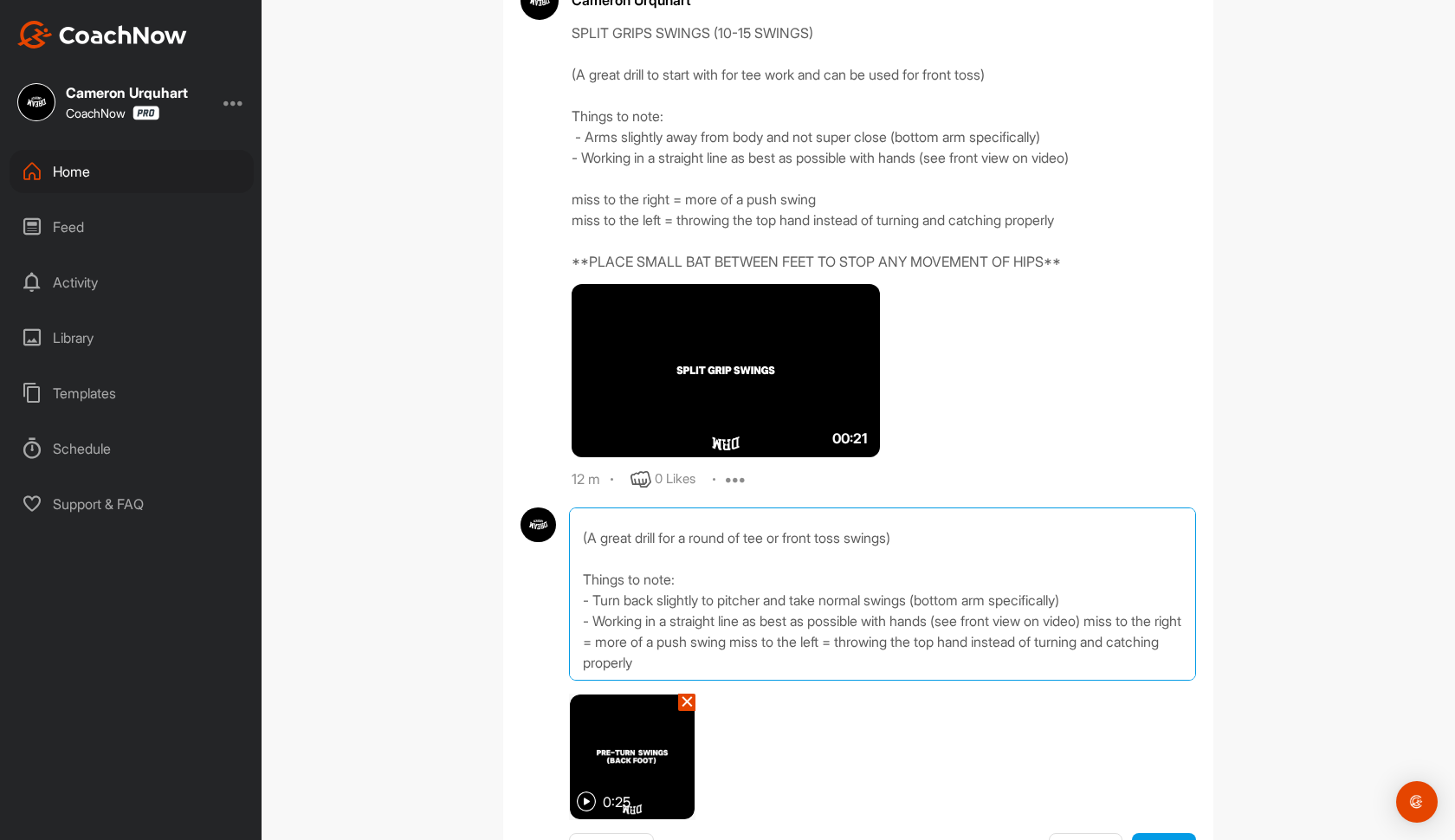 drag, startPoint x: 1098, startPoint y: 594, endPoint x: 933, endPoint y: 604, distance: 165.30275 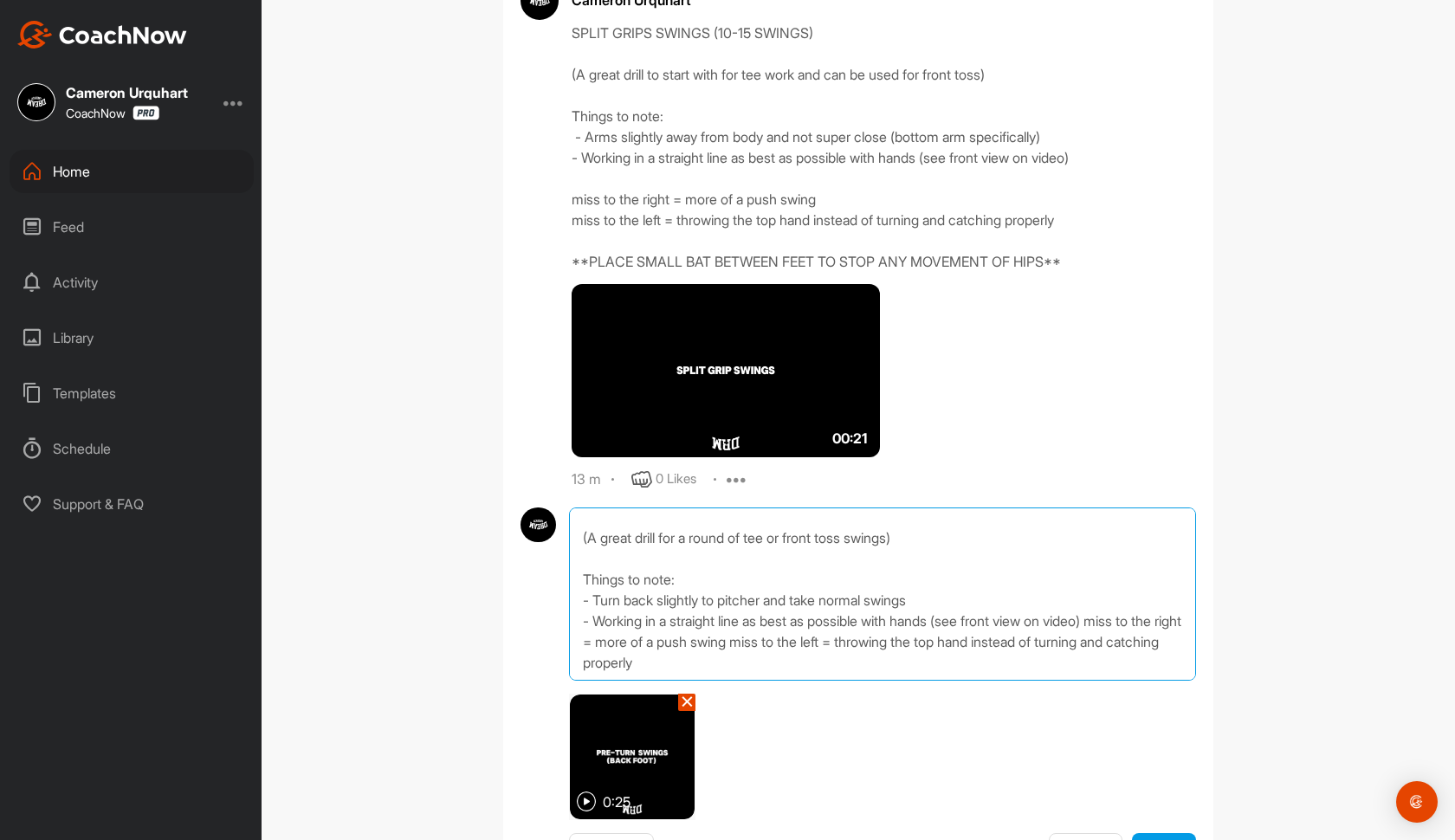 click on "PRE-TURN SWINGS (ROUND OF SWINGS)
(A great drill for a round of tee or front toss swings)
Things to note:
- Turn back slightly to pitcher and take normal swings
- Working in a straight line as best as possible with hands (see front view on video) miss to the right = more of a push swing miss to the left = throwing the top hand instead of turning and catching properly
**PLACE SMALL BAT BETWEEN FEET TO STOP ANY MOVEMENT OF HIPS**" at bounding box center (883, 594) 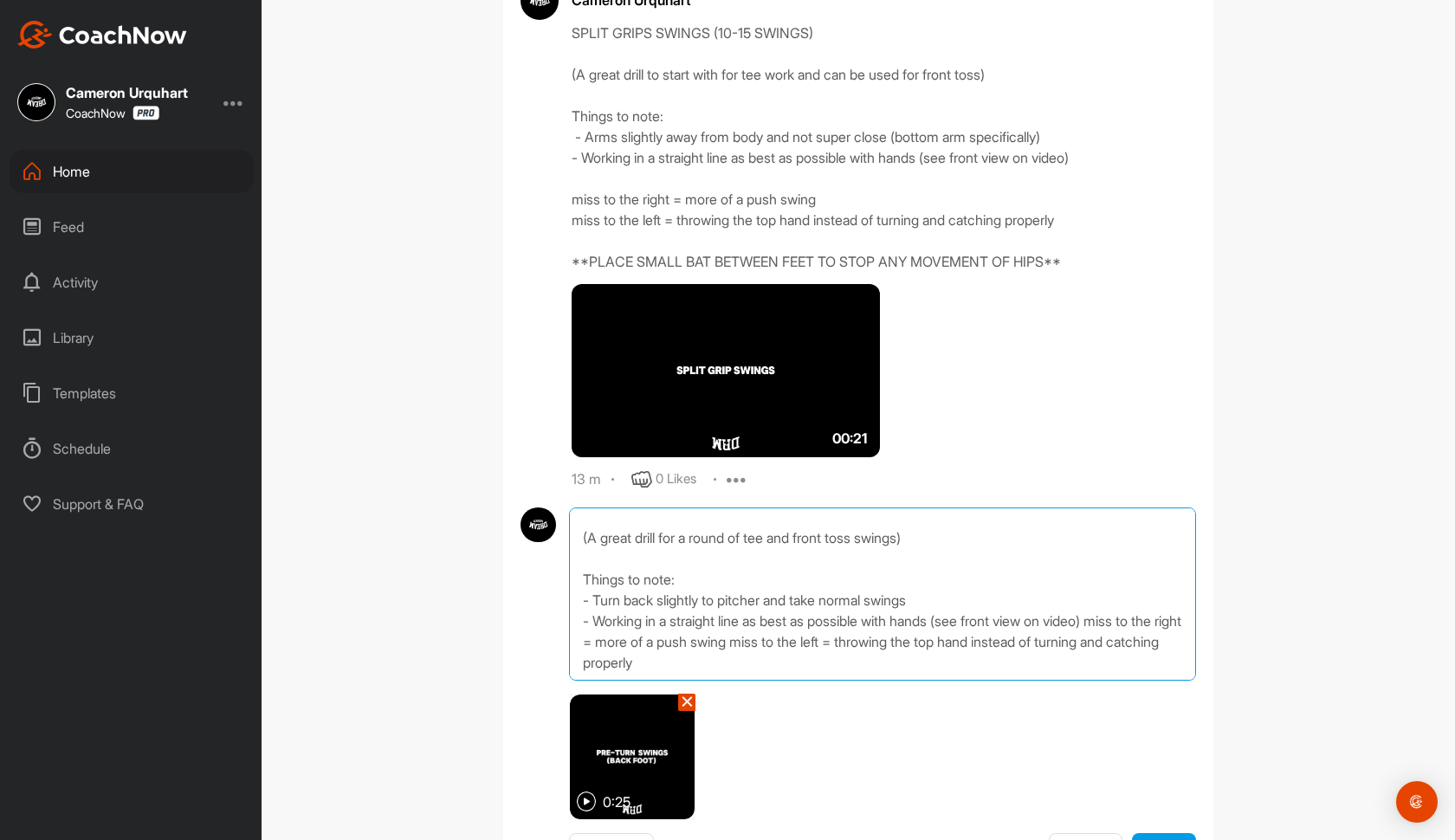 click on "PRE-TURN SWINGS (ROUND OF SWINGS)
(A great drill for a round of tee and front toss swings)
Things to note:
- Turn back slightly to pitcher and take normal swings
- Working in a straight line as best as possible with hands (see front view on video) miss to the right = more of a push swing miss to the left = throwing the top hand instead of turning and catching properly
**PLACE SMALL BAT BETWEEN FEET TO STOP ANY MOVEMENT OF HIPS**" at bounding box center (883, 594) 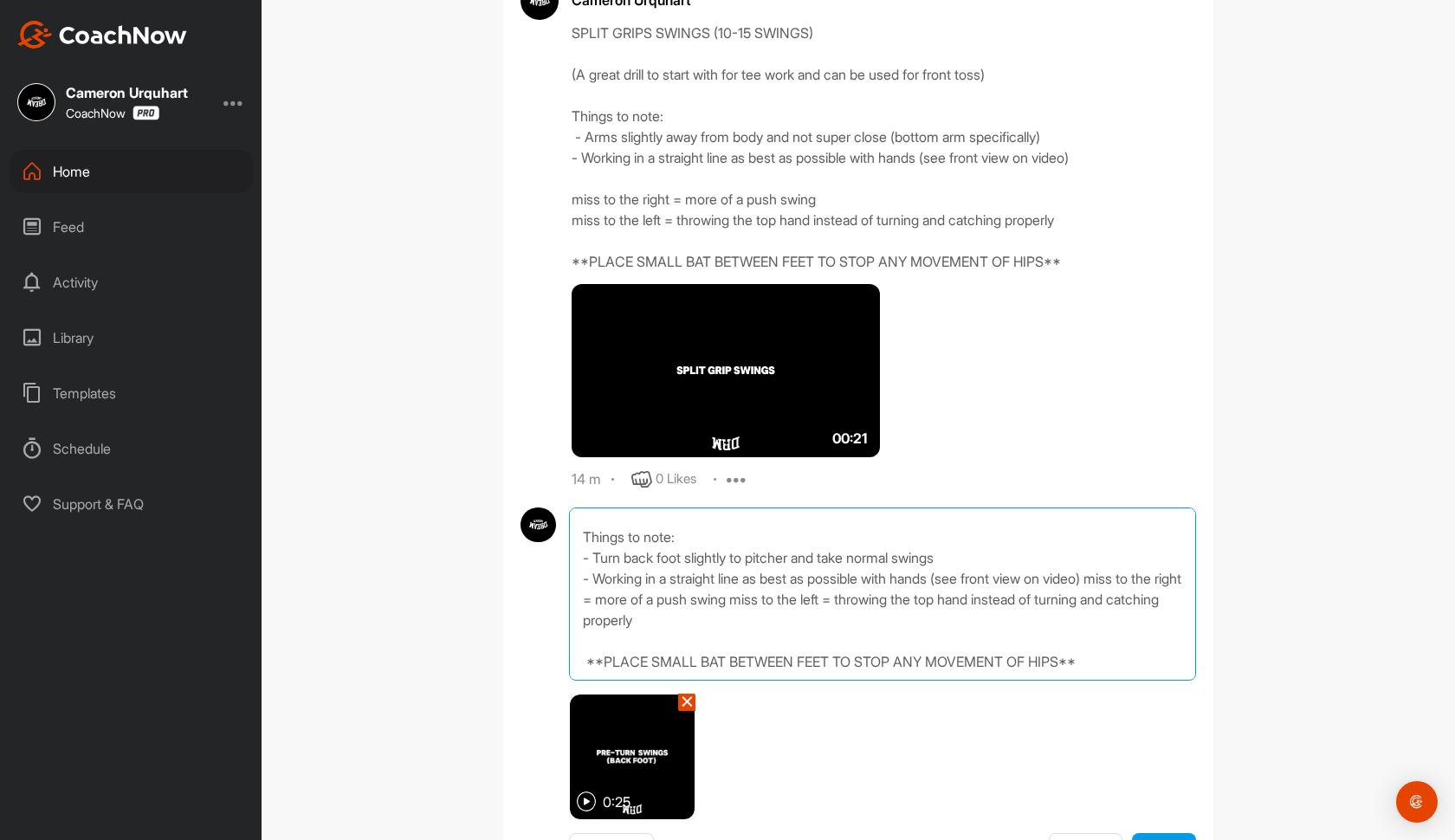 scroll, scrollTop: 72, scrollLeft: 0, axis: vertical 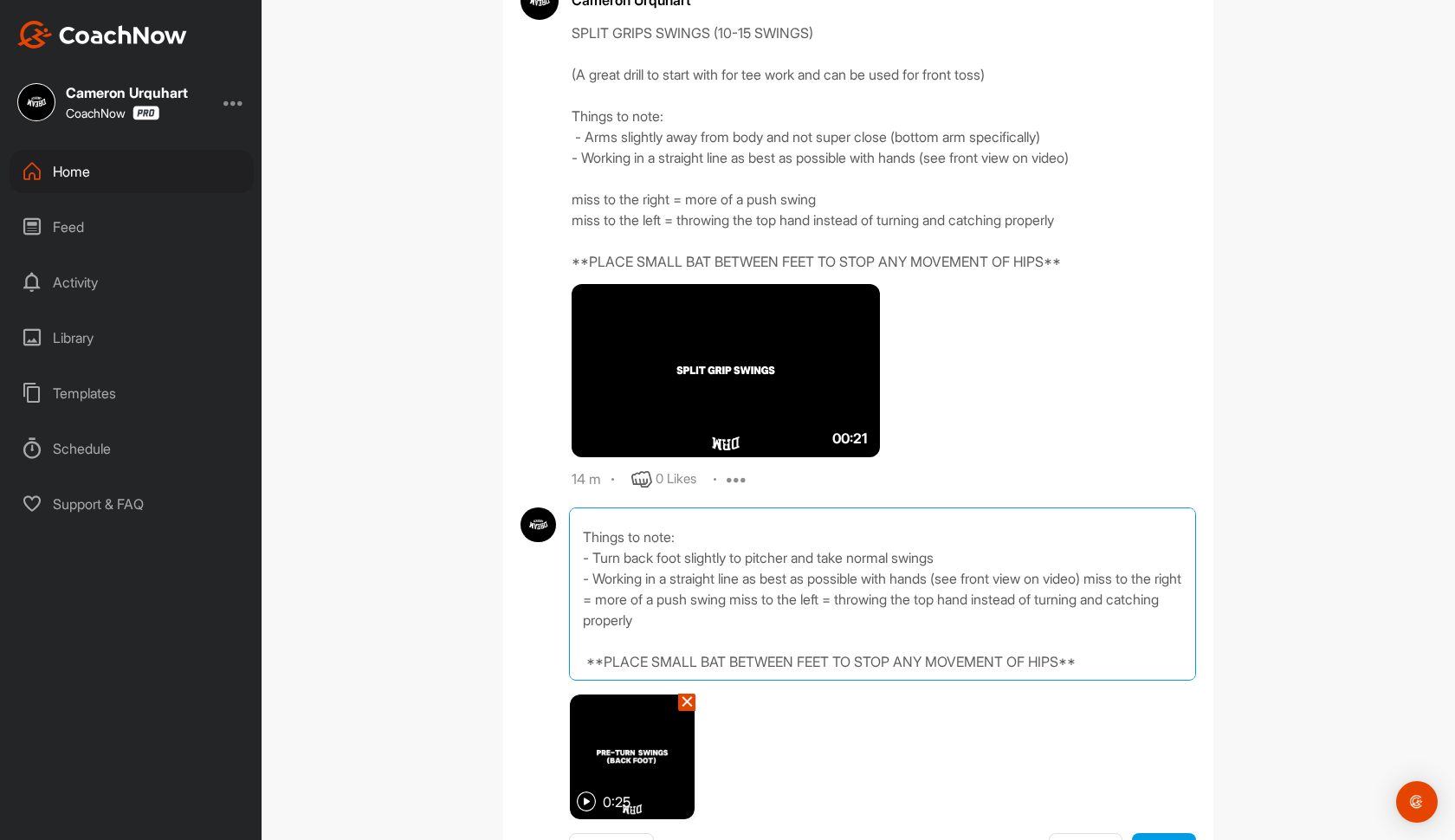 drag, startPoint x: 725, startPoint y: 623, endPoint x: 595, endPoint y: 580, distance: 136.927 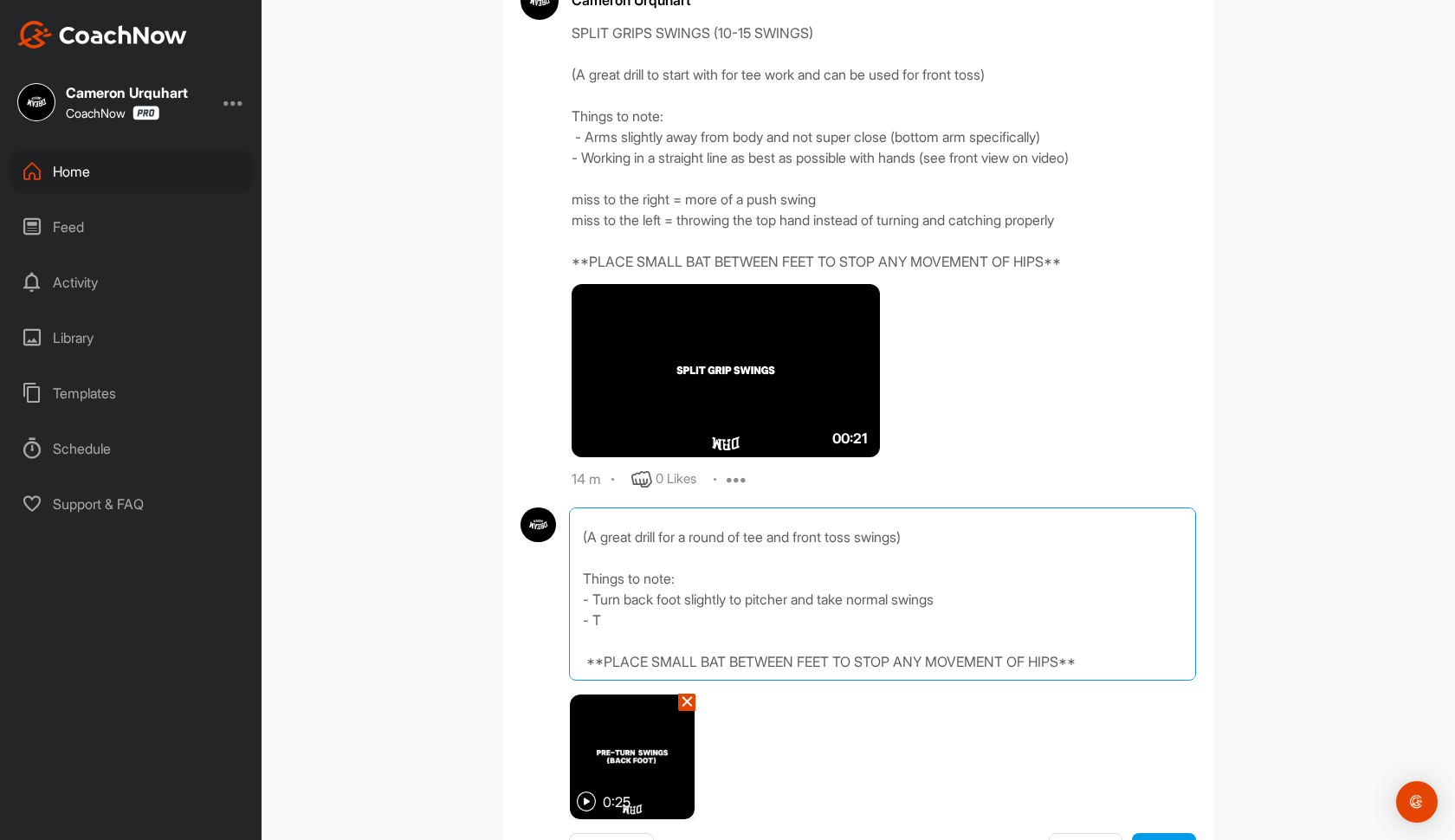 scroll, scrollTop: 30, scrollLeft: 0, axis: vertical 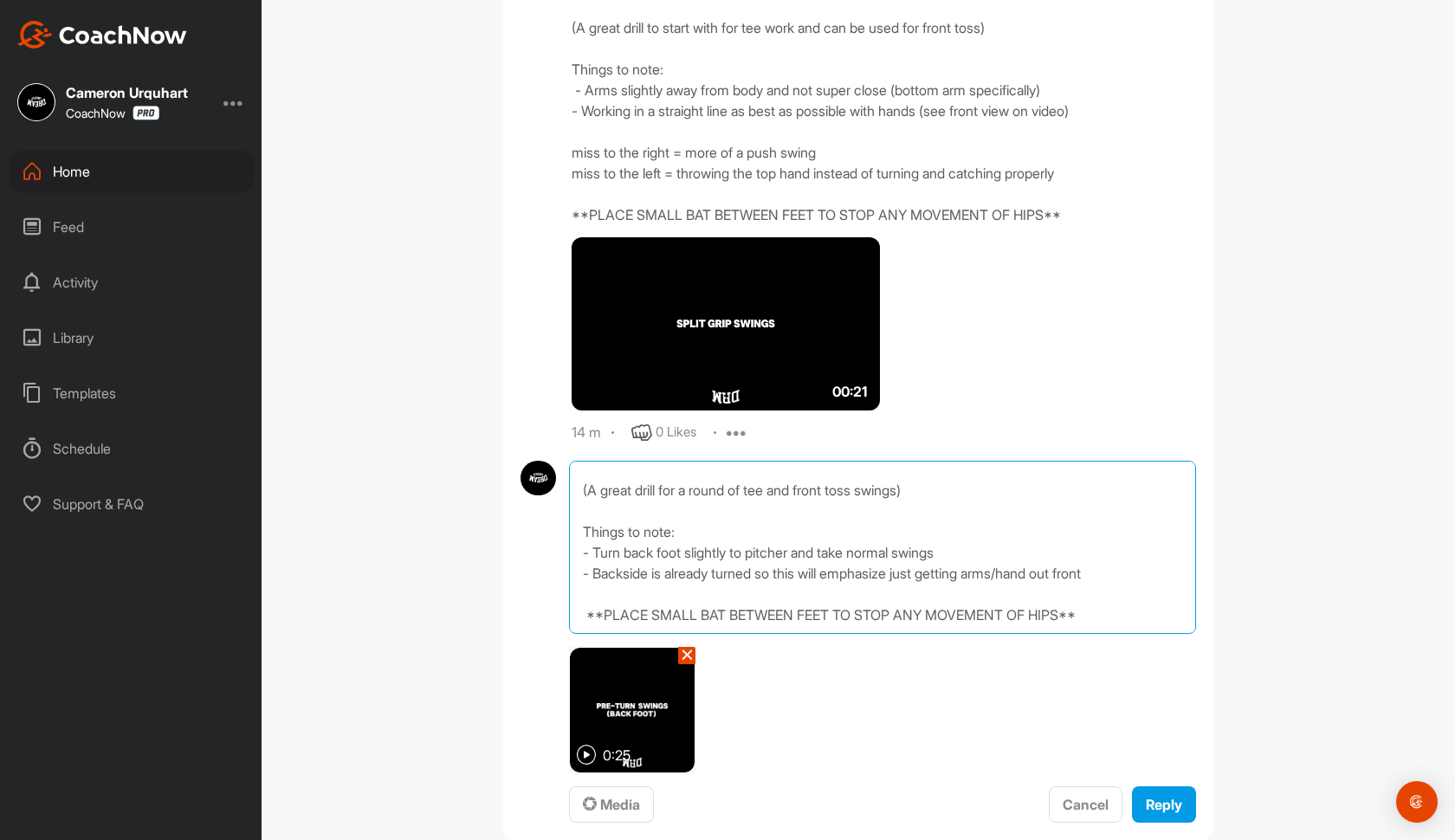drag, startPoint x: 1094, startPoint y: 614, endPoint x: 573, endPoint y: 611, distance: 521.0086 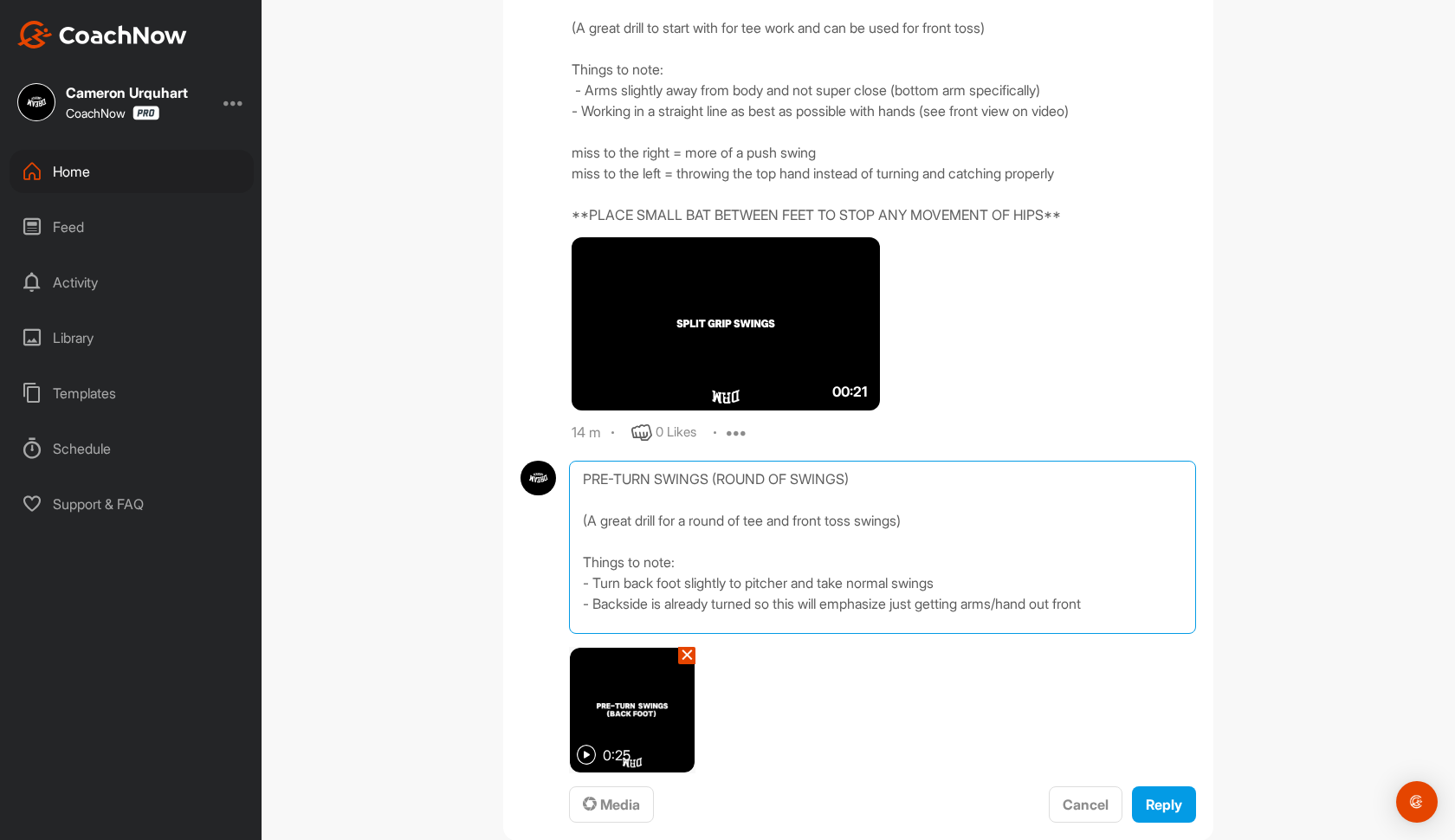 scroll, scrollTop: 0, scrollLeft: 0, axis: both 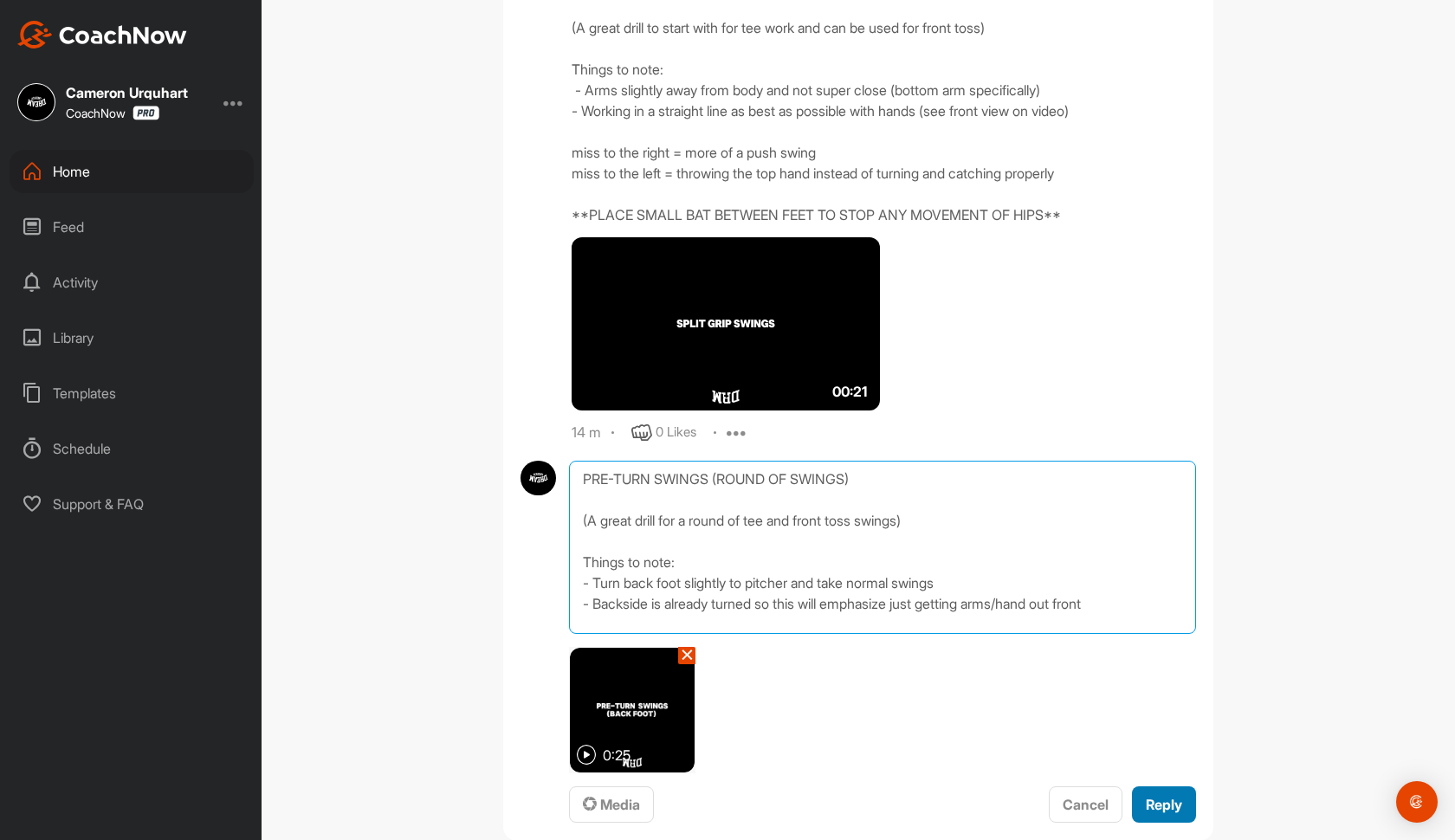 type on "PRE-TURN SWINGS (ROUND OF SWINGS)
(A great drill for a round of tee and front toss swings)
Things to note:
- Turn back foot slightly to pitcher and take normal swings
- Backside is already turned so this will emphasize just getting arms/hand out front" 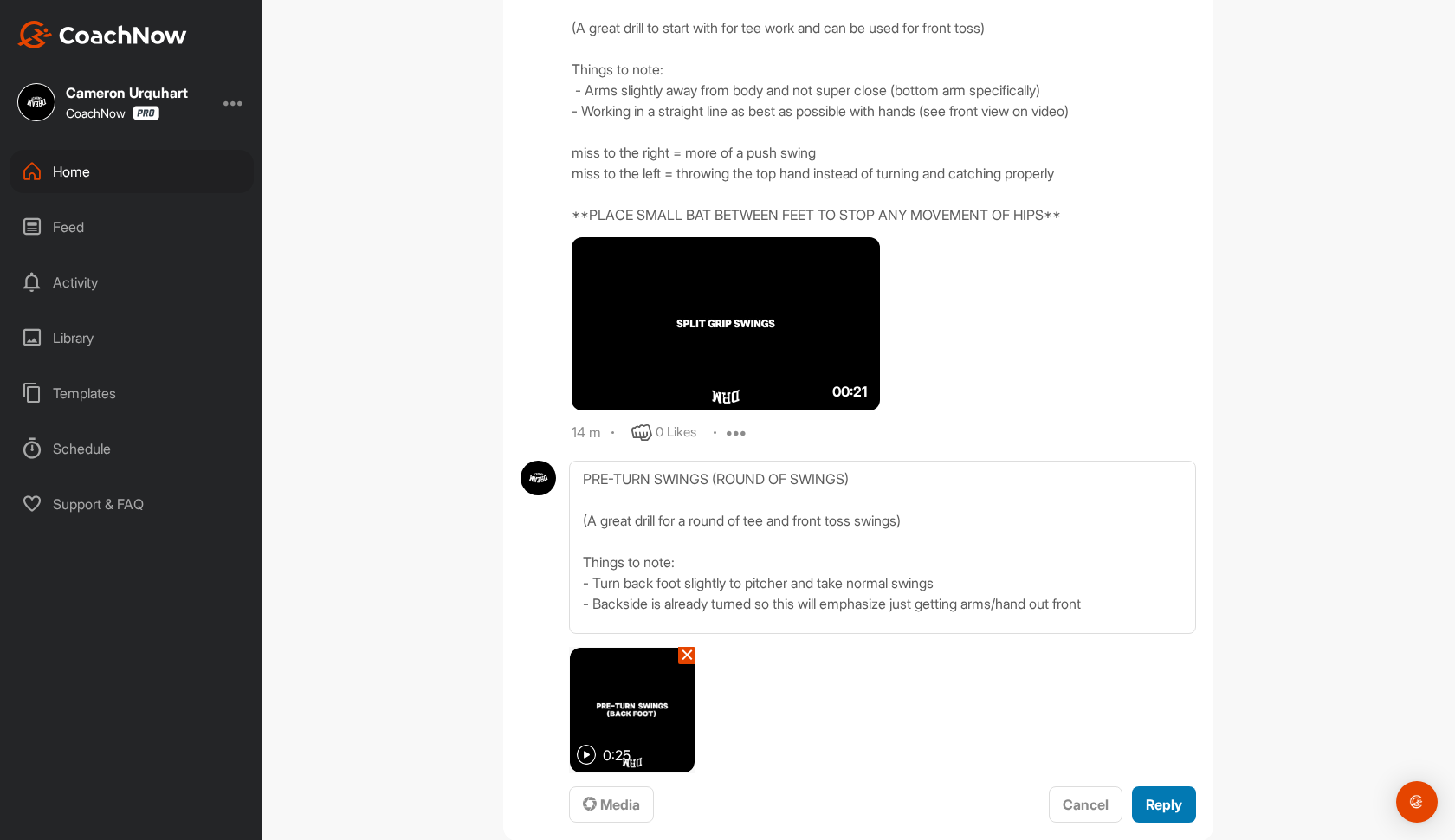 click on "Reply" at bounding box center (1164, 804) 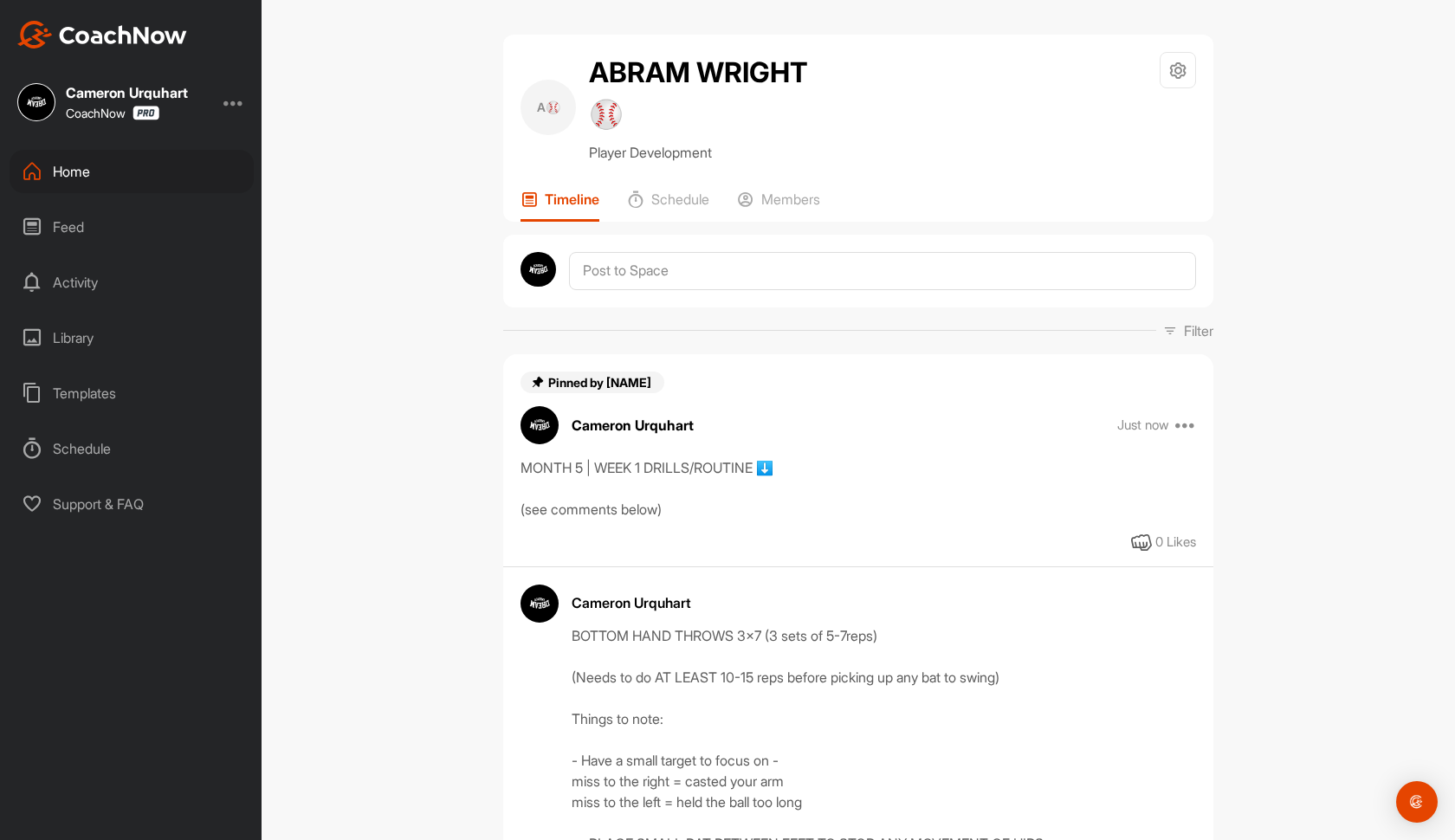 scroll, scrollTop: 0, scrollLeft: 0, axis: both 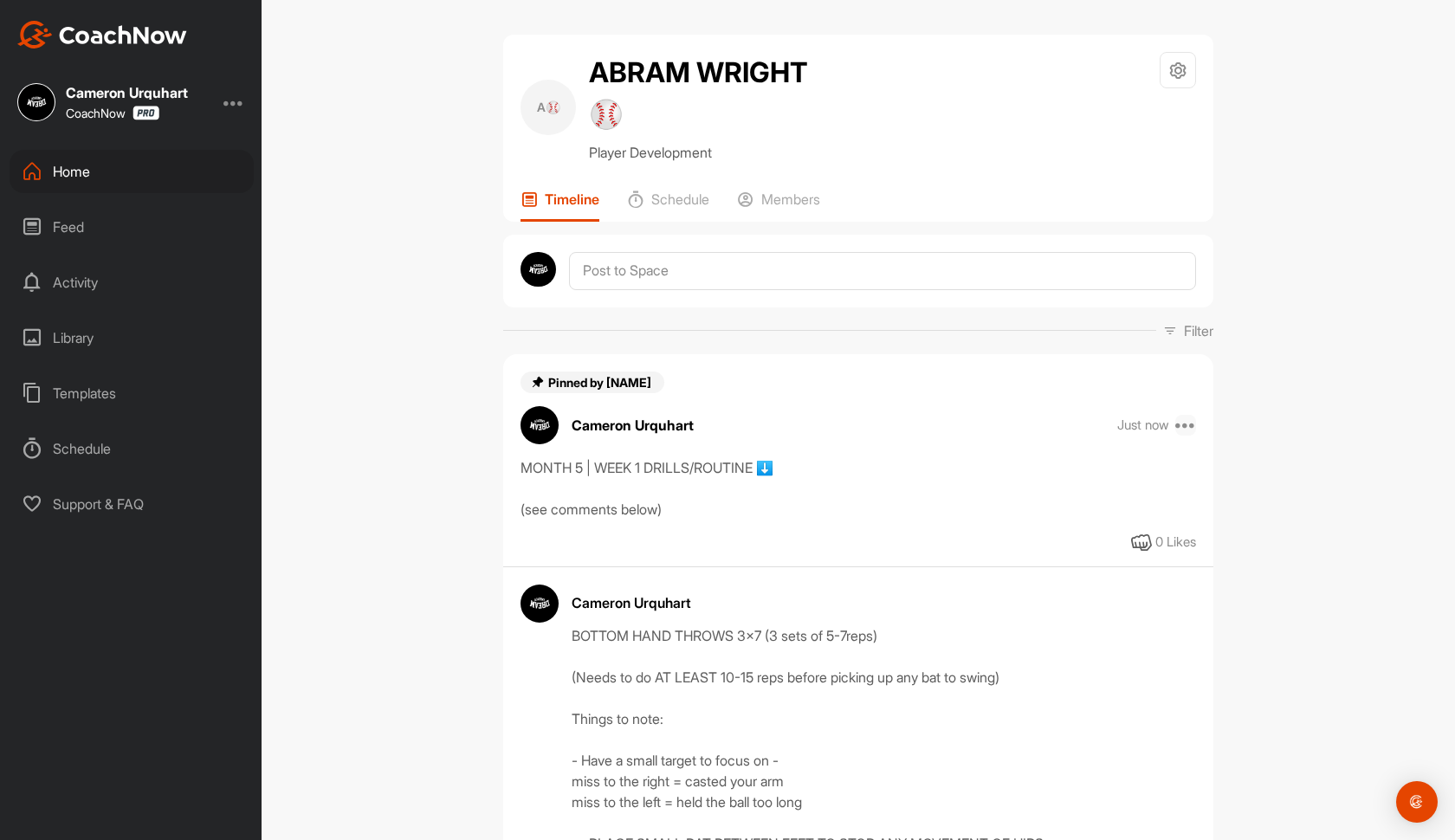 click at bounding box center (1186, 425) 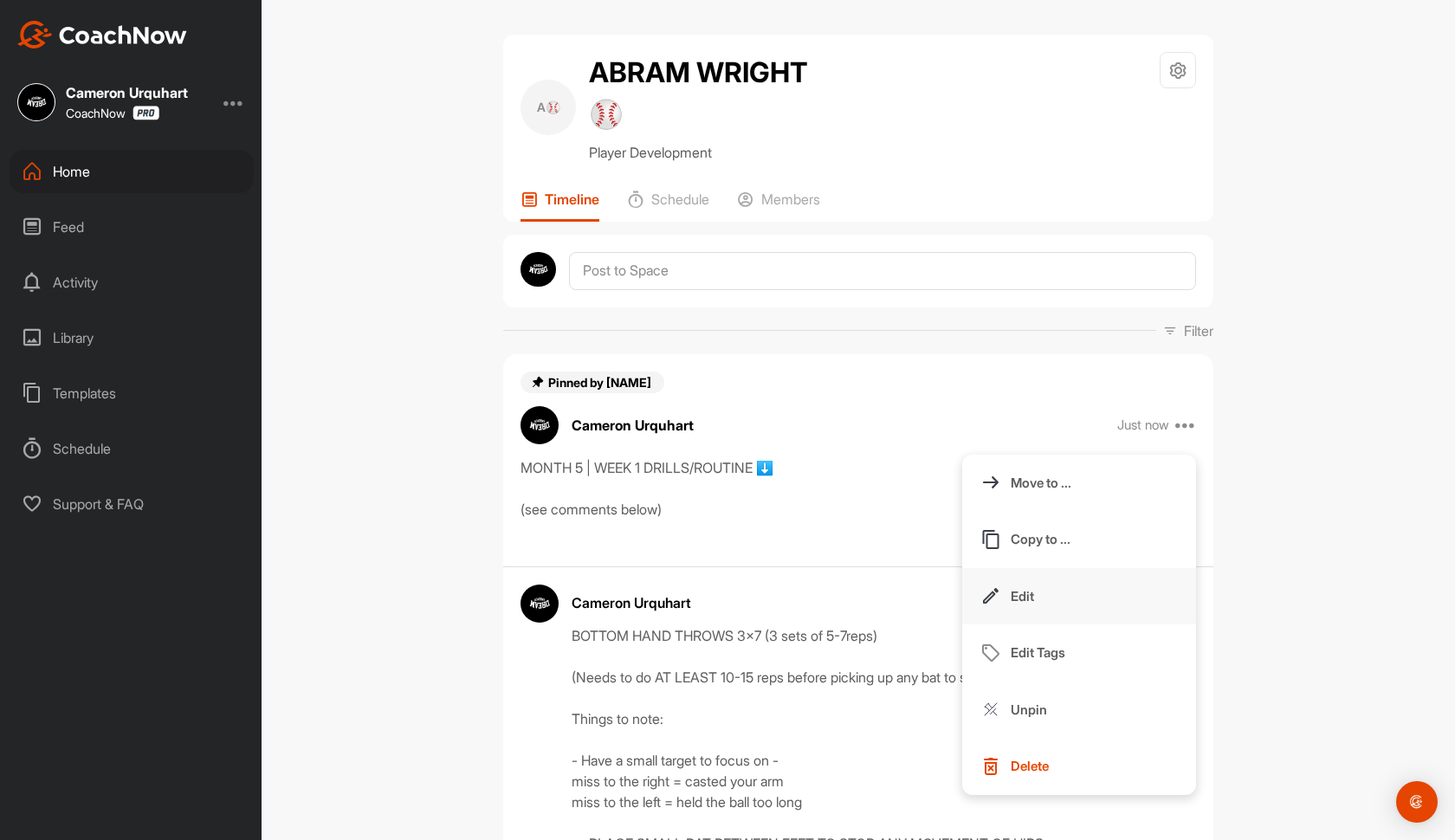 click on "Edit" at bounding box center [1079, 597] 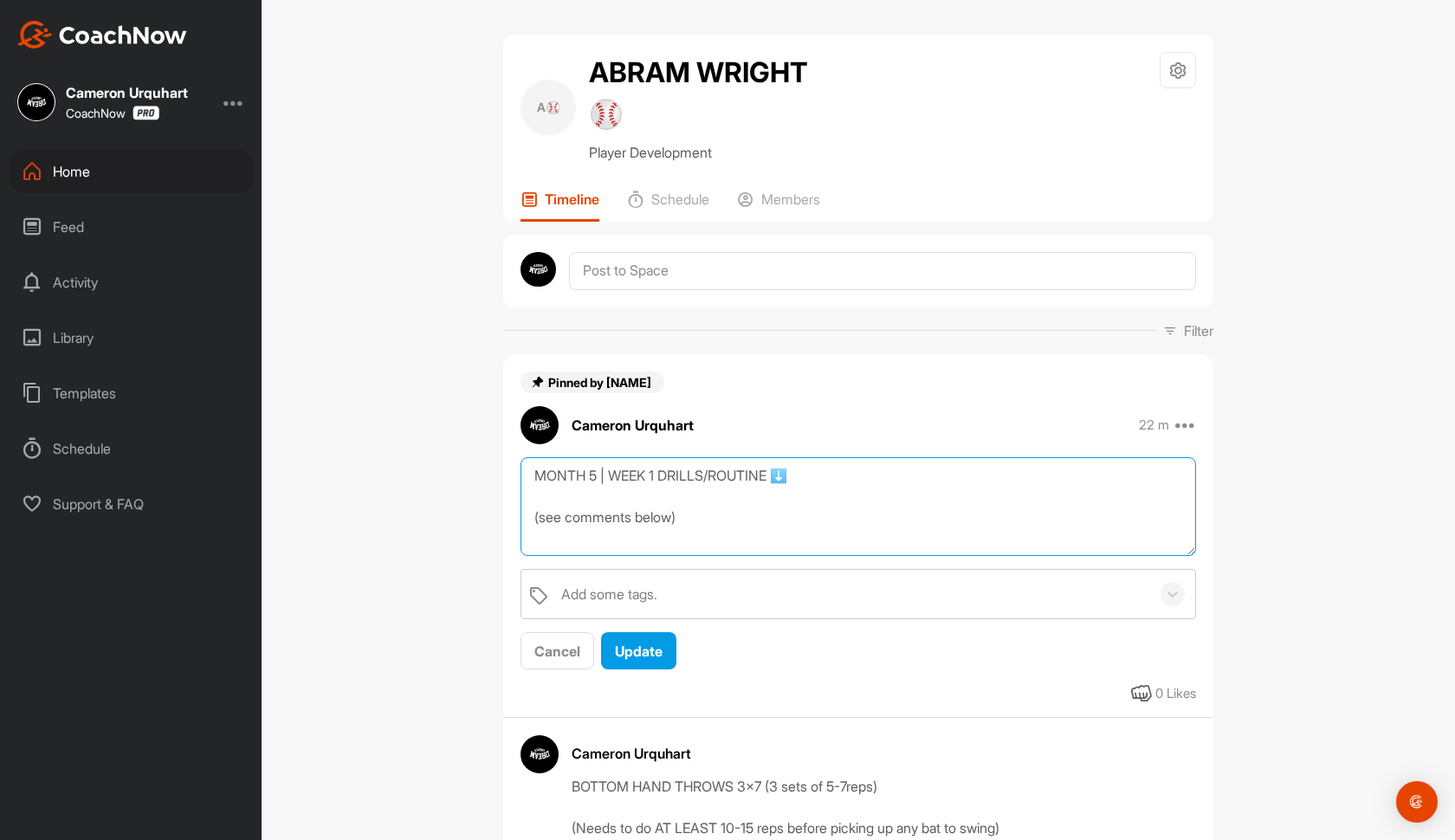 click on "MONTH 5 | WEEK 1 DRILLS/ROUTINE ⬇️
(see comments below)" at bounding box center [858, 507] 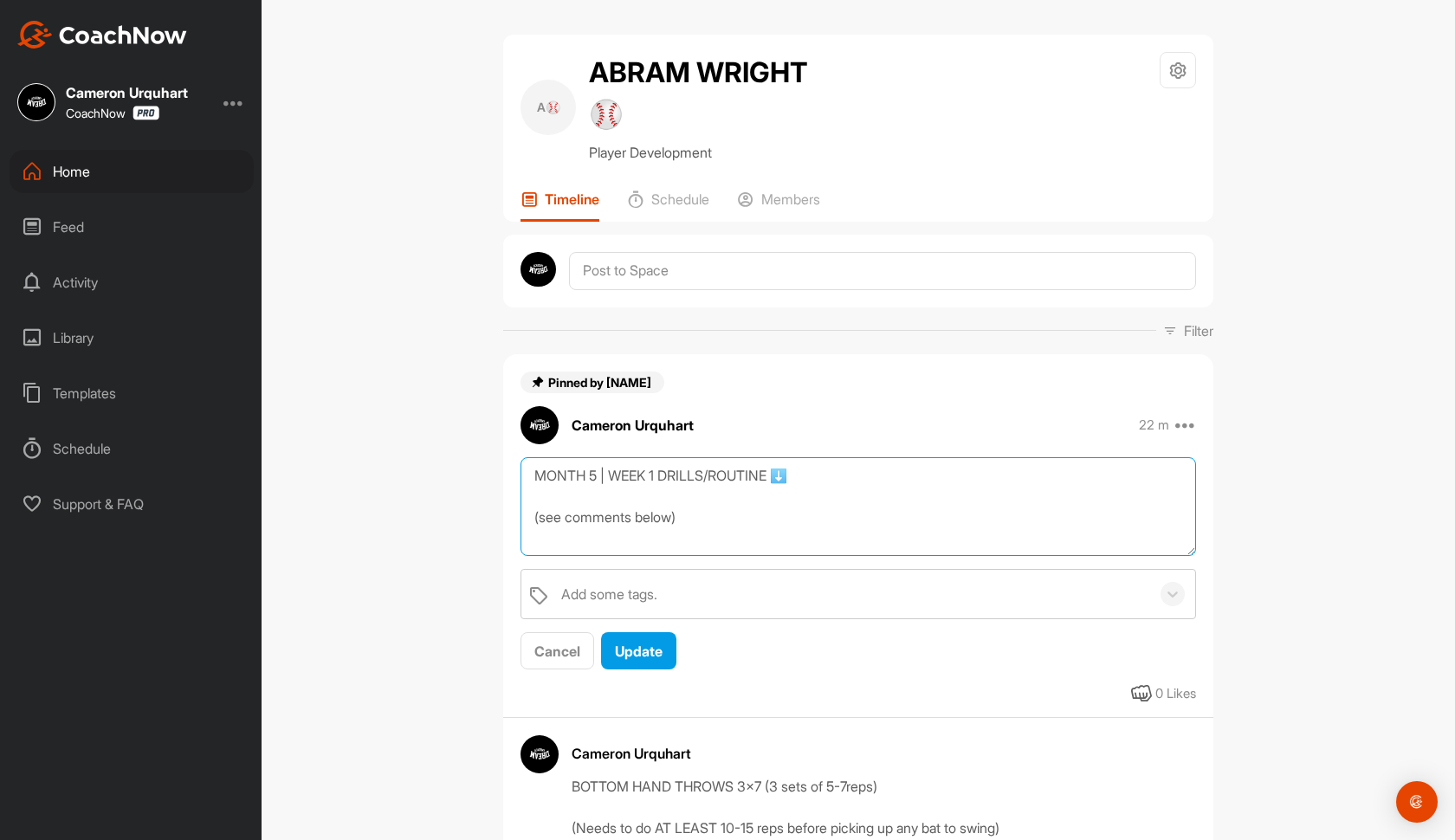 click on "MONTH 5 | WEEK 1 DRILLS/ROUTINE ⬇️
(see comments below)" at bounding box center (858, 507) 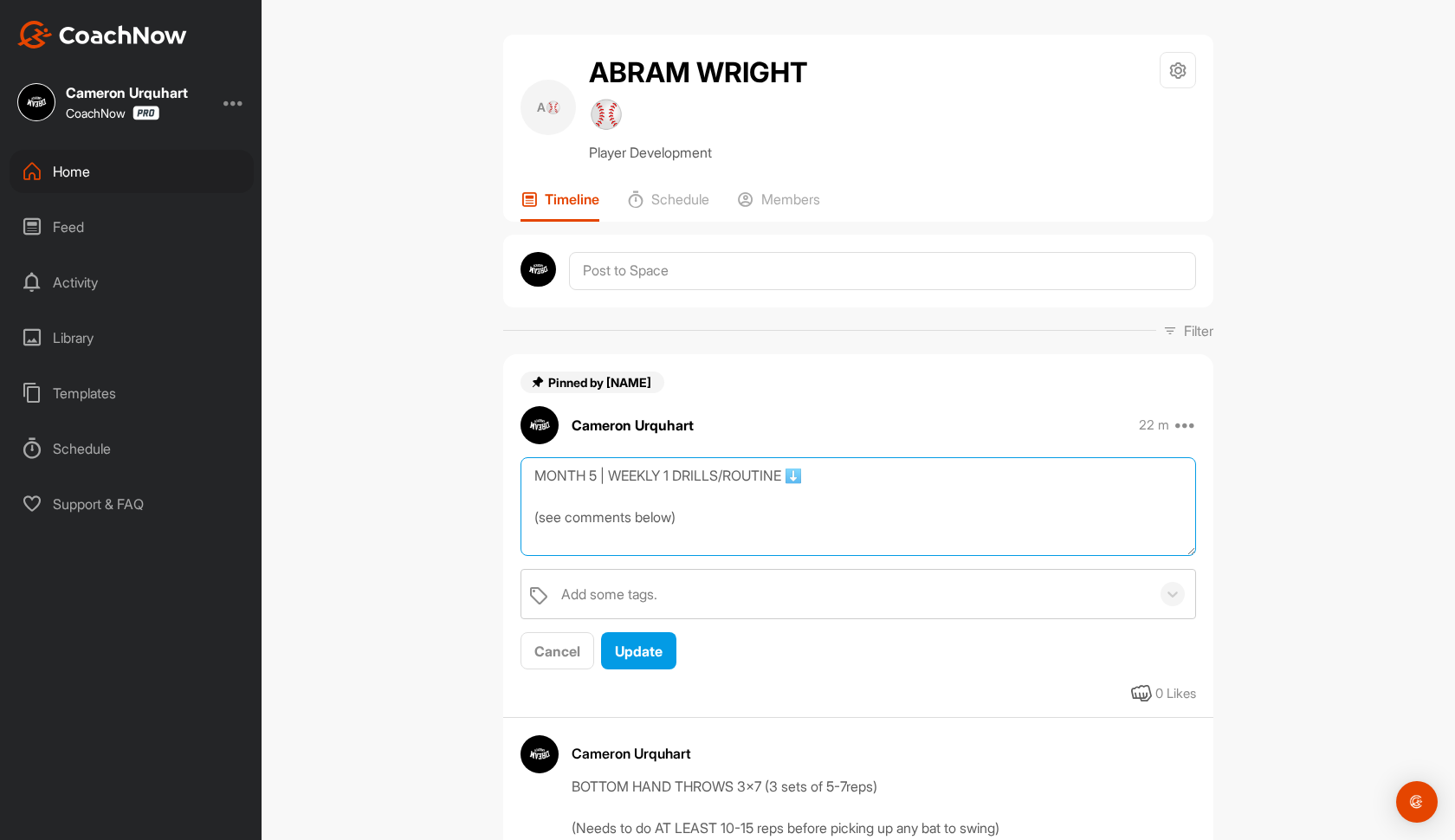click on "MONTH 5 | WEEKLY 1 DRILLS/ROUTINE ⬇️
(see comments below)" at bounding box center [858, 507] 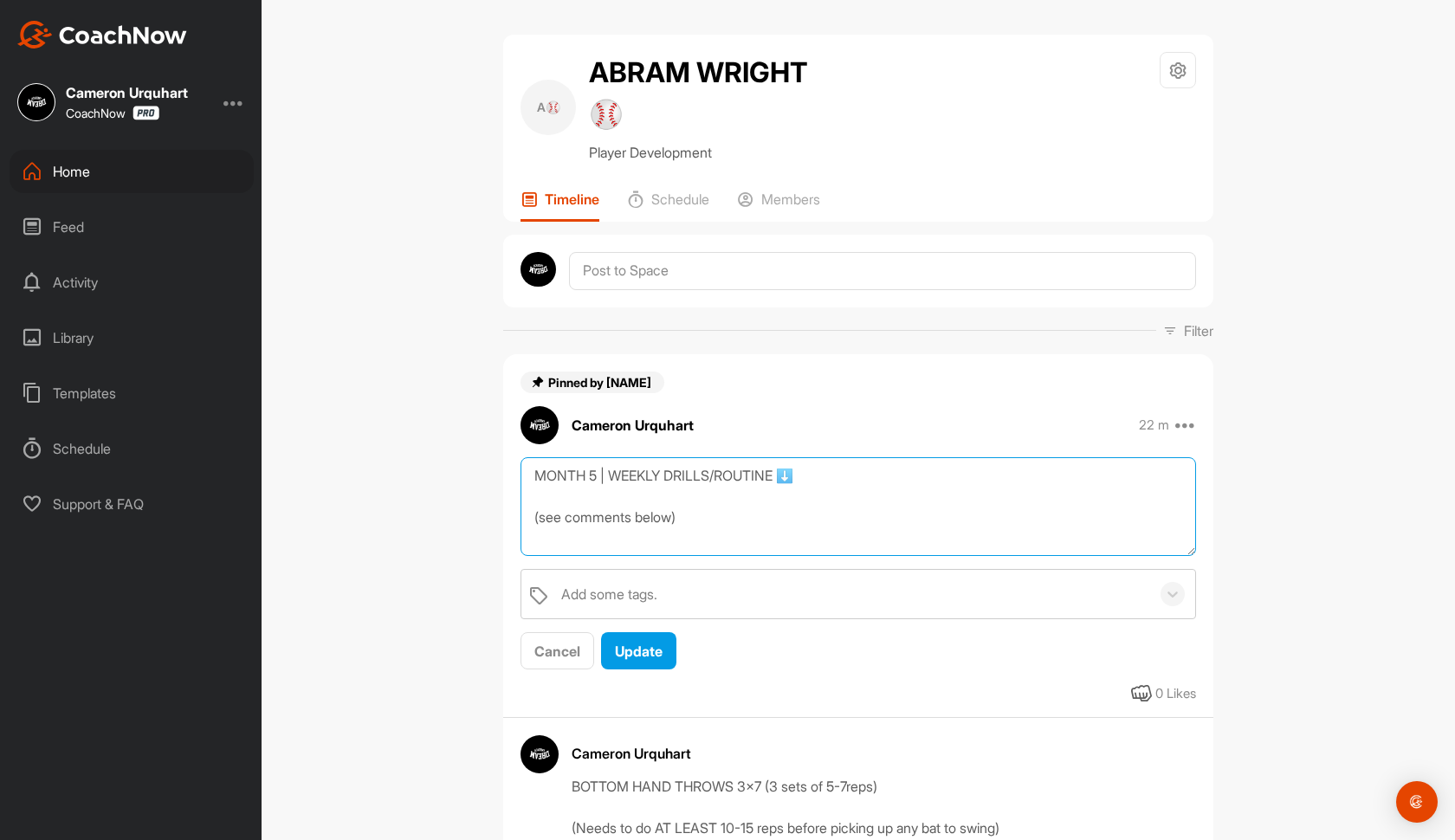 click on "MONTH 5 | WEEKLY DRILLS/ROUTINE ⬇️
(see comments below)" at bounding box center (858, 507) 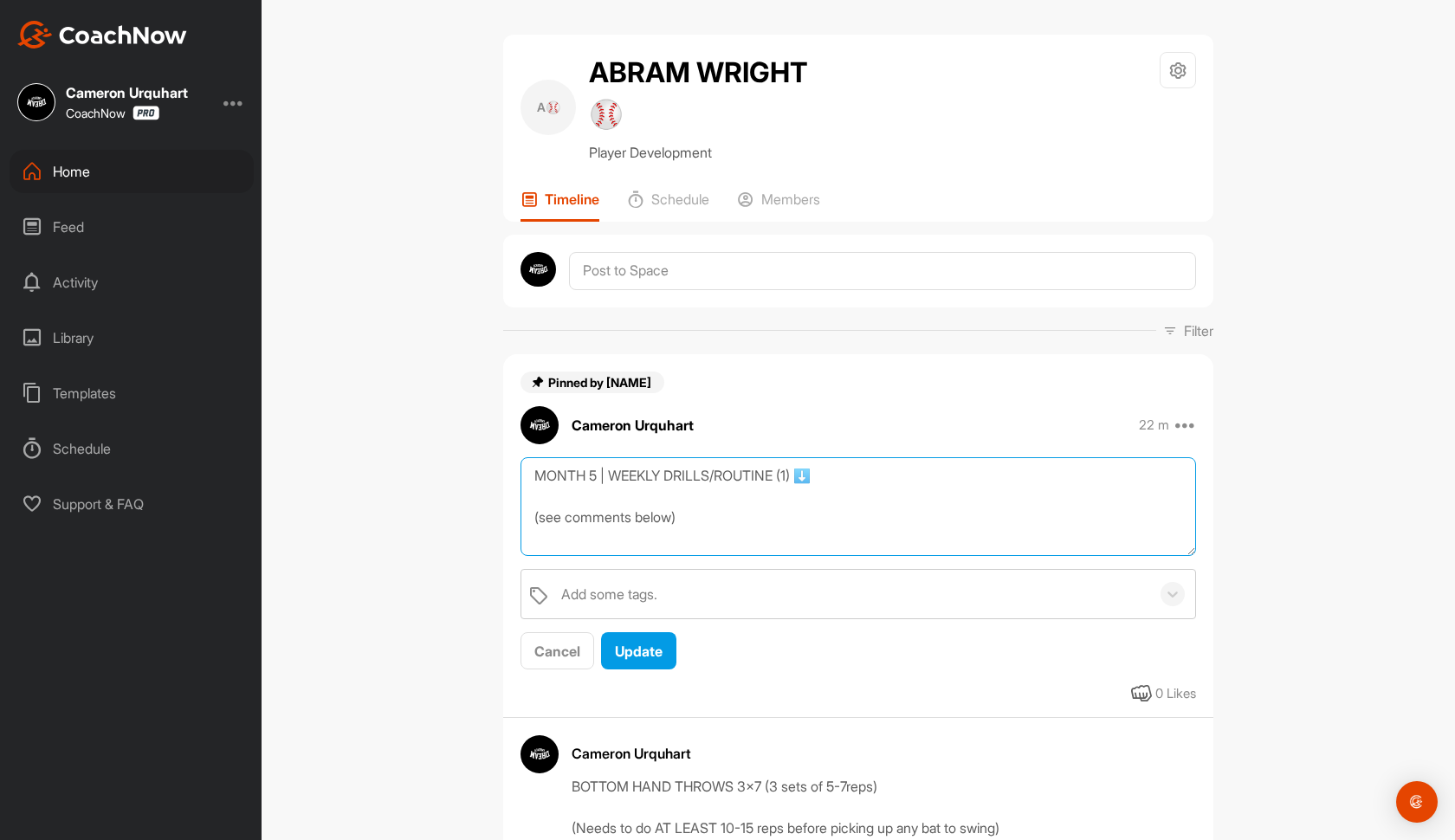 drag, startPoint x: 695, startPoint y: 520, endPoint x: 520, endPoint y: 522, distance: 175.0114 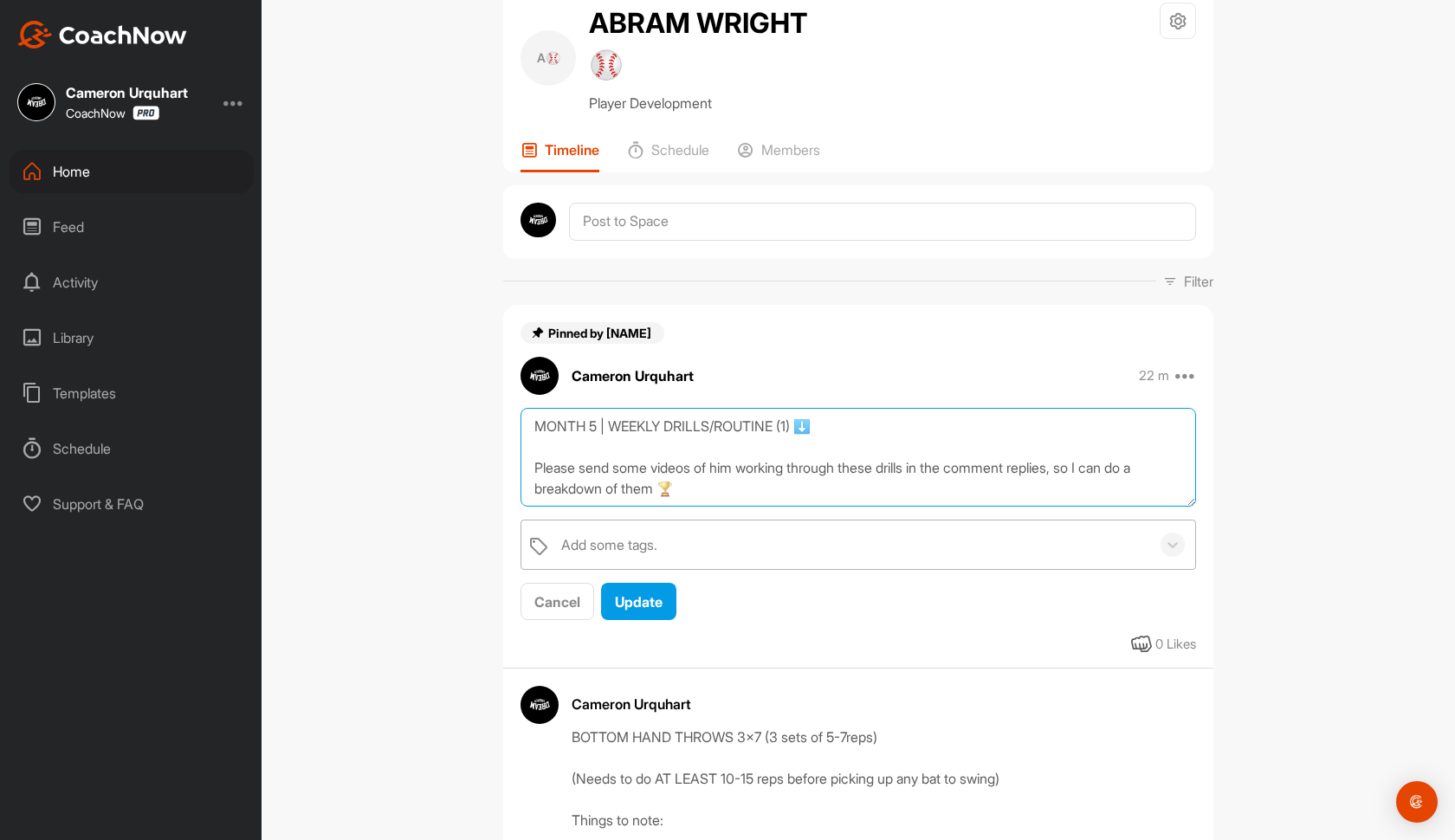 scroll, scrollTop: 68, scrollLeft: 0, axis: vertical 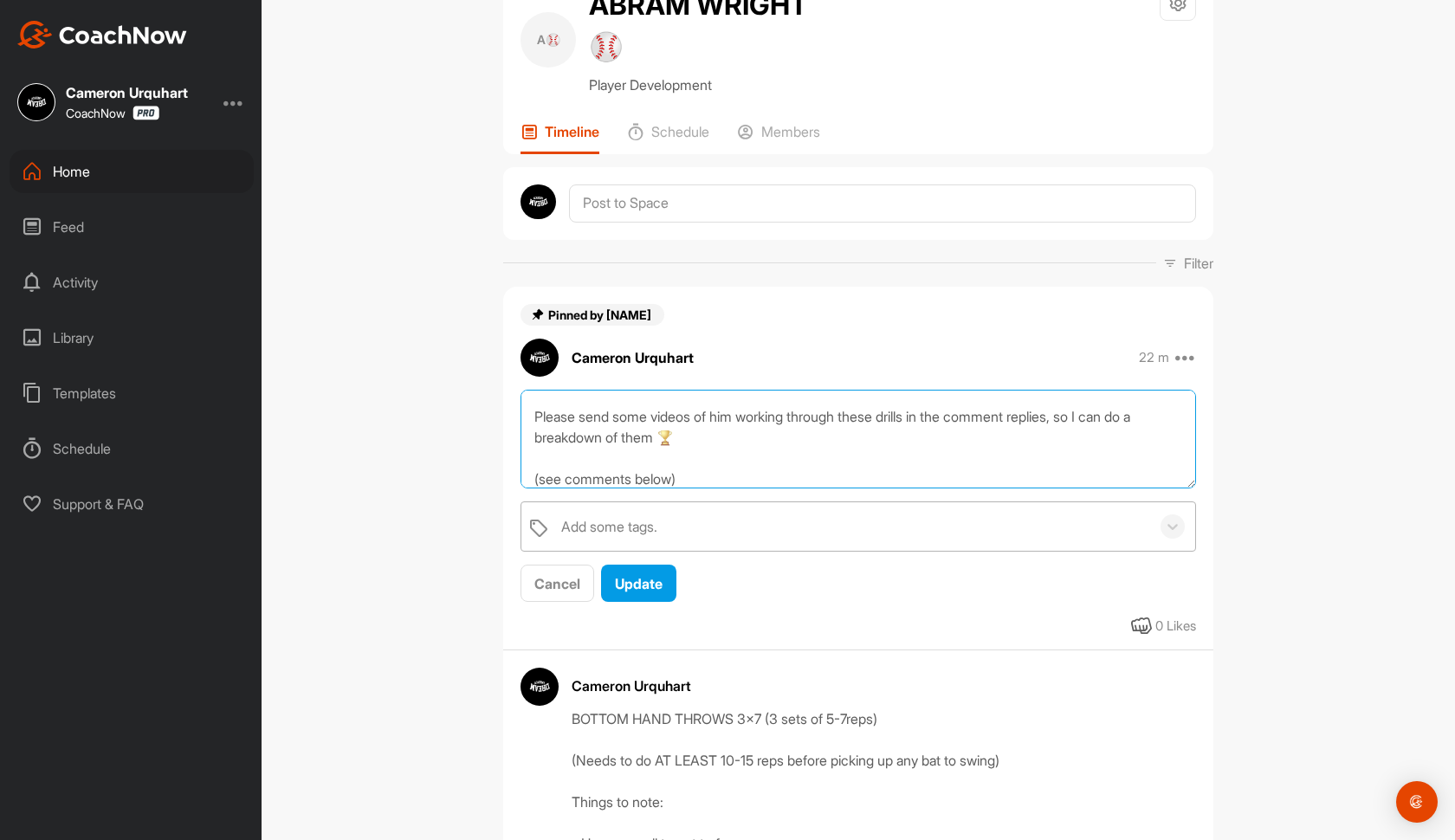 type on "MONTH 5 | WEEKLY DRILLS/ROUTINE (1) ⬇️
Please send some videos of him working through these drills in the comment replies, so I can do a breakdown of them 🏆
(see comments below)" 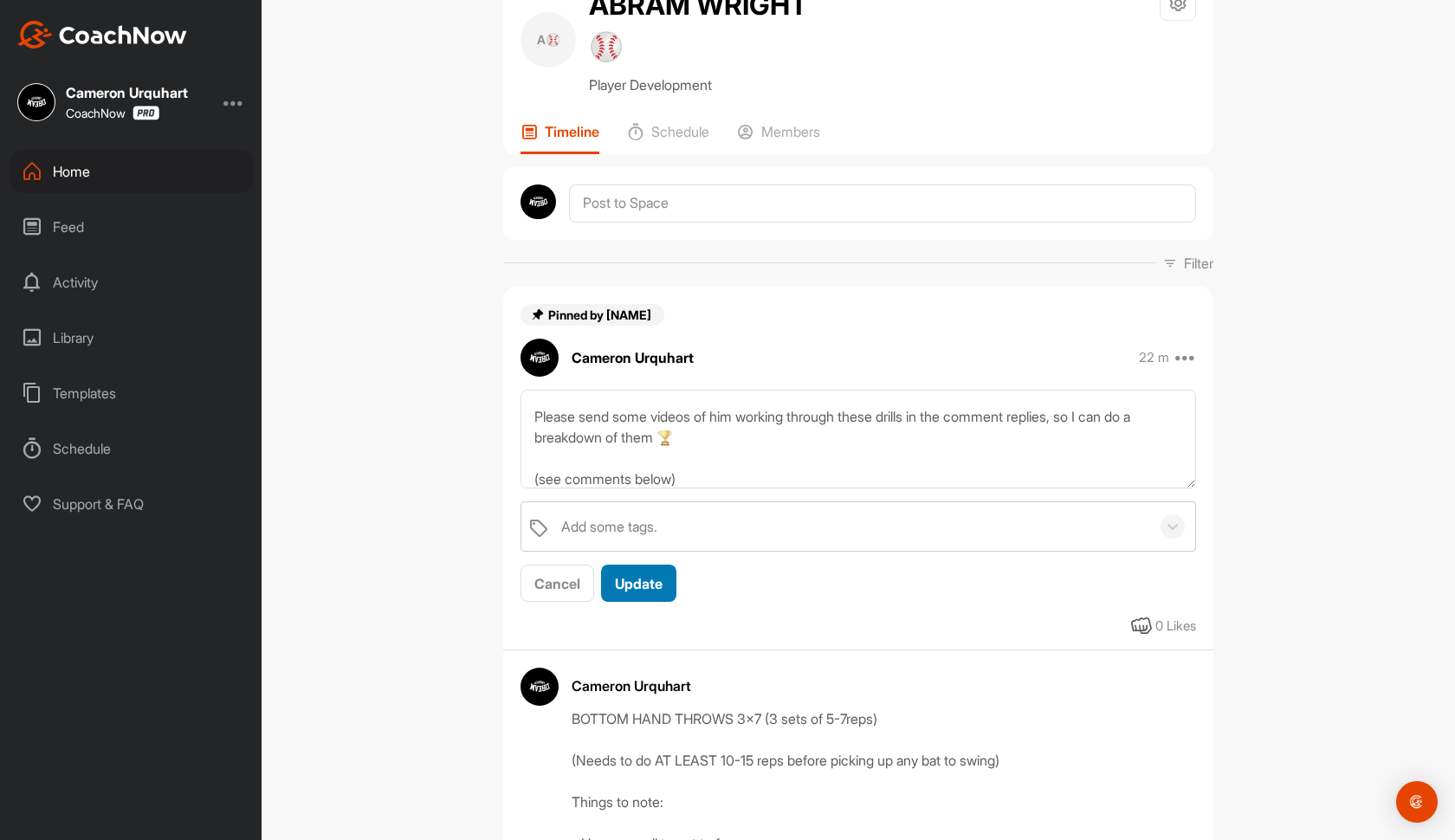 click on "Update" at bounding box center [638, 584] 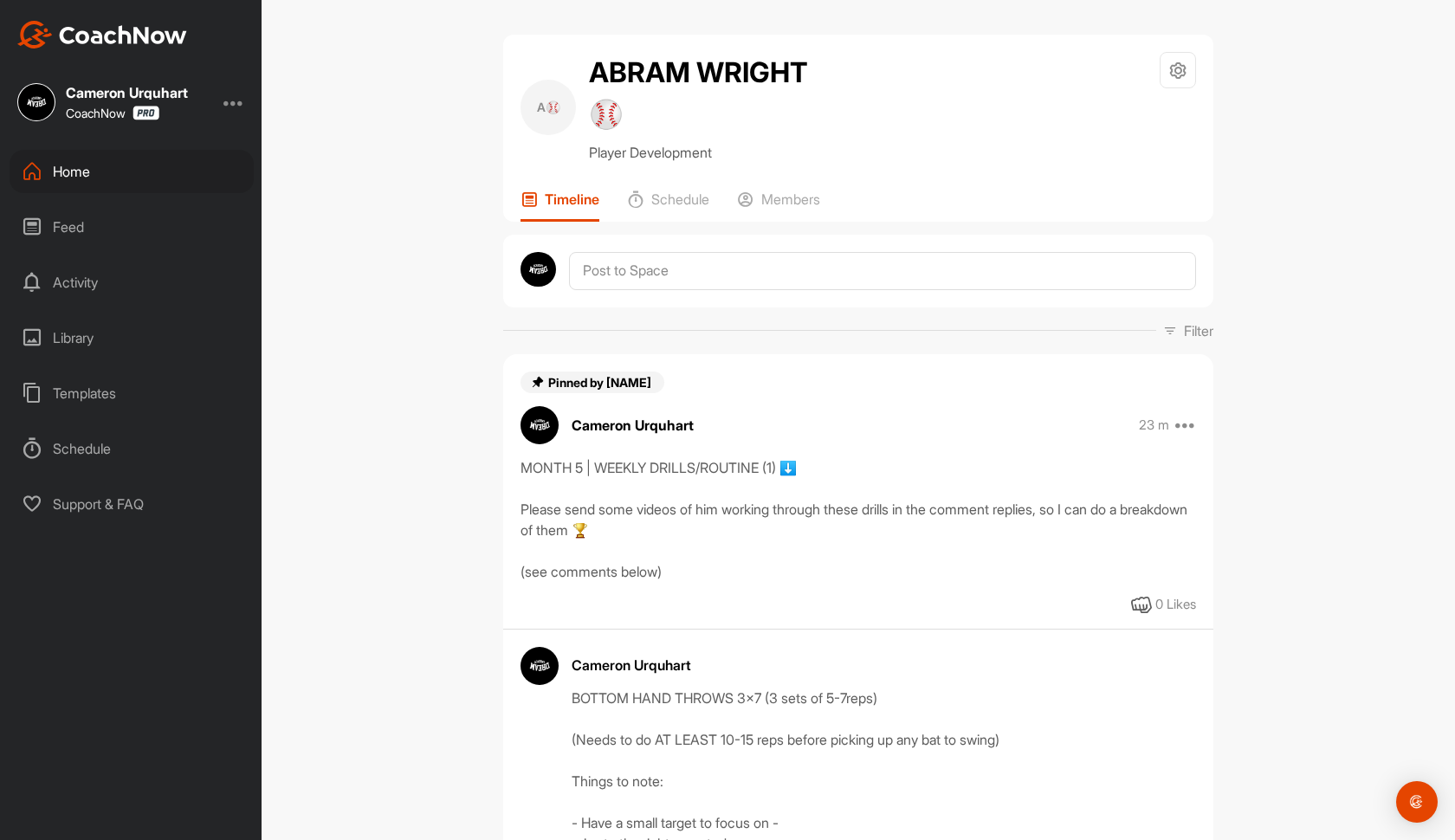 scroll, scrollTop: 0, scrollLeft: 0, axis: both 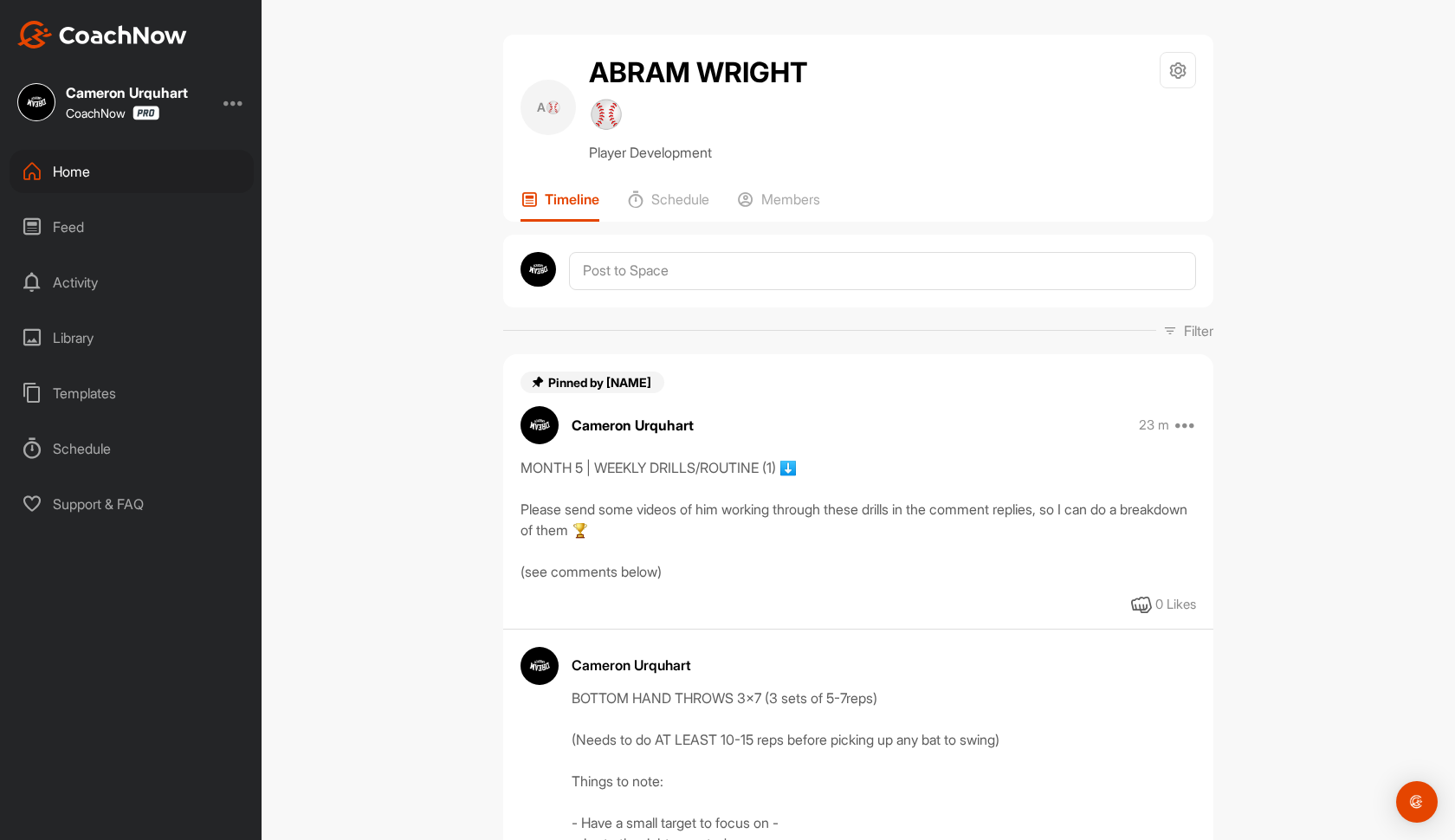 click on "Feed" at bounding box center [132, 227] 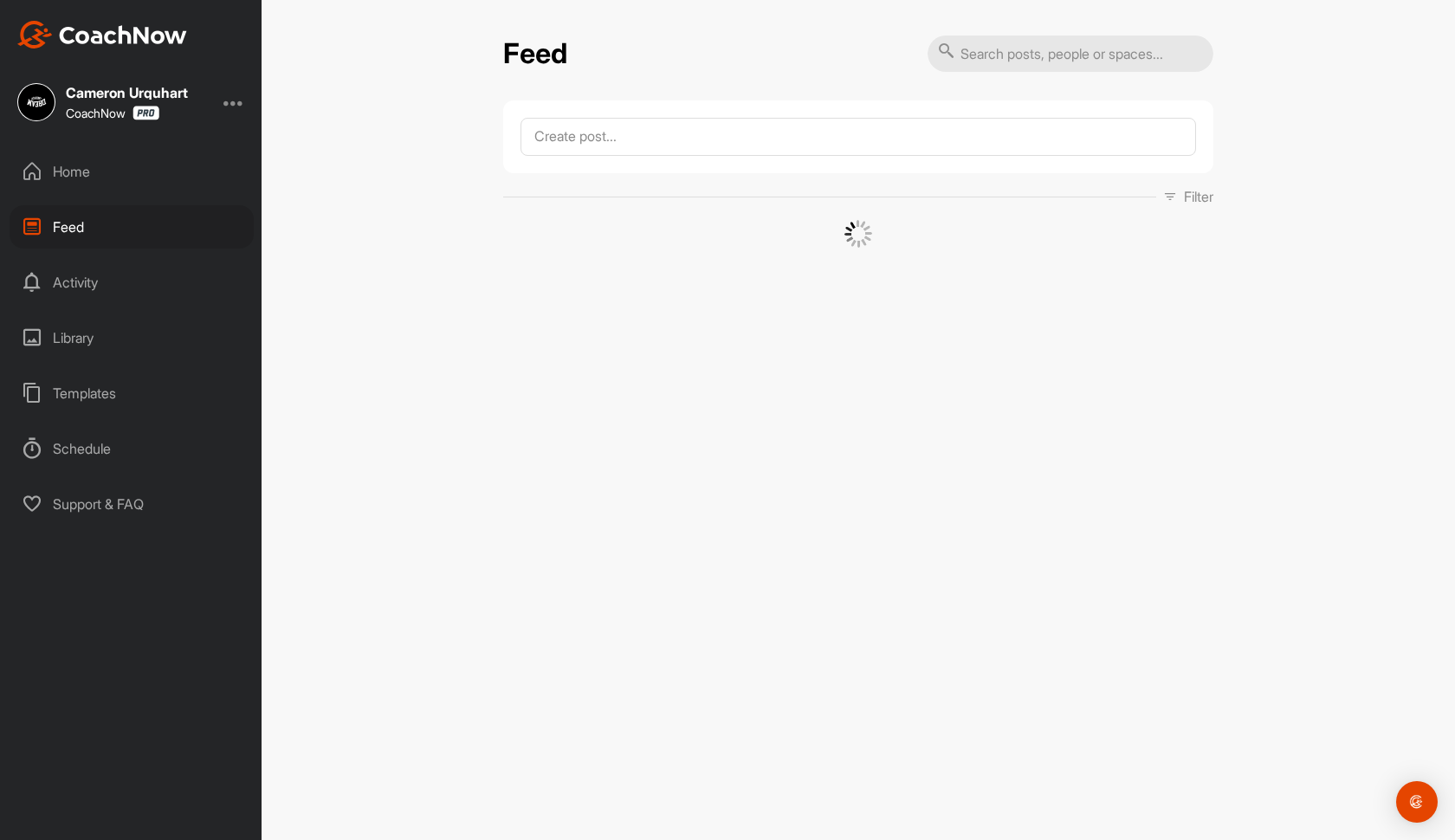 click on "Home" at bounding box center [132, 171] 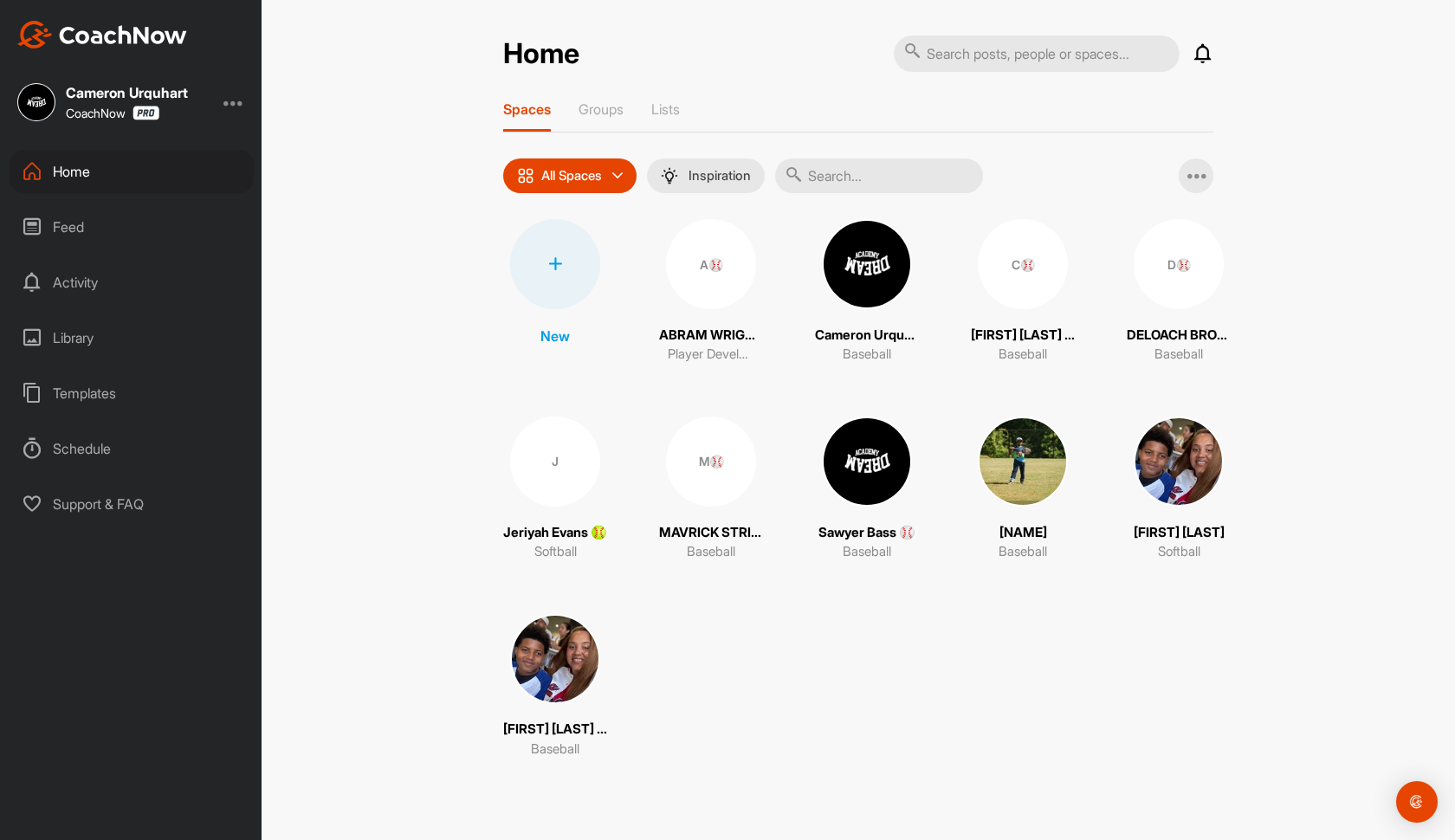click on "D⚾" at bounding box center [1179, 264] 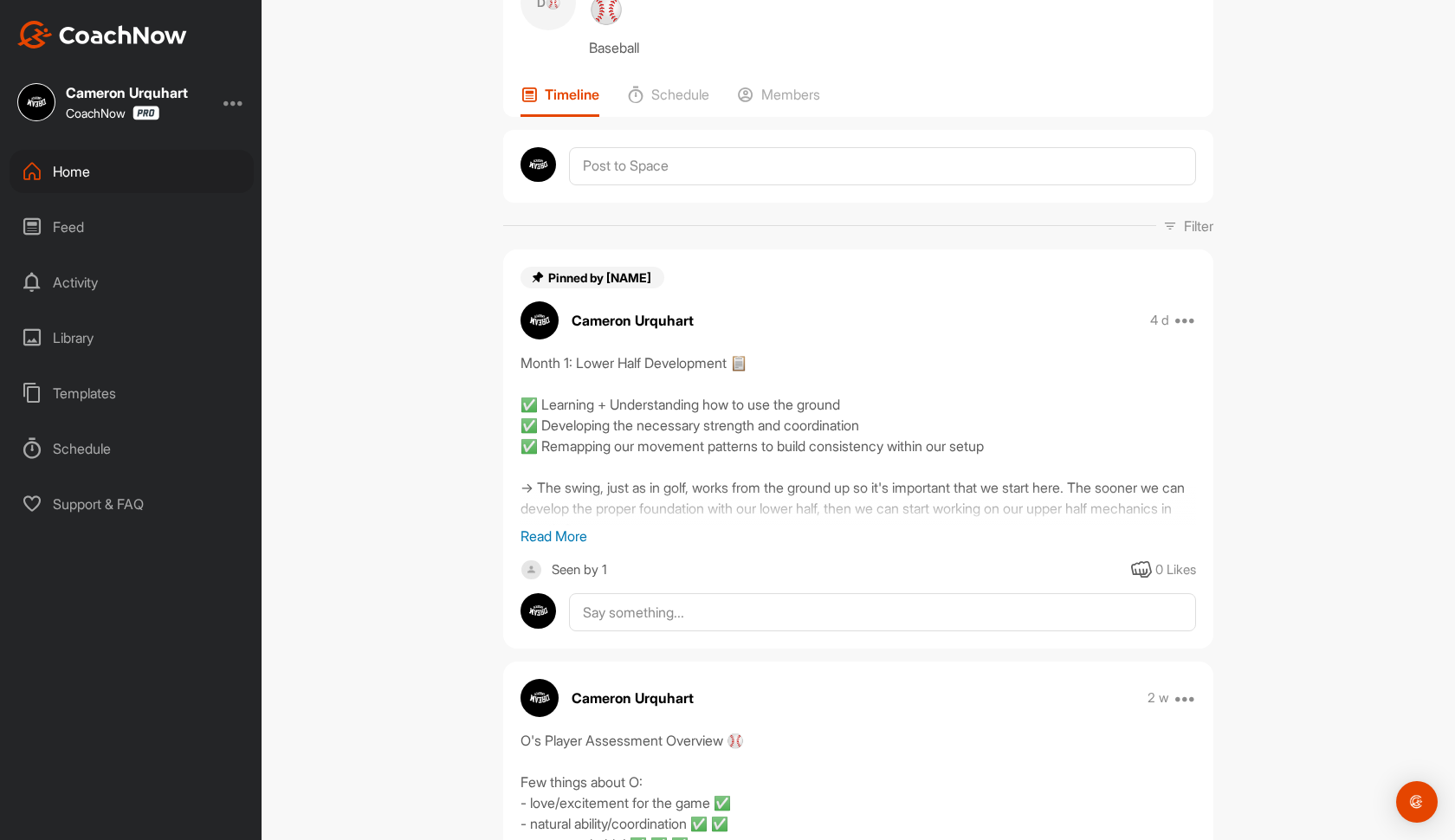 scroll, scrollTop: 81, scrollLeft: 0, axis: vertical 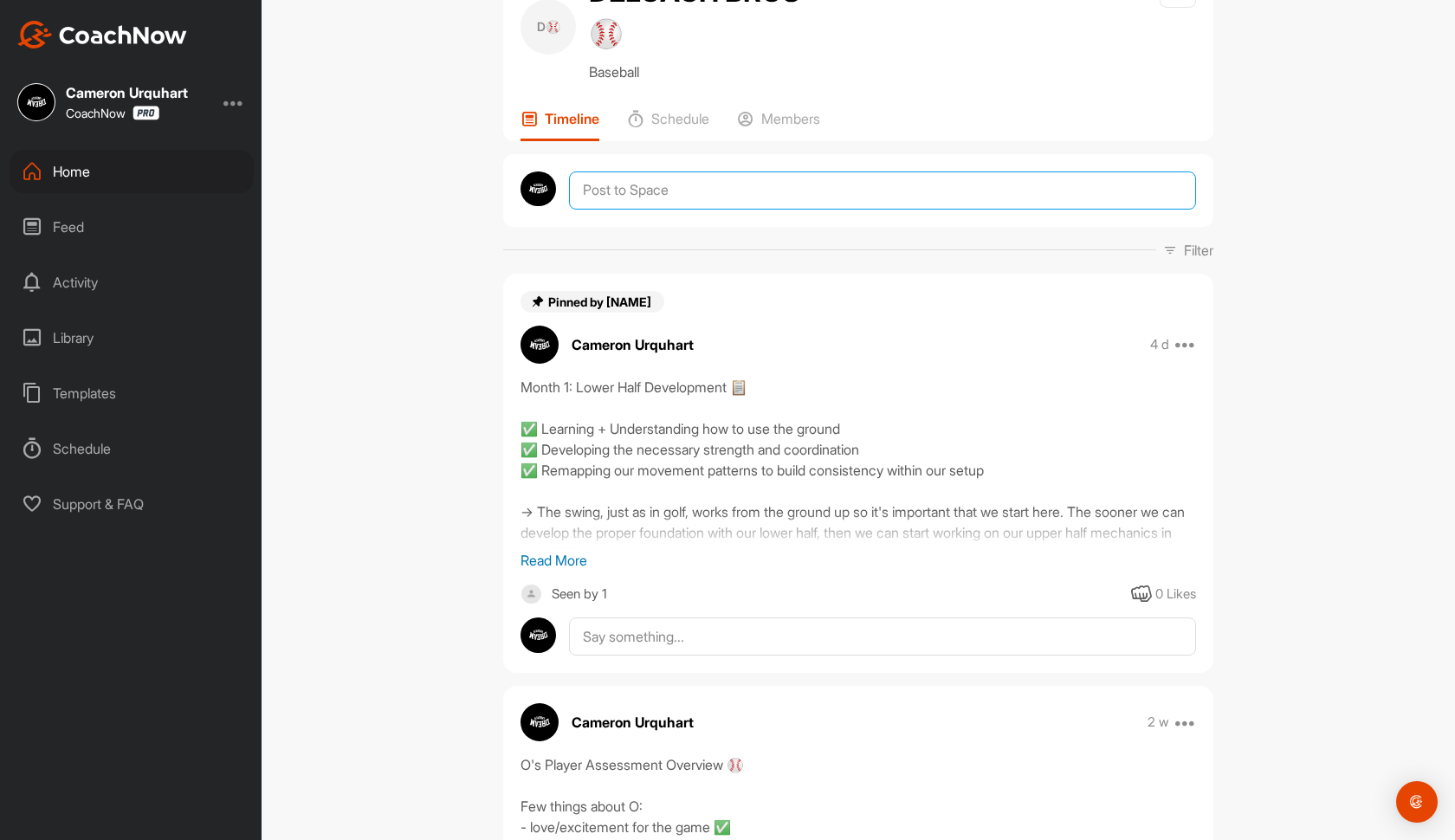 click at bounding box center (883, 191) 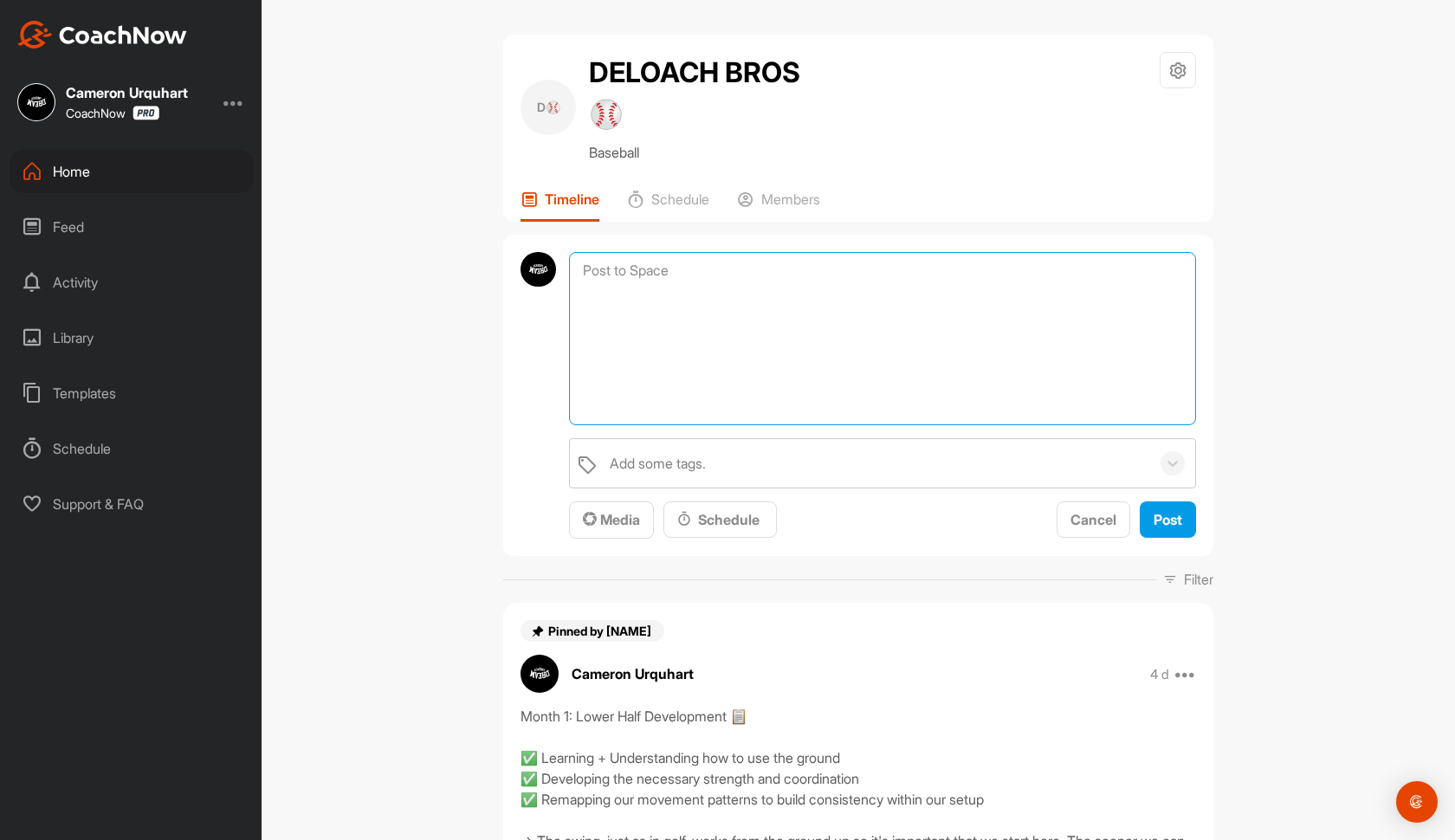 scroll, scrollTop: 0, scrollLeft: 0, axis: both 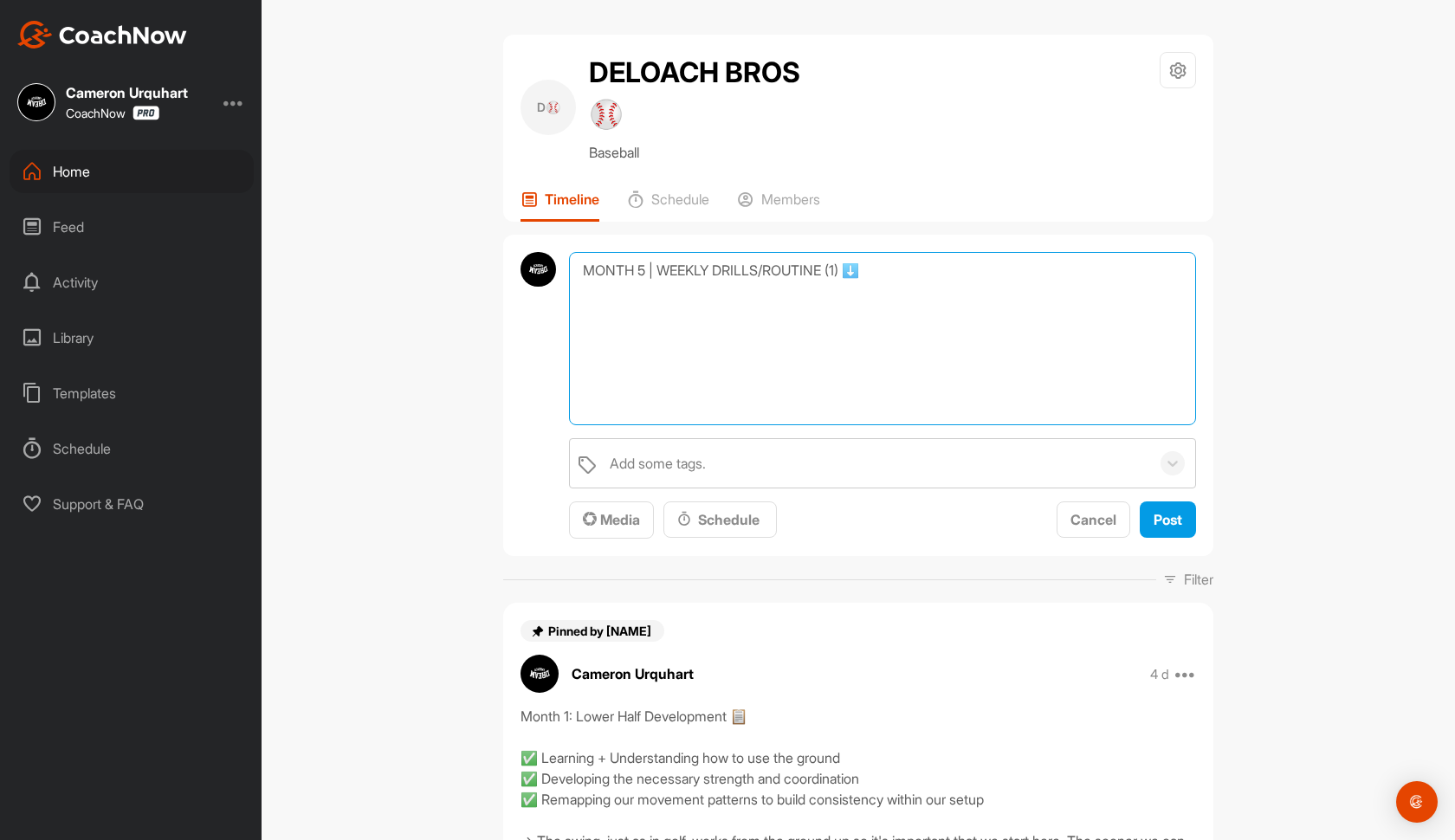 click on "MONTH 5 | WEEKLY DRILLS/ROUTINE (1) ⬇️" at bounding box center (883, 339) 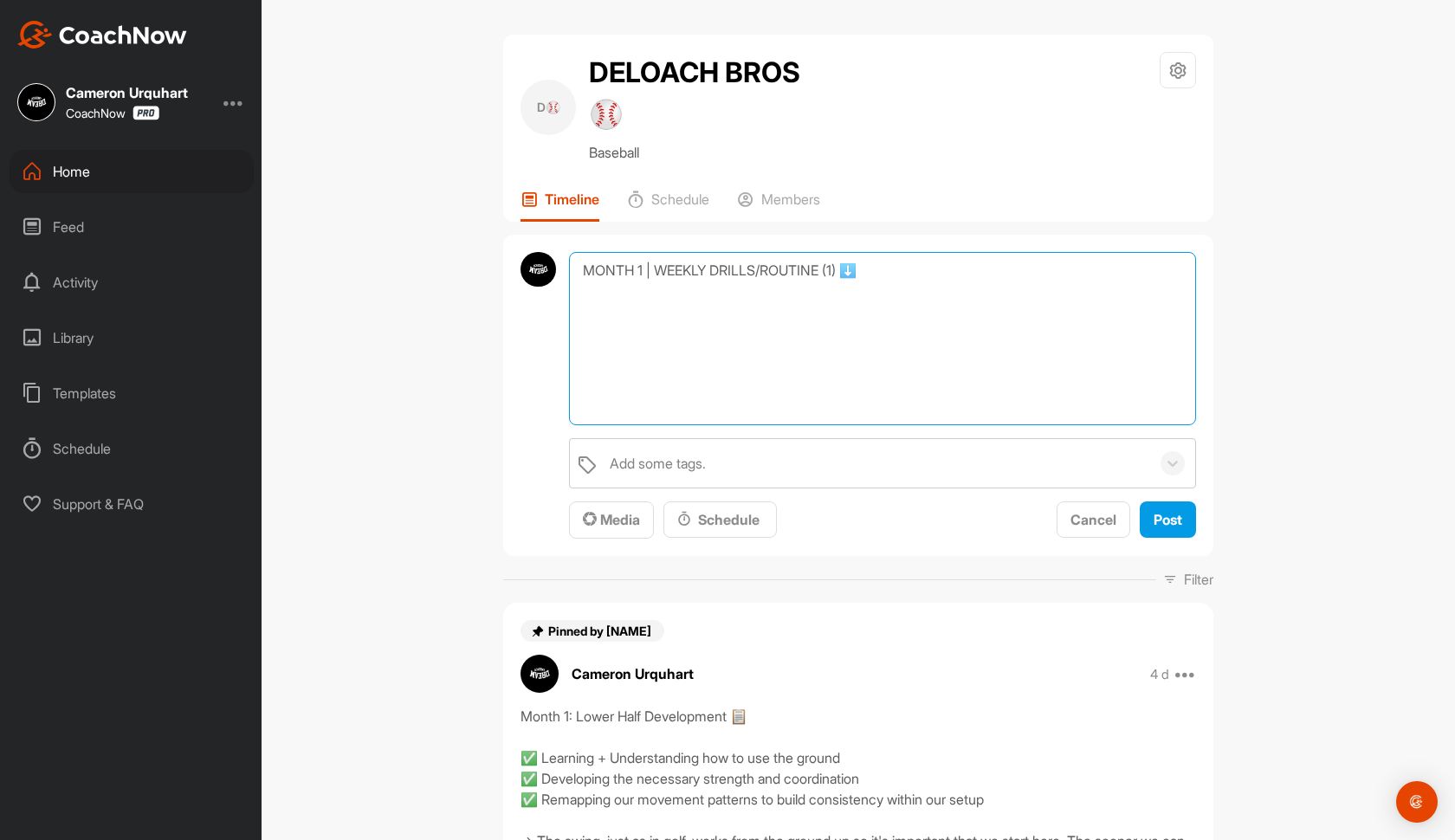 click on "MONTH 1 | WEEKLY DRILLS/ROUTINE (1) ⬇️" at bounding box center (883, 339) 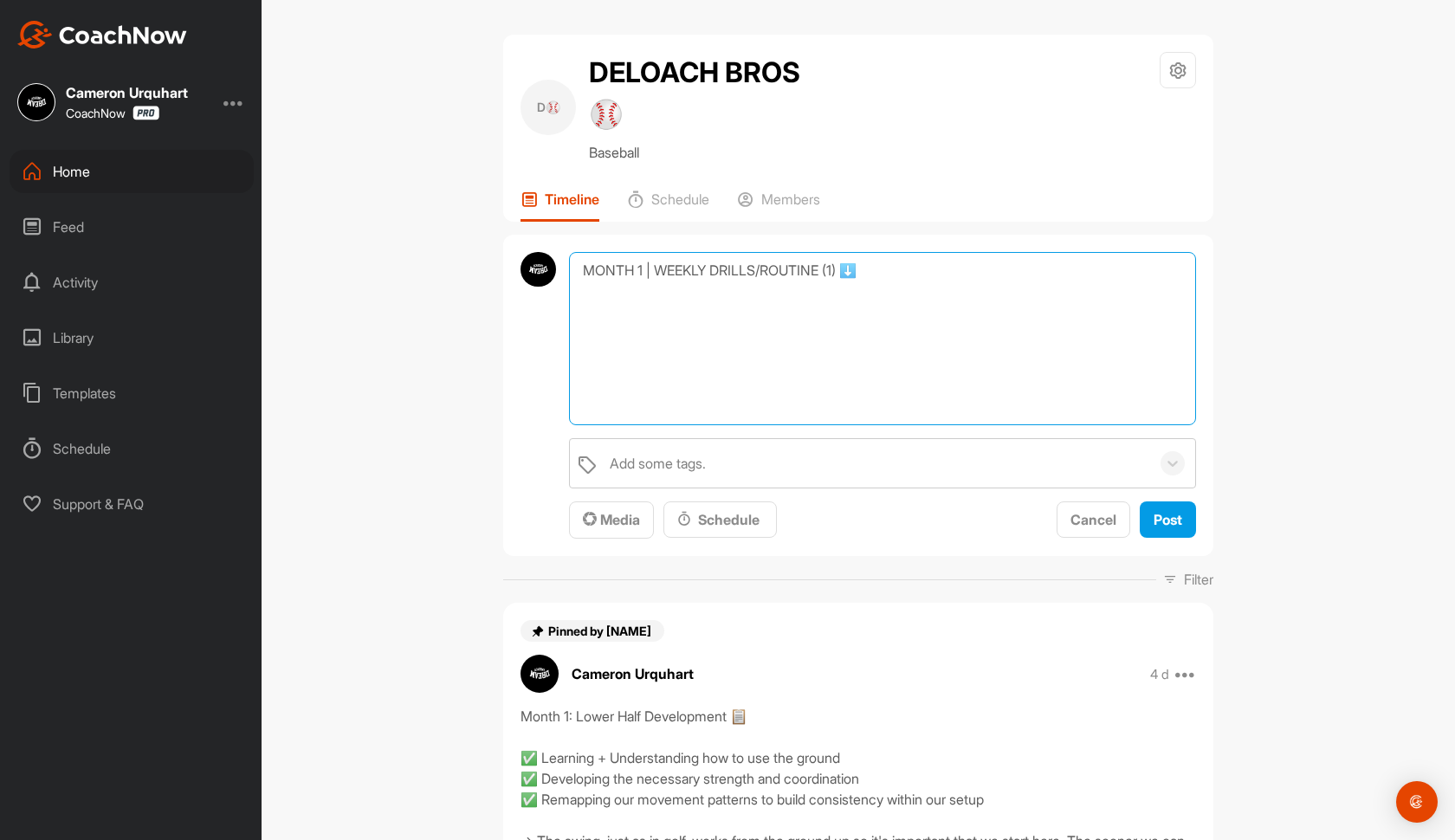 click on "MONTH 1 | WEEKLY DRILLS/ROUTINE (1) ⬇️" at bounding box center [883, 339] 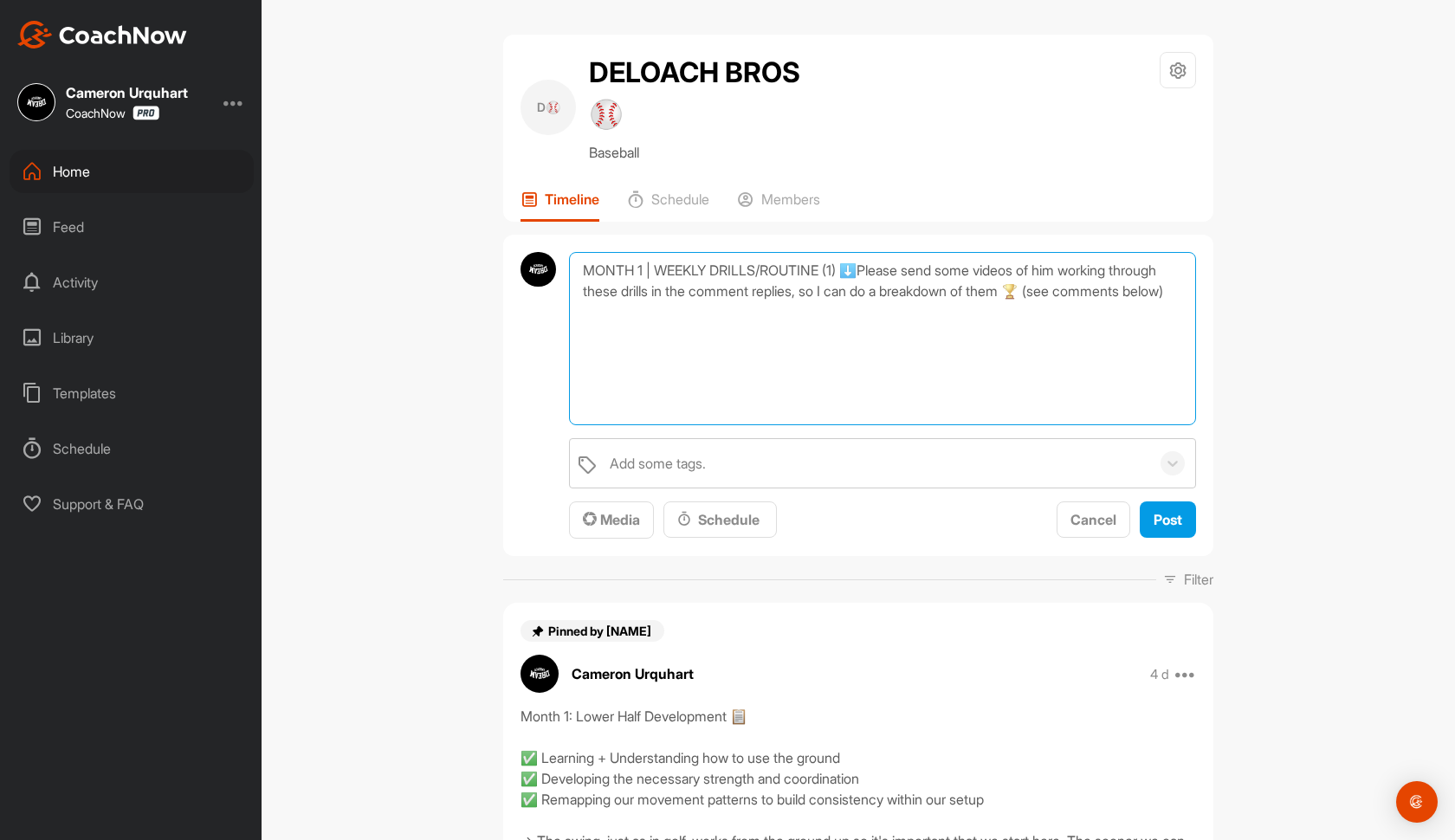 click on "MONTH 1 | WEEKLY DRILLS/ROUTINE (1) ⬇️Please send some videos of him working through these drills in the comment replies, so I can do a breakdown of them 🏆 (see comments below)" at bounding box center (883, 339) 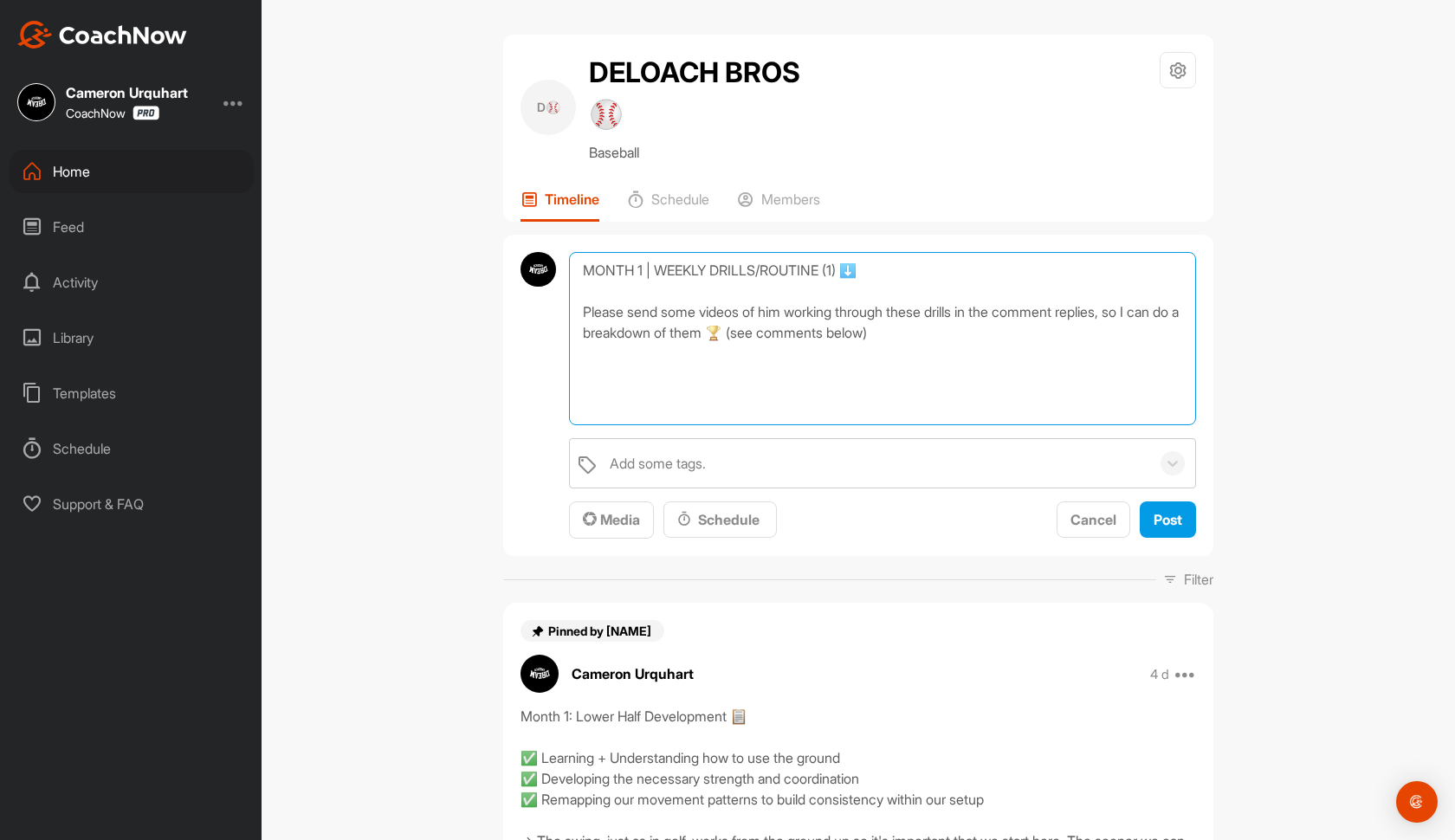 drag, startPoint x: 794, startPoint y: 310, endPoint x: 666, endPoint y: 310, distance: 128 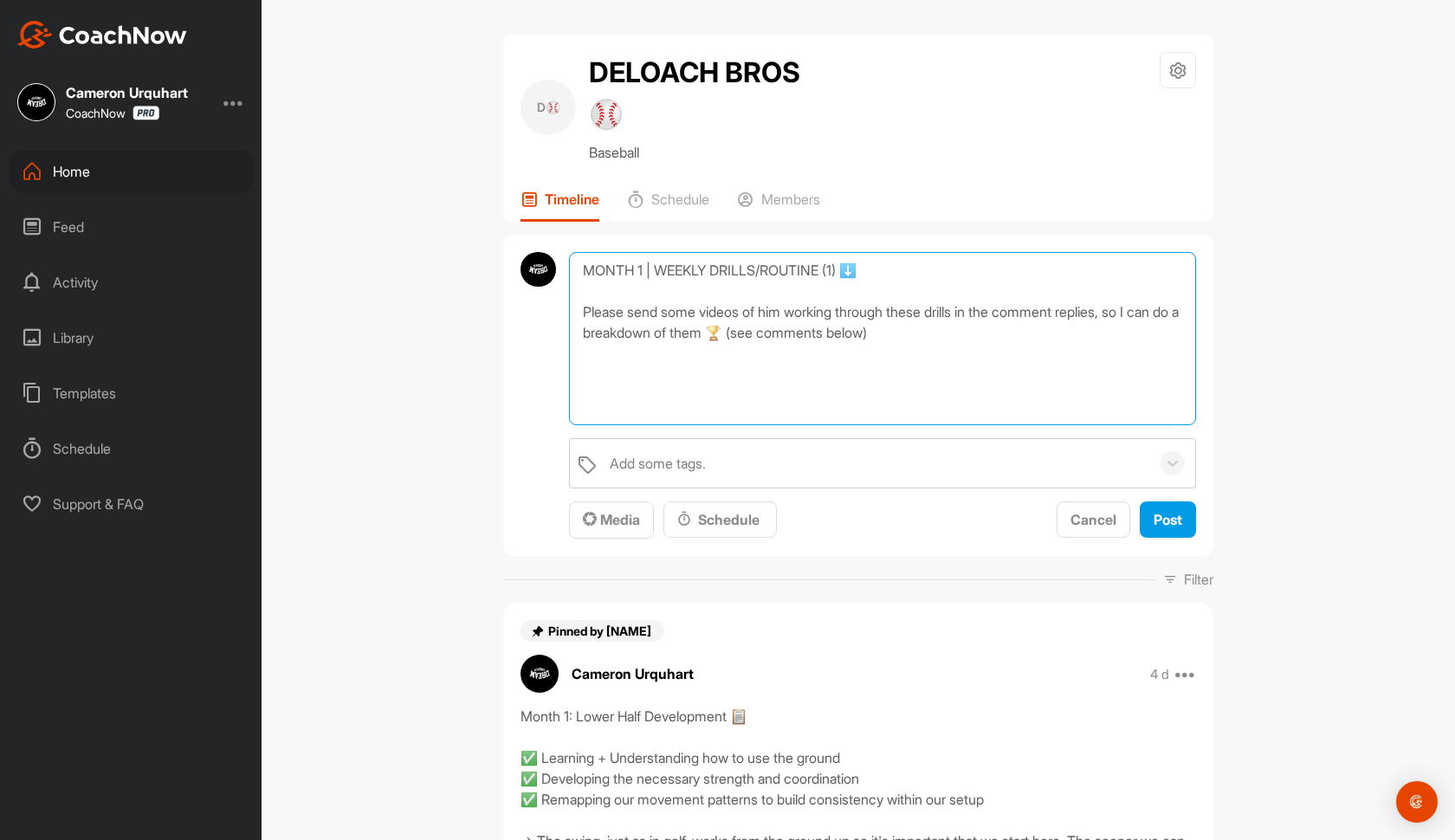click on "MONTH 1 | WEEKLY DRILLS/ROUTINE (1) ⬇️
Please send some videos of him working through these drills in the comment replies, so I can do a breakdown of them 🏆 (see comments below)" at bounding box center [883, 339] 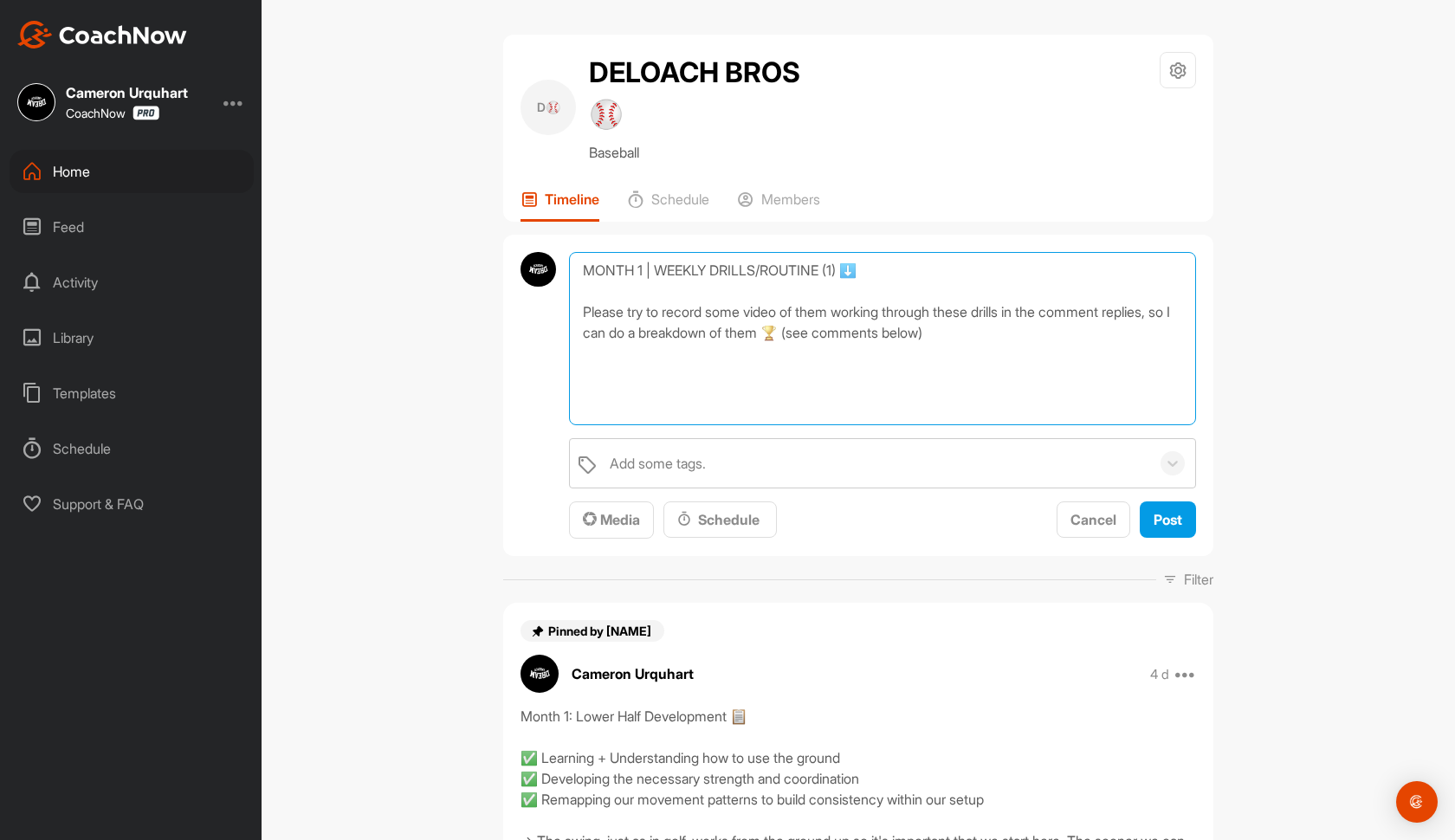 click on "MONTH 1 | WEEKLY DRILLS/ROUTINE (1) ⬇️
Please try to record some video of them working through these drills in the comment replies, so I can do a breakdown of them 🏆 (see comments below)" at bounding box center [883, 339] 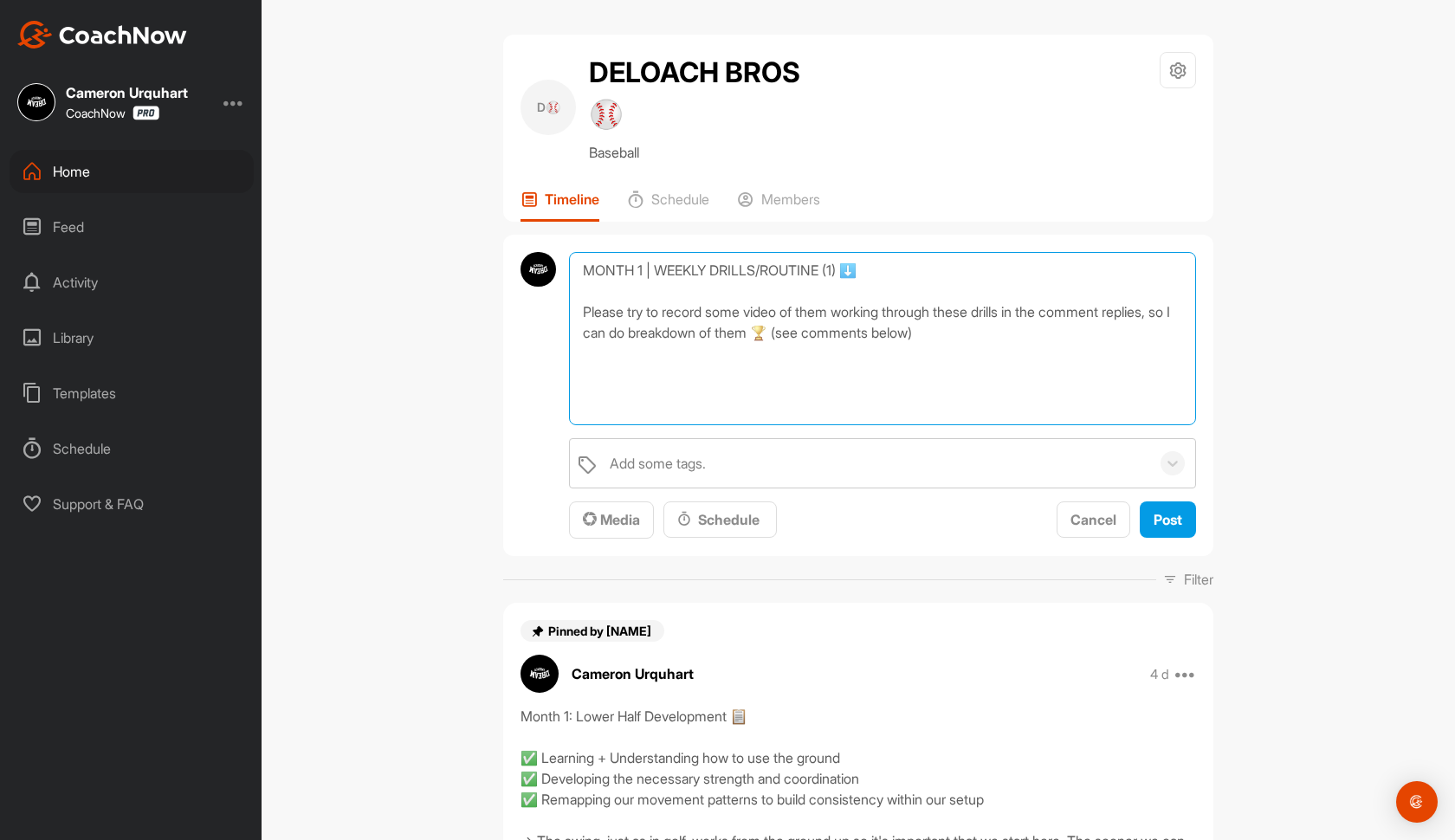 click on "MONTH 1 | WEEKLY DRILLS/ROUTINE (1) ⬇️
Please try to record some video of them working through these drills in the comment replies, so I can do breakdown of them 🏆 (see comments below)" at bounding box center [883, 339] 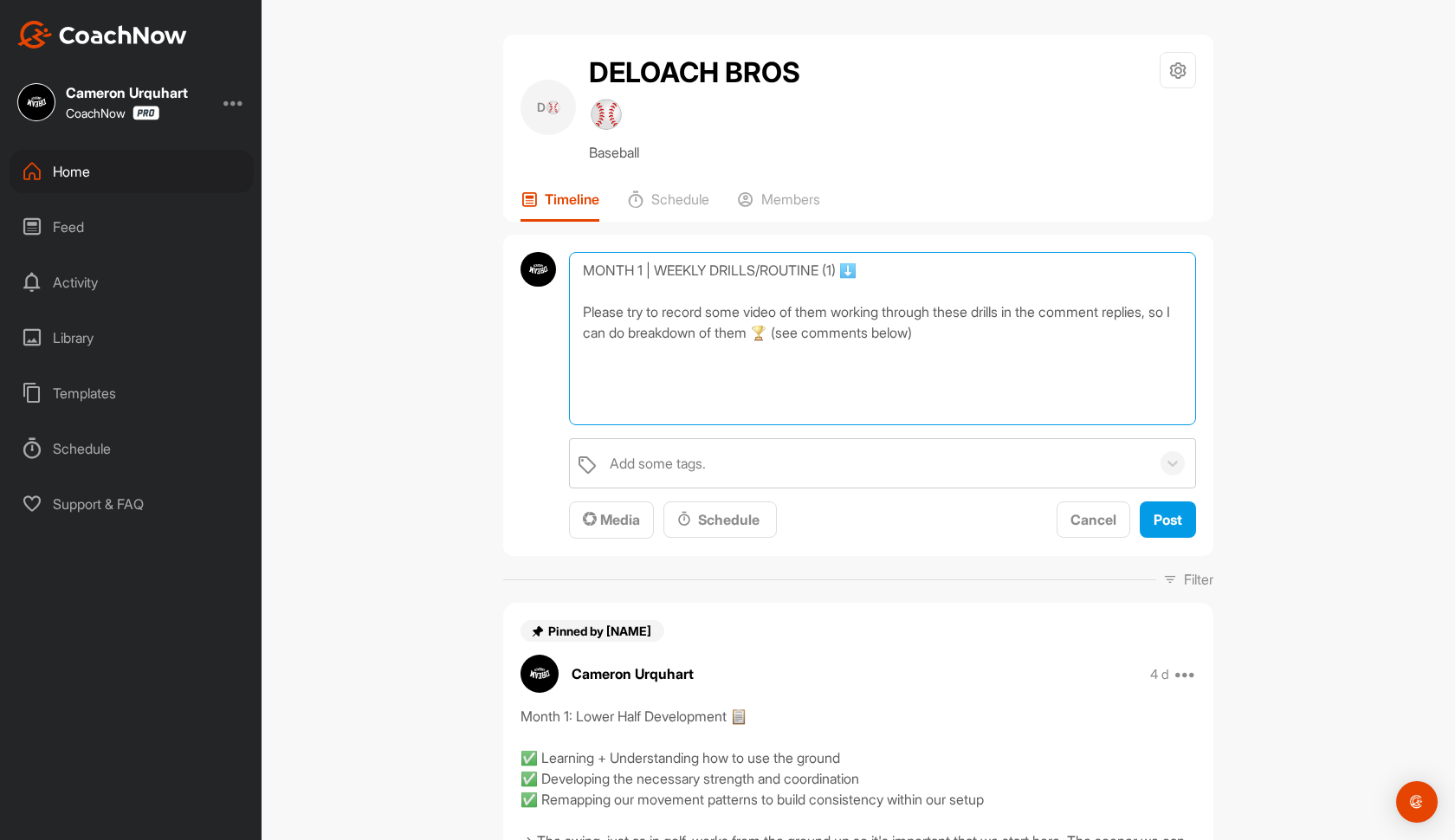 click on "MONTH 1 | WEEKLY DRILLS/ROUTINE (1) ⬇️
Please try to record some video of them working through these drills in the comment replies, so I can do breakdown of them 🏆 (see comments below)" at bounding box center [883, 339] 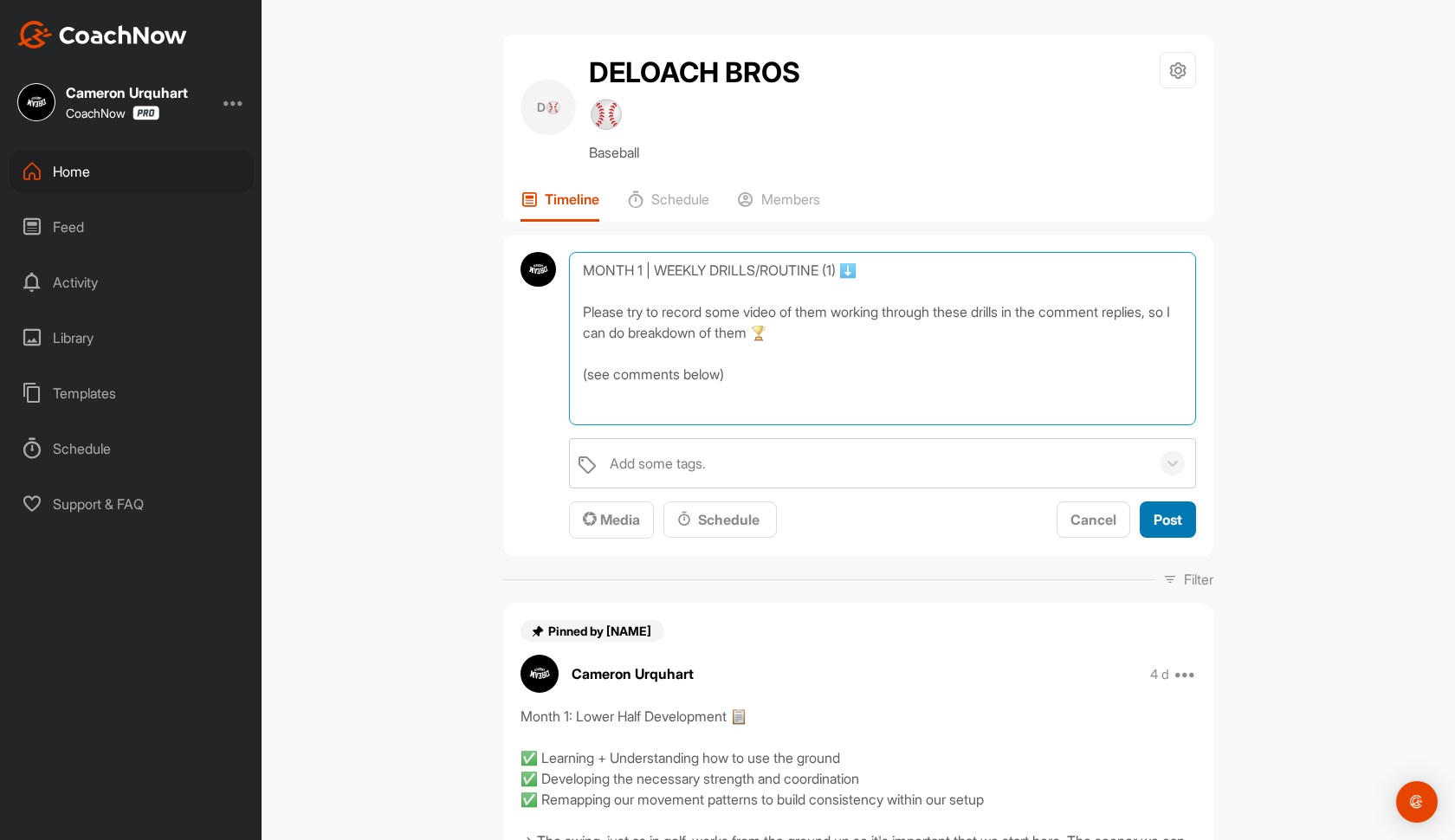 type on "MONTH 1 | WEEKLY DRILLS/ROUTINE (1) ⬇️
Please try to record some video of them working through these drills in the comment replies, so I can do breakdown of them 🏆
(see comments below)" 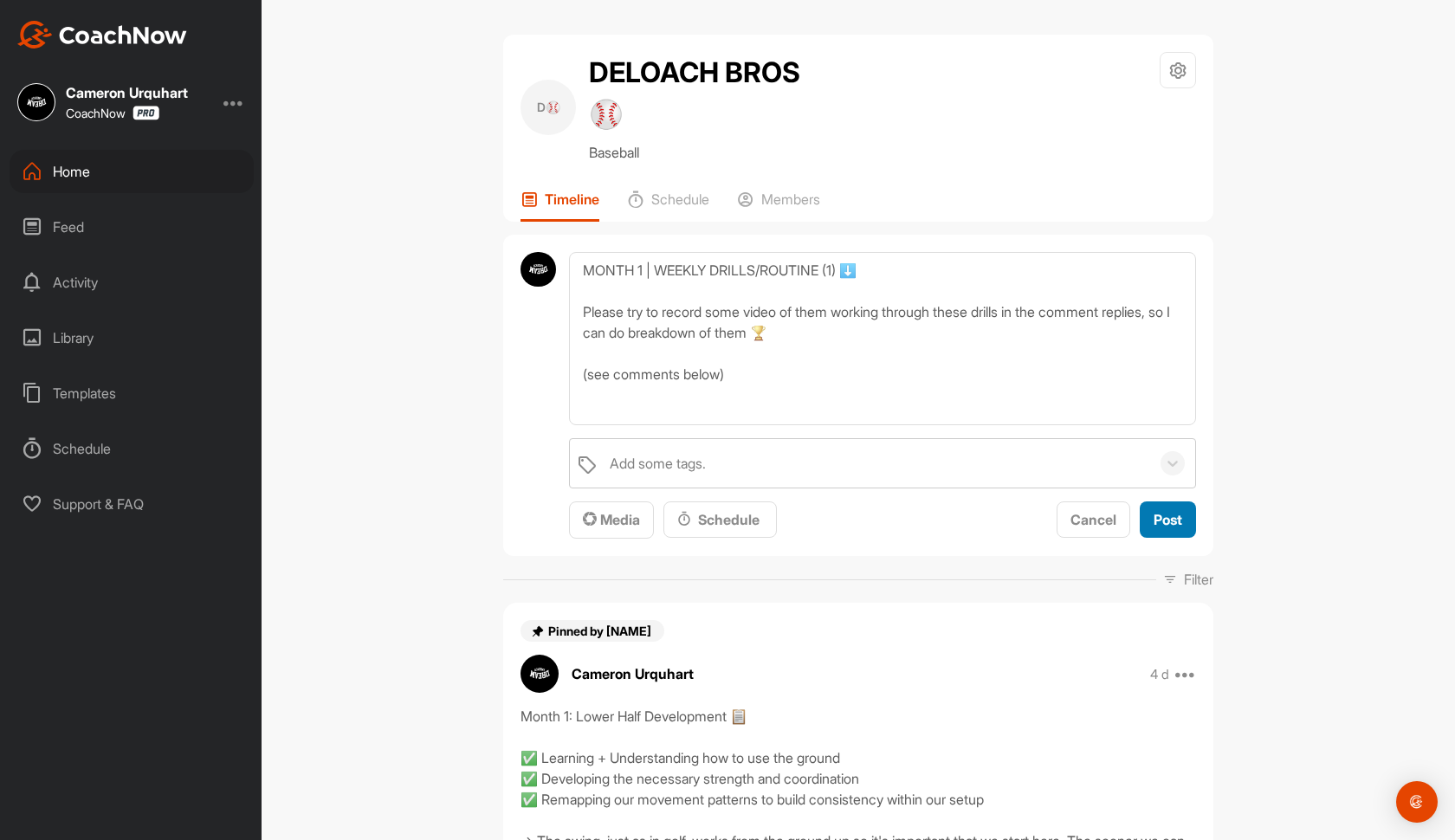 click on "Post" at bounding box center (1167, 520) 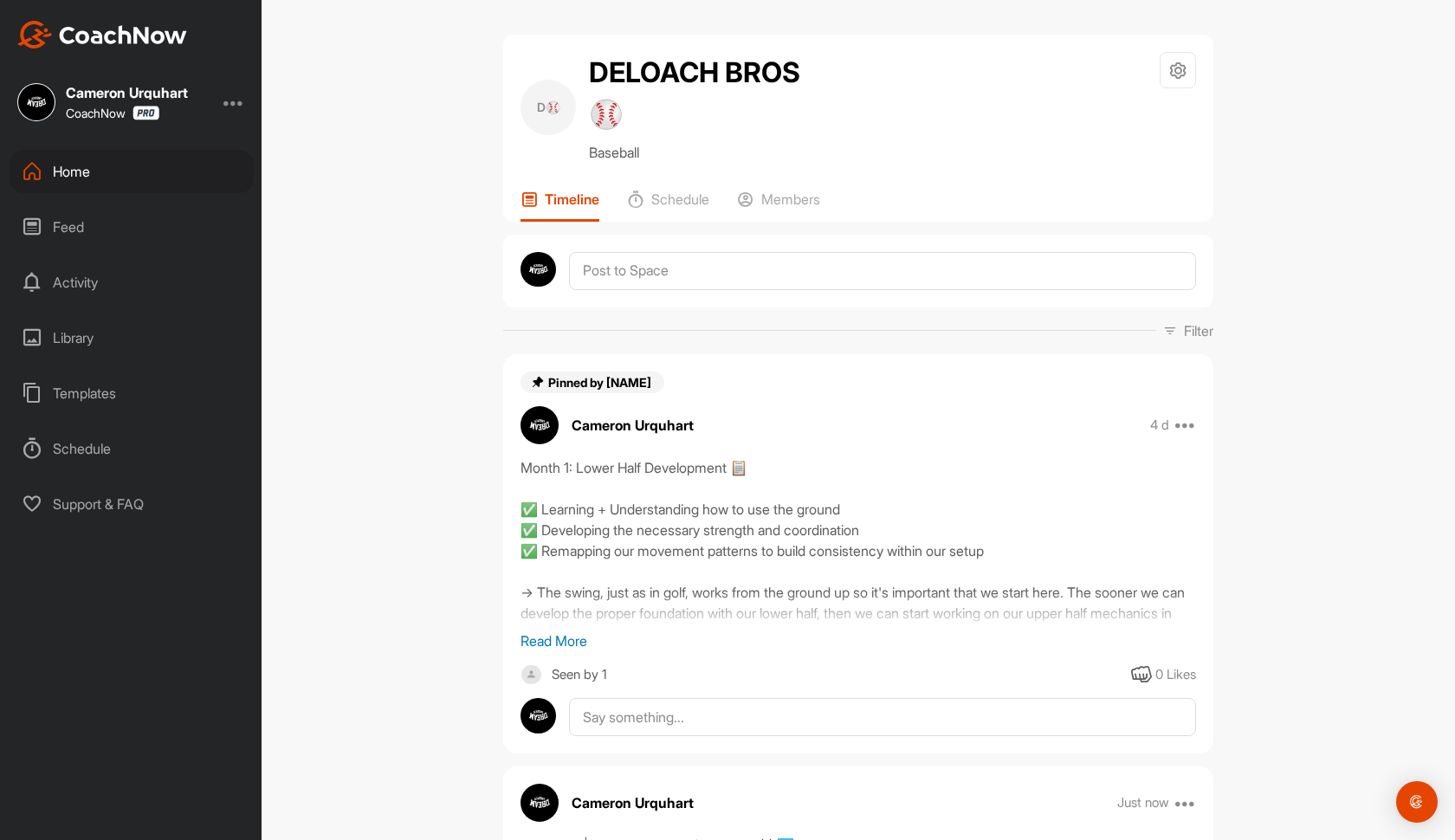 scroll, scrollTop: 298, scrollLeft: 0, axis: vertical 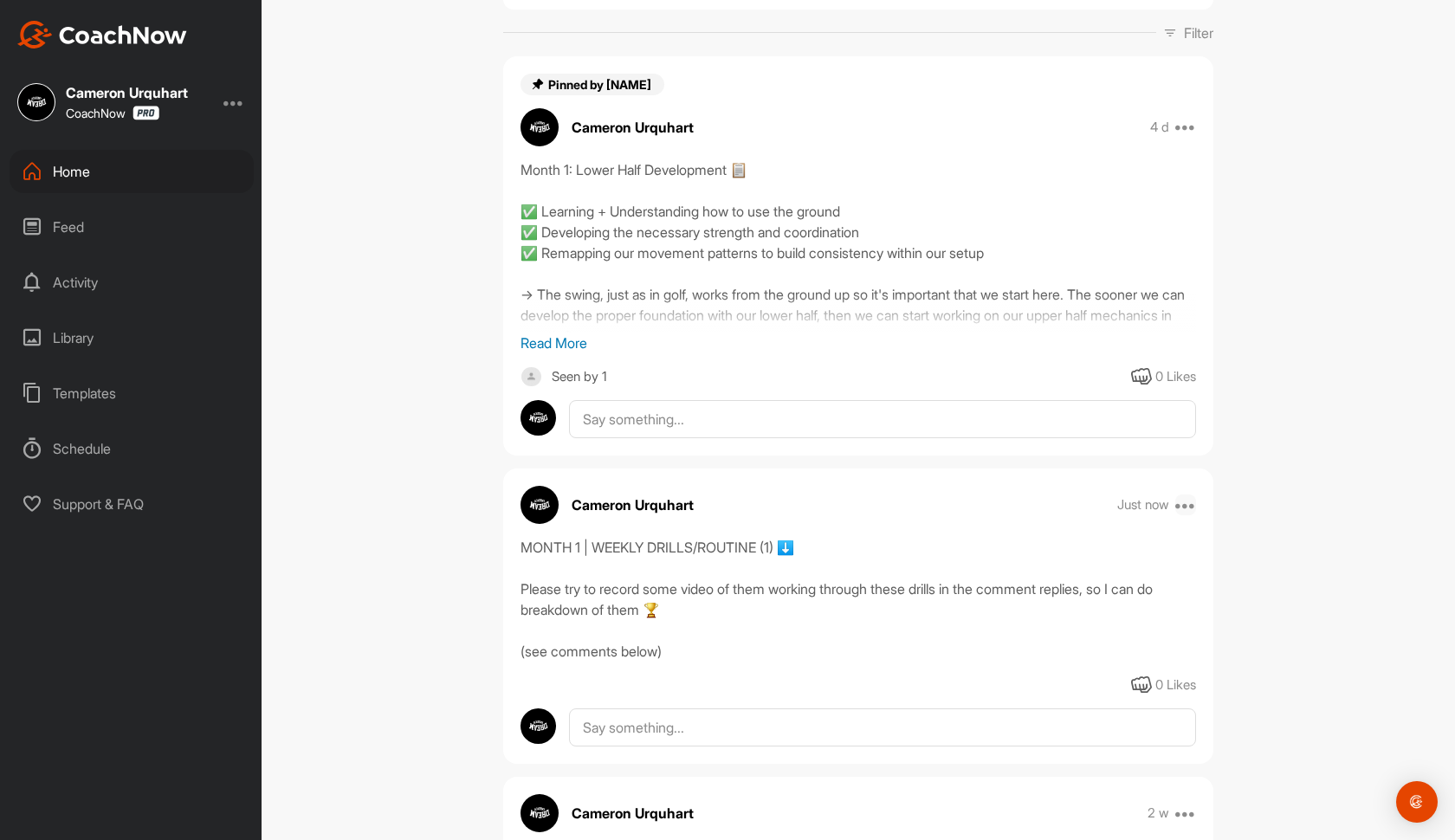 click at bounding box center (1186, 505) 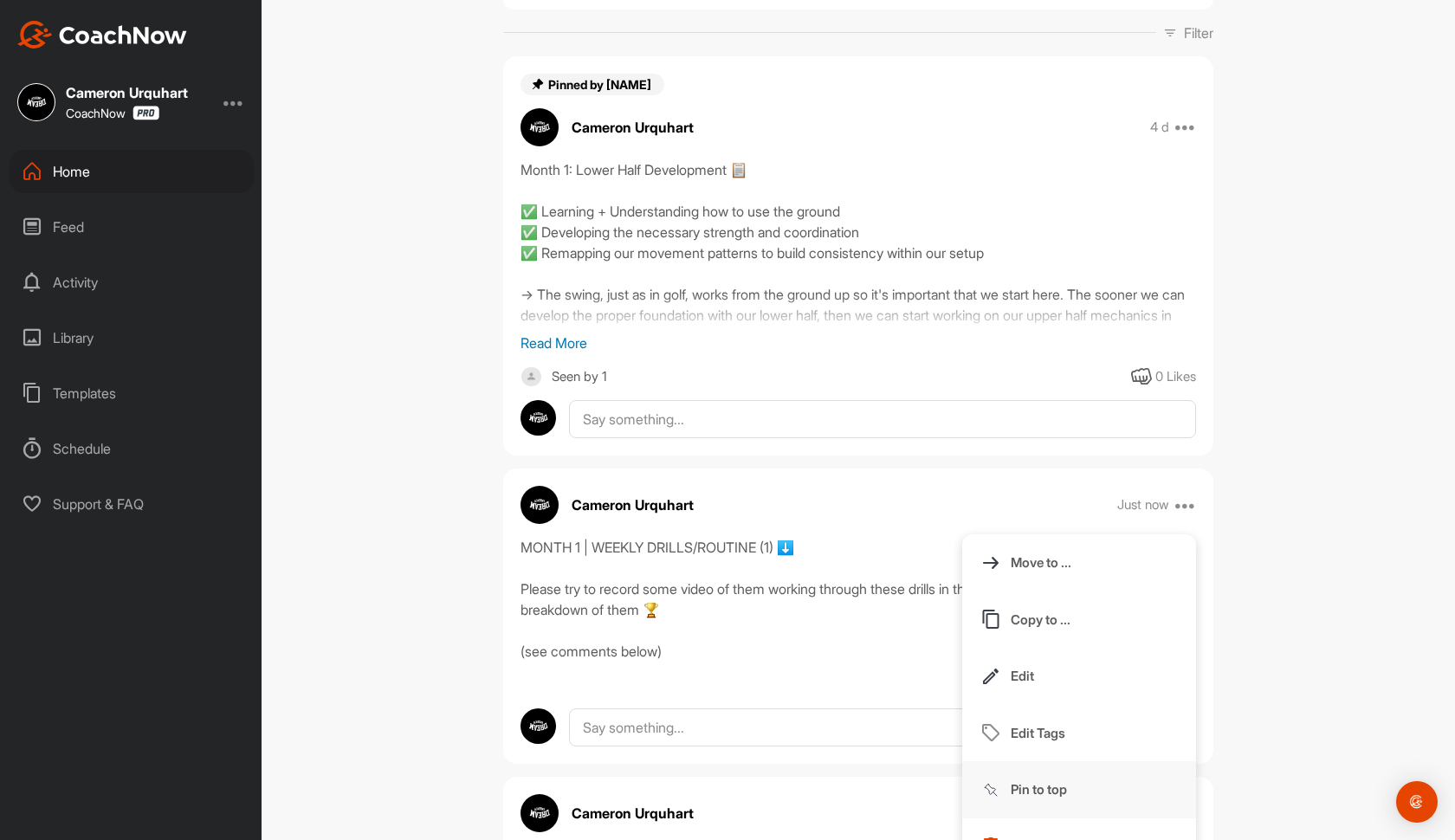 click on "Pin to top" at bounding box center (1038, 789) 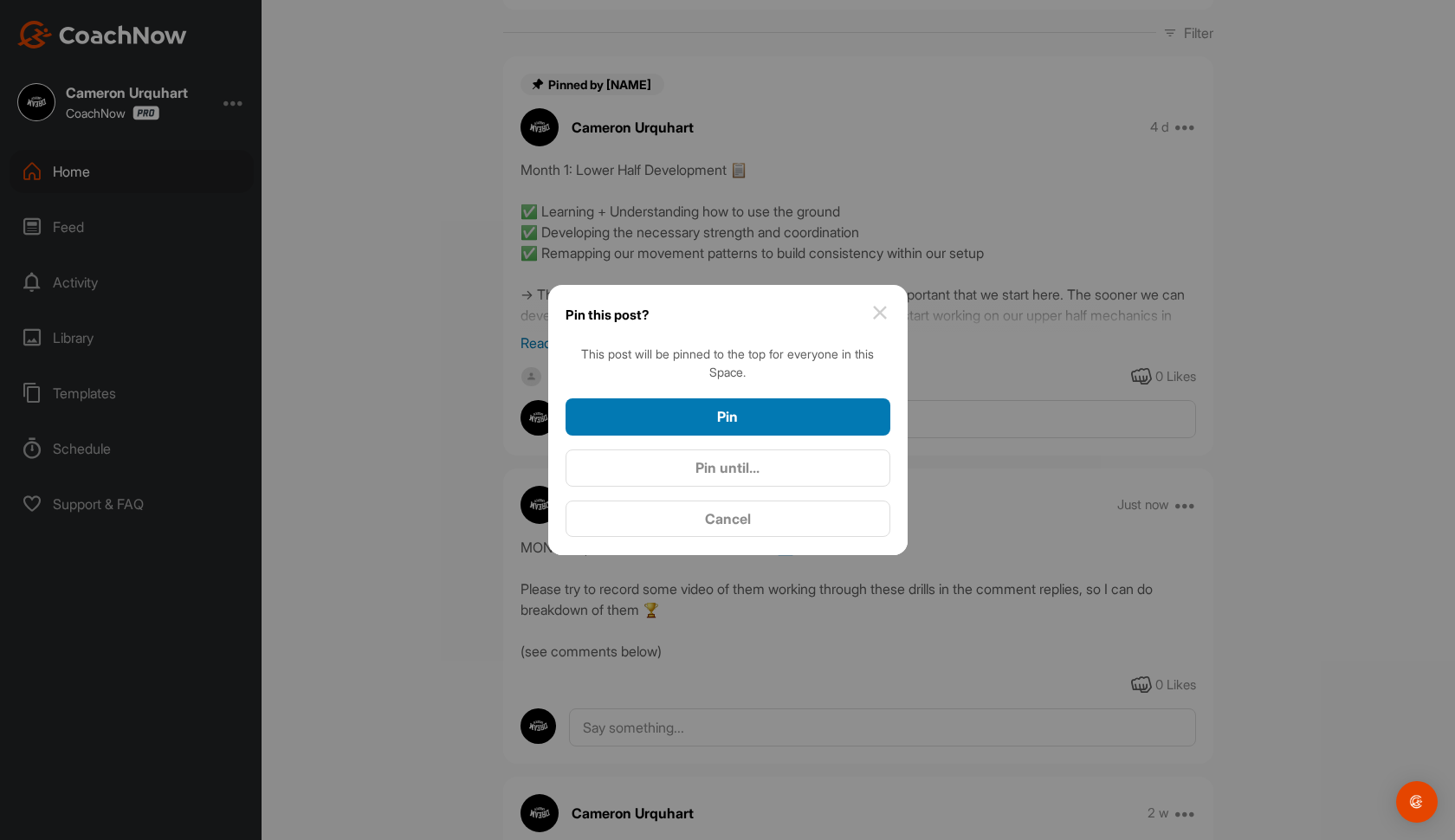 click on "Pin" at bounding box center [728, 417] 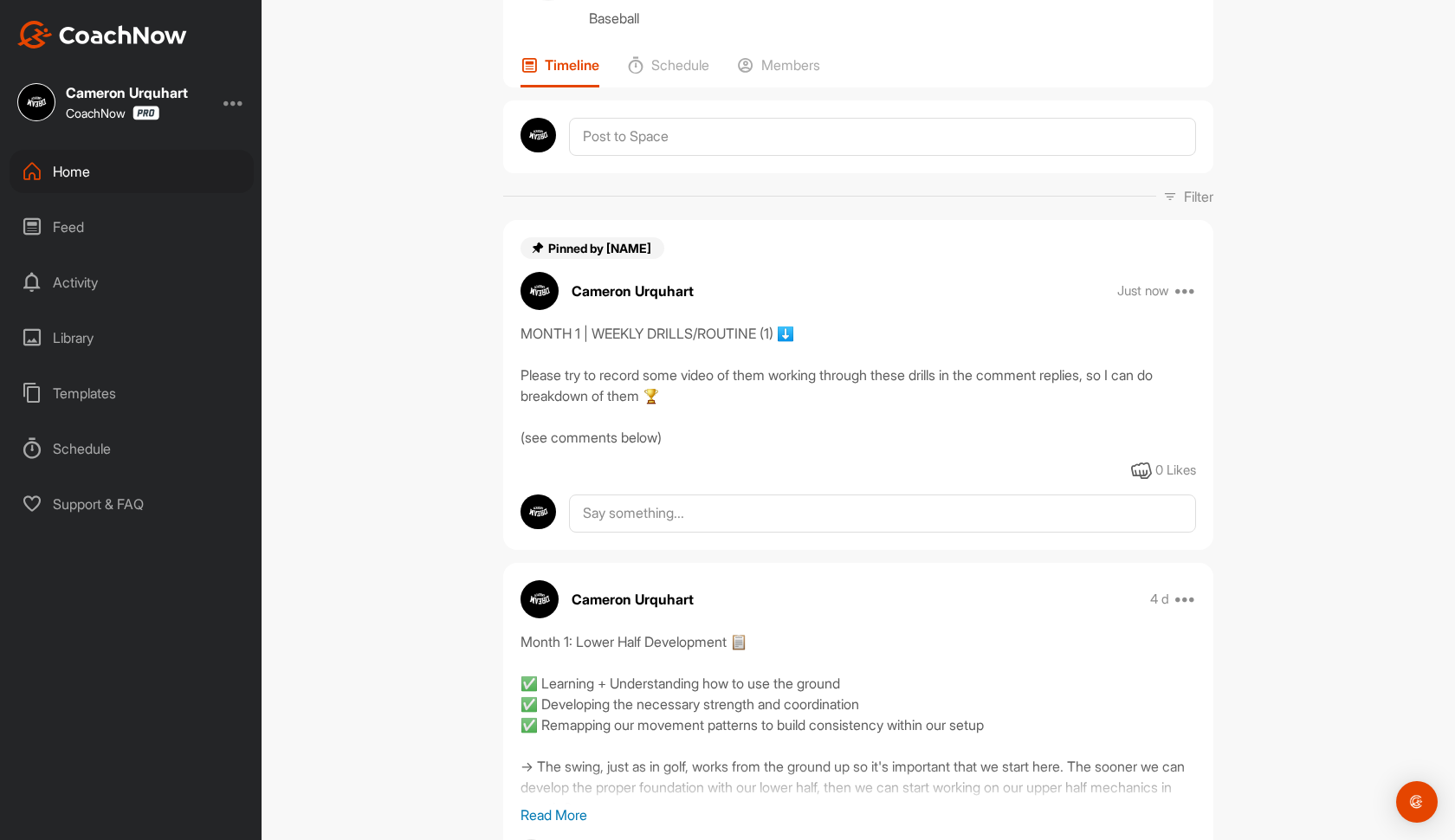 scroll, scrollTop: 143, scrollLeft: 0, axis: vertical 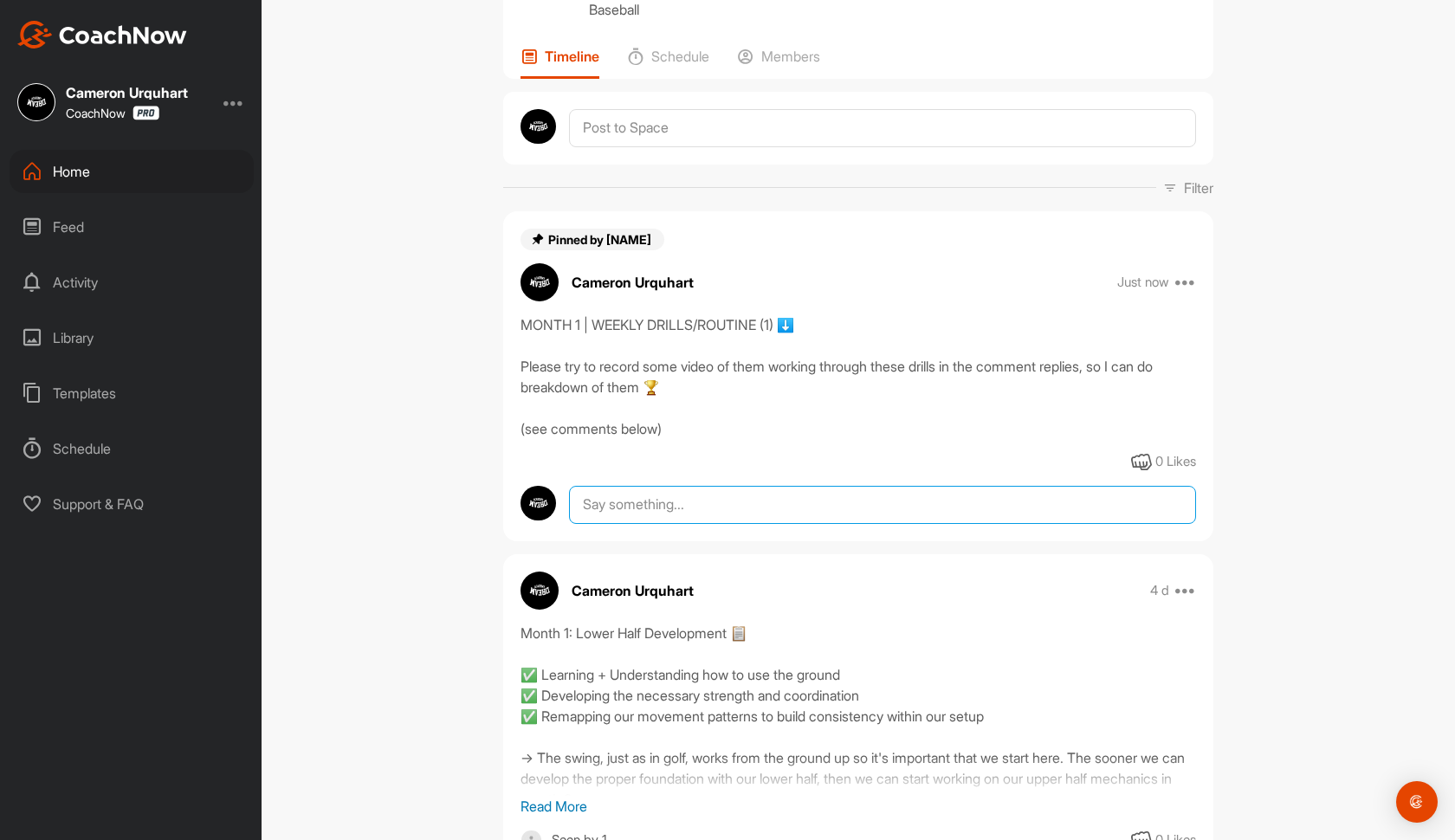 click at bounding box center (883, 505) 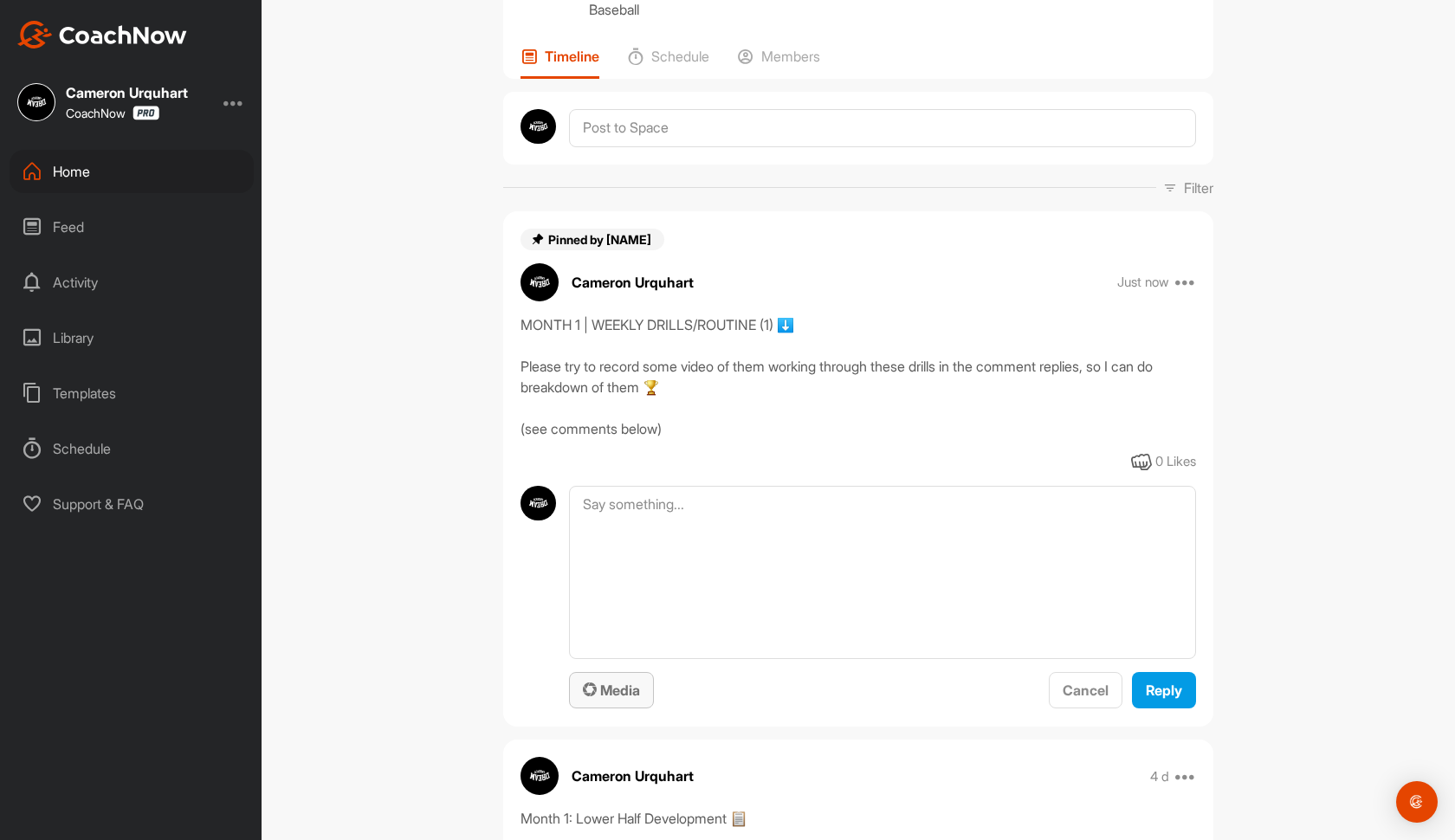 click on "Media" at bounding box center [611, 690] 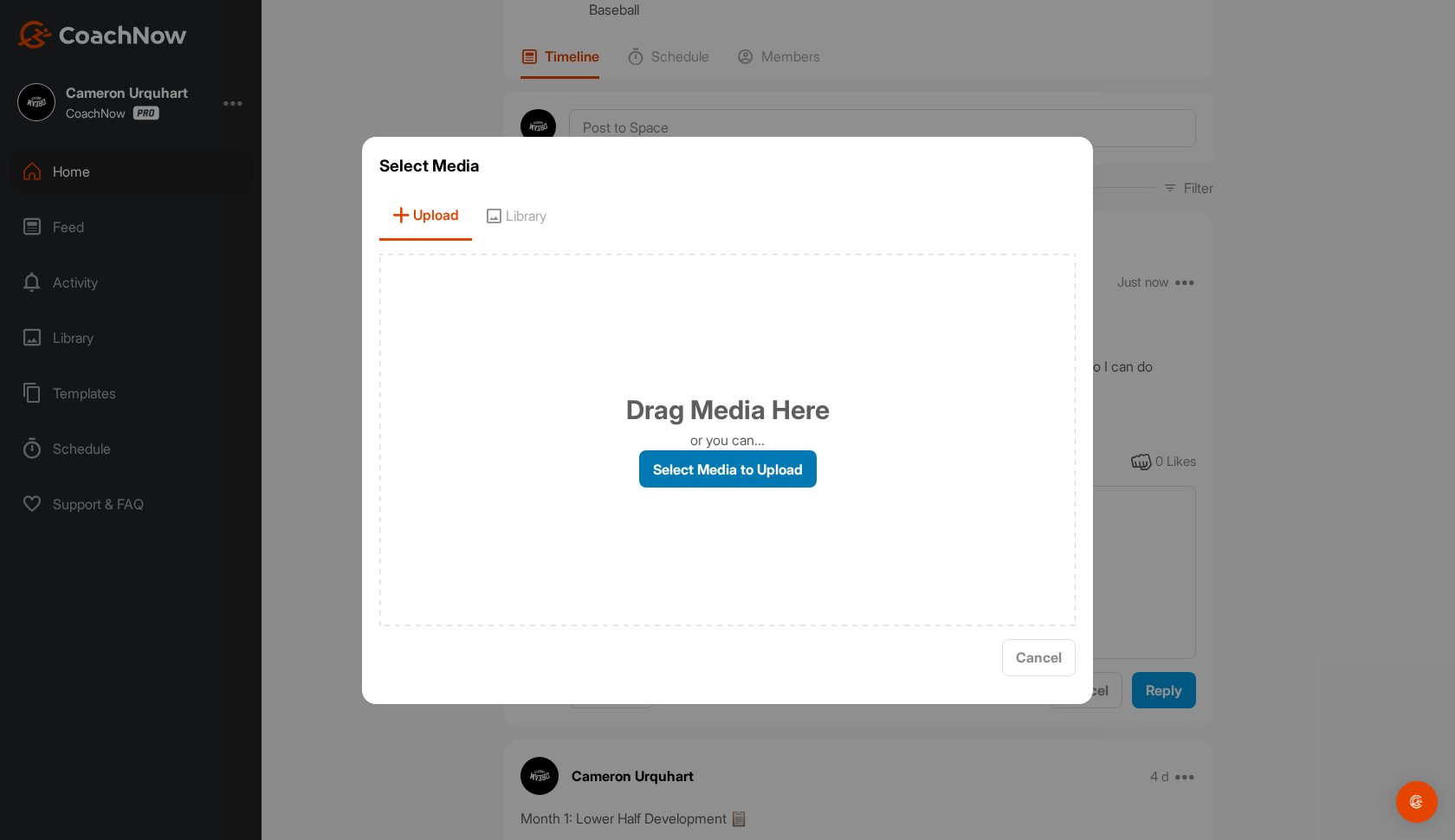 click on "Select Media to Upload" at bounding box center (728, 468) 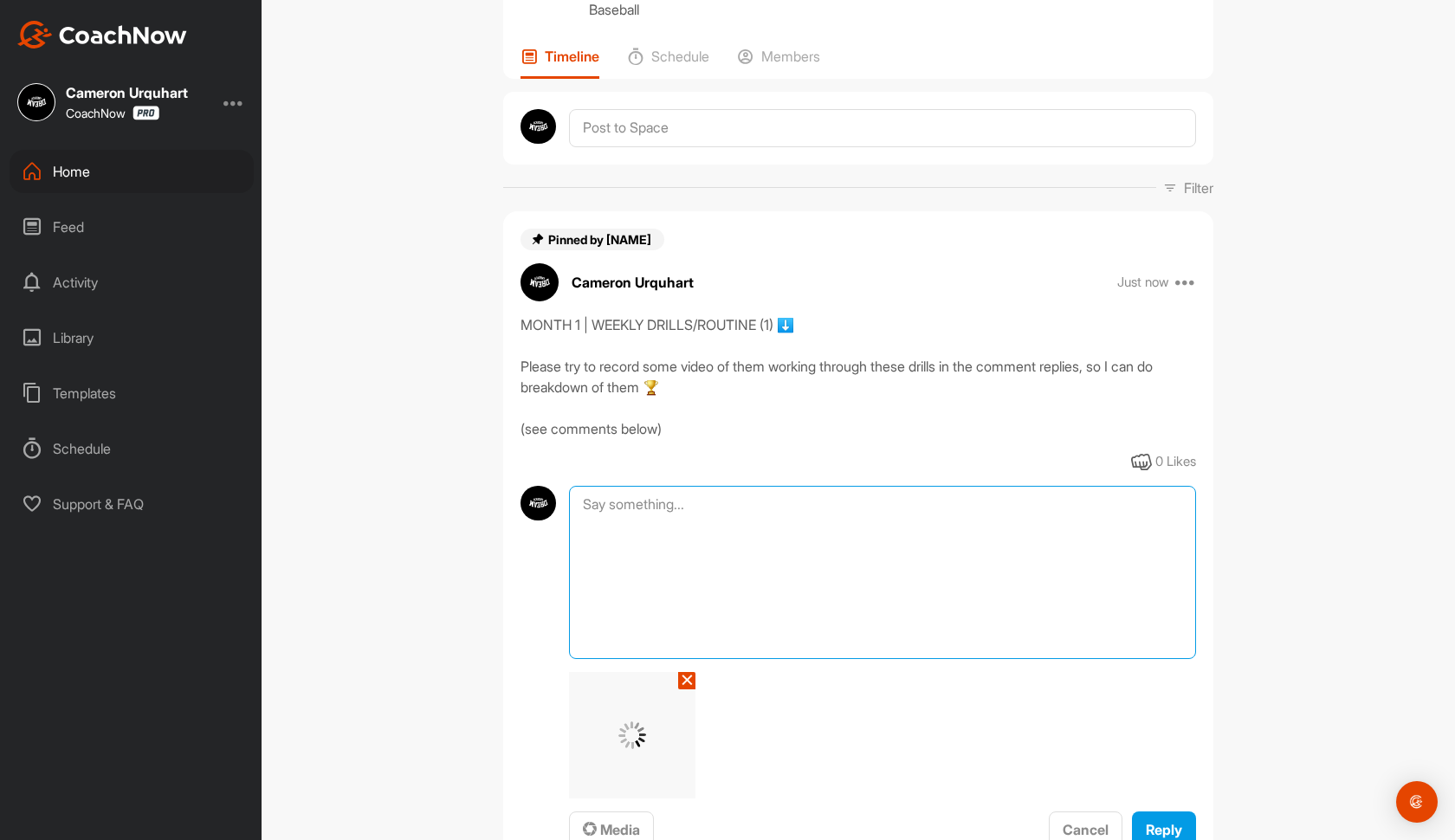 click at bounding box center [883, 572] 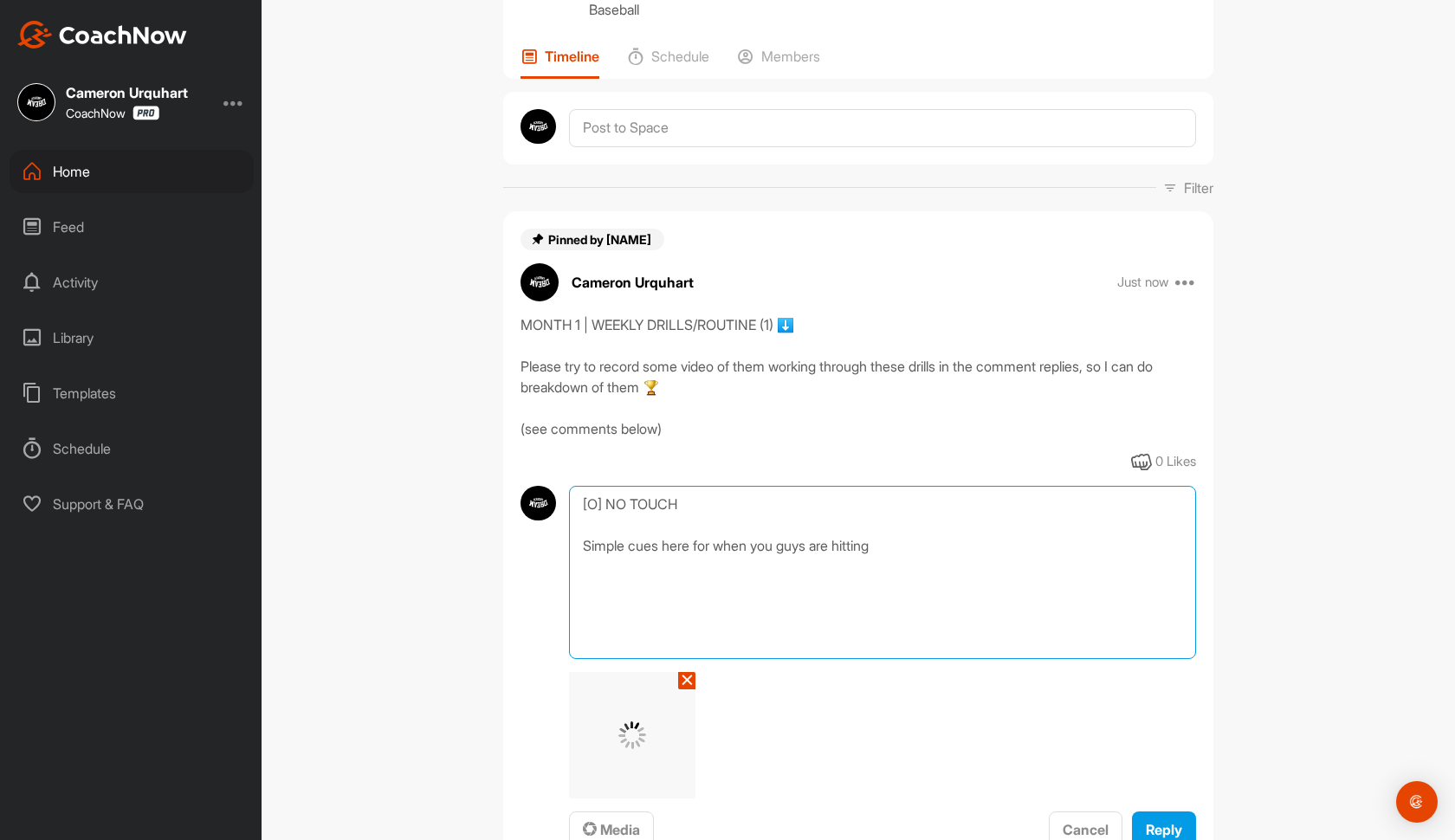 click on "[O] NO TOUCH
Simple cues here for when you guys are hitting" at bounding box center (883, 572) 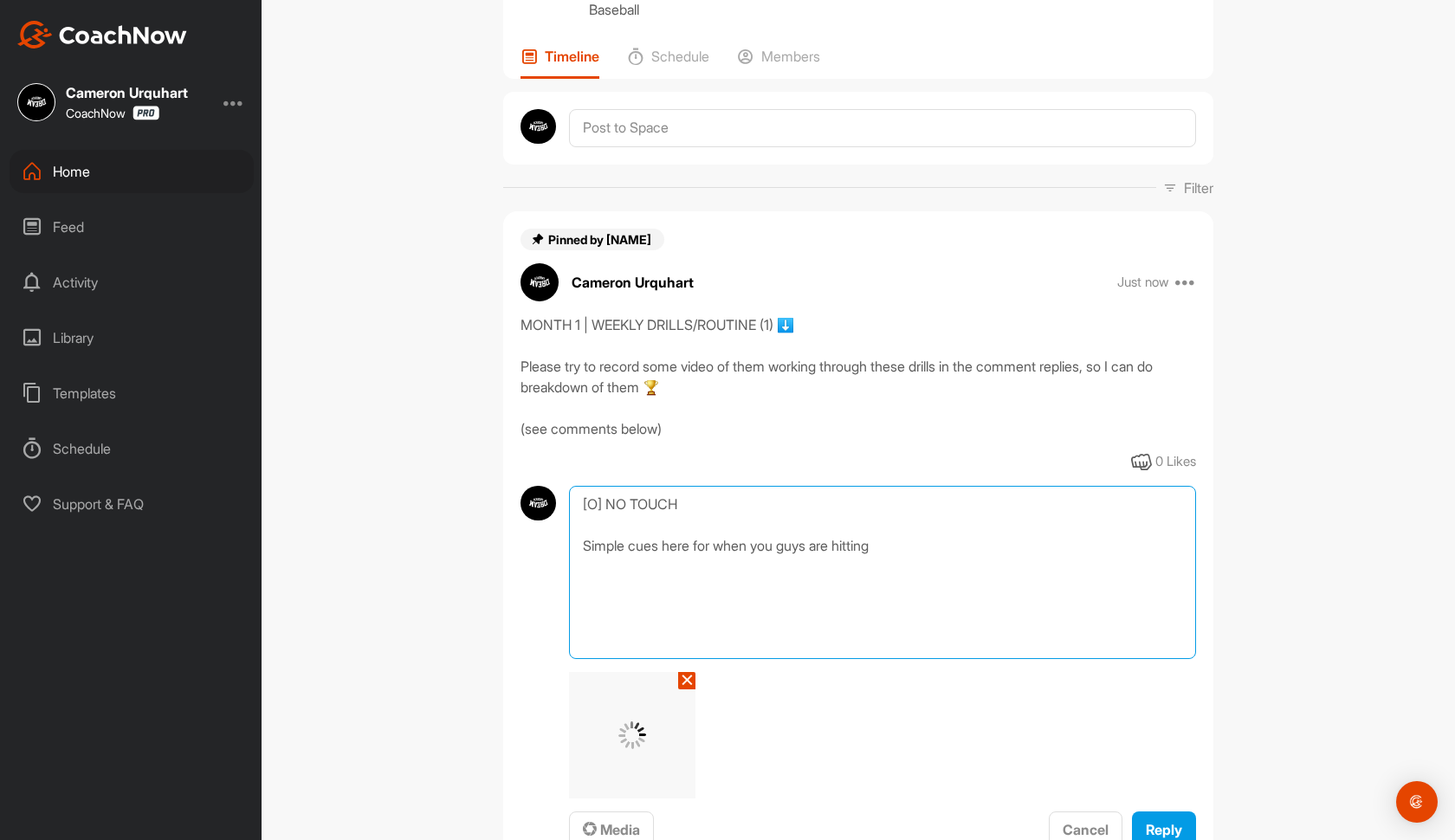 click on "[O] NO TOUCH
Simple cues here for when you guys are hitting" at bounding box center (883, 572) 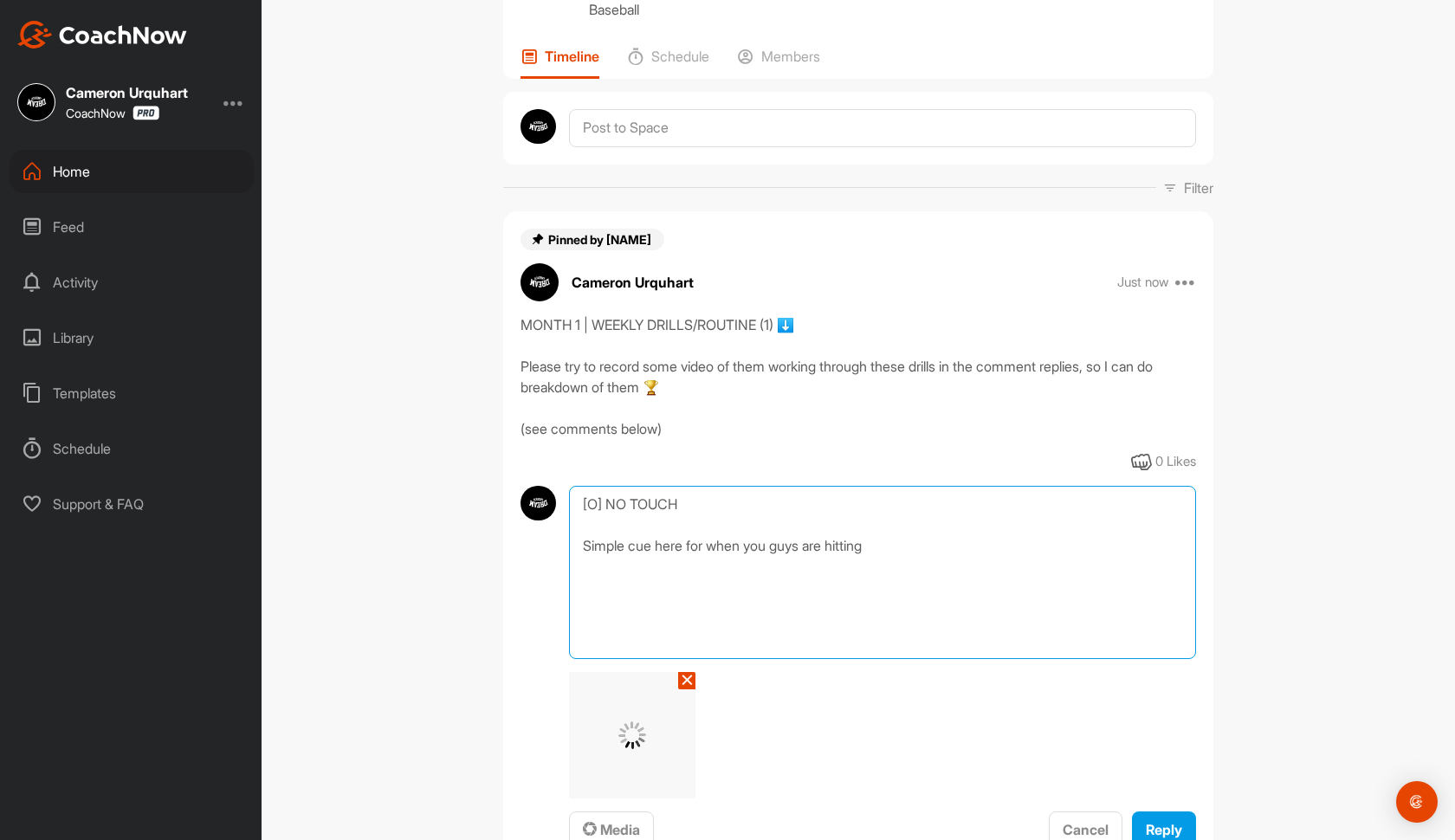click on "[O] NO TOUCH
Simple cue here for when you guys are hitting" at bounding box center [883, 572] 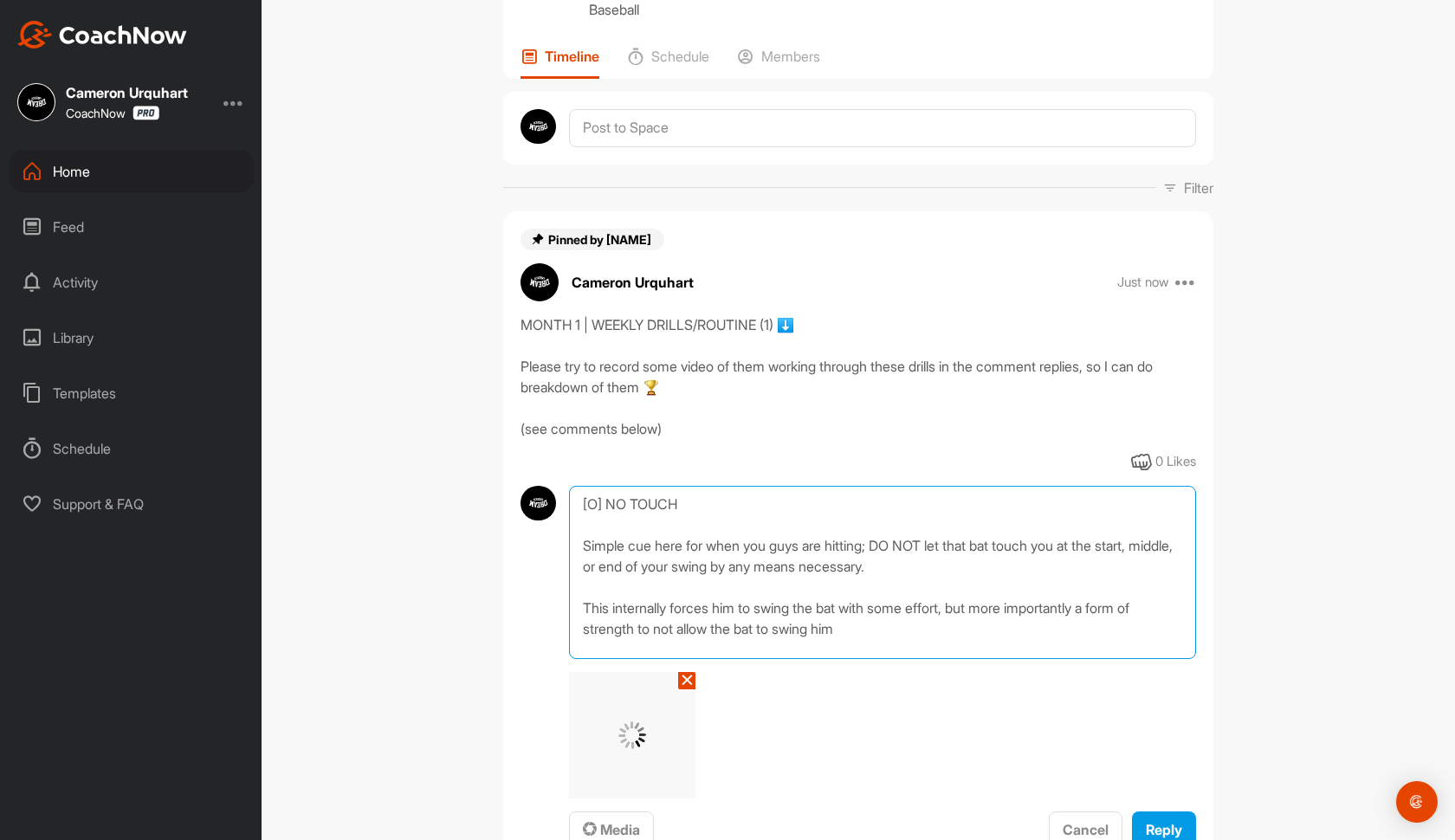 click on "[O] NO TOUCH
Simple cue here for when you guys are hitting; DO NOT let that bat touch you at the start, middle, or end of your swing by any means necessary.
This internally forces him to swing the bat with some effort, but more importantly a form of strength to not allow the bat to swing him" at bounding box center [883, 572] 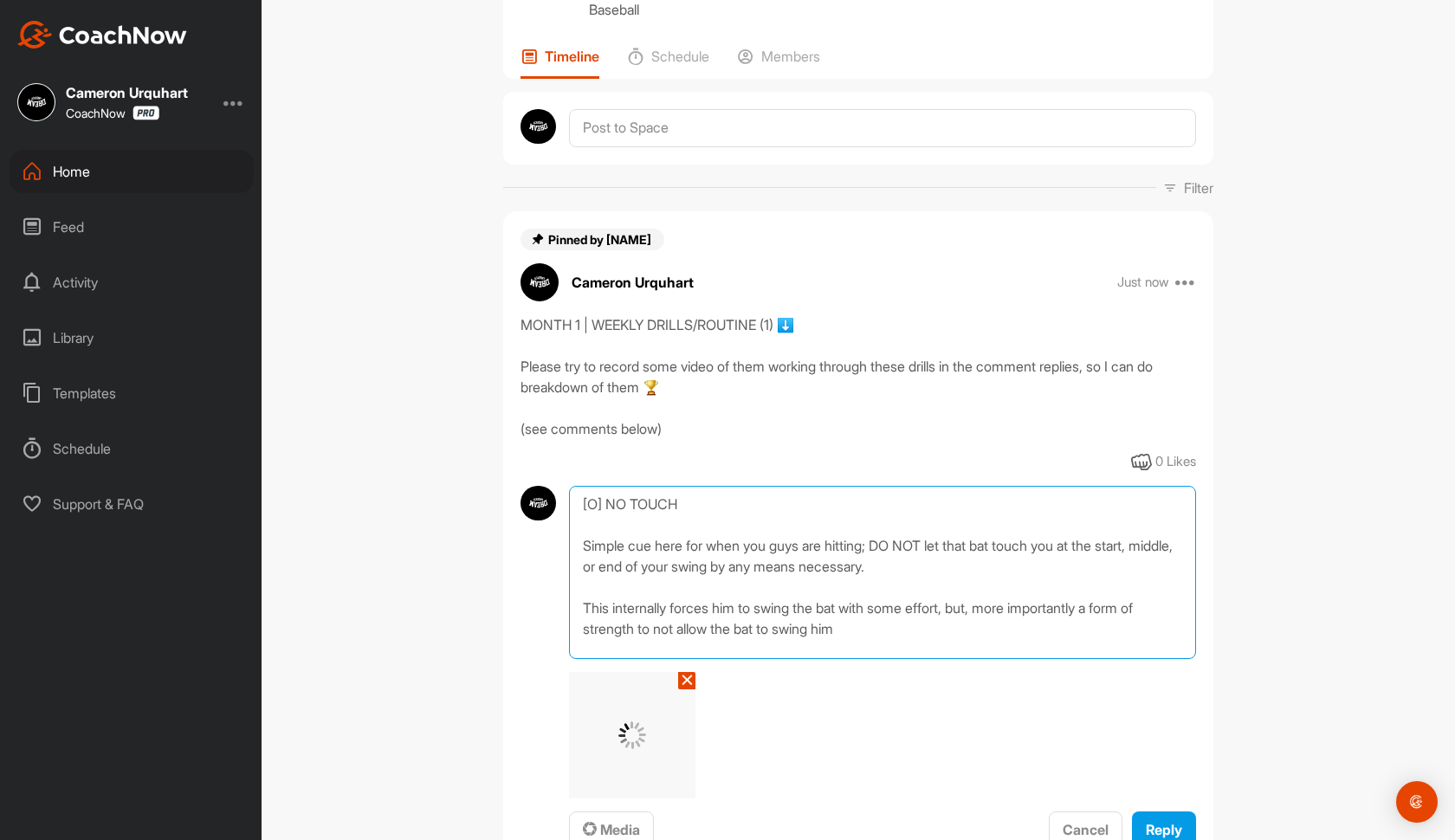click on "[O] NO TOUCH
Simple cue here for when you guys are hitting; DO NOT let that bat touch you at the start, middle, or end of your swing by any means necessary.
This internally forces him to swing the bat with some effort, but, more importantly a form of strength to not allow the bat to swing him" at bounding box center [883, 572] 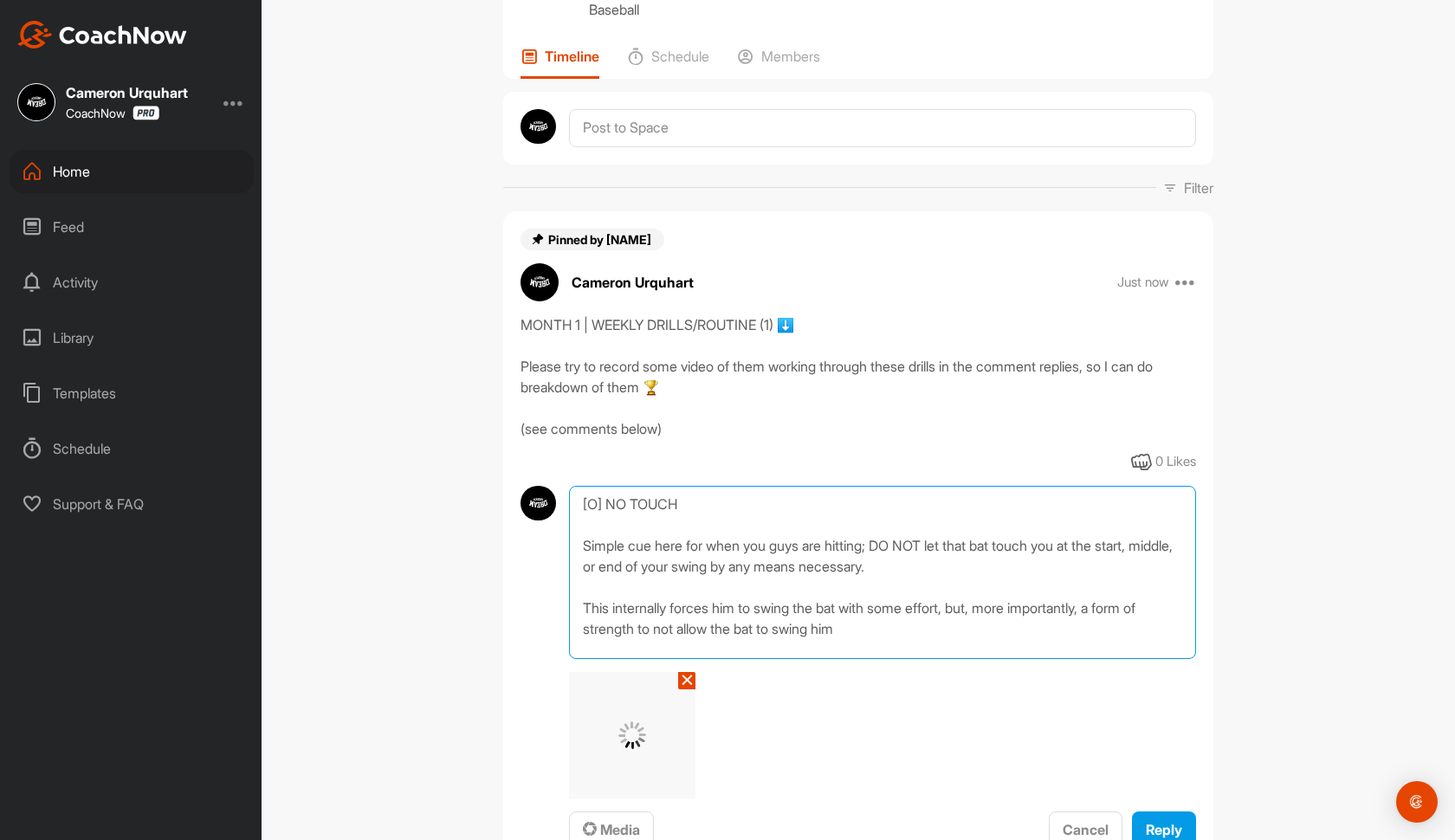 click on "[O] NO TOUCH
Simple cue here for when you guys are hitting; DO NOT let that bat touch you at the start, middle, or end of your swing by any means necessary.
This internally forces him to swing the bat with some effort, but, more importantly, a form of strength to not allow the bat to swing him" at bounding box center (883, 572) 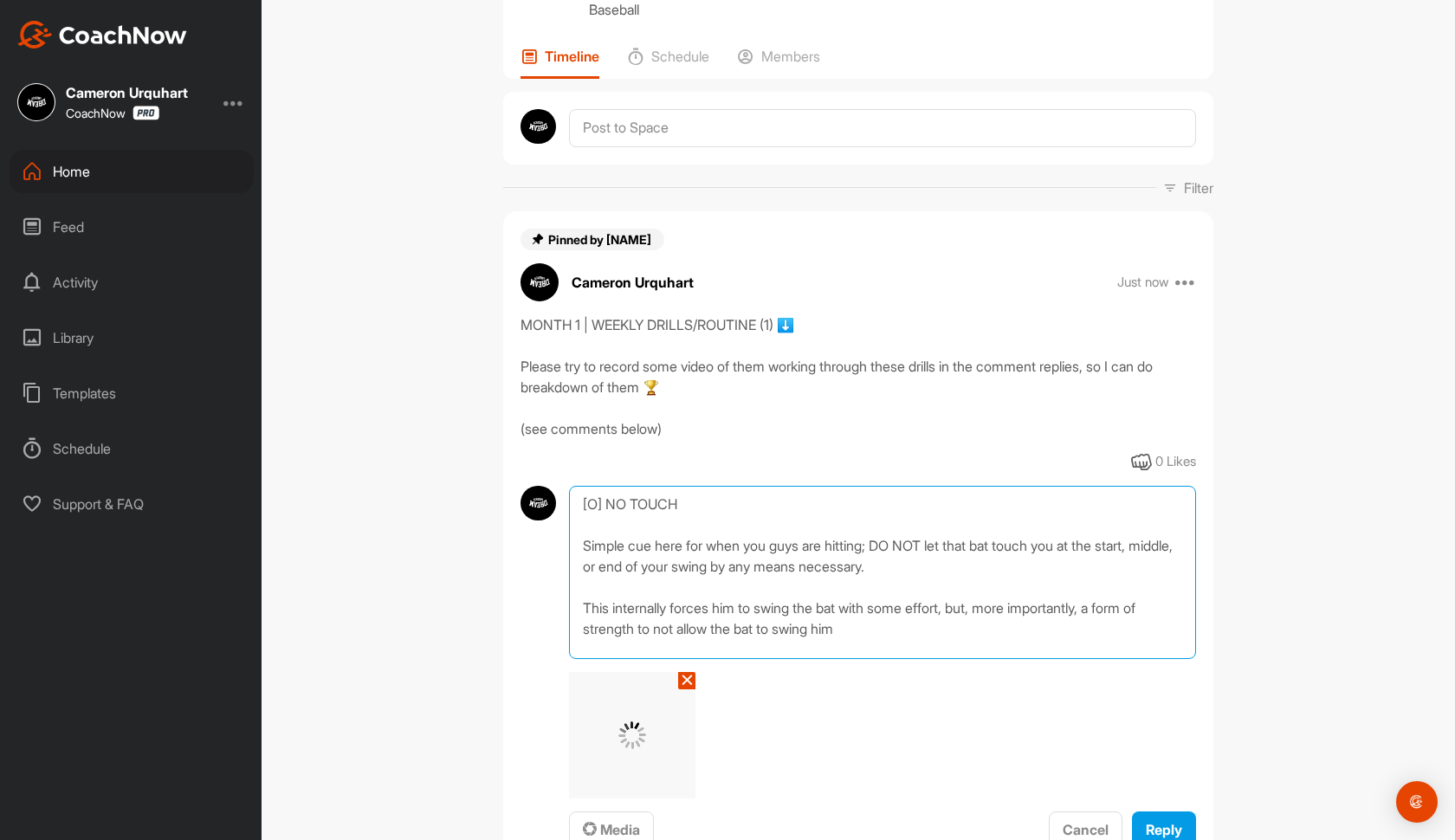 click on "[O] NO TOUCH
Simple cue here for when you guys are hitting; DO NOT let that bat touch you at the start, middle, or end of your swing by any means necessary.
This internally forces him to swing the bat with some effort, but, more importantly, a form of strength to not allow the bat to swing him" at bounding box center (883, 572) 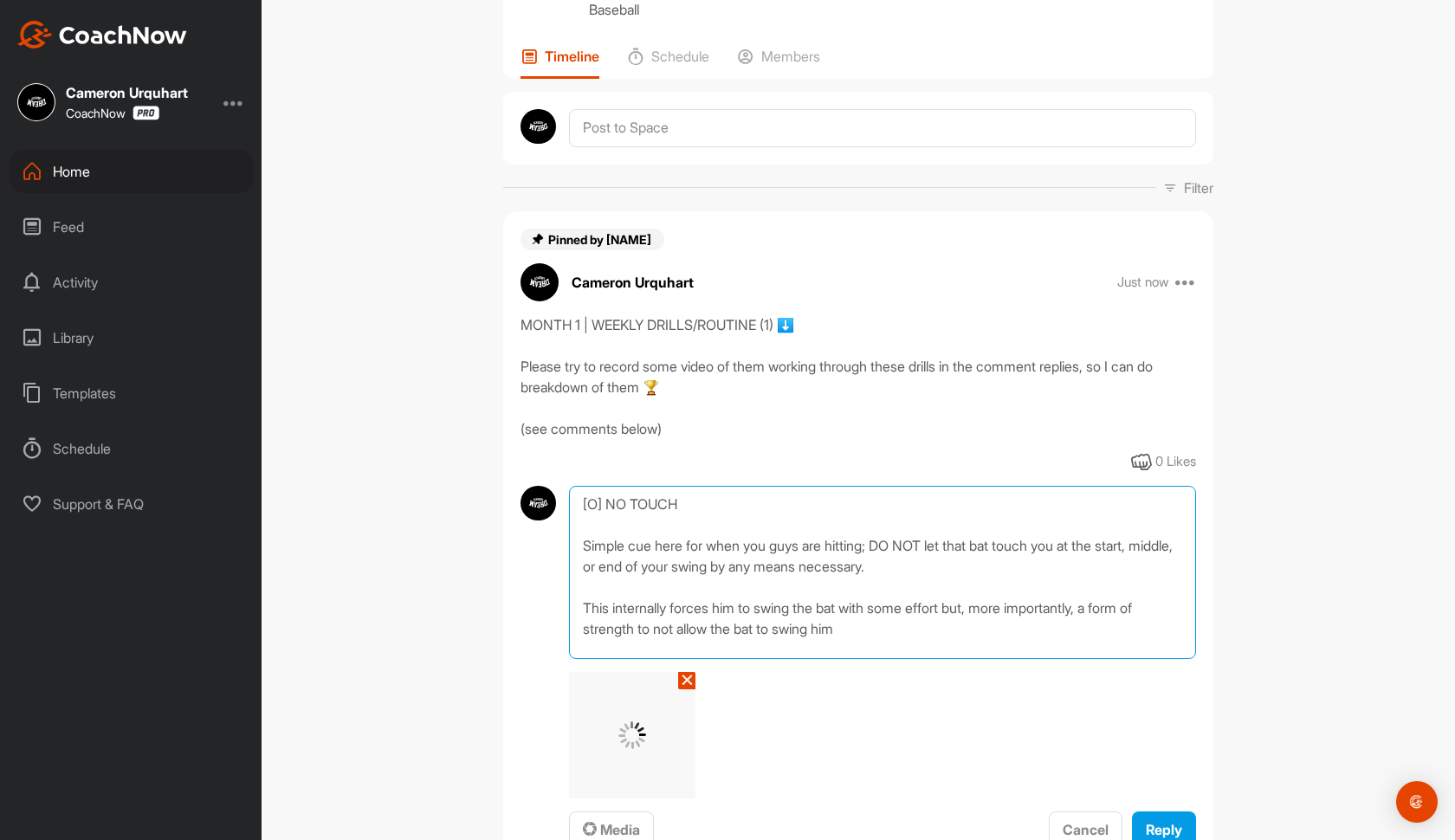 click on "[O] NO TOUCH
Simple cue here for when you guys are hitting; DO NOT let that bat touch you at the start, middle, or end of your swing by any means necessary.
This internally forces him to swing the bat with some effort but, more importantly, a form of strength to not allow the bat to swing him" at bounding box center (883, 572) 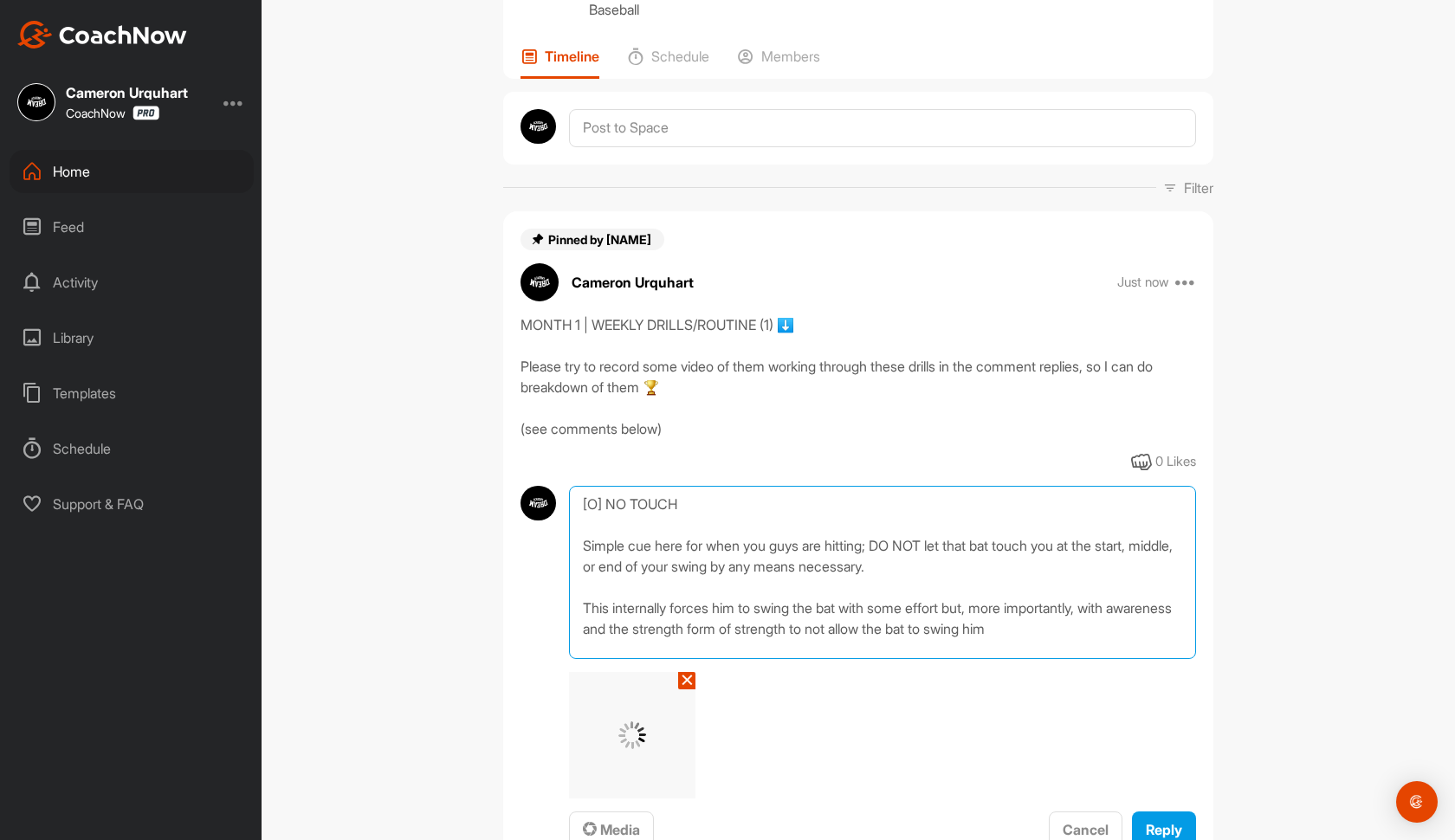 click on "[O] NO TOUCH
Simple cue here for when you guys are hitting; DO NOT let that bat touch you at the start, middle, or end of your swing by any means necessary.
This internally forces him to swing the bat with some effort but, more importantly, with awareness and the strength form of strength to not allow the bat to swing him" at bounding box center (883, 572) 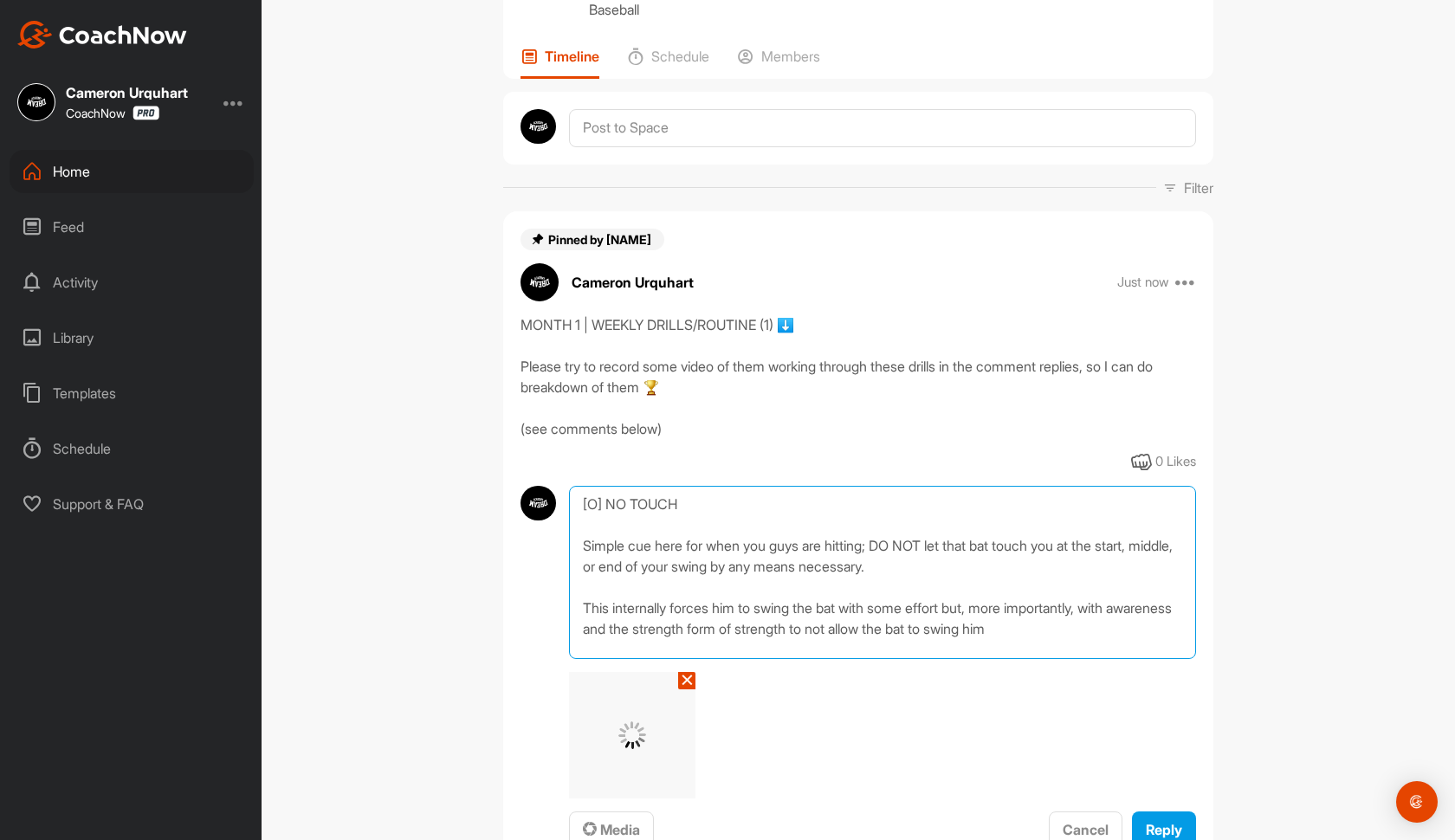 drag, startPoint x: 870, startPoint y: 624, endPoint x: 768, endPoint y: 621, distance: 102.04411 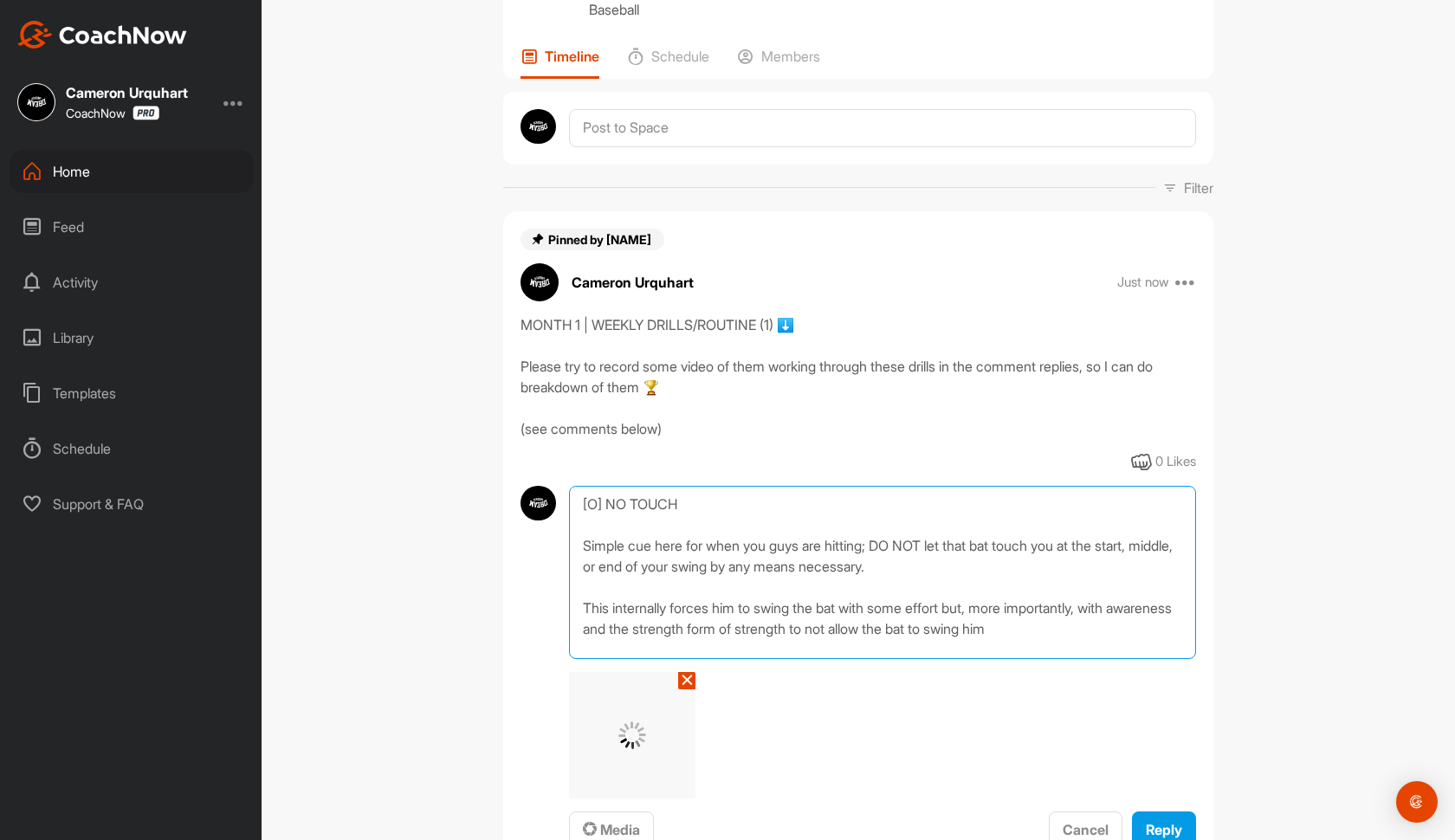 click on "[O] NO TOUCH
Simple cue here for when you guys are hitting; DO NOT let that bat touch you at the start, middle, or end of your swing by any means necessary.
This internally forces him to swing the bat with some effort but, more importantly, with awareness and the strength form of strength to not allow the bat to swing him" at bounding box center (883, 572) 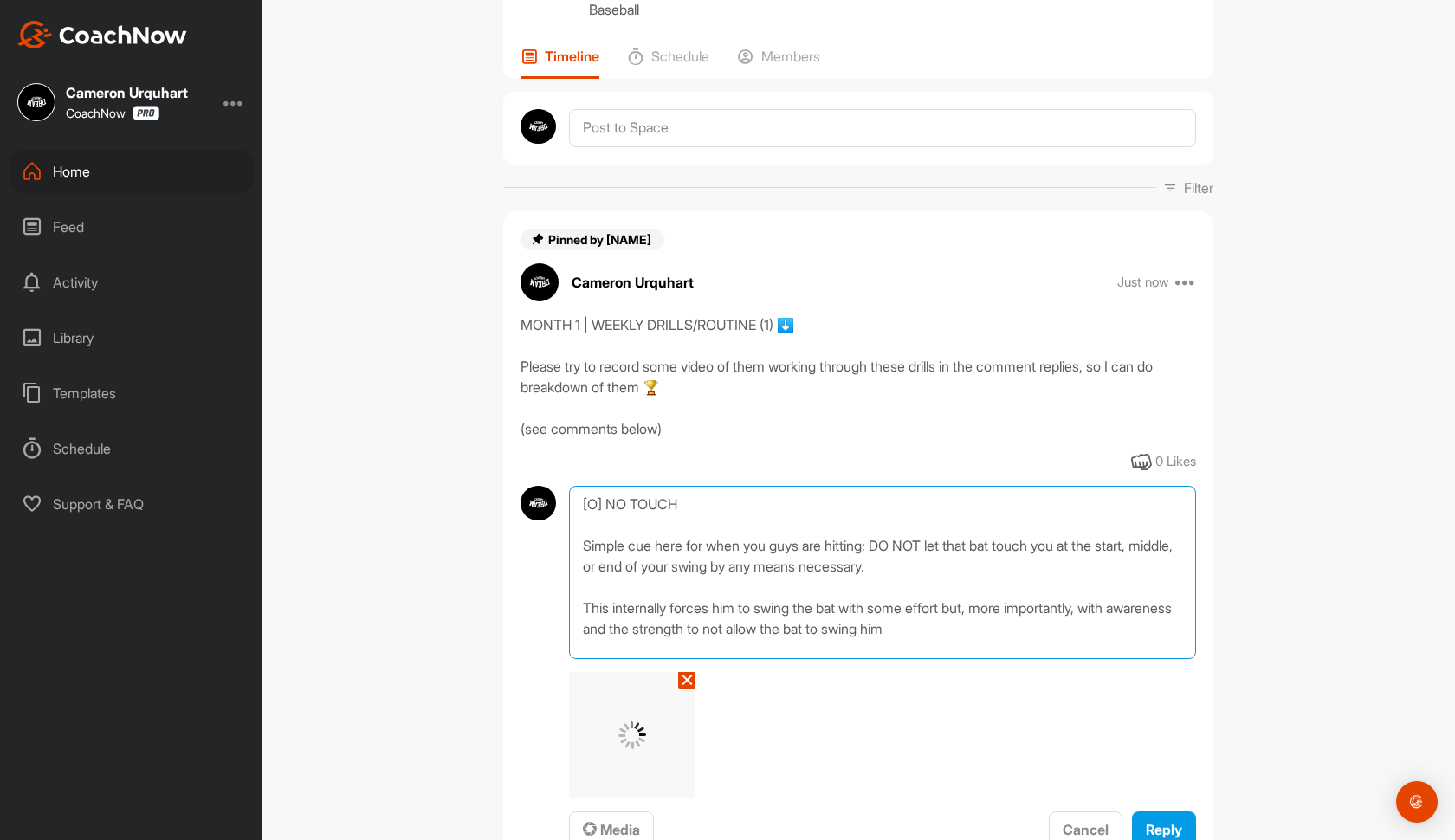click on "[O] NO TOUCH
Simple cue here for when you guys are hitting; DO NOT let that bat touch you at the start, middle, or end of your swing by any means necessary.
This internally forces him to swing the bat with some effort but, more importantly, with awareness and the strength to not allow the bat to swing him" at bounding box center (883, 572) 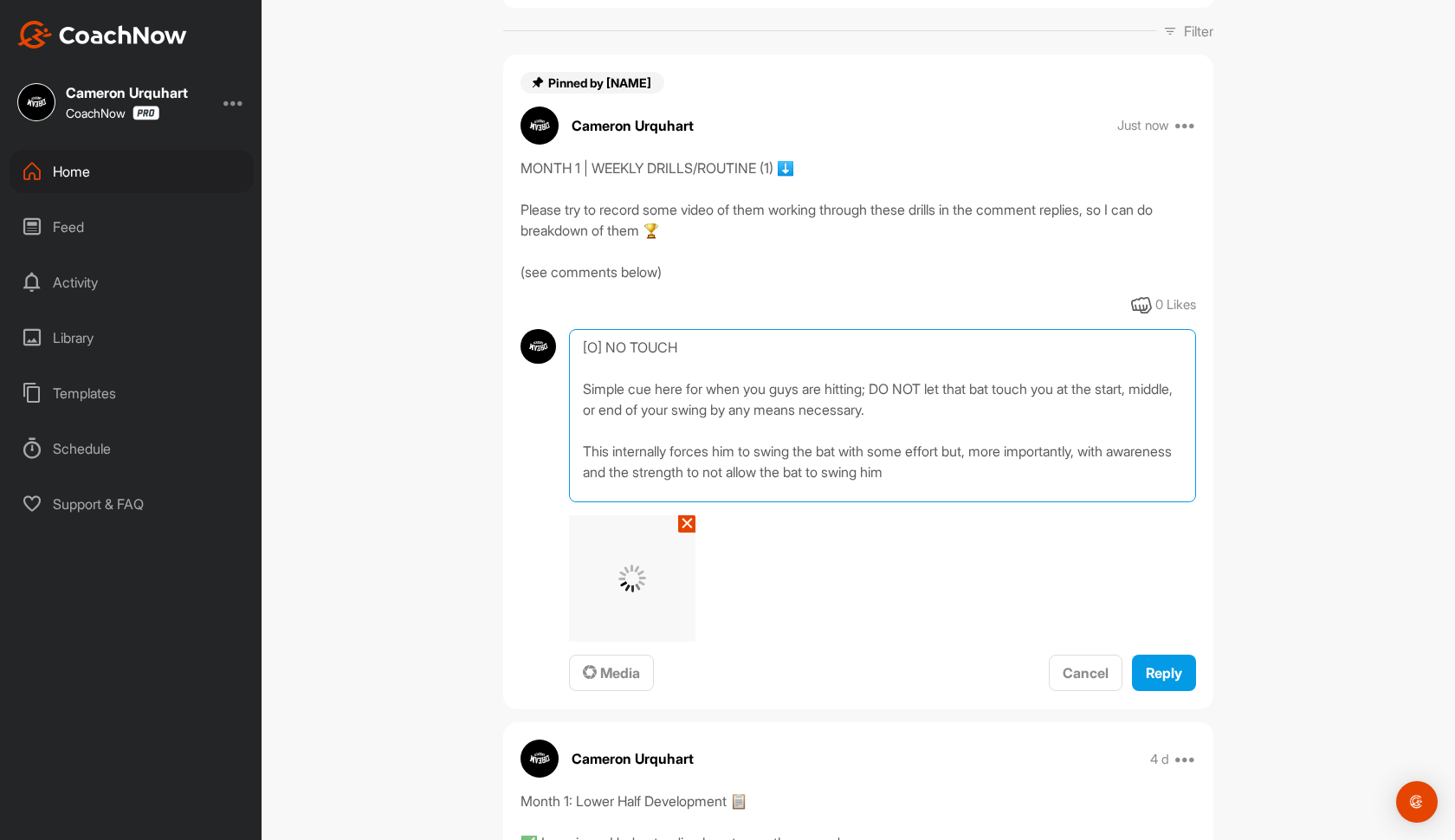 scroll, scrollTop: 308, scrollLeft: 0, axis: vertical 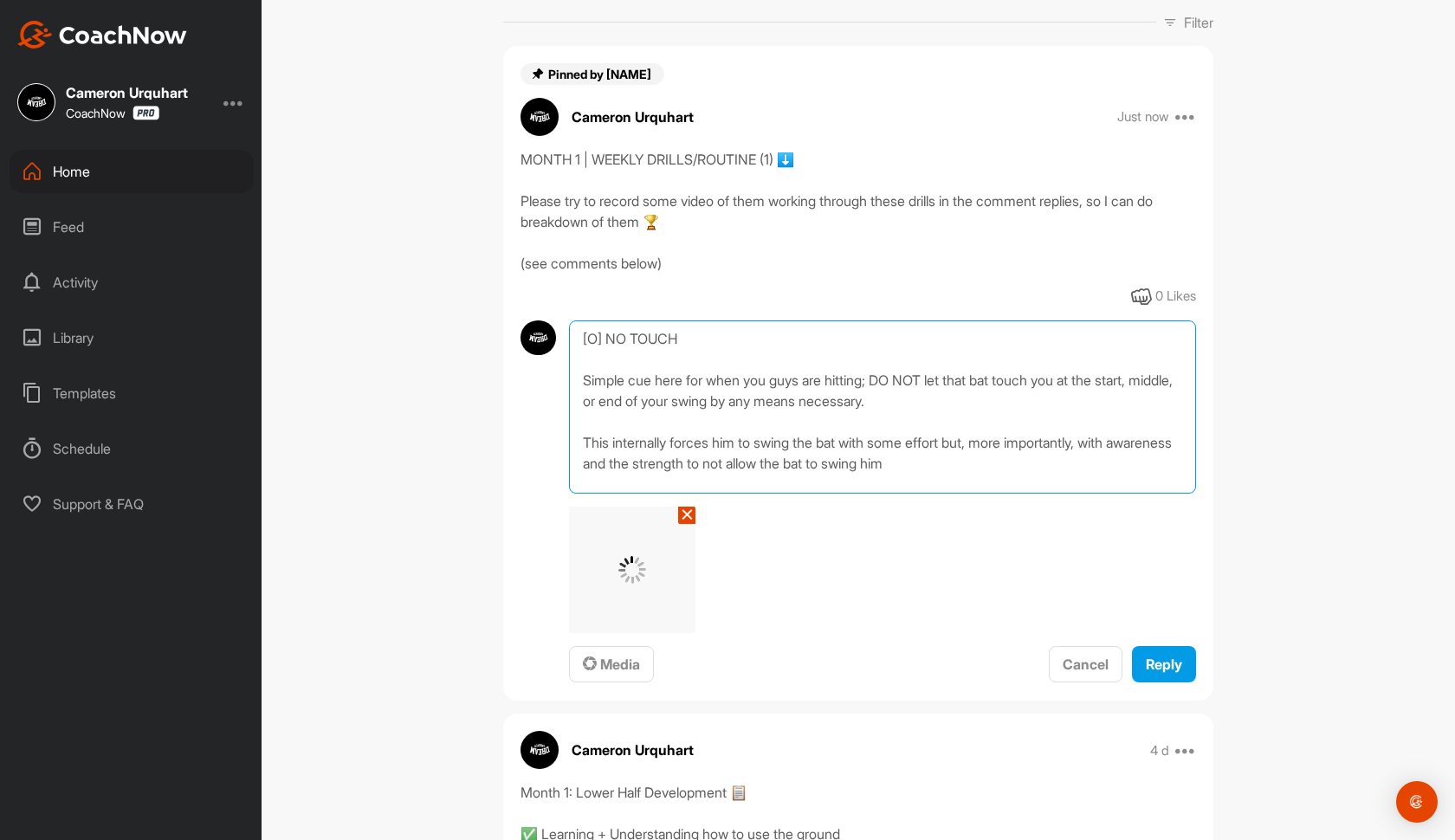 type on "[O] NO TOUCH
Simple cue here for when you guys are hitting; DO NOT let that bat touch you at the start, middle, or end of your swing by any means necessary.
This internally forces him to swing the bat with some effort but, more importantly, with awareness and the strength to not allow the bat to swing him" 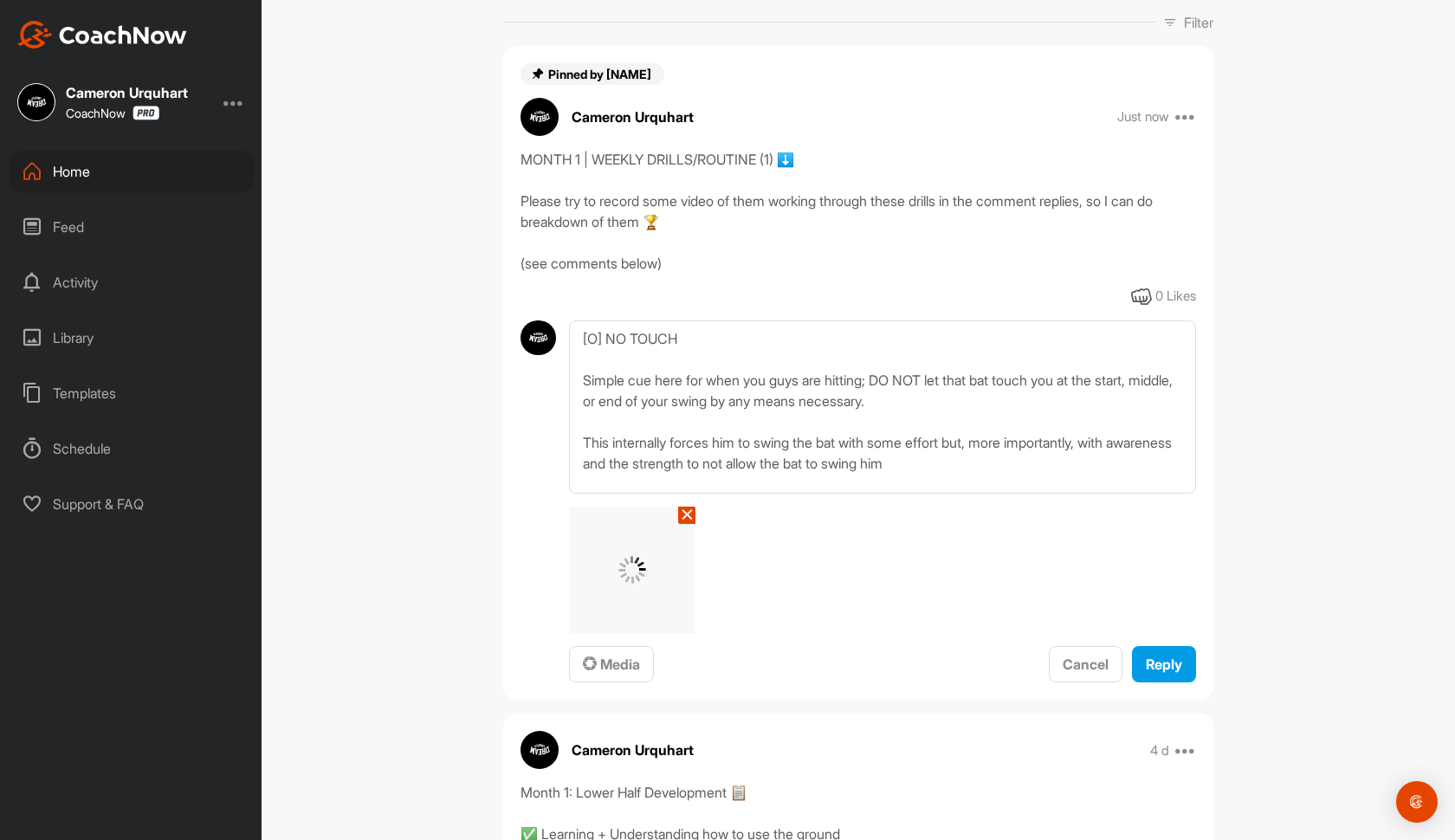 click on "✕   Media   Cancel   Reply" at bounding box center (883, 595) 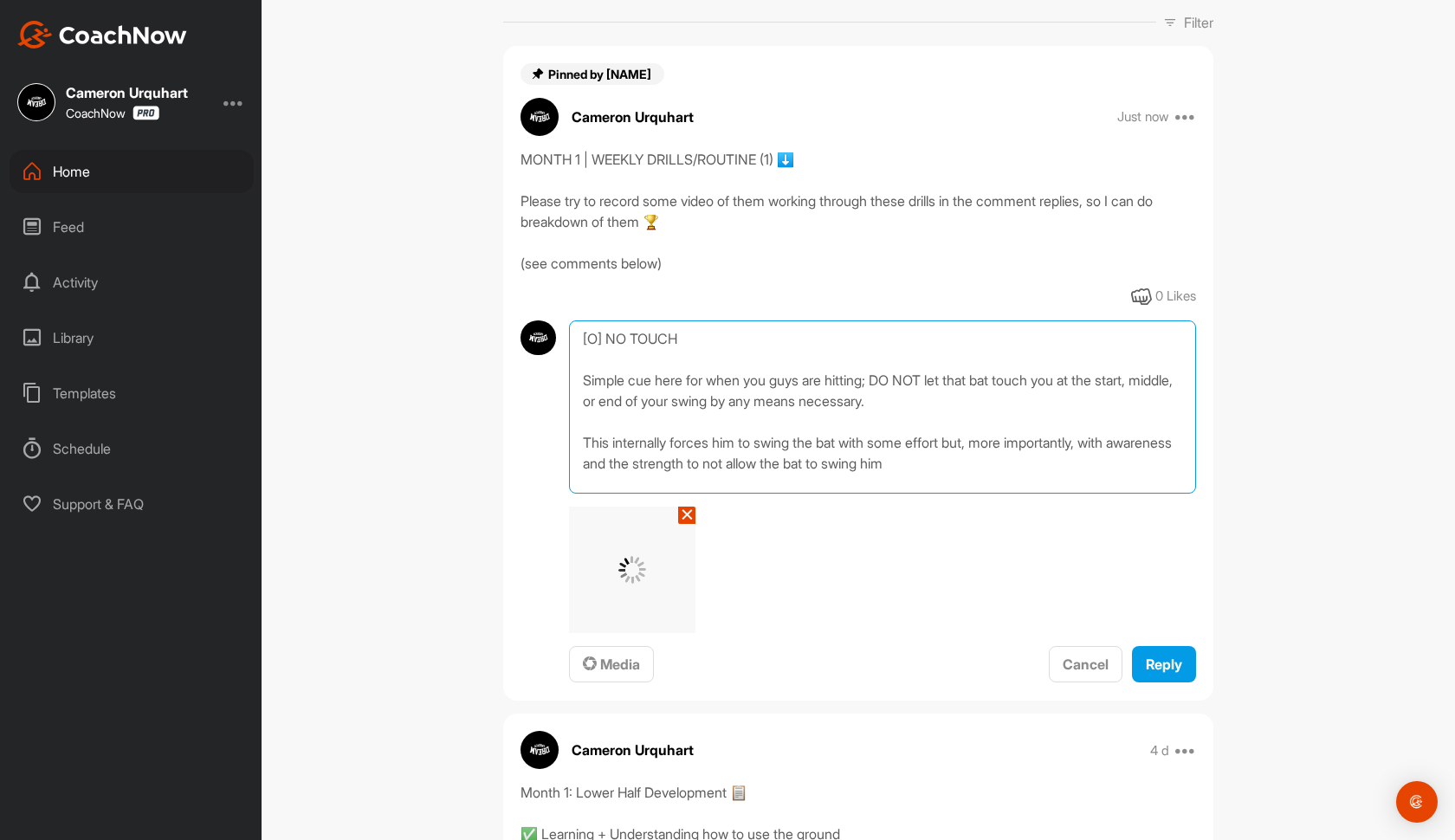 click on "[O] NO TOUCH
Simple cue here for when you guys are hitting; DO NOT let that bat touch you at the start, middle, or end of your swing by any means necessary.
This internally forces him to swing the bat with some effort but, more importantly, with awareness and the strength to not allow the bat to swing him" at bounding box center (883, 407) 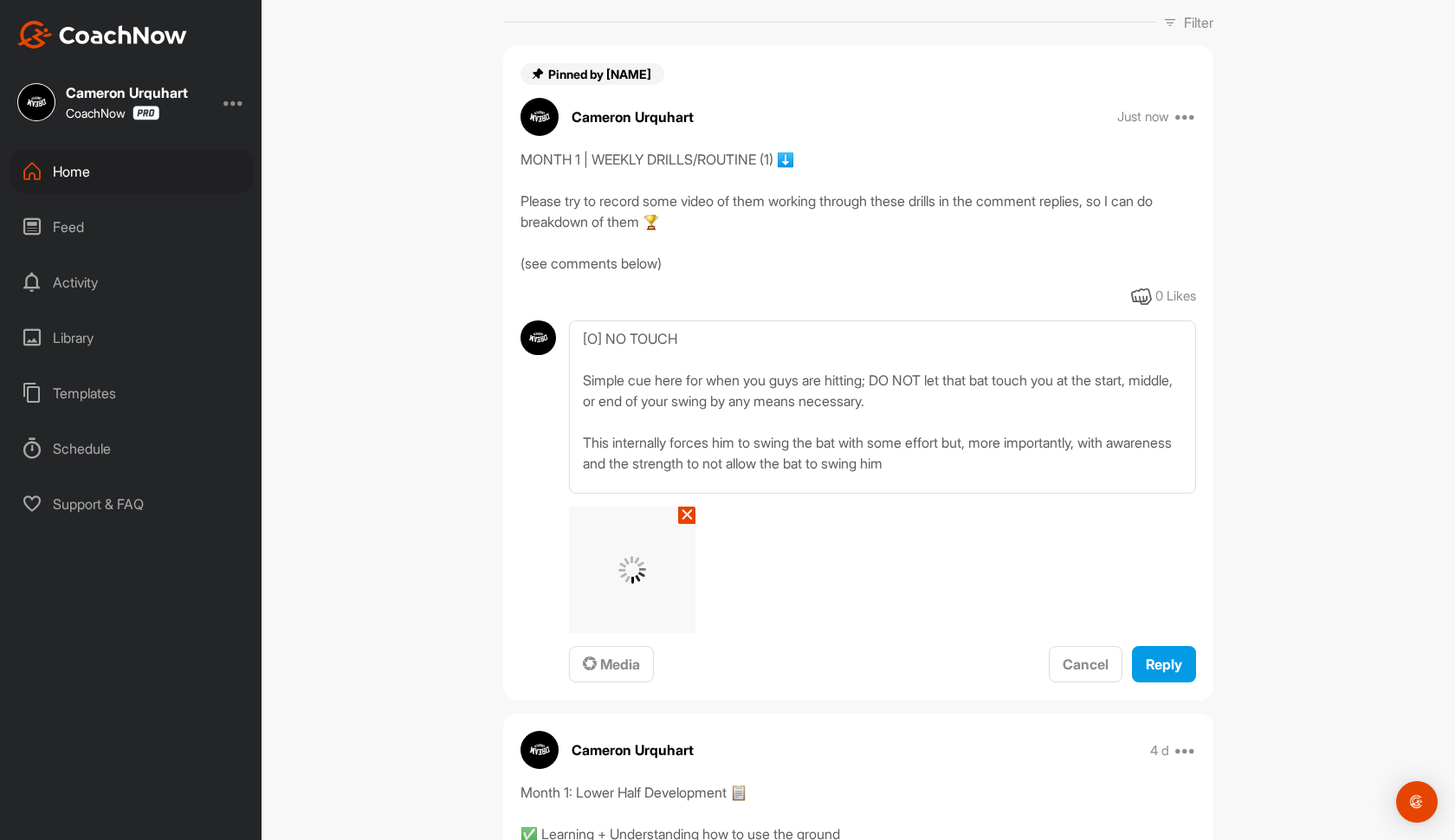click on "✕" at bounding box center [687, 515] 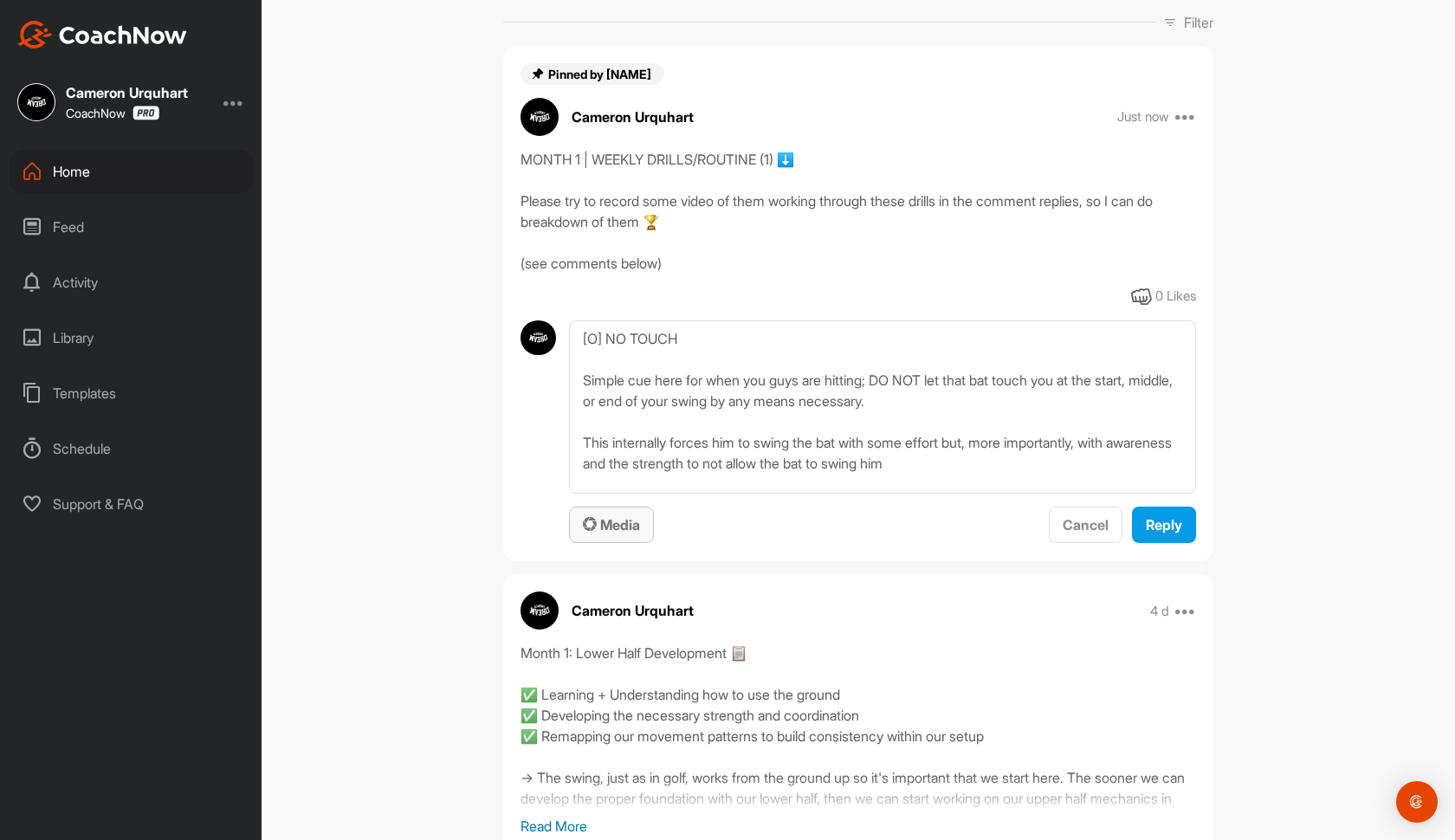 click on "Media" at bounding box center (611, 525) 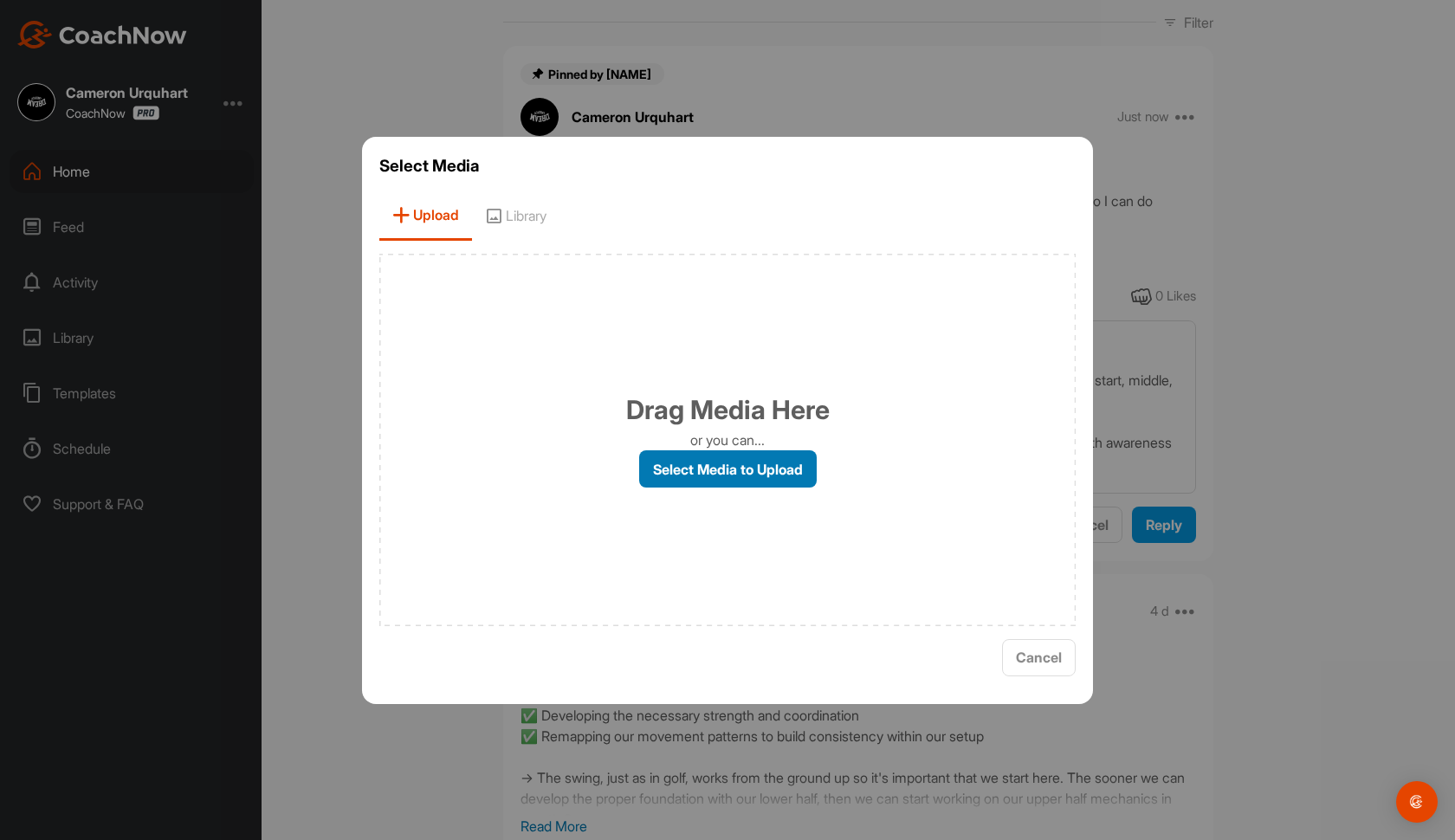 click on "Select Media to Upload" at bounding box center (728, 468) 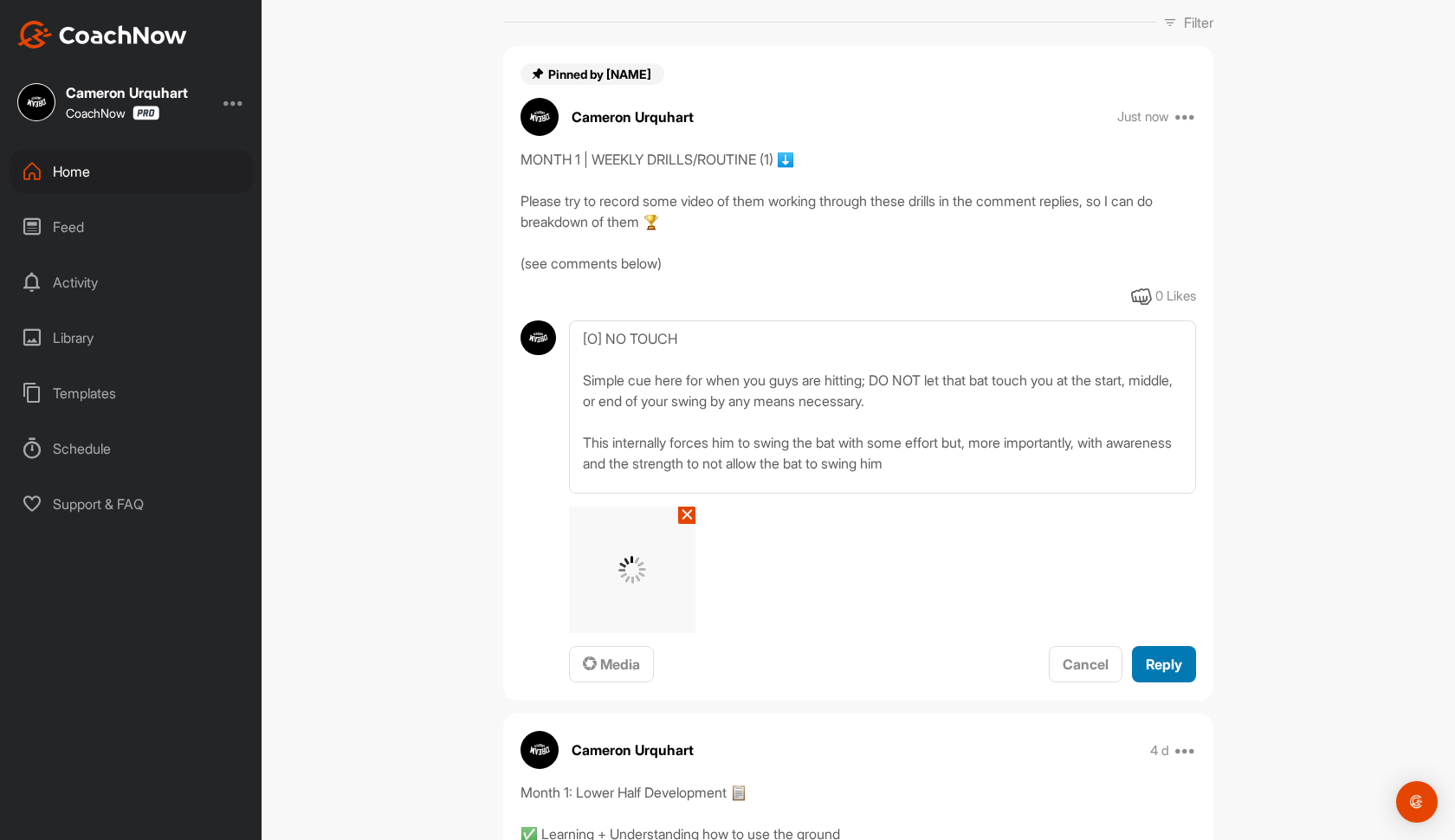 click on "Reply" at bounding box center (1164, 664) 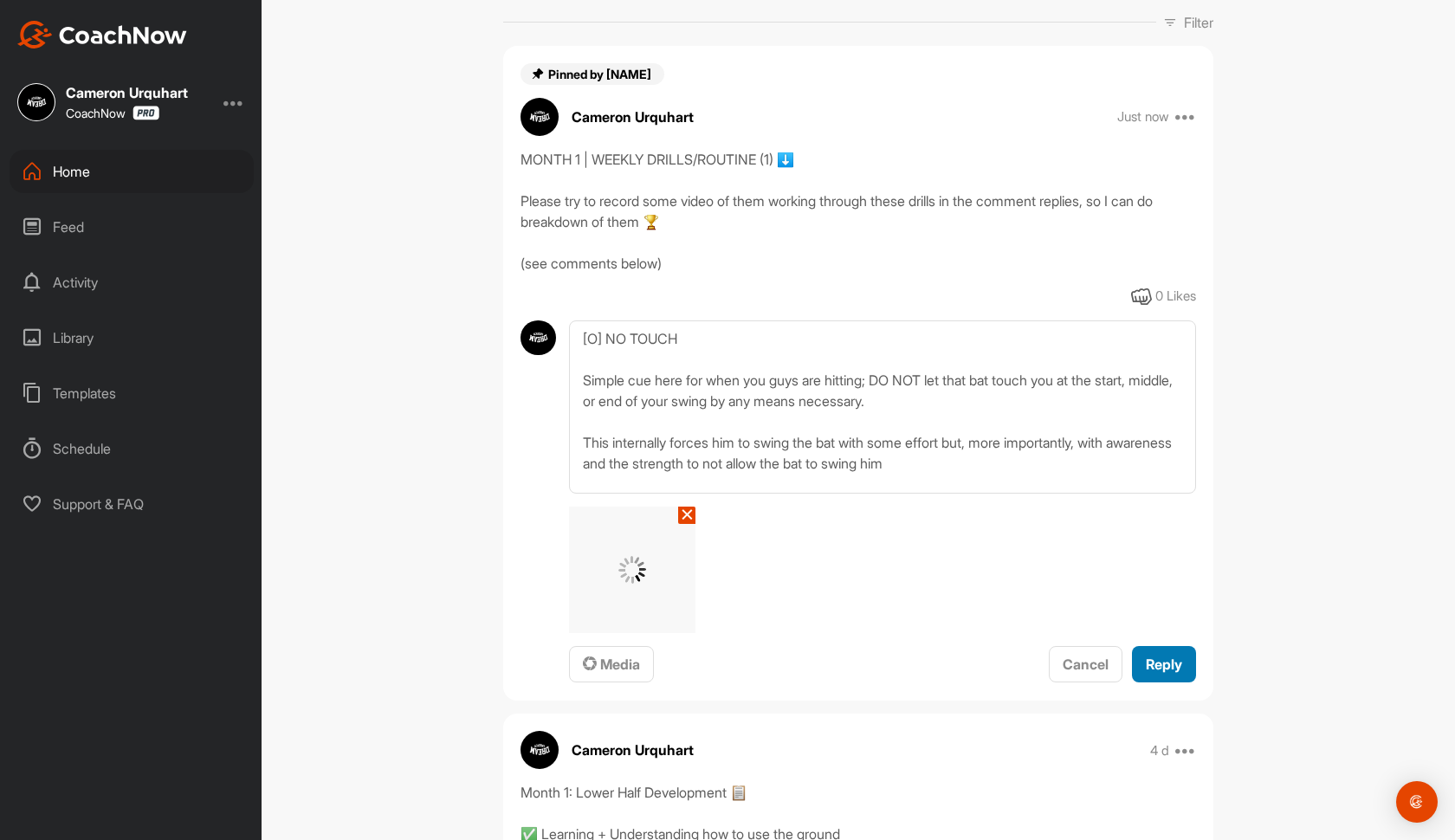 type 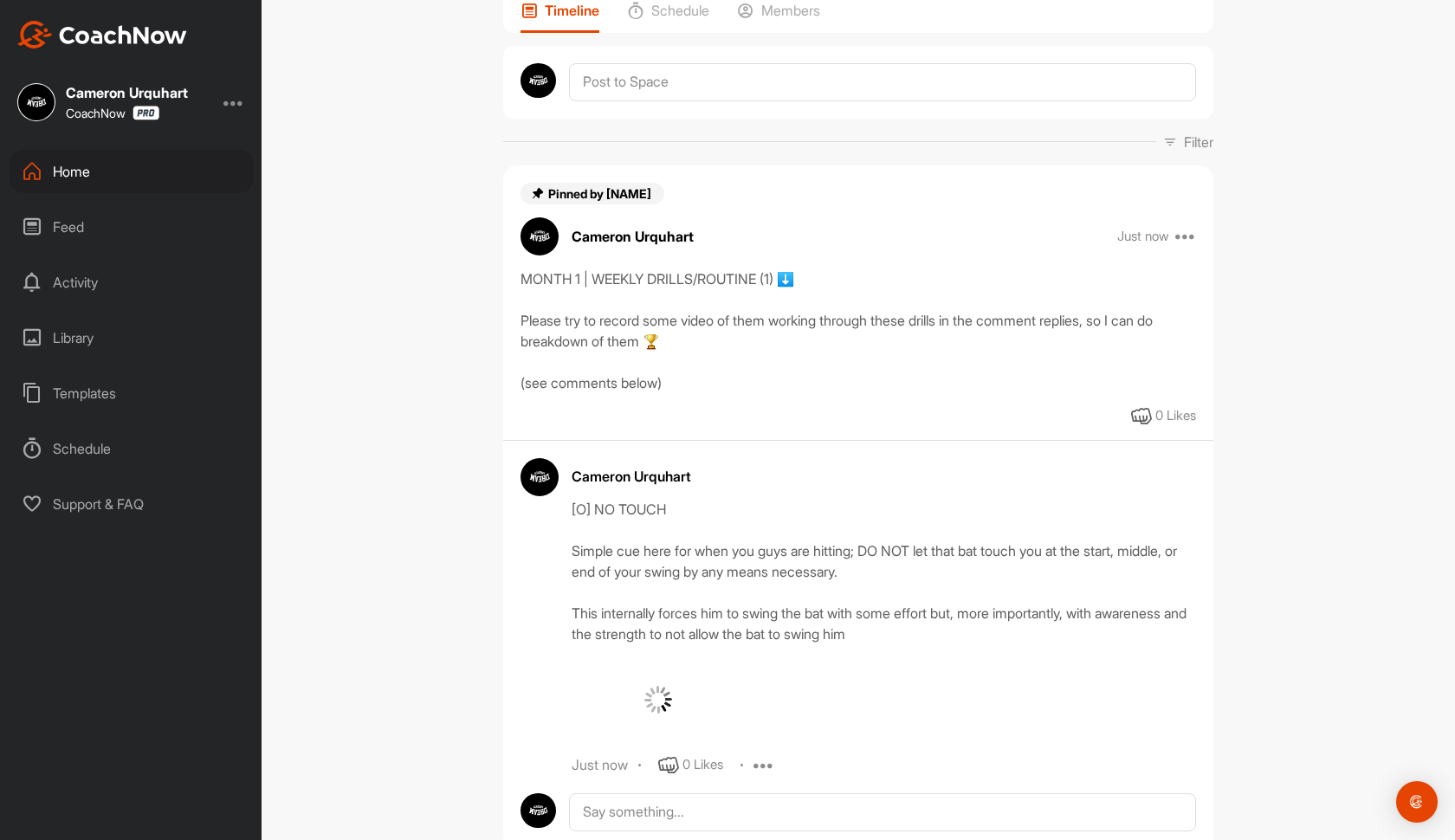scroll, scrollTop: 210, scrollLeft: 0, axis: vertical 